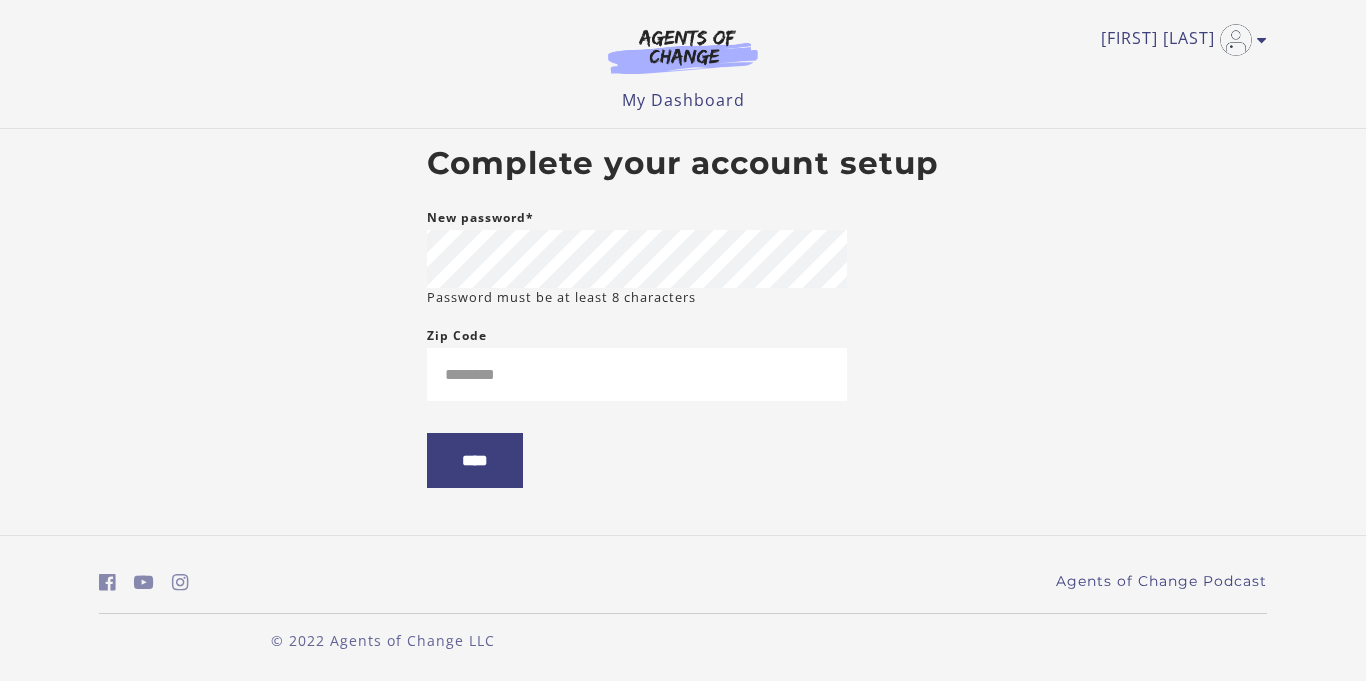 scroll, scrollTop: 0, scrollLeft: 0, axis: both 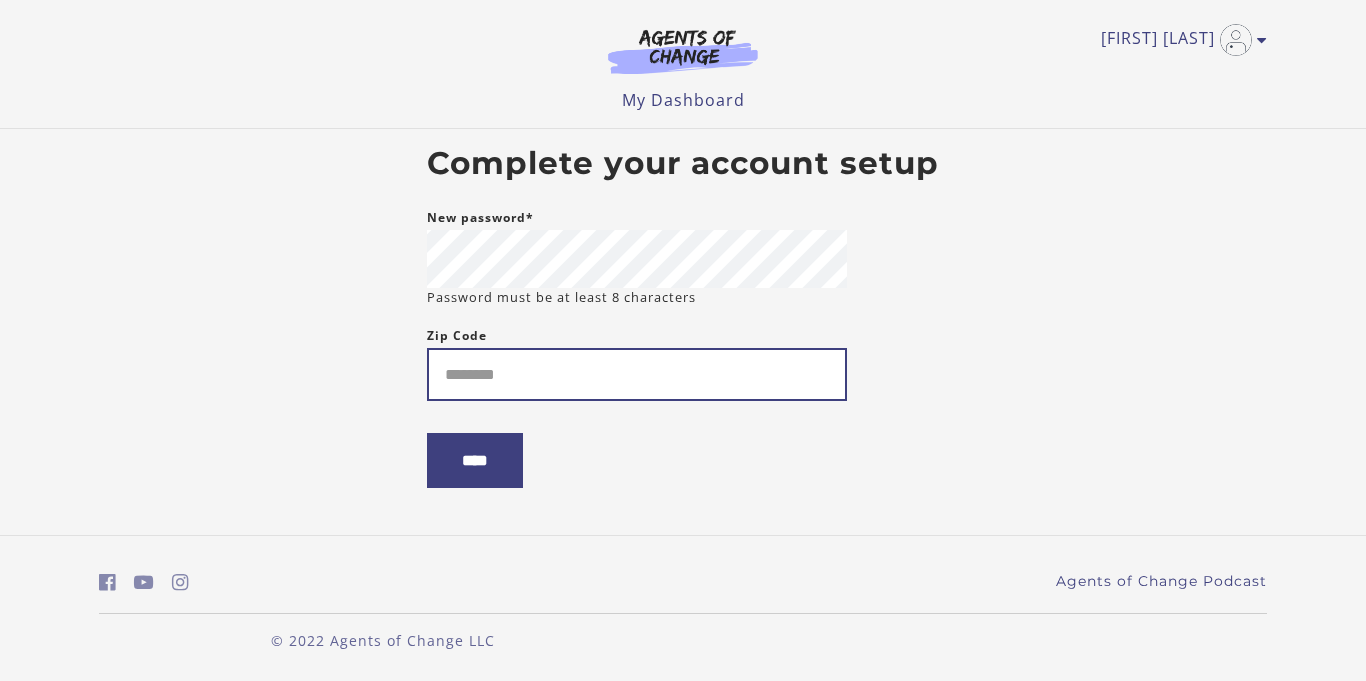 click on "Zip Code" at bounding box center (637, 374) 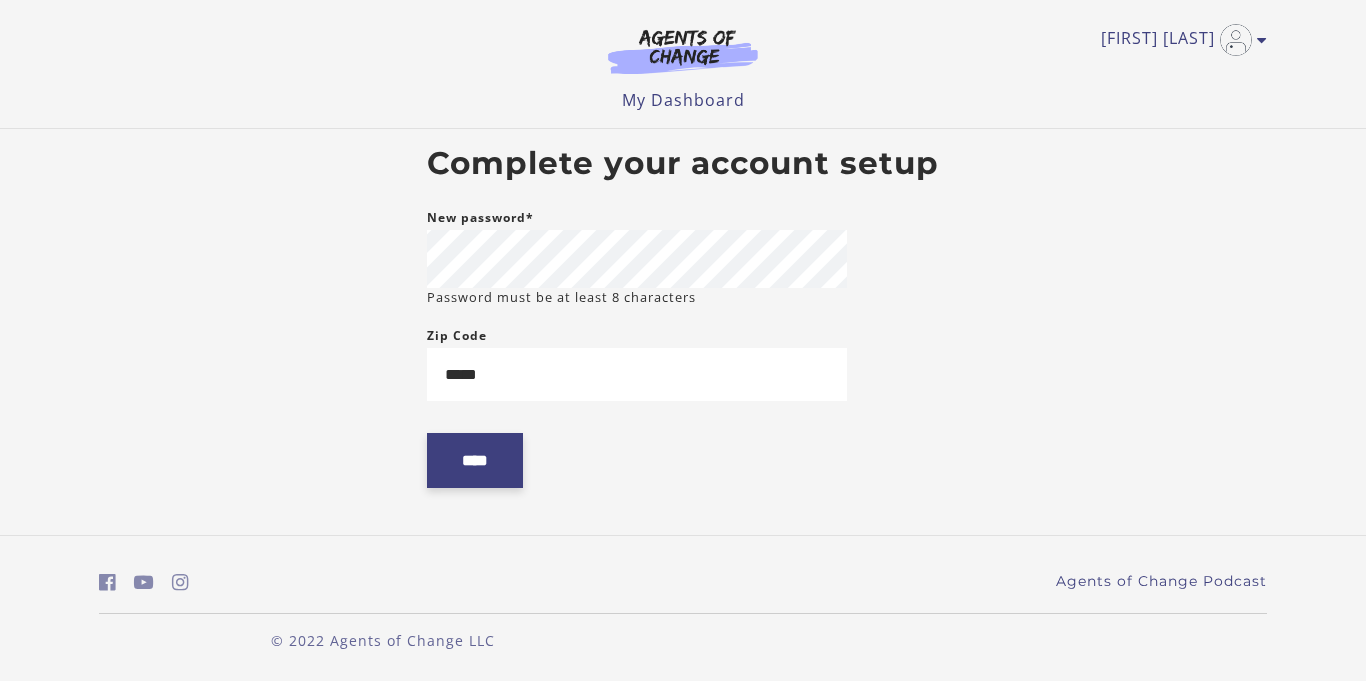 click on "****" at bounding box center [475, 460] 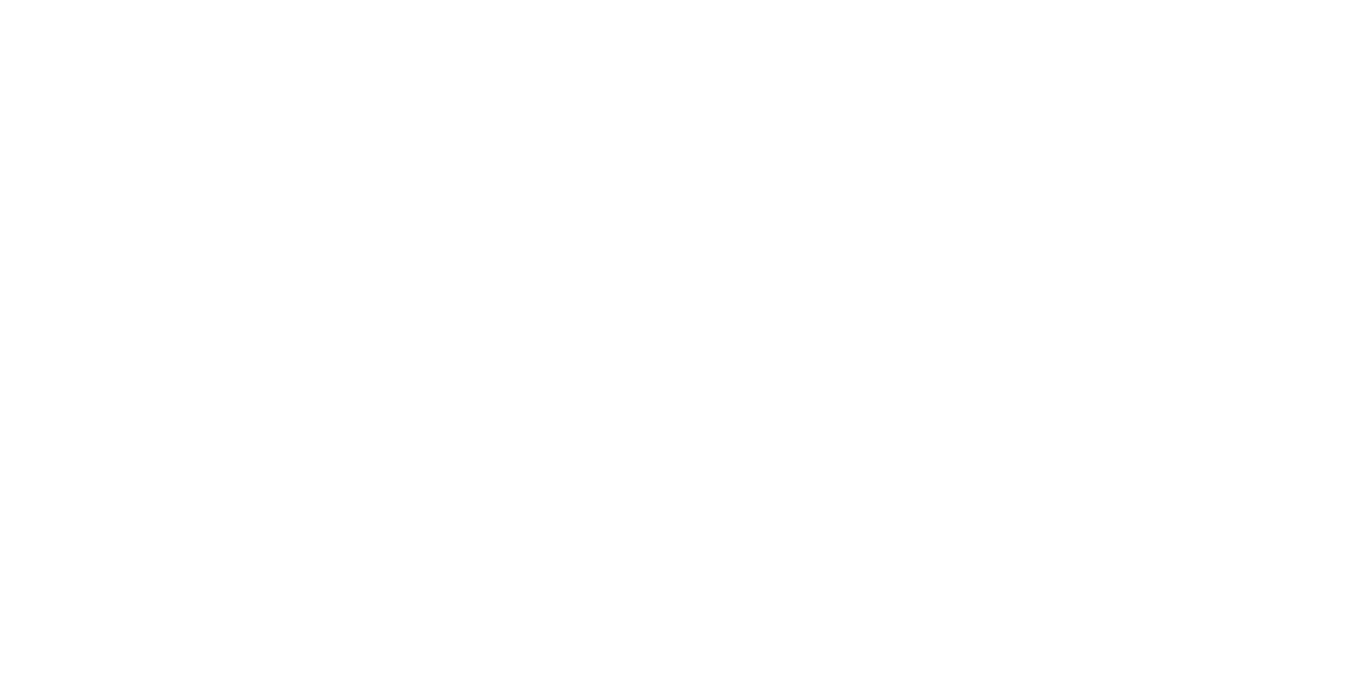 scroll, scrollTop: 0, scrollLeft: 0, axis: both 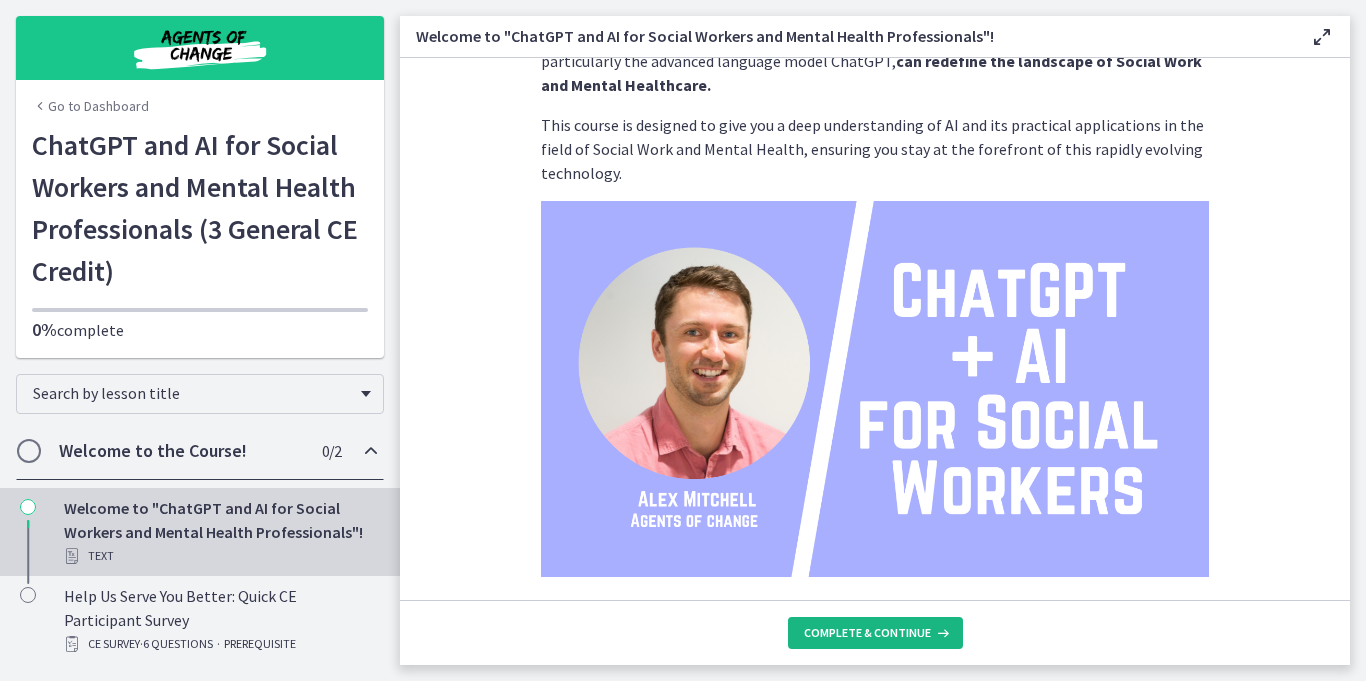 click on "Complete & continue" at bounding box center (867, 633) 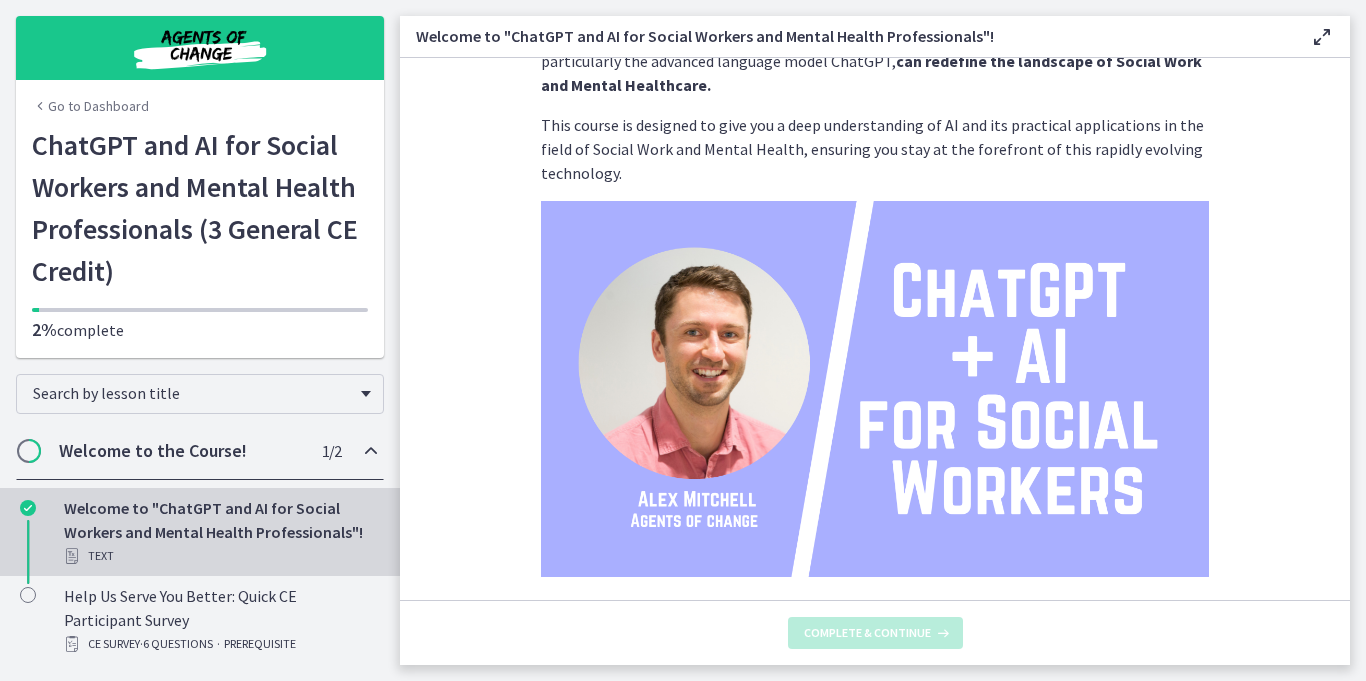 scroll, scrollTop: 0, scrollLeft: 0, axis: both 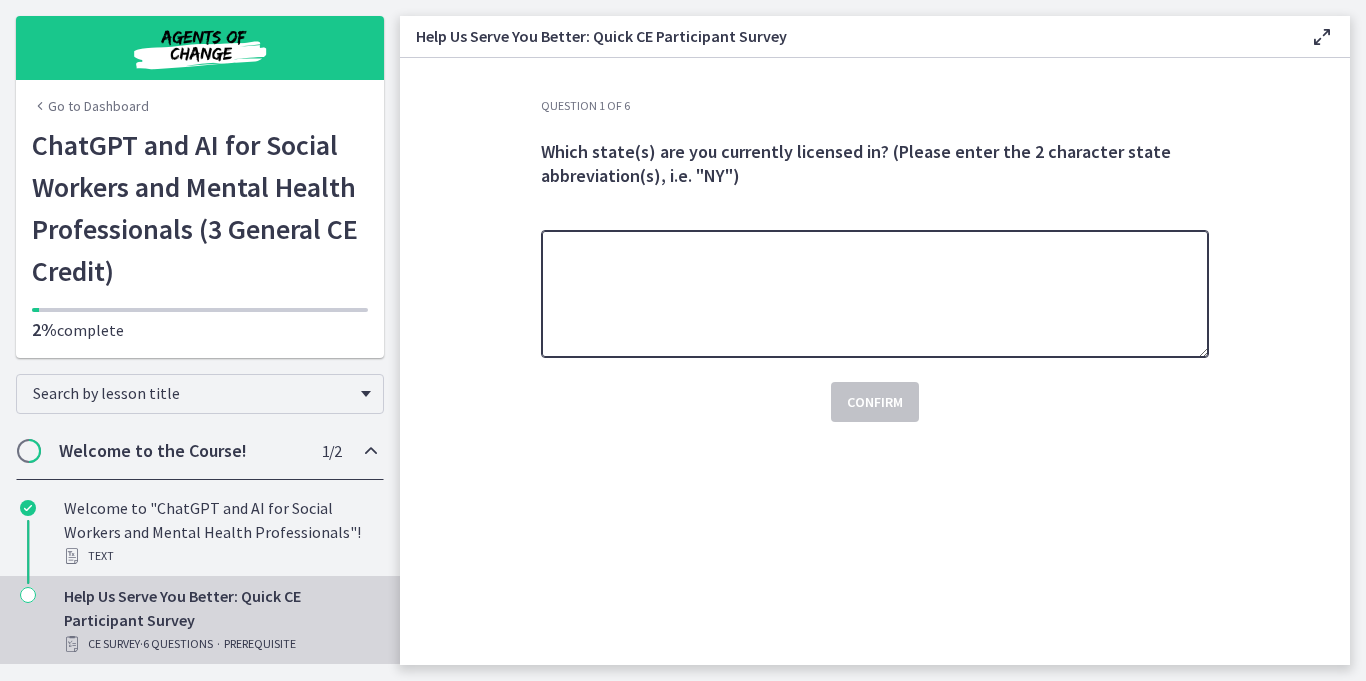 click at bounding box center [875, 294] 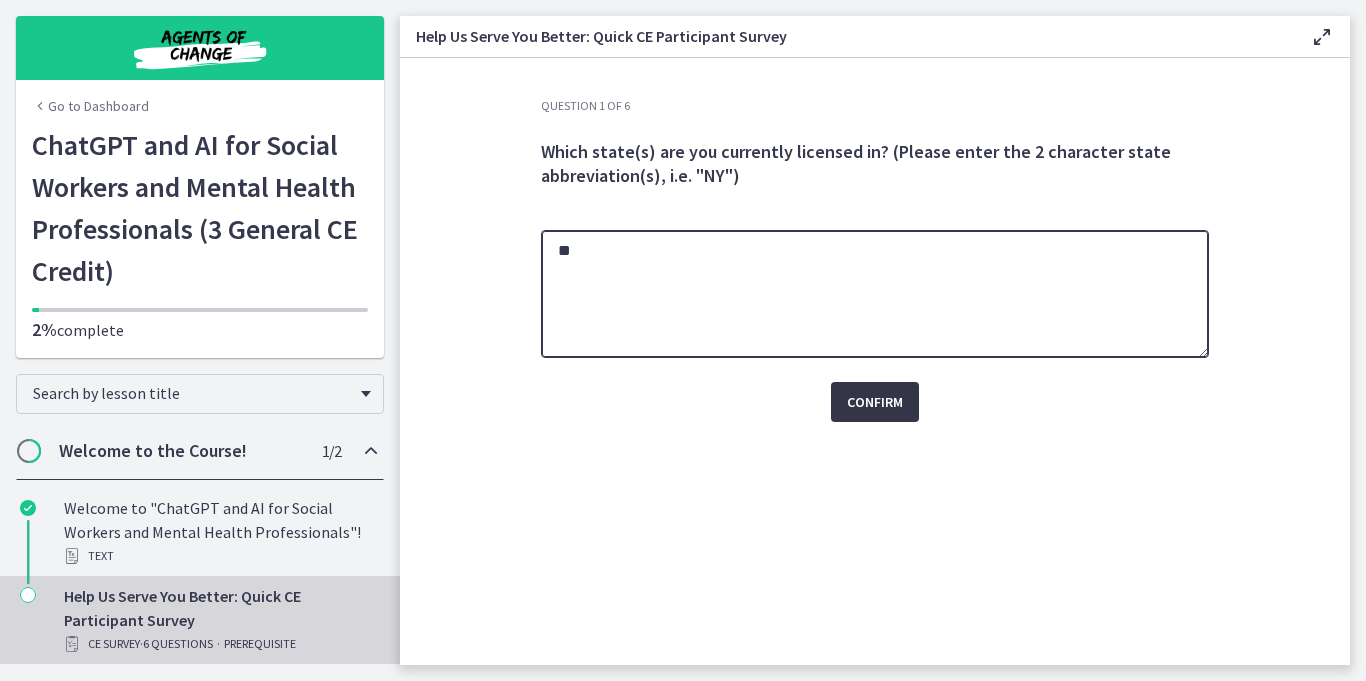 type on "**" 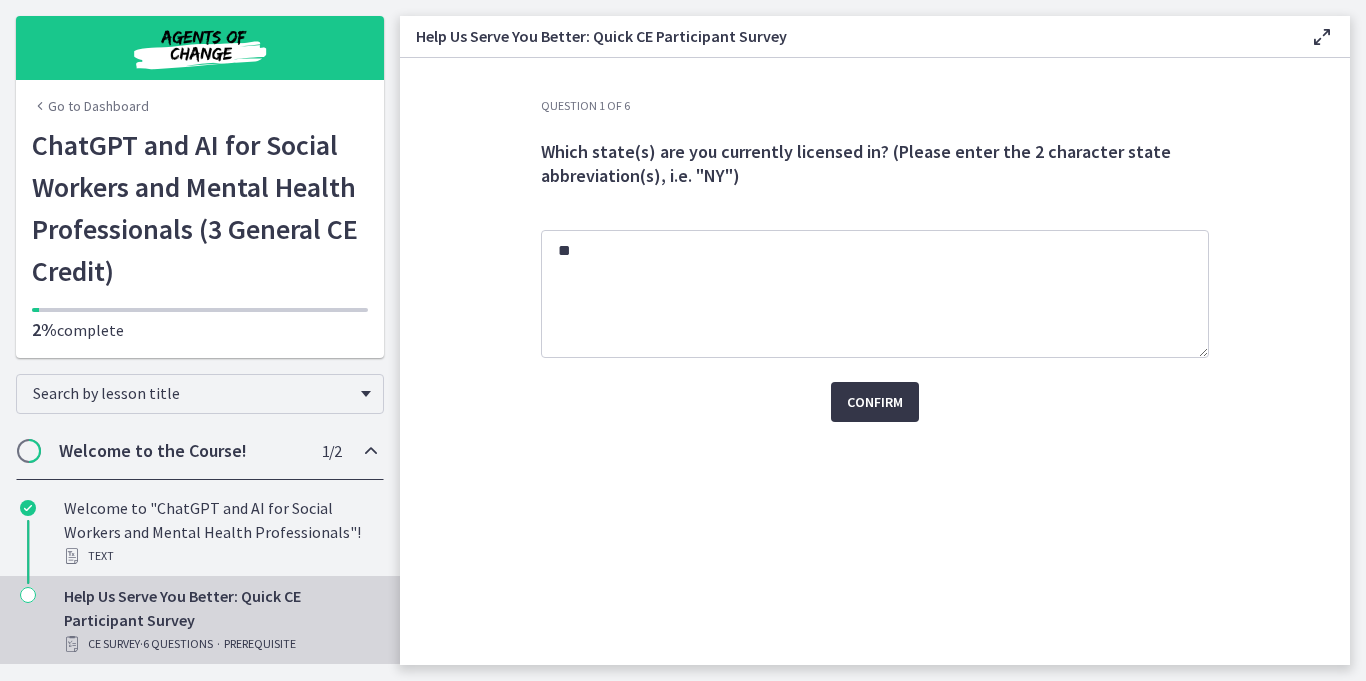 click on "Confirm" at bounding box center [875, 402] 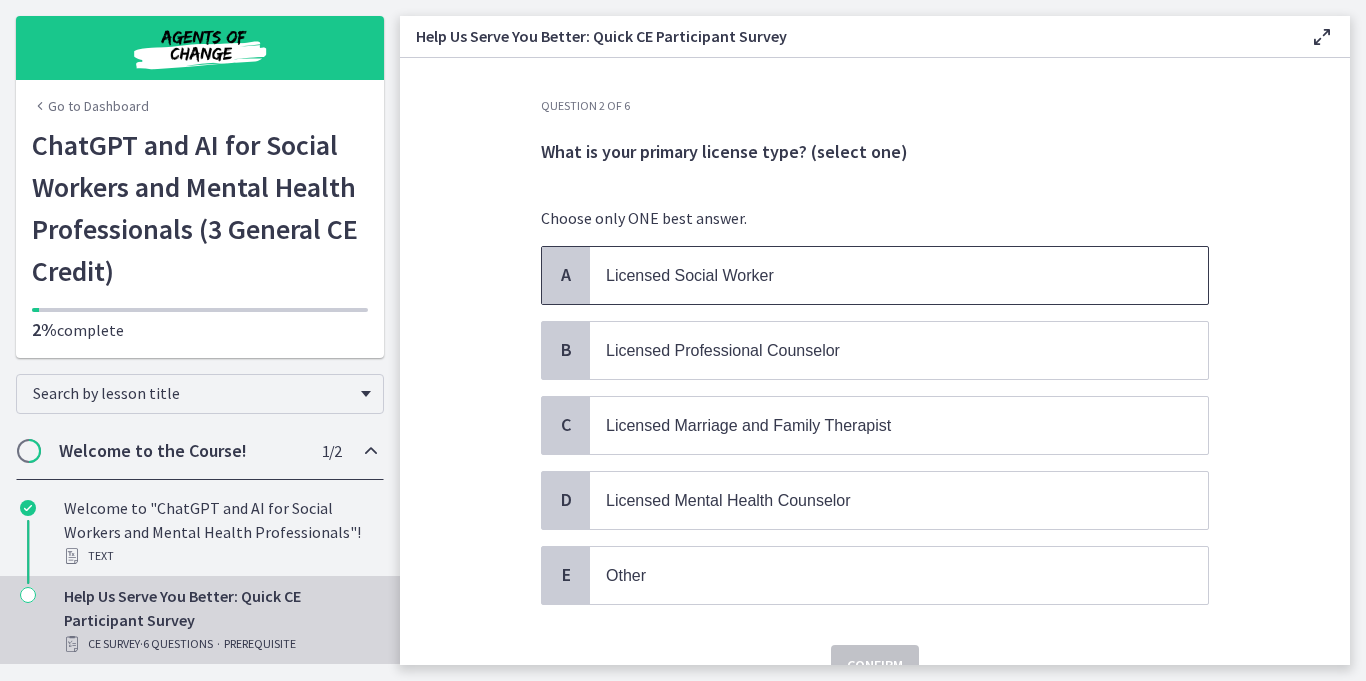 click on "Licensed Social Worker" at bounding box center (690, 275) 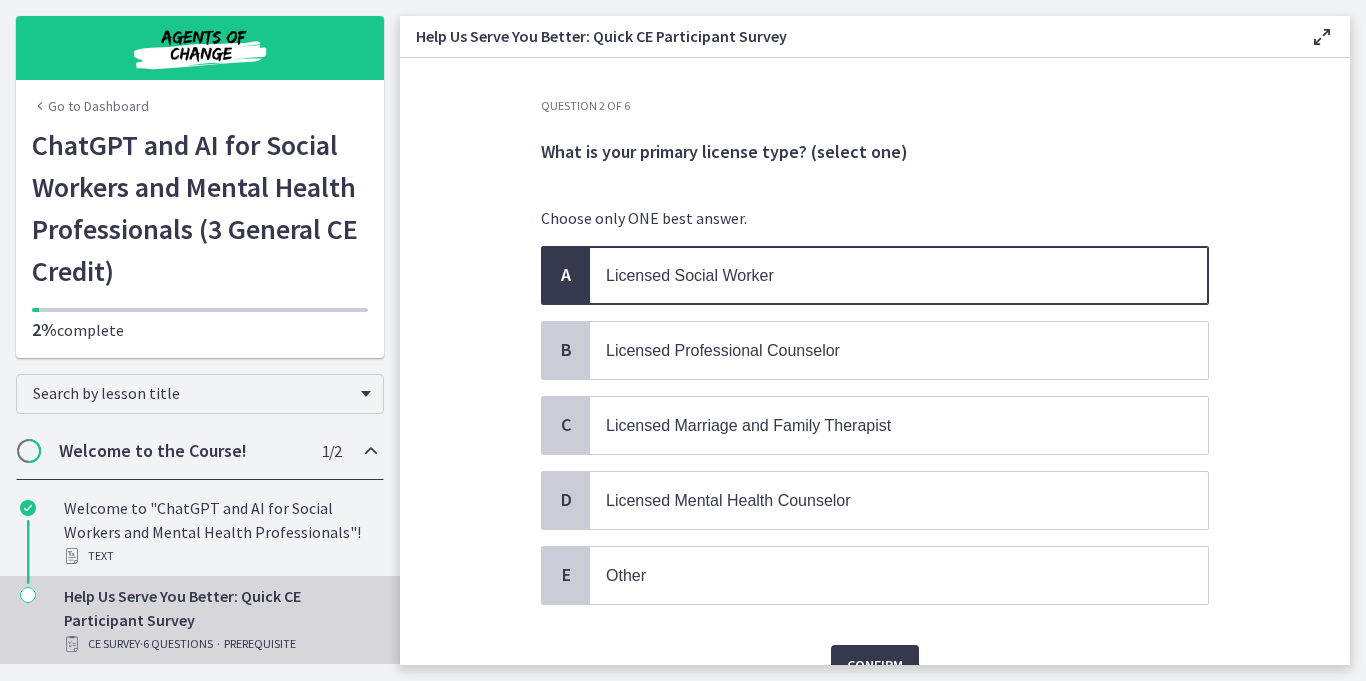 scroll, scrollTop: 95, scrollLeft: 0, axis: vertical 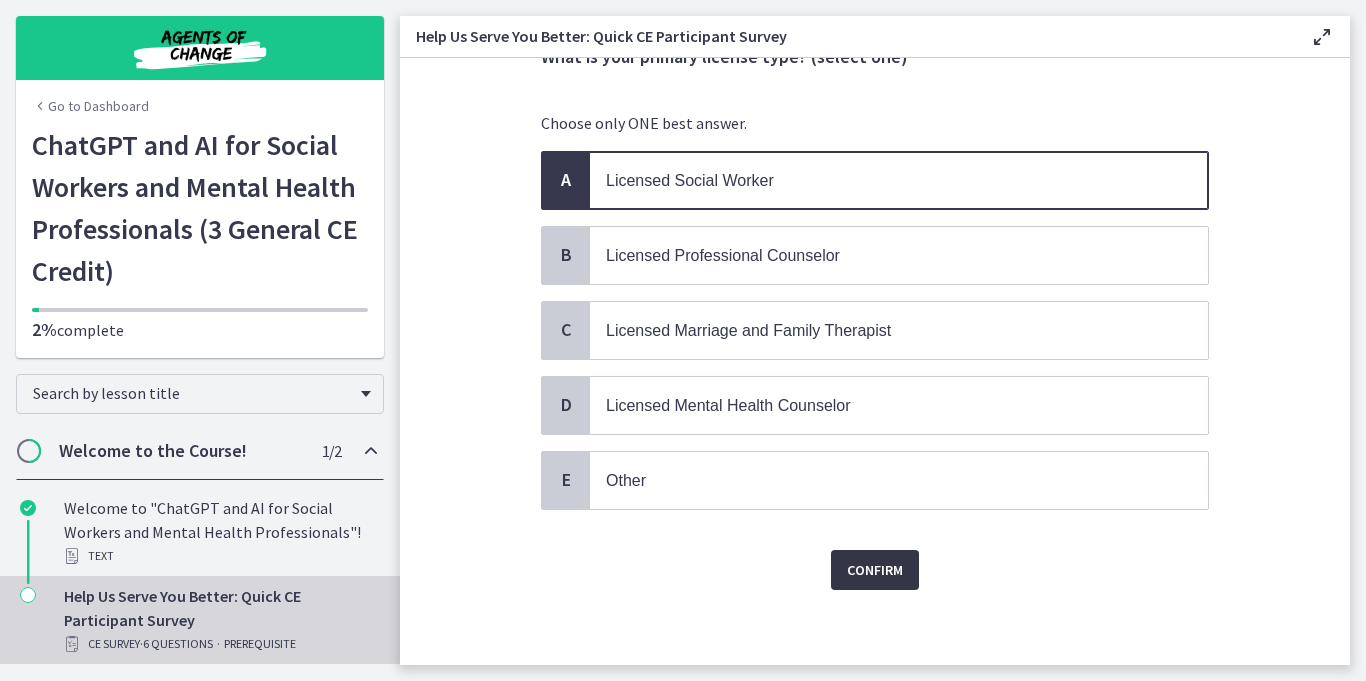 click on "Confirm" at bounding box center [875, 570] 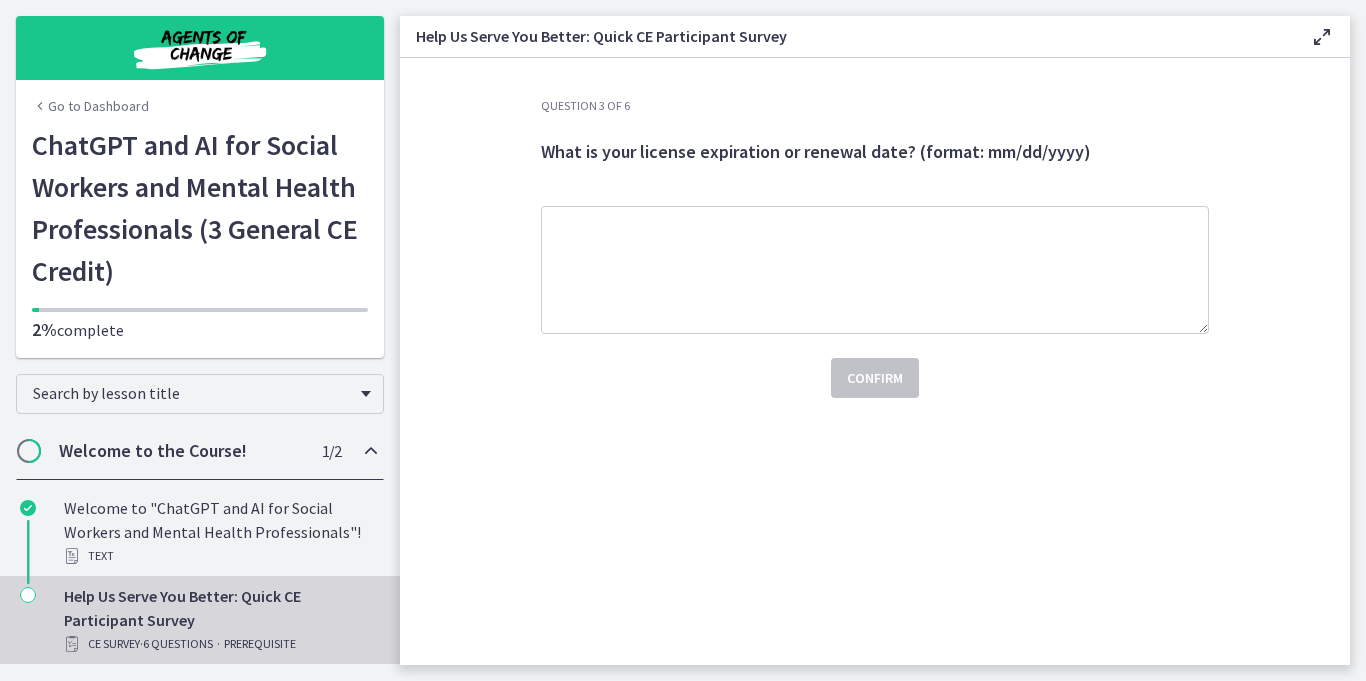 scroll, scrollTop: 0, scrollLeft: 0, axis: both 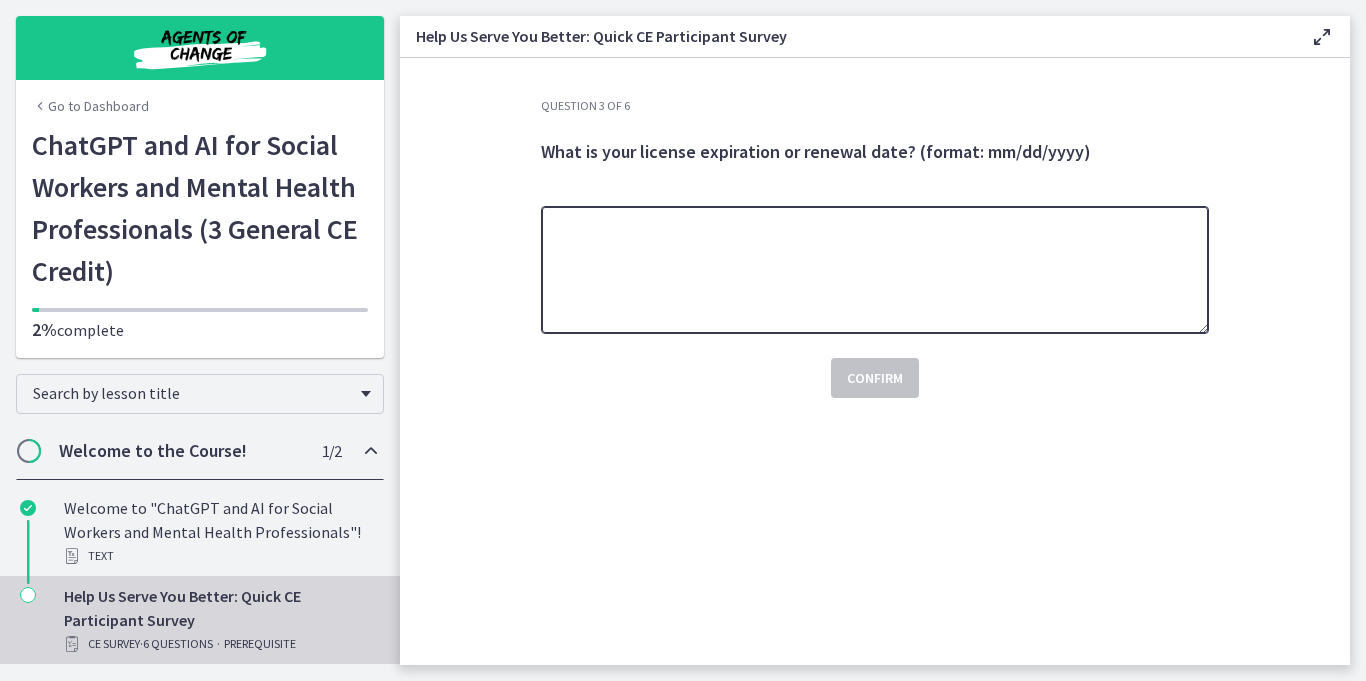 click at bounding box center [875, 270] 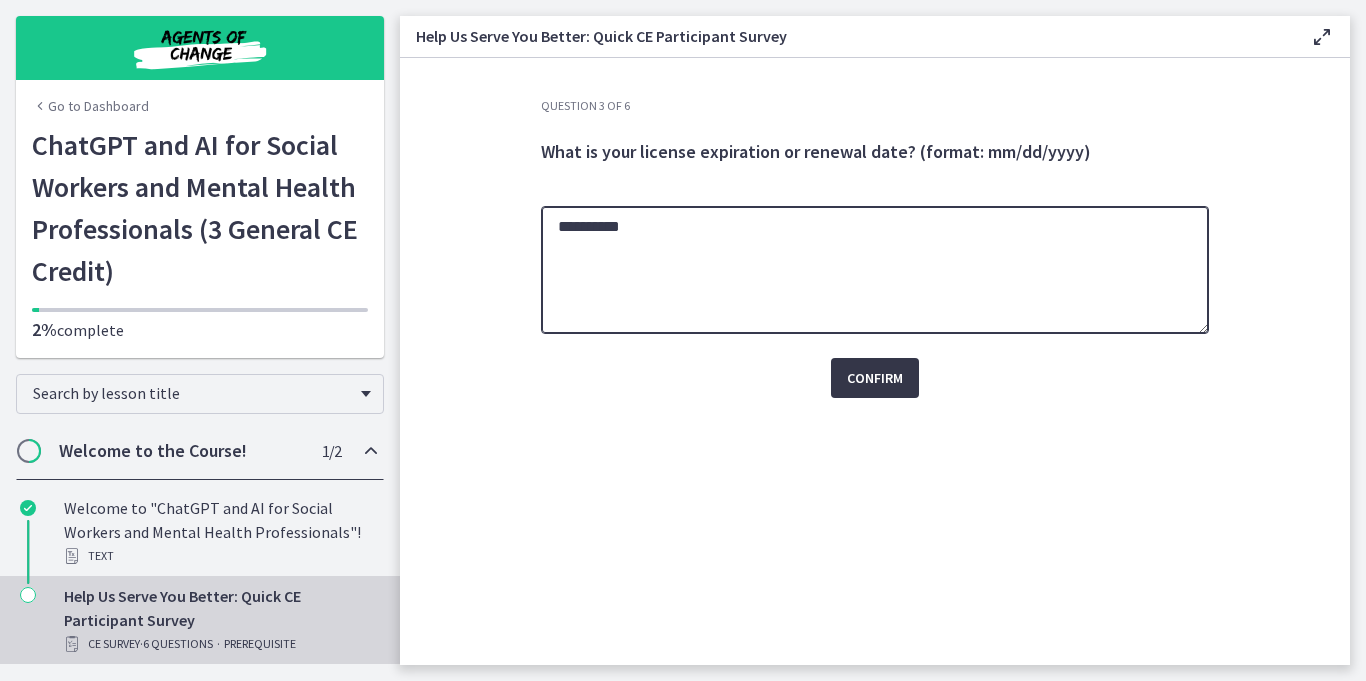 type on "**********" 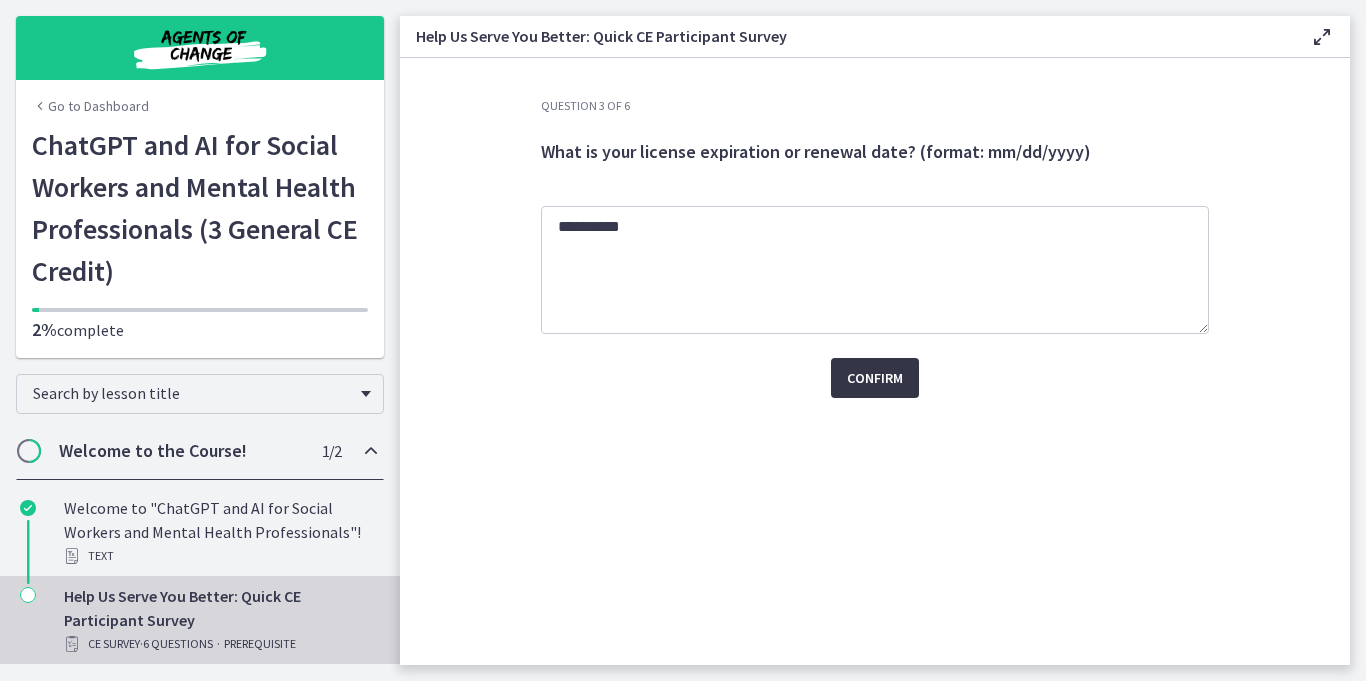 click on "Confirm" at bounding box center [875, 378] 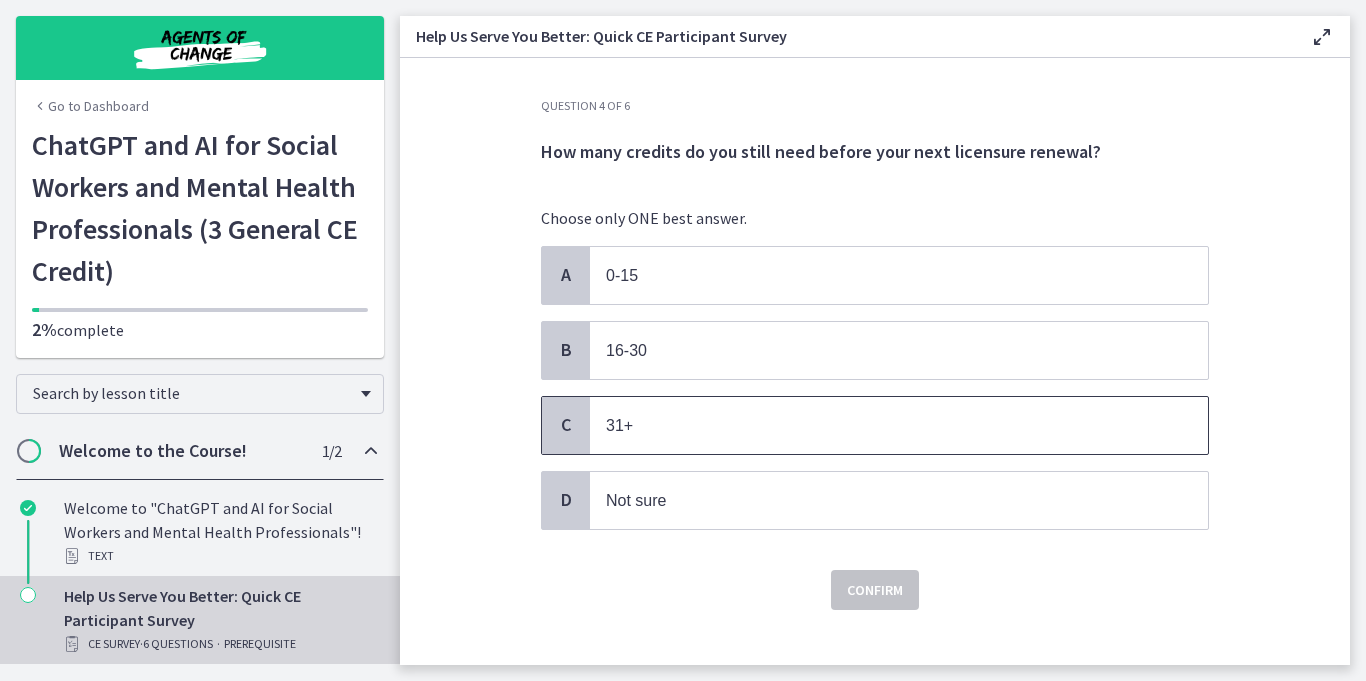 click on "C" at bounding box center (566, 425) 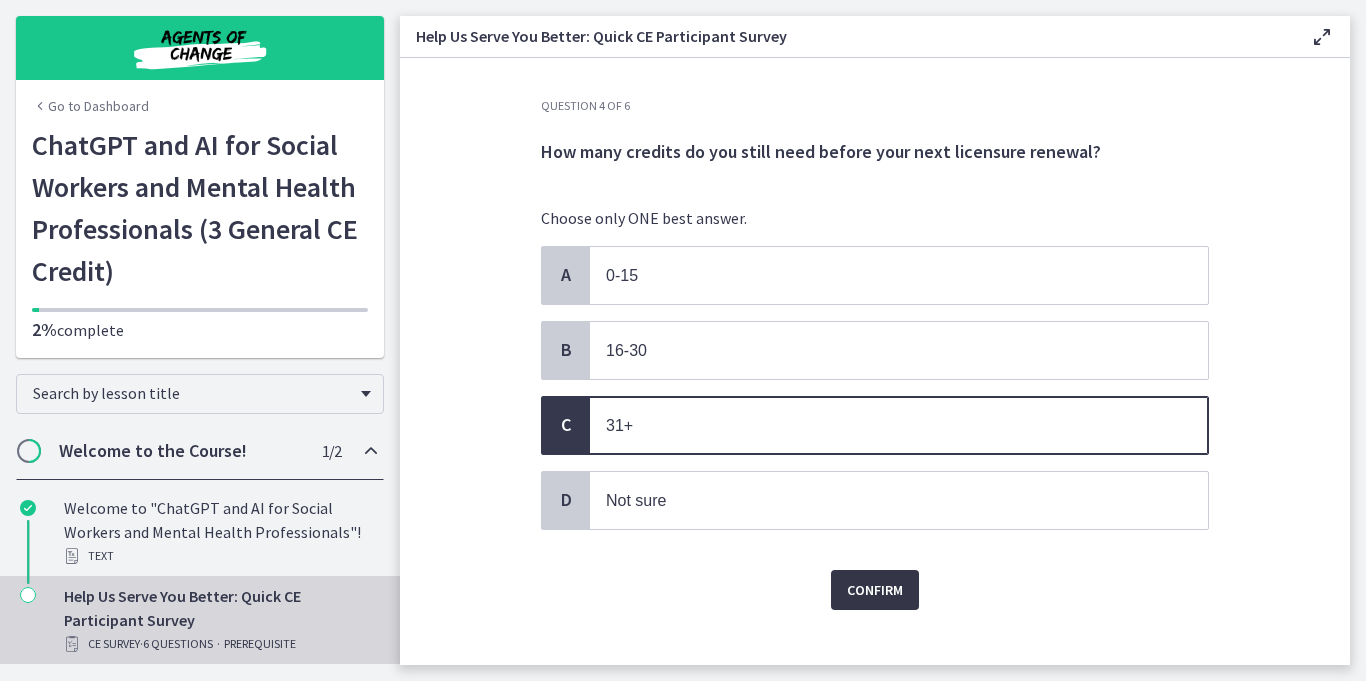 click on "Confirm" at bounding box center [875, 590] 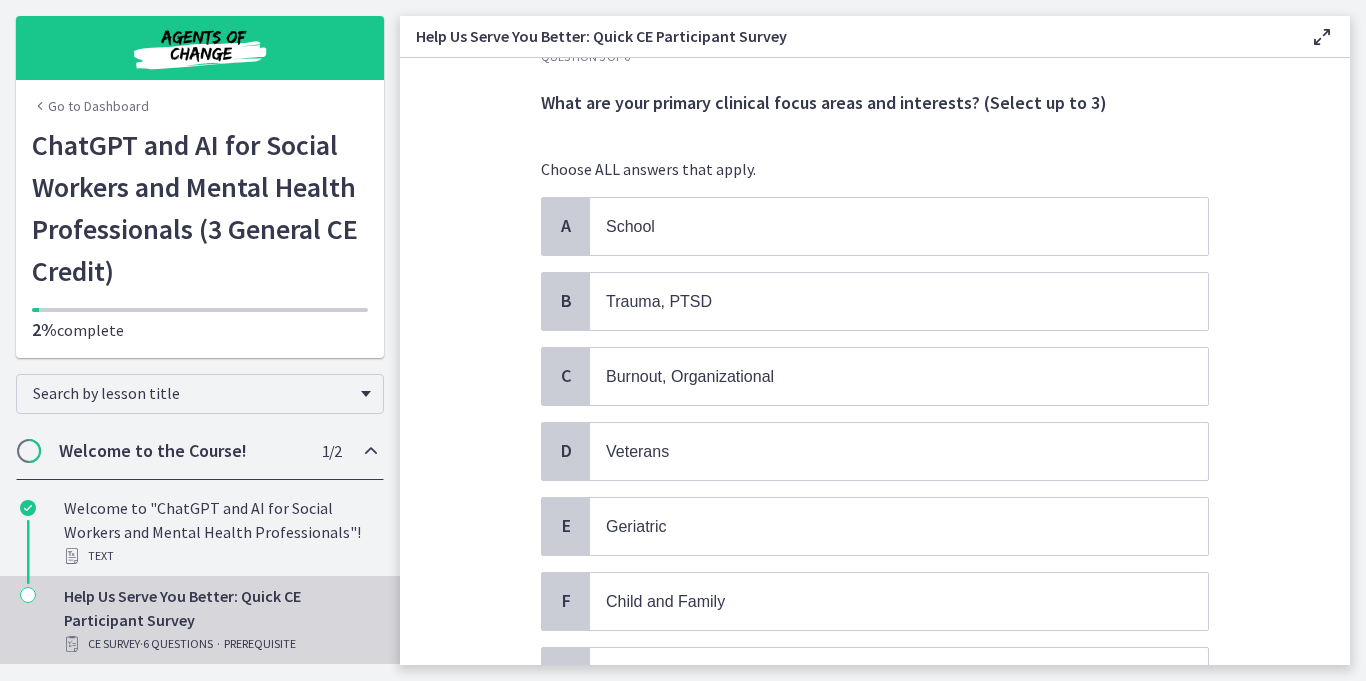 scroll, scrollTop: 44, scrollLeft: 0, axis: vertical 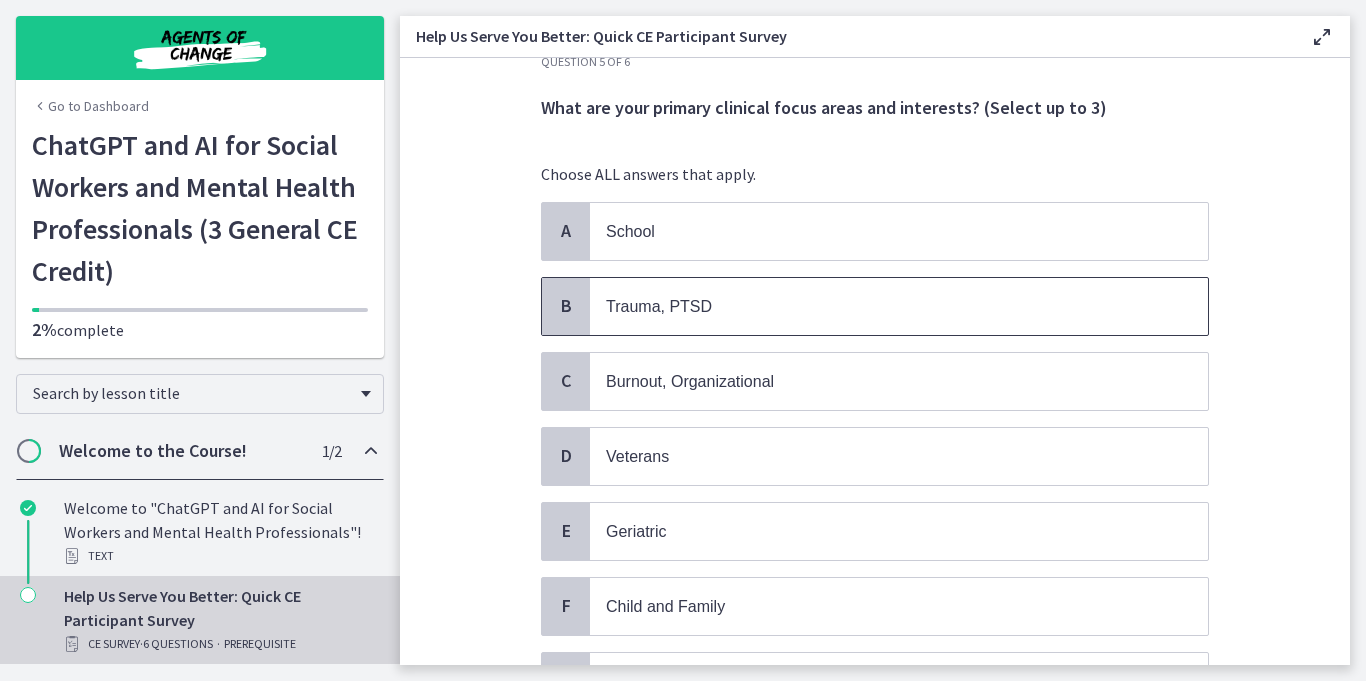 click on "Trauma, PTSD" at bounding box center [879, 306] 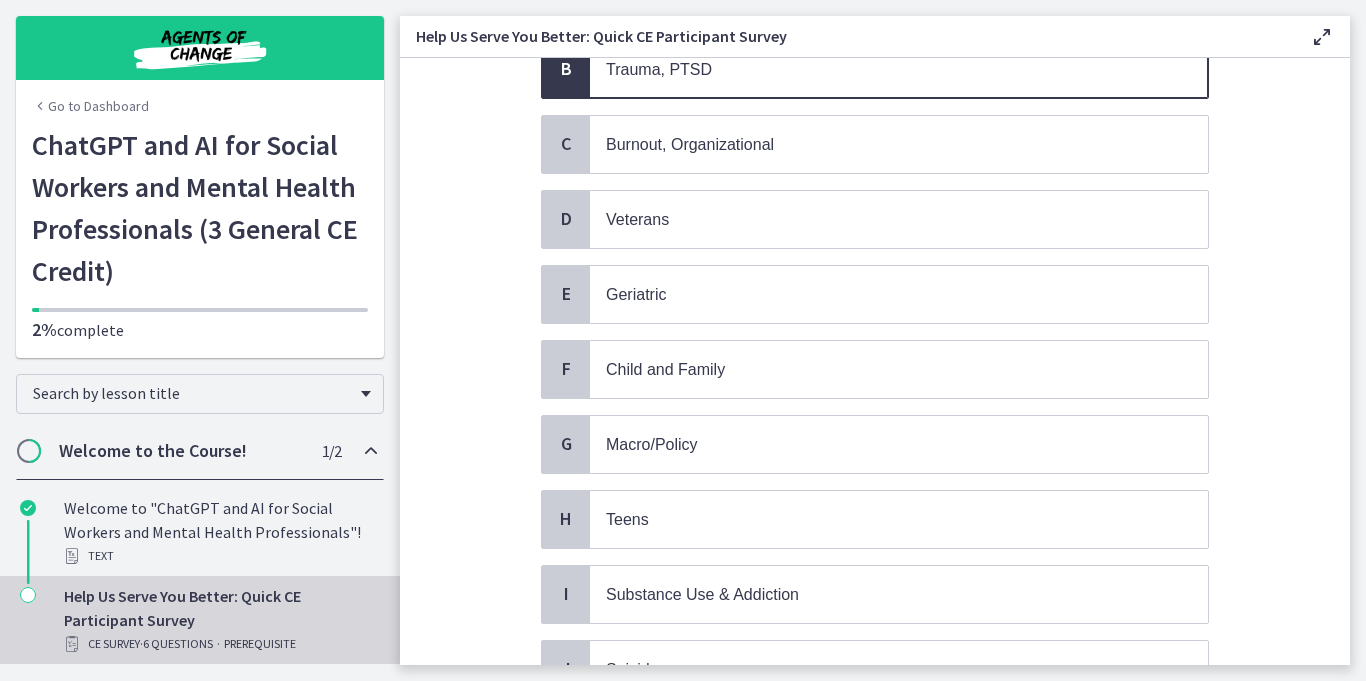 scroll, scrollTop: 283, scrollLeft: 0, axis: vertical 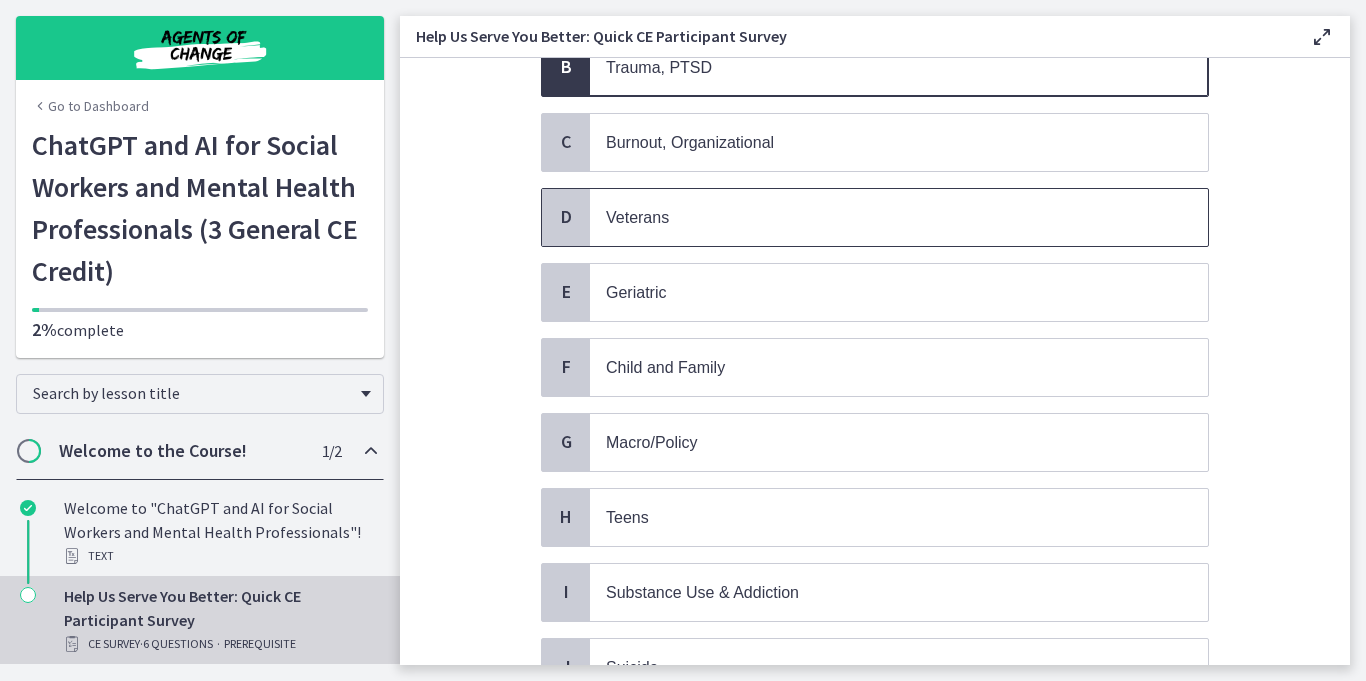 click on "Veterans" at bounding box center [637, 217] 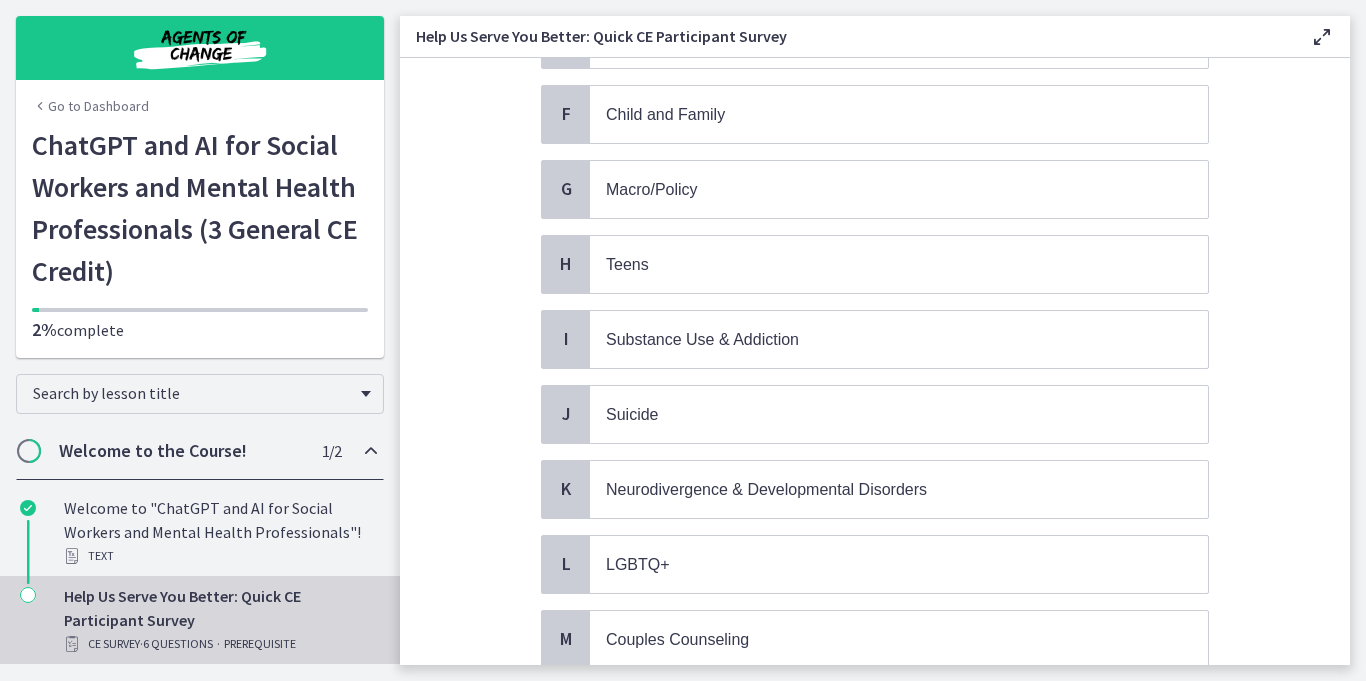 scroll, scrollTop: 539, scrollLeft: 0, axis: vertical 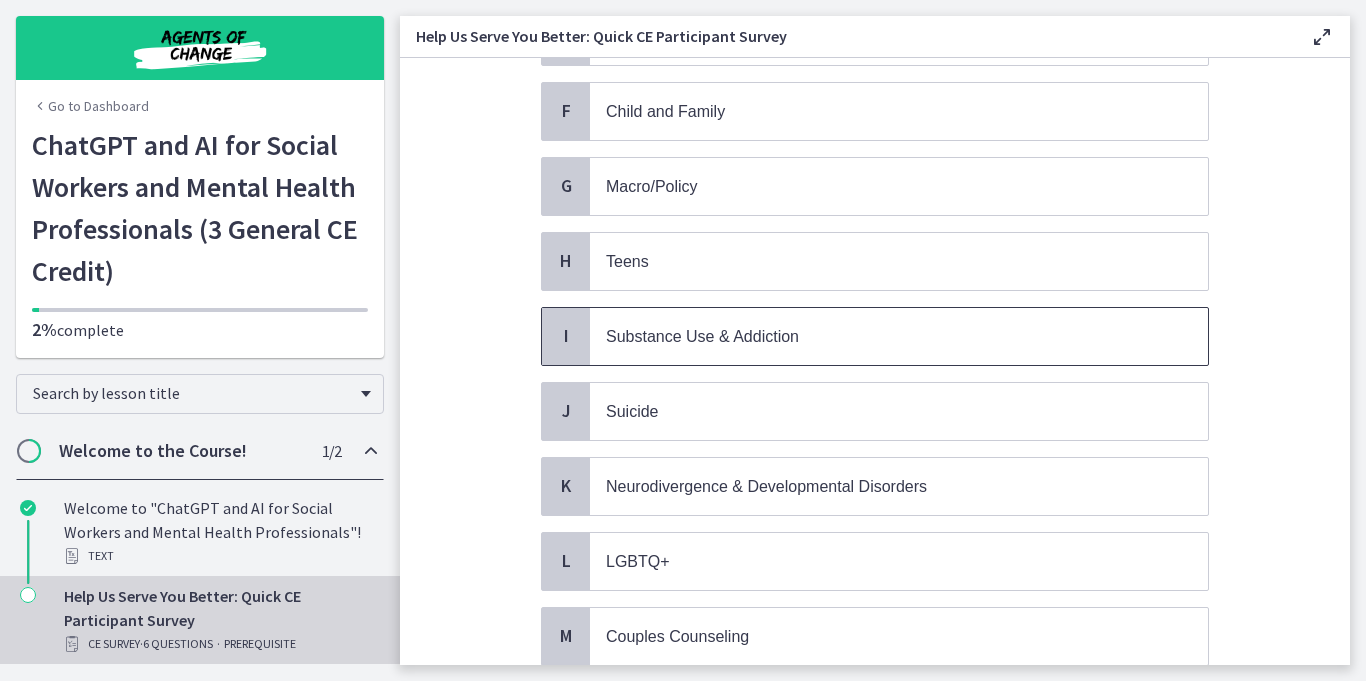 click on "Substance Use & Addiction" at bounding box center (879, 336) 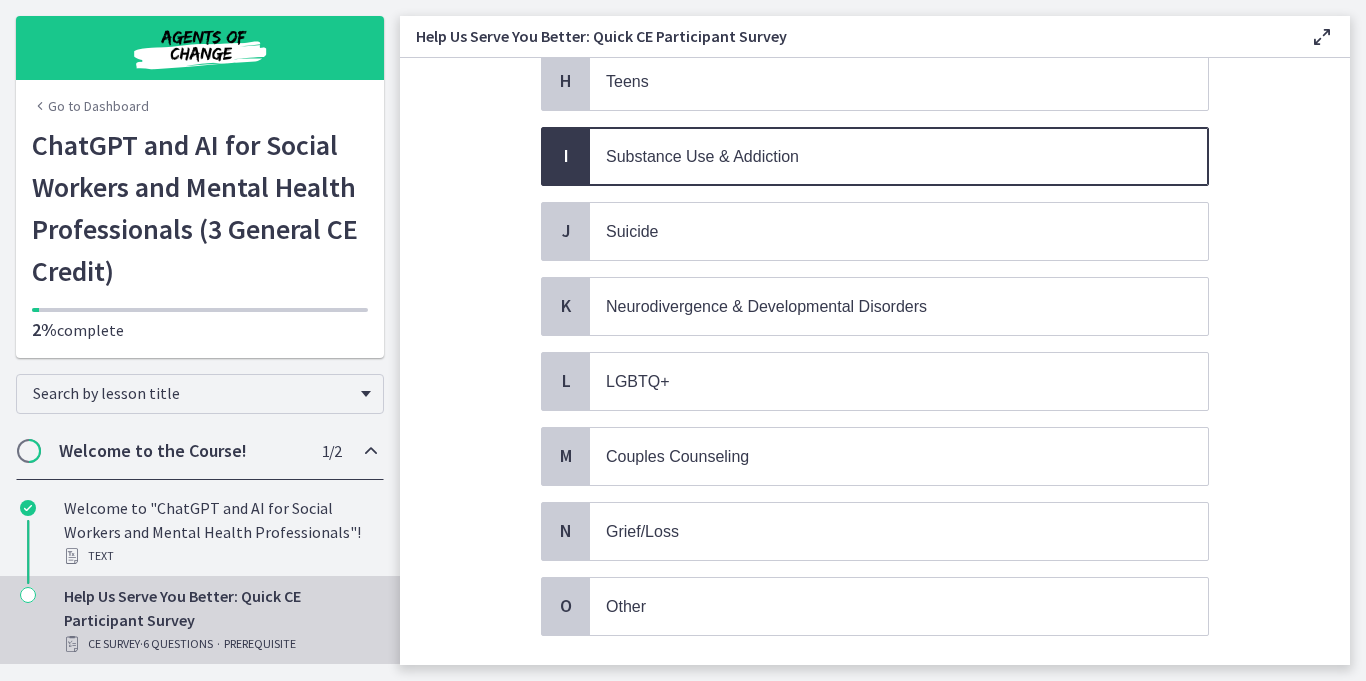 scroll, scrollTop: 721, scrollLeft: 0, axis: vertical 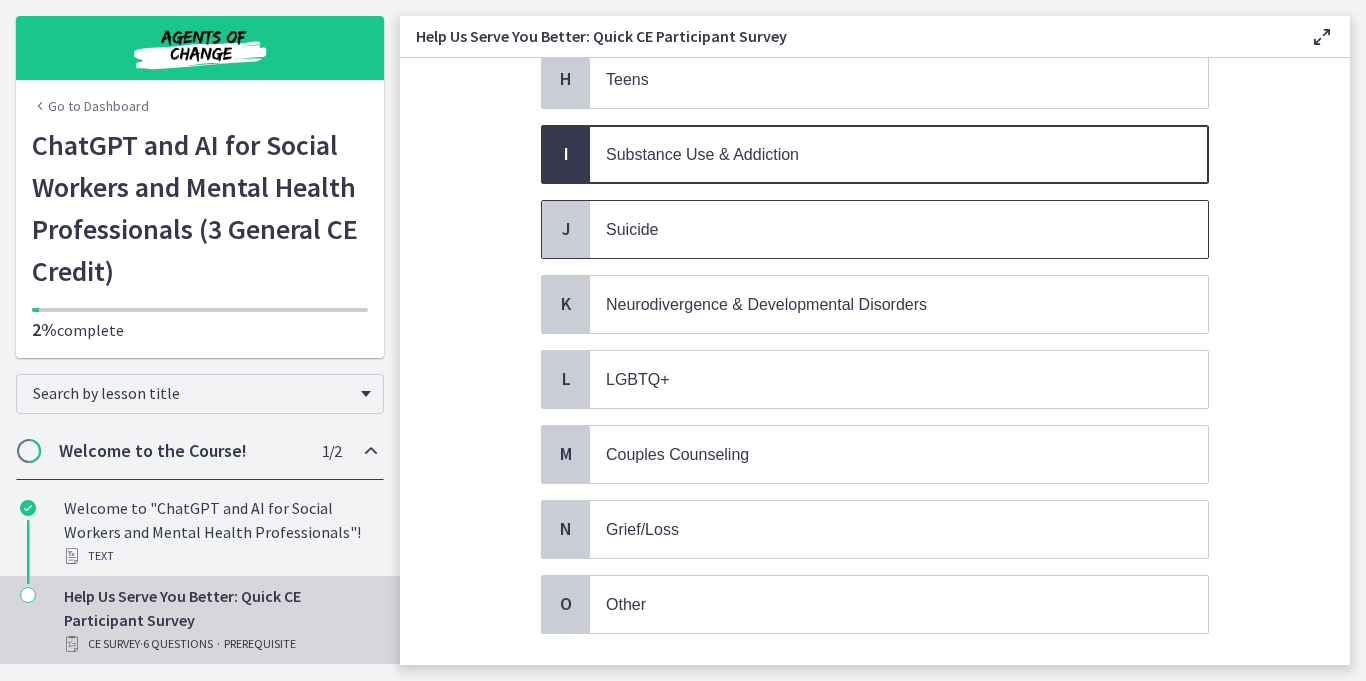 click on "Suicide" at bounding box center [879, 229] 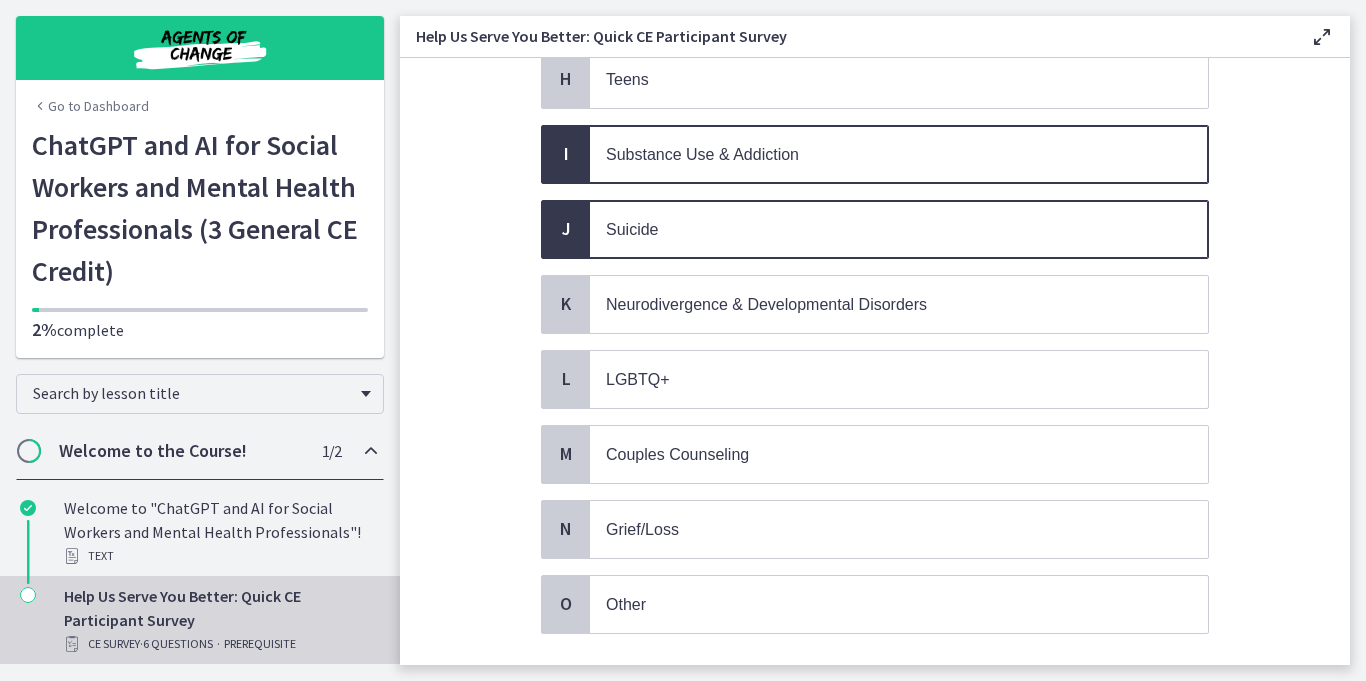 scroll, scrollTop: 835, scrollLeft: 0, axis: vertical 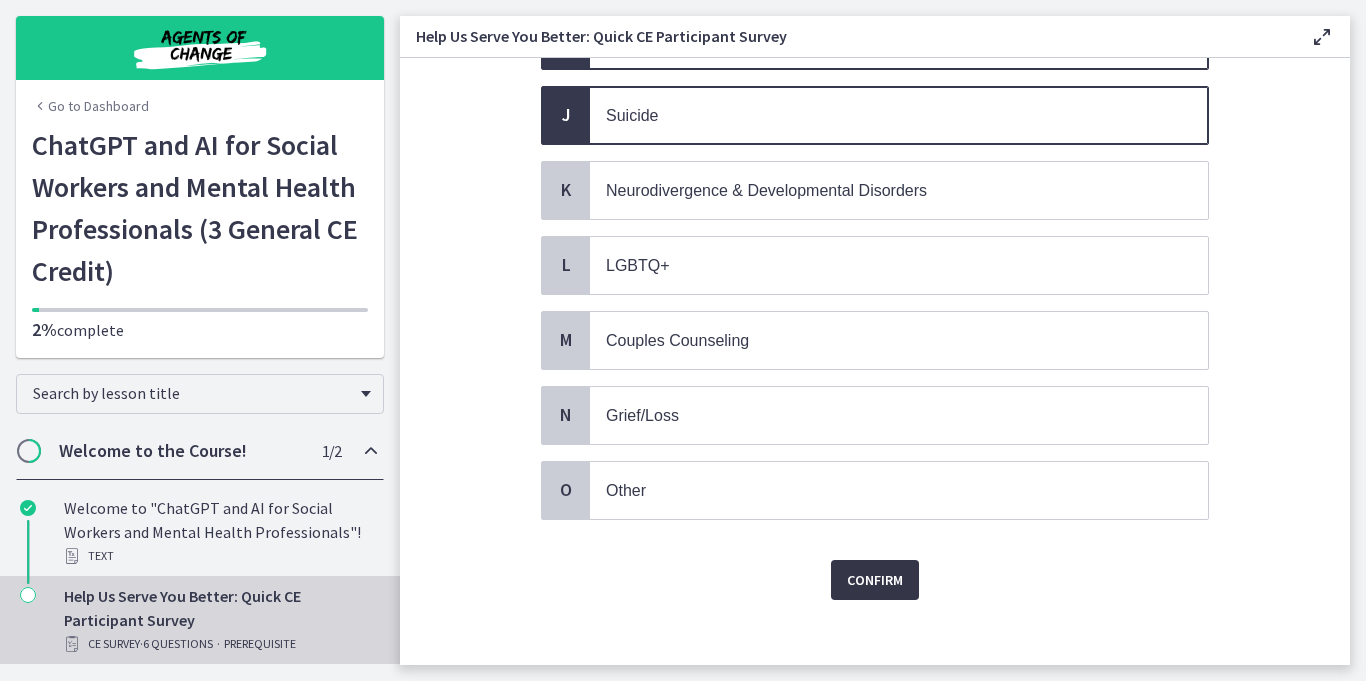 click on "Confirm" at bounding box center (875, 580) 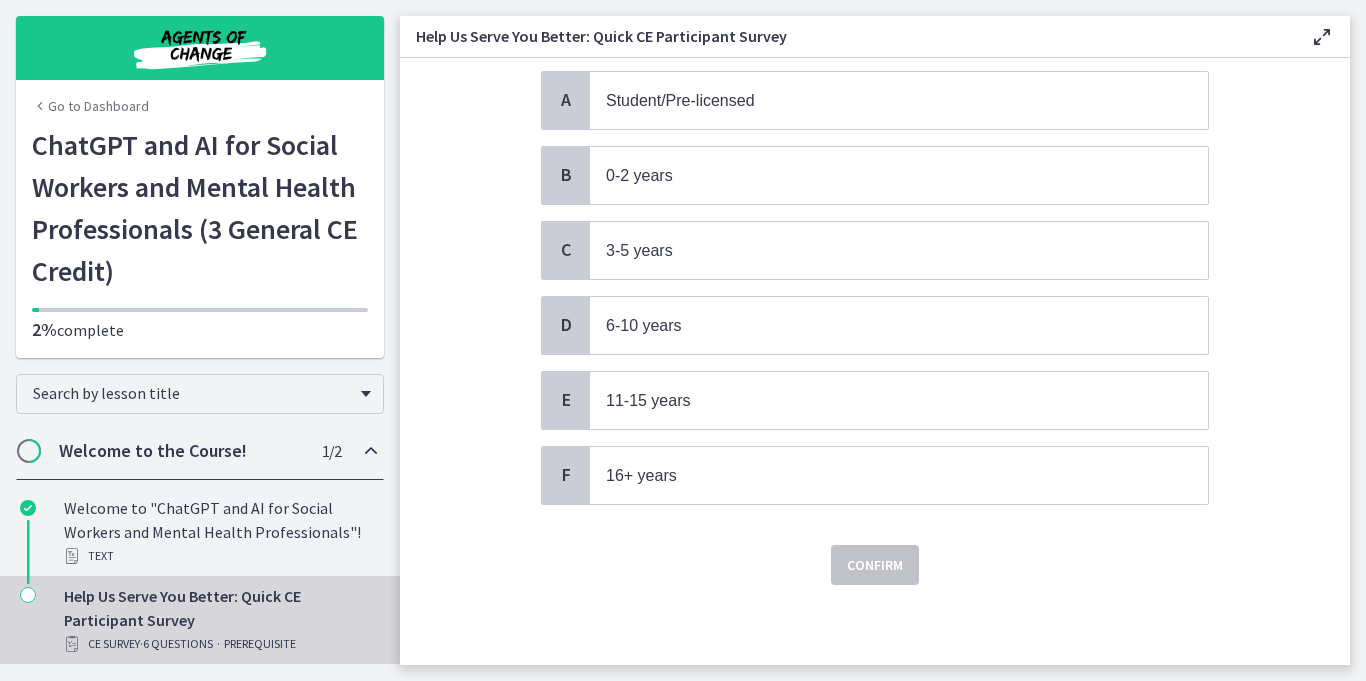 scroll, scrollTop: 0, scrollLeft: 0, axis: both 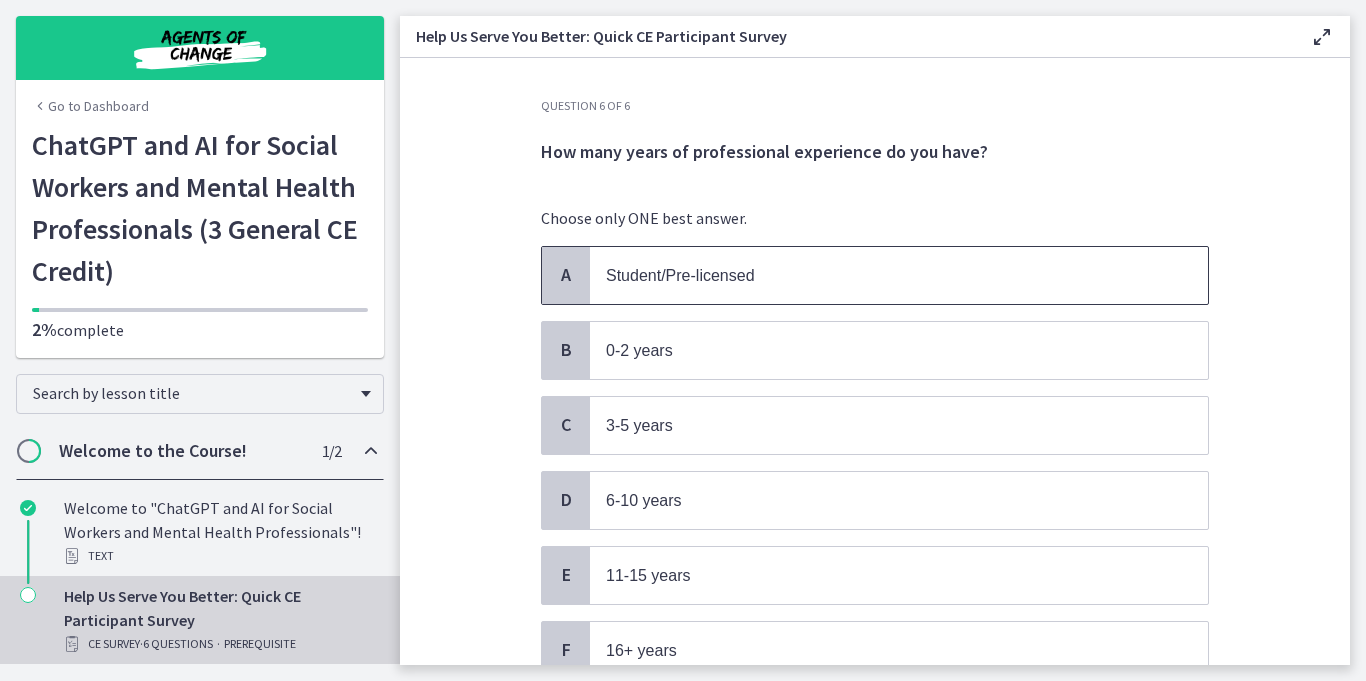 click on "Student/Pre-licensed" at bounding box center [879, 275] 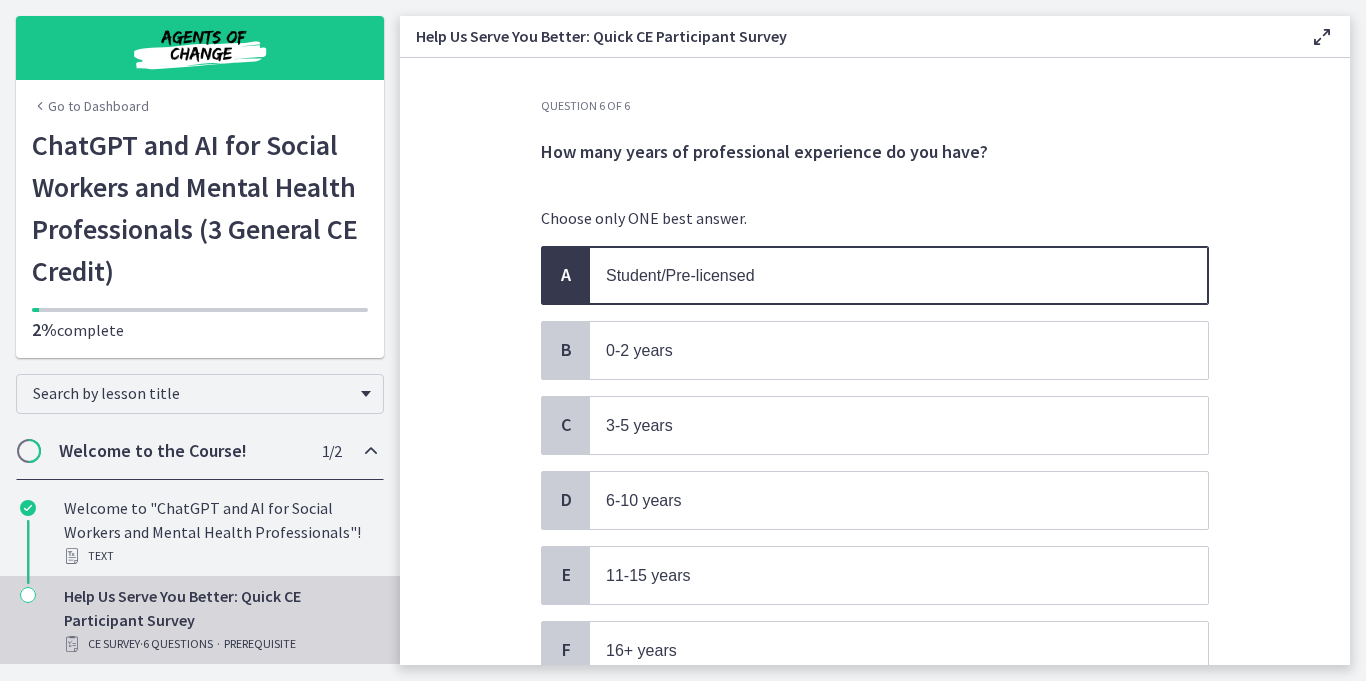 scroll, scrollTop: 169, scrollLeft: 0, axis: vertical 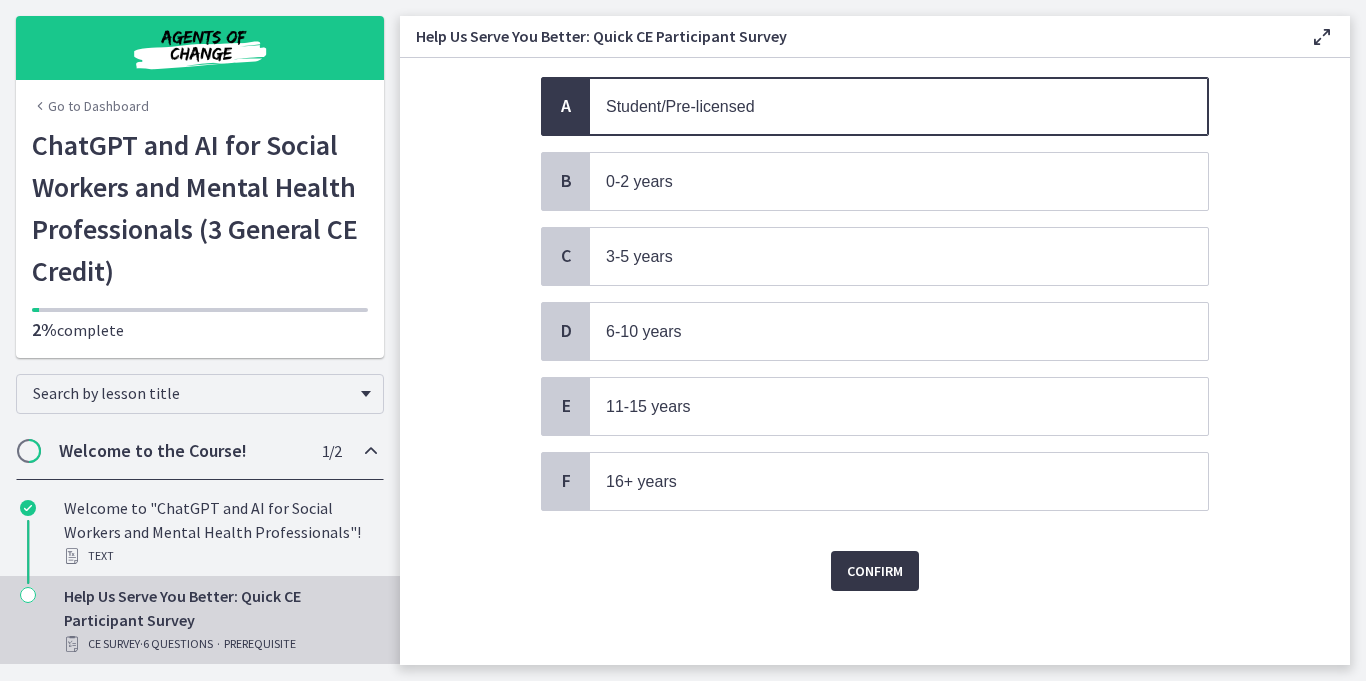 click on "Confirm" at bounding box center (875, 571) 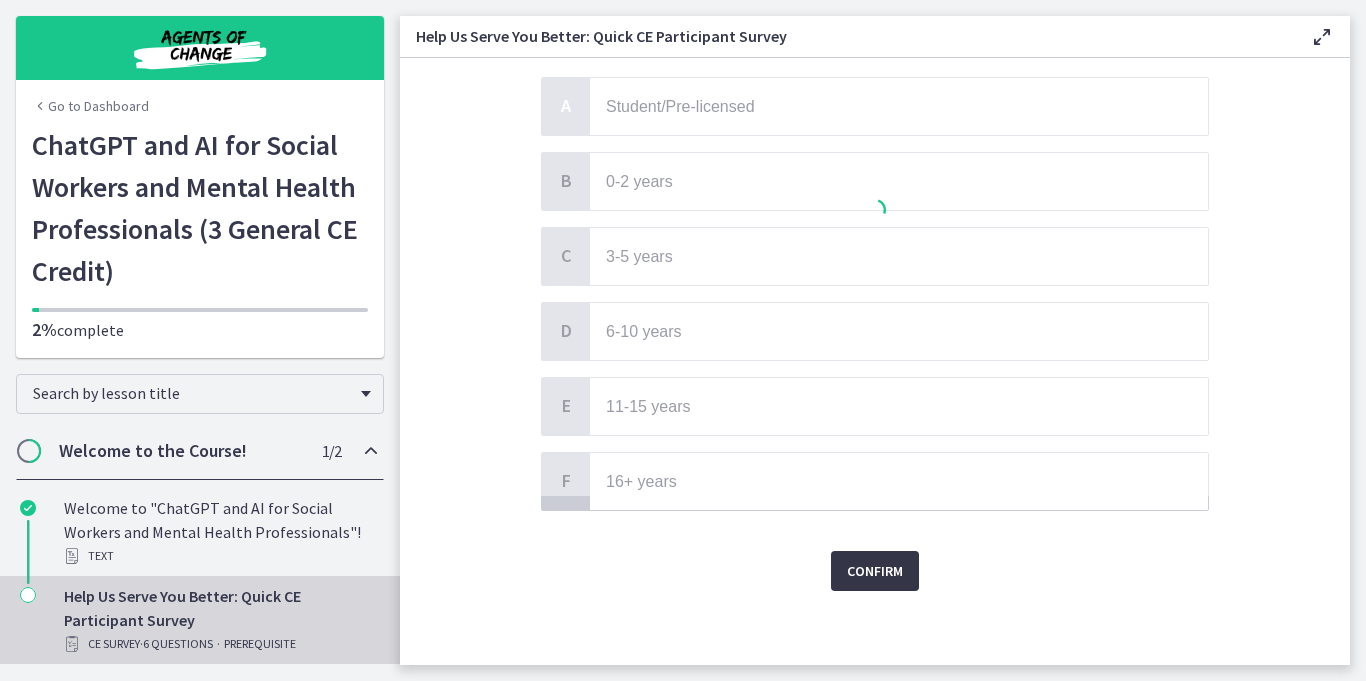 scroll, scrollTop: 0, scrollLeft: 0, axis: both 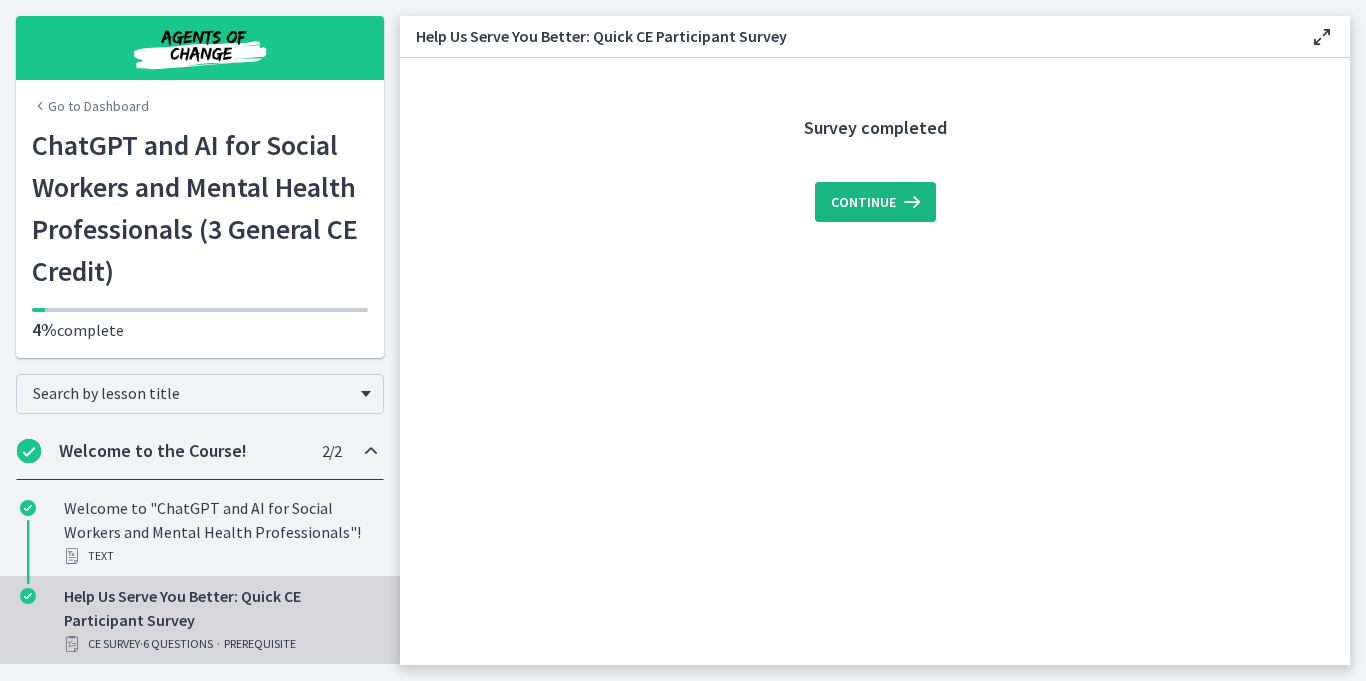 click on "Continue" at bounding box center [863, 202] 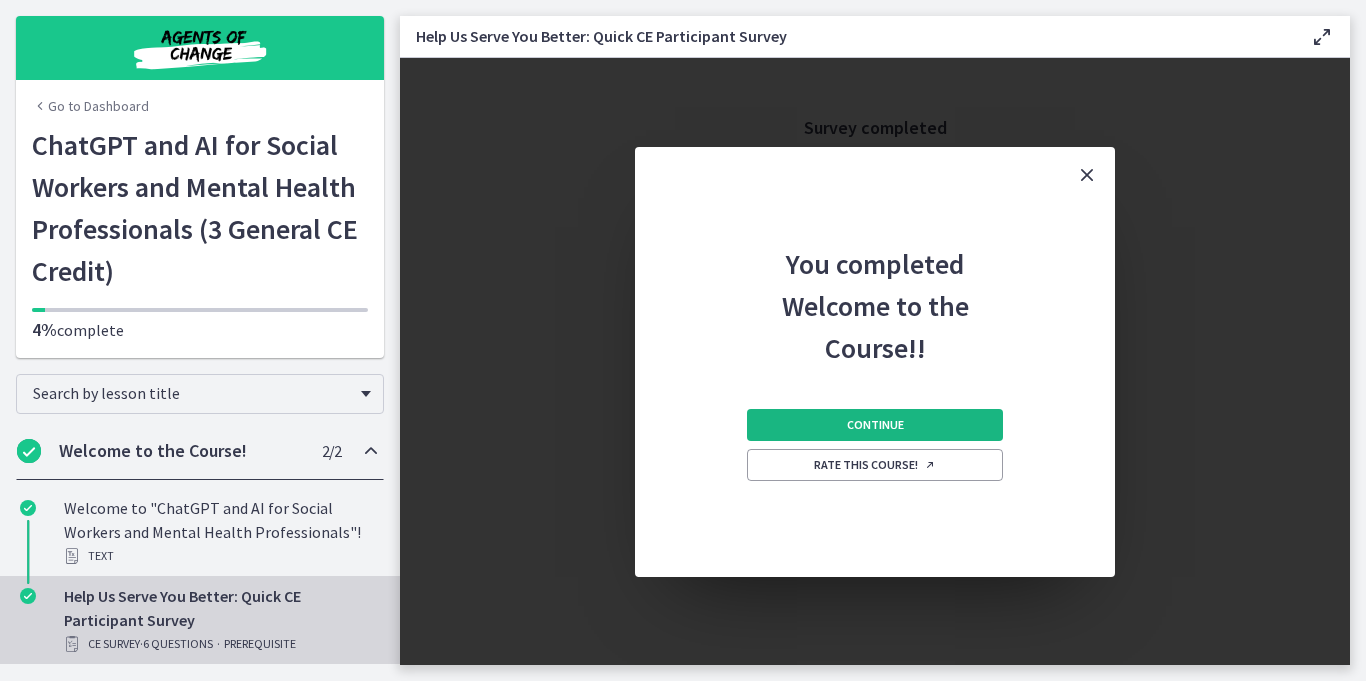 click on "Continue" at bounding box center [875, 425] 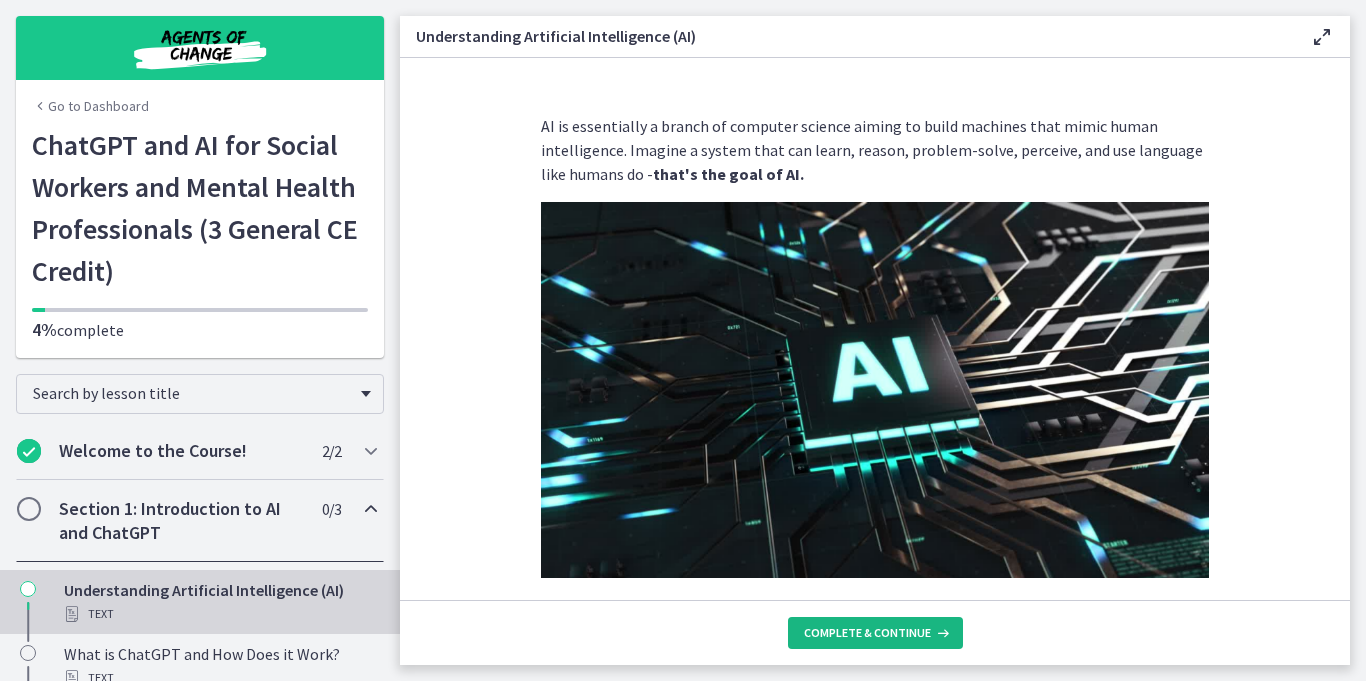 click on "Complete & continue" at bounding box center (867, 633) 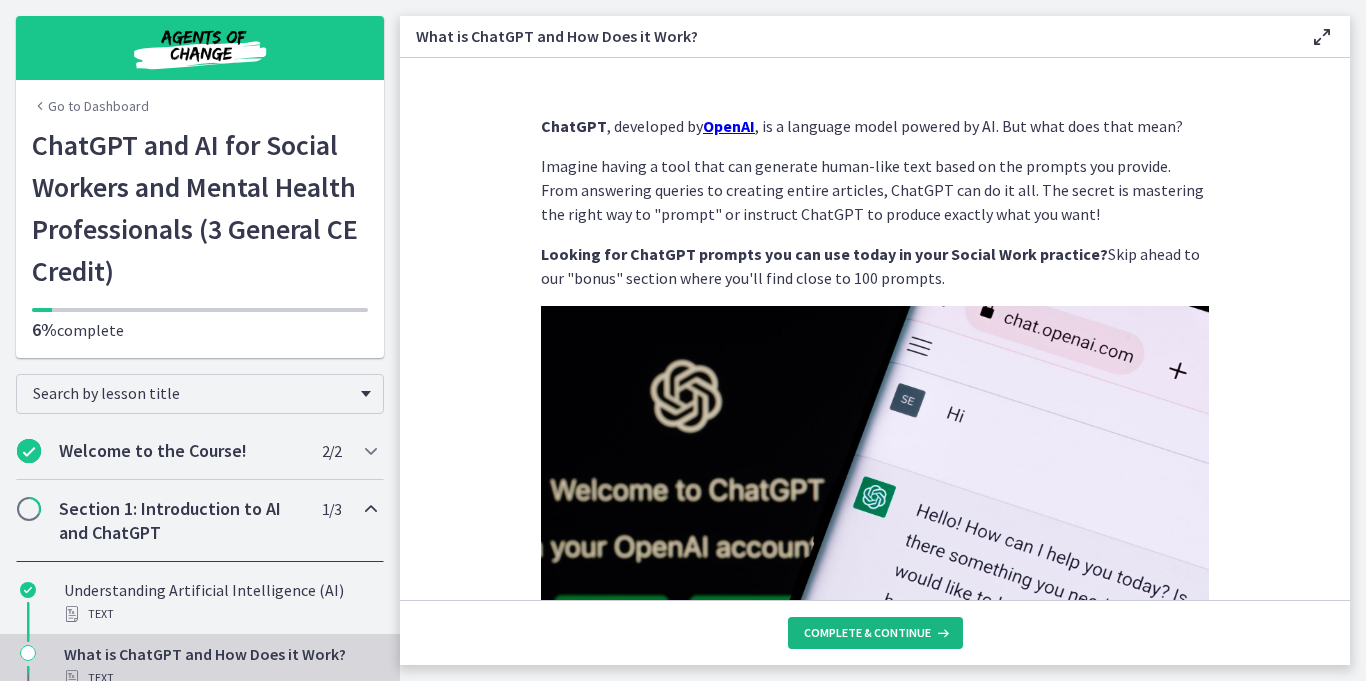 click on "Complete & continue" at bounding box center (867, 633) 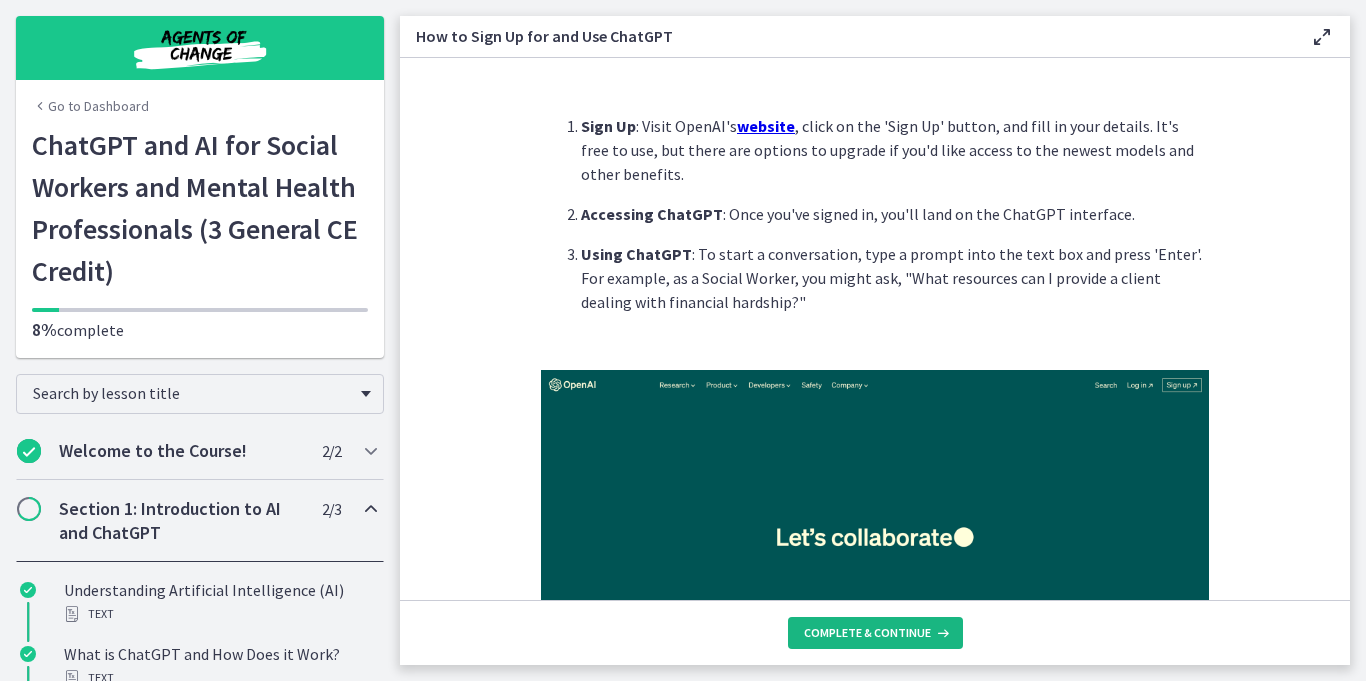 click on "Complete & continue" at bounding box center (867, 633) 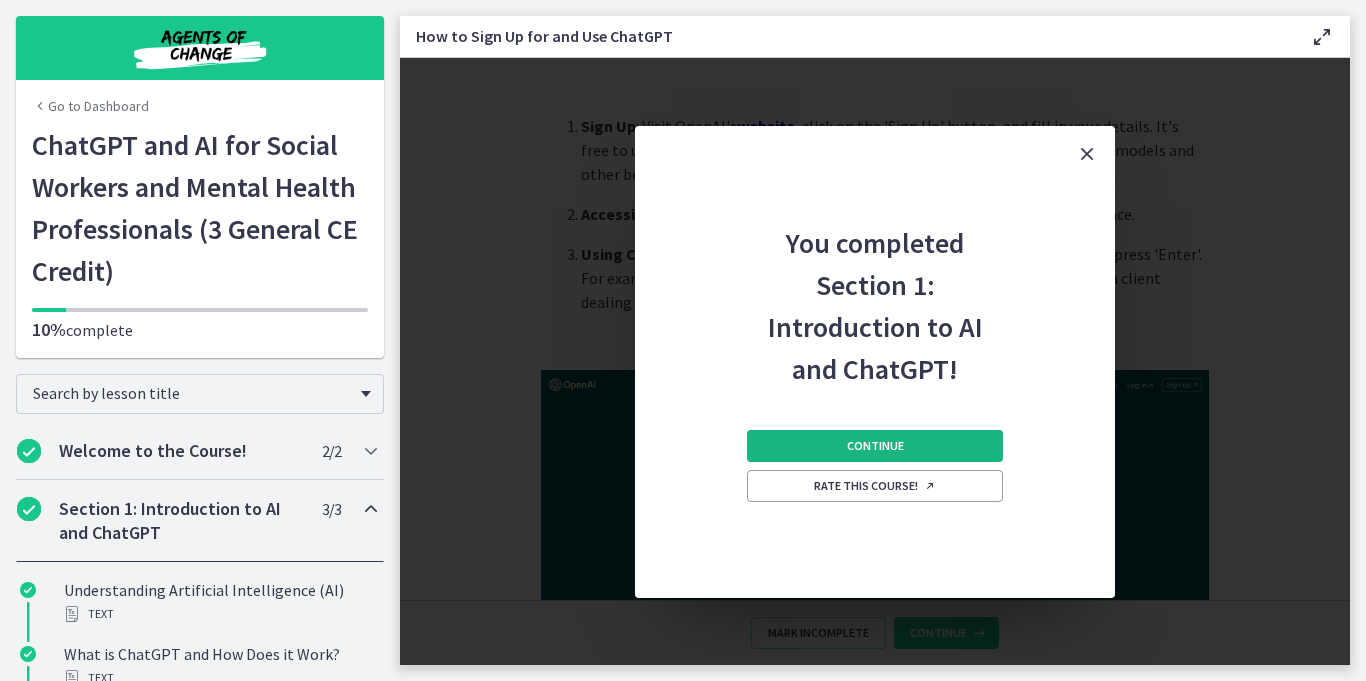 click on "Continue" at bounding box center (875, 446) 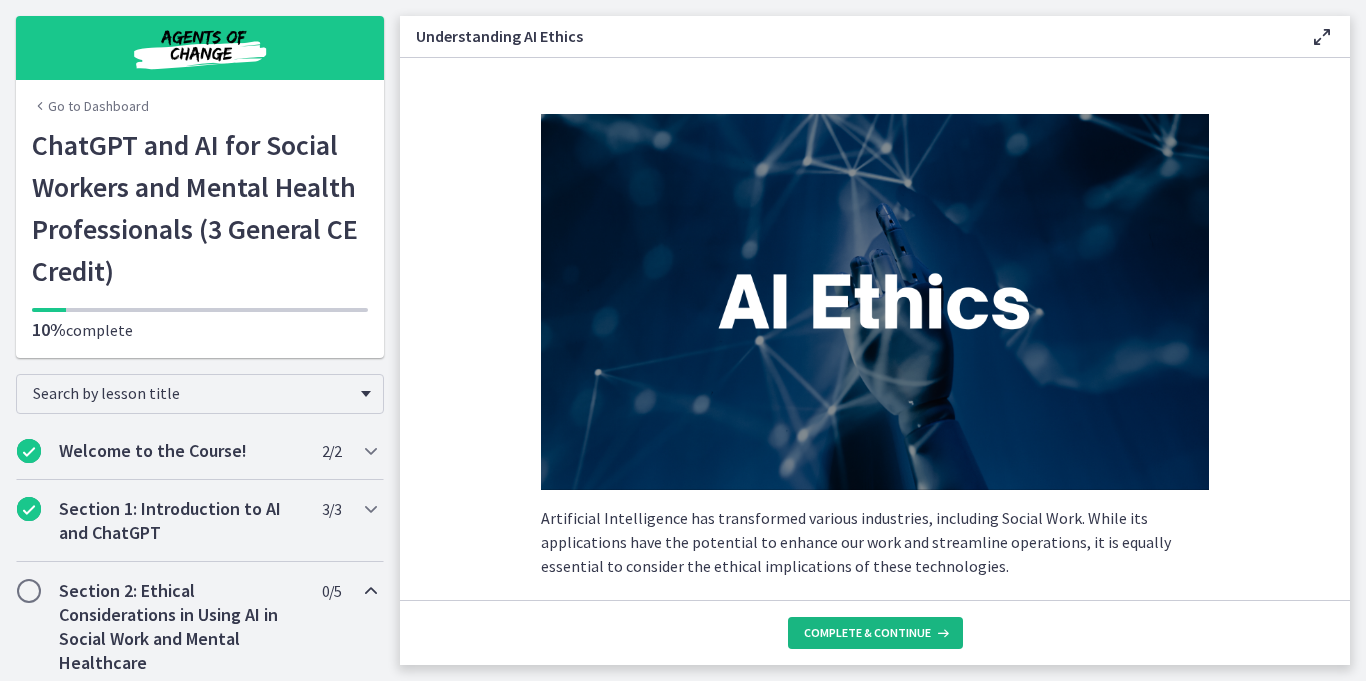 click on "Complete & continue" at bounding box center (867, 633) 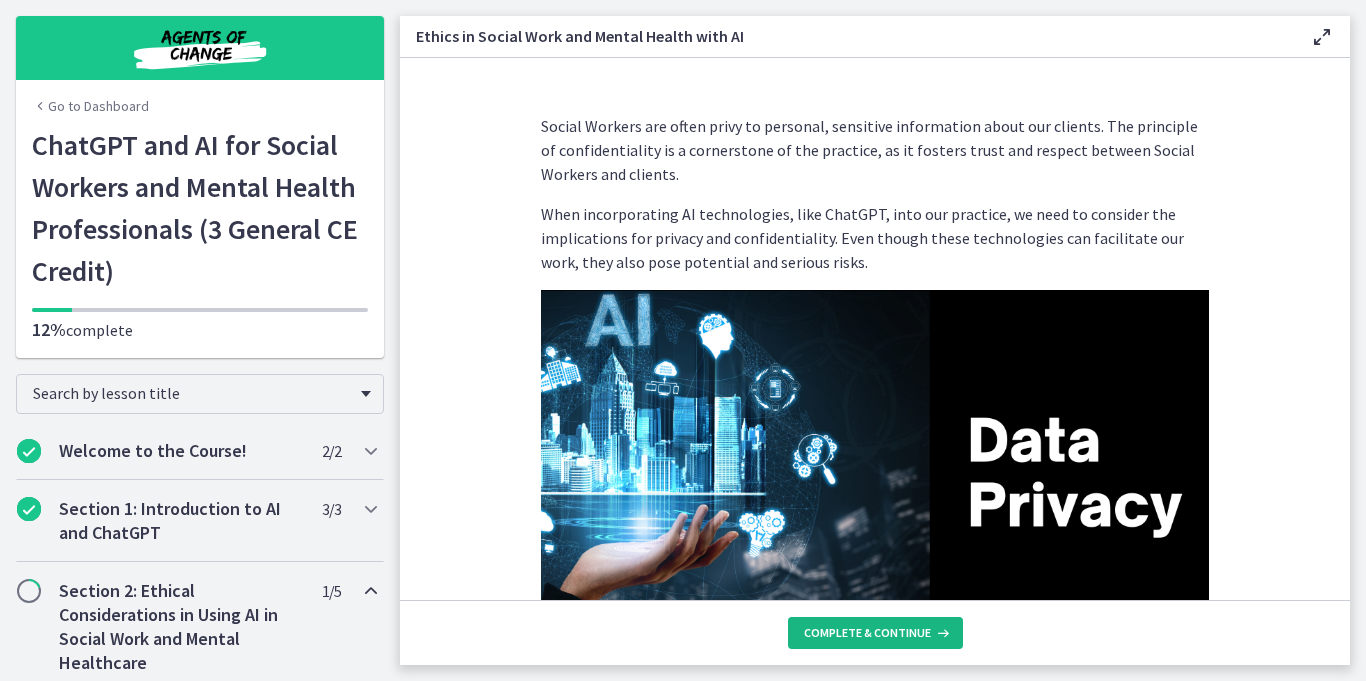 click on "Complete & continue" at bounding box center [867, 633] 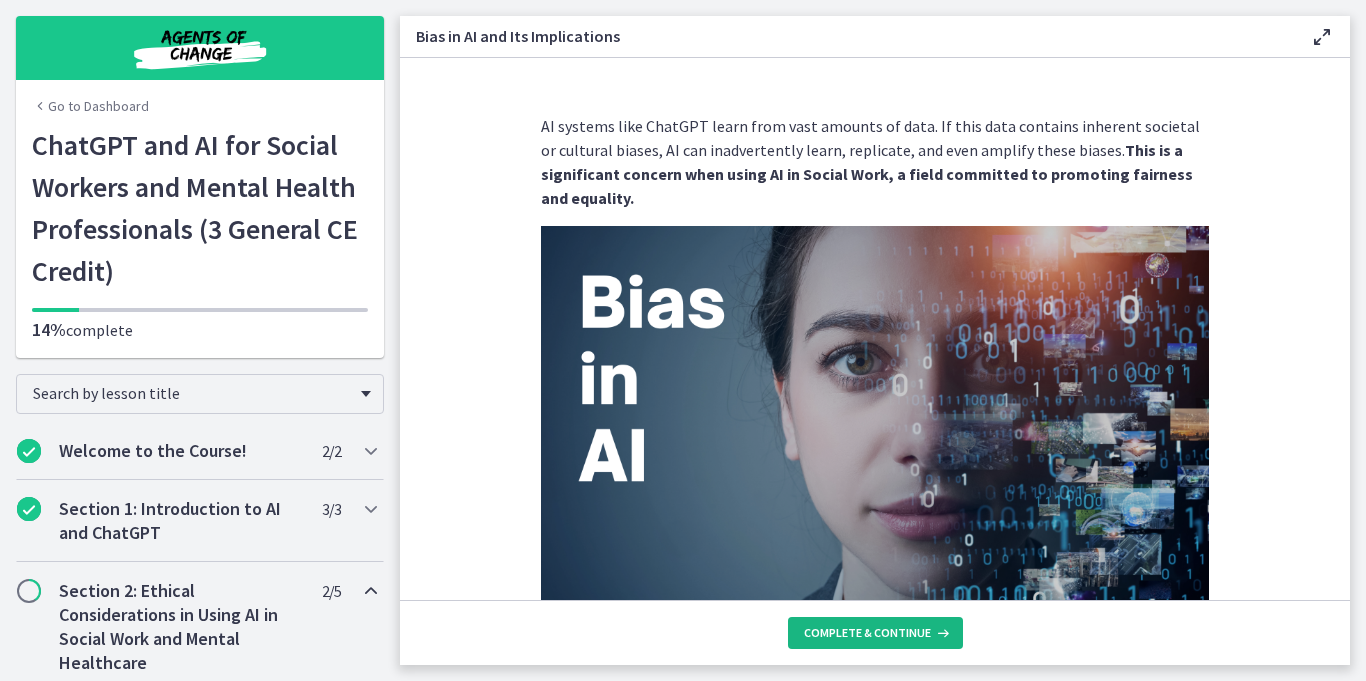 click on "Complete & continue" at bounding box center (867, 633) 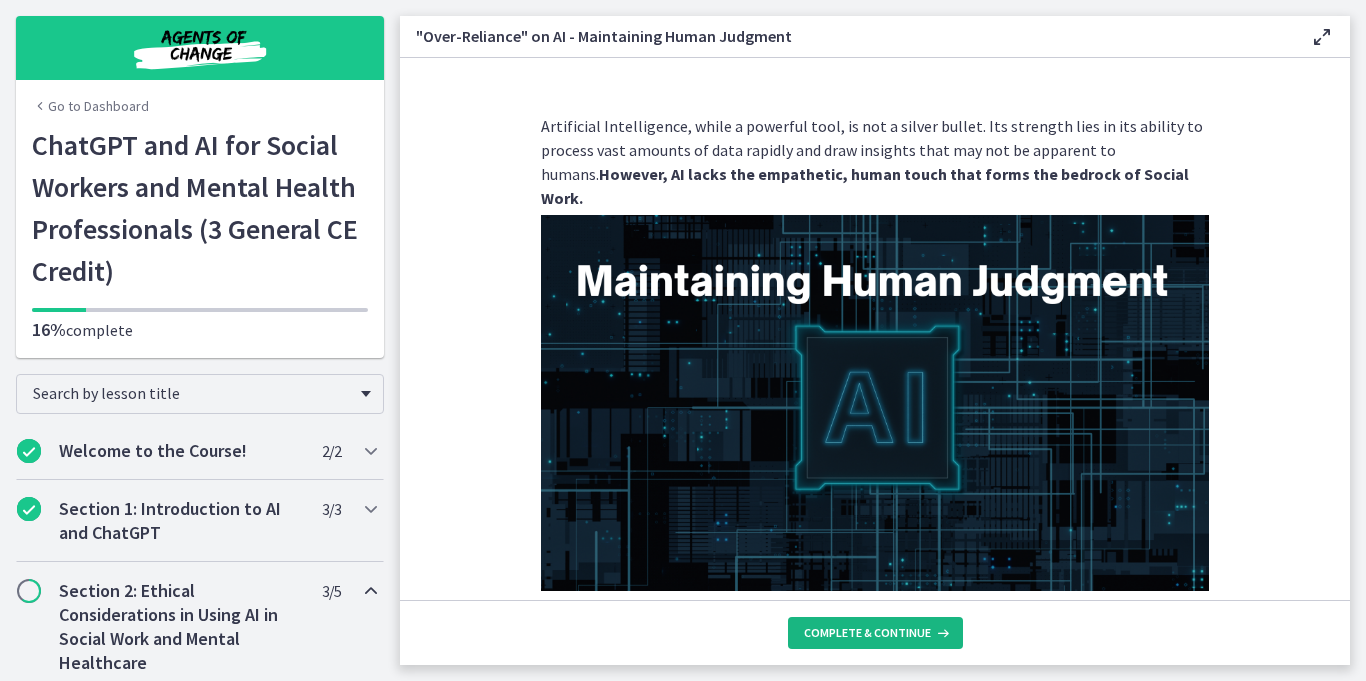 click on "Complete & continue" at bounding box center (867, 633) 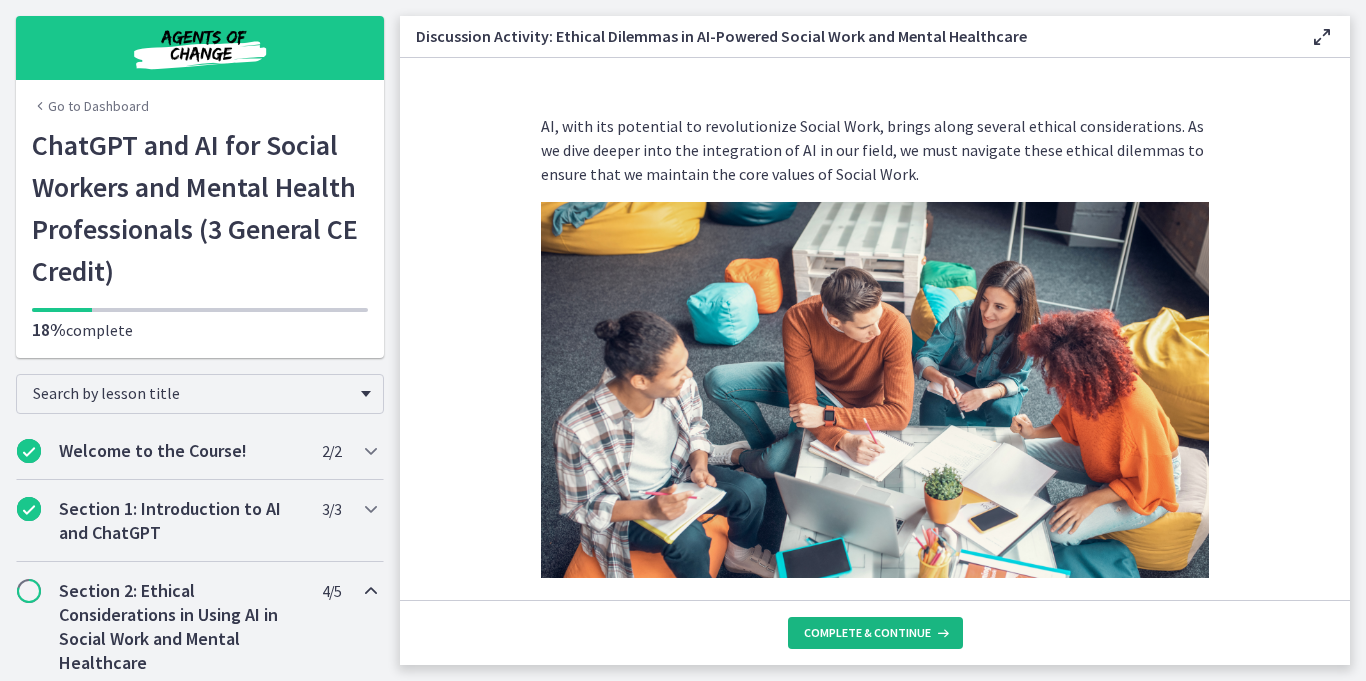 click on "Complete & continue" at bounding box center [867, 633] 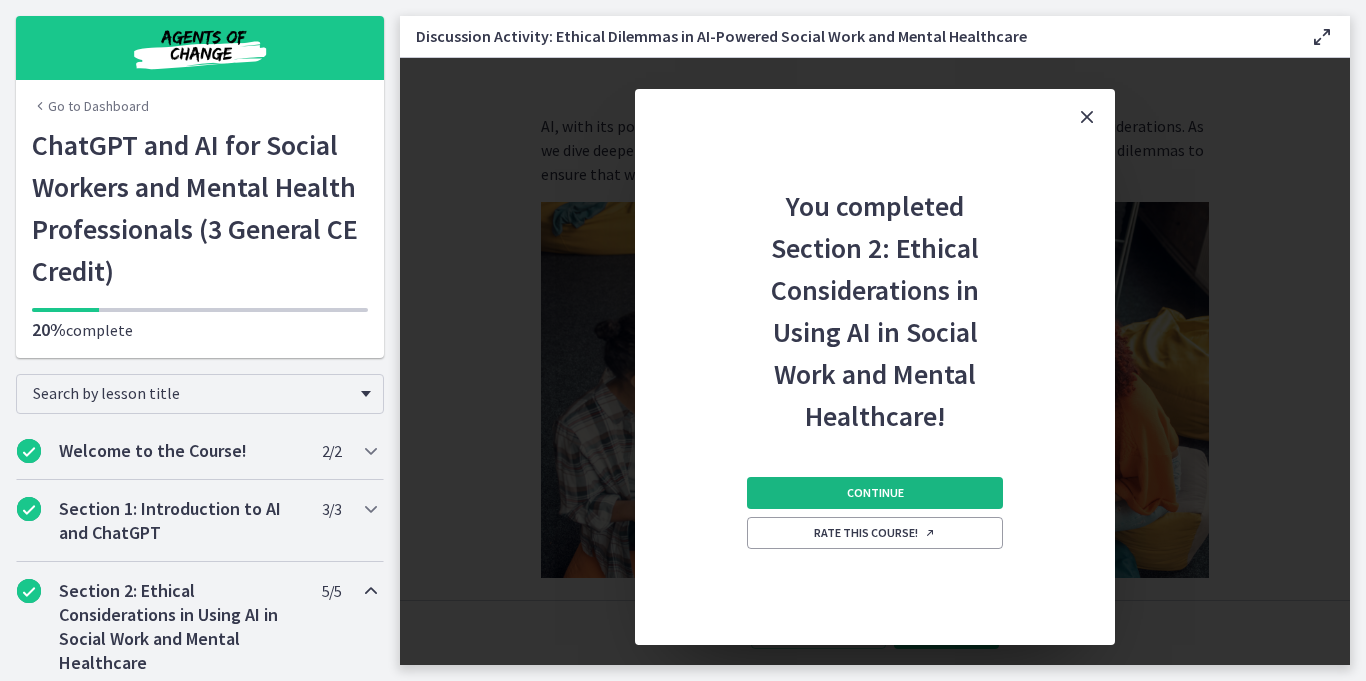 click on "Continue" at bounding box center (875, 493) 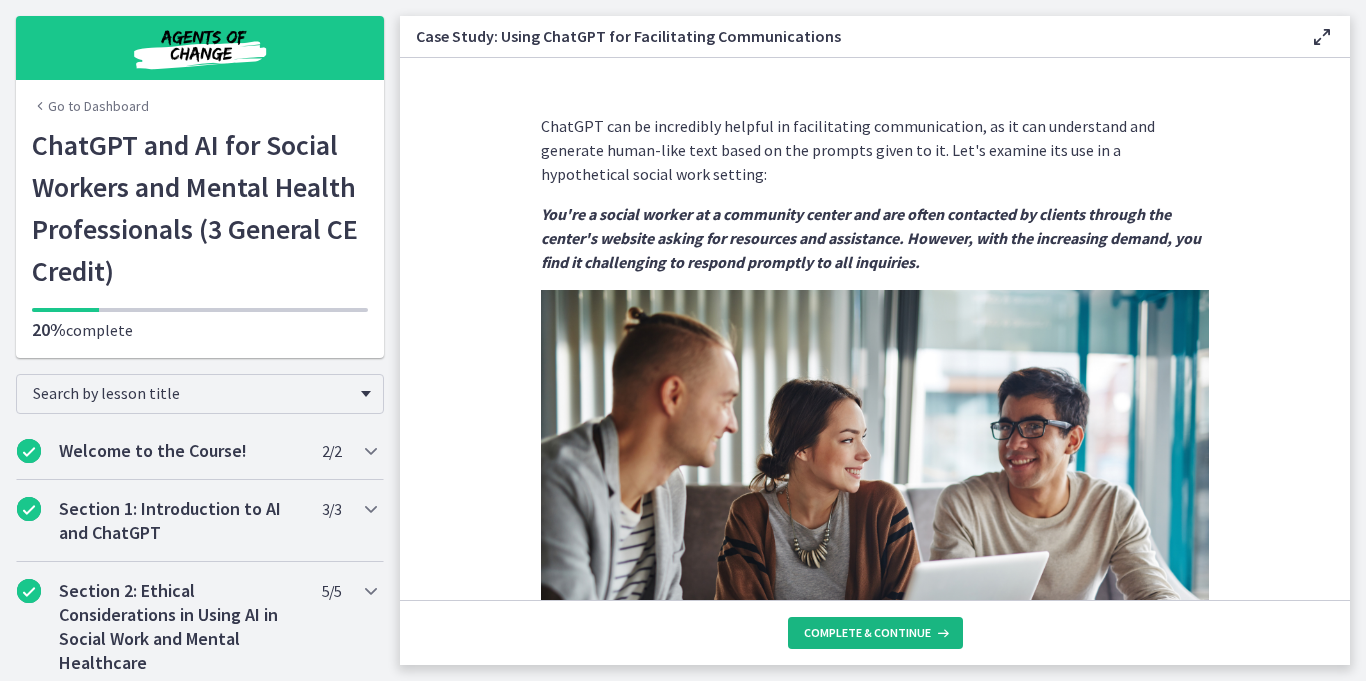 click on "Complete & continue" at bounding box center (867, 633) 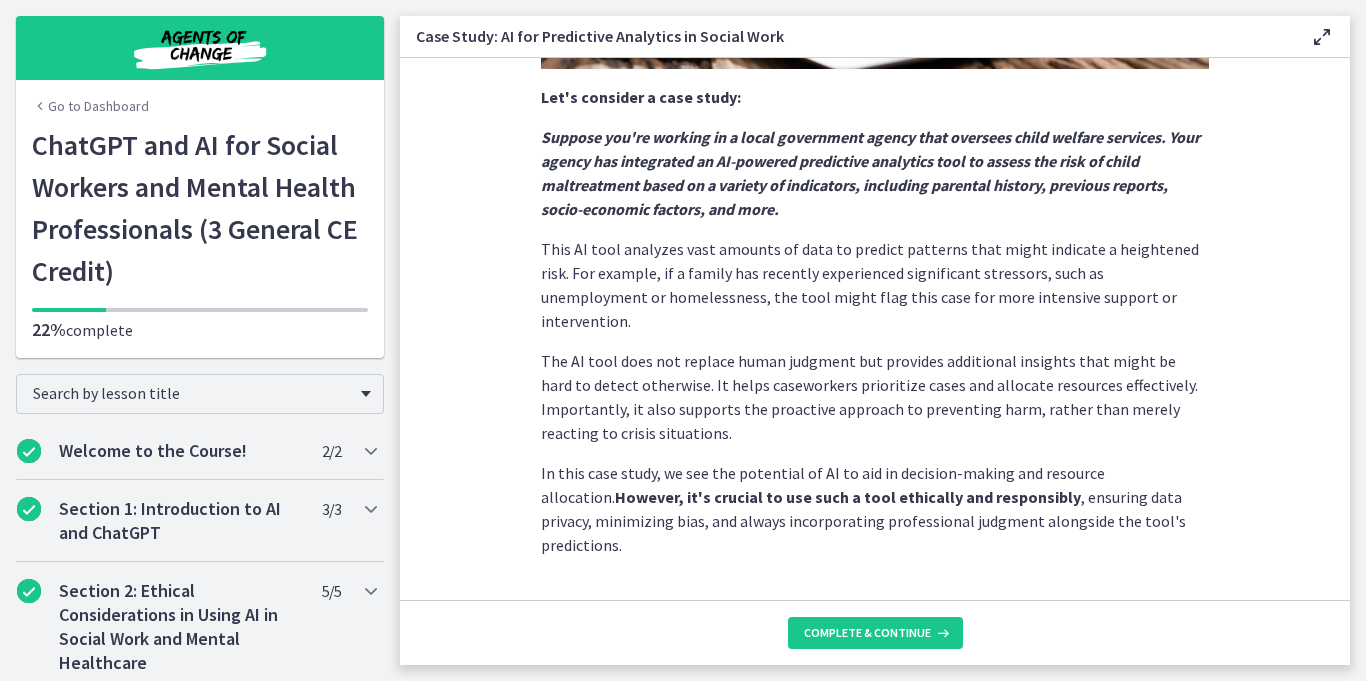 scroll, scrollTop: 514, scrollLeft: 0, axis: vertical 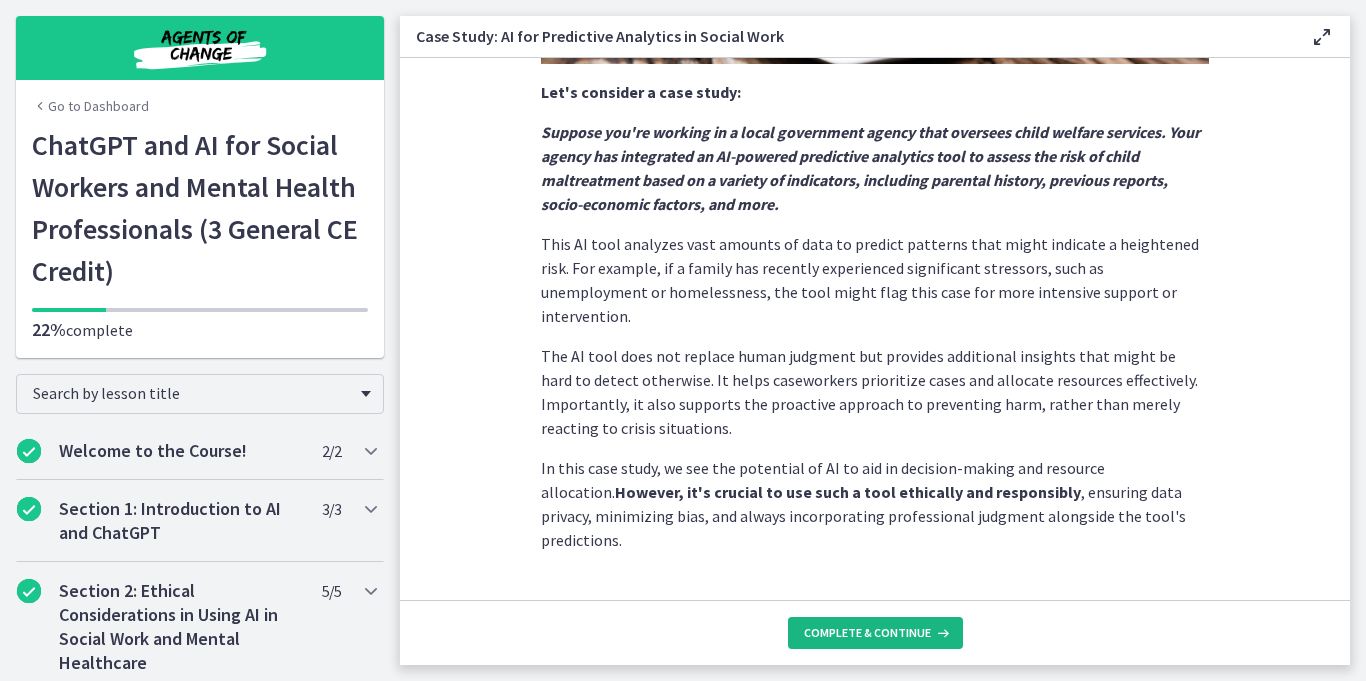 click on "Complete & continue" at bounding box center [867, 633] 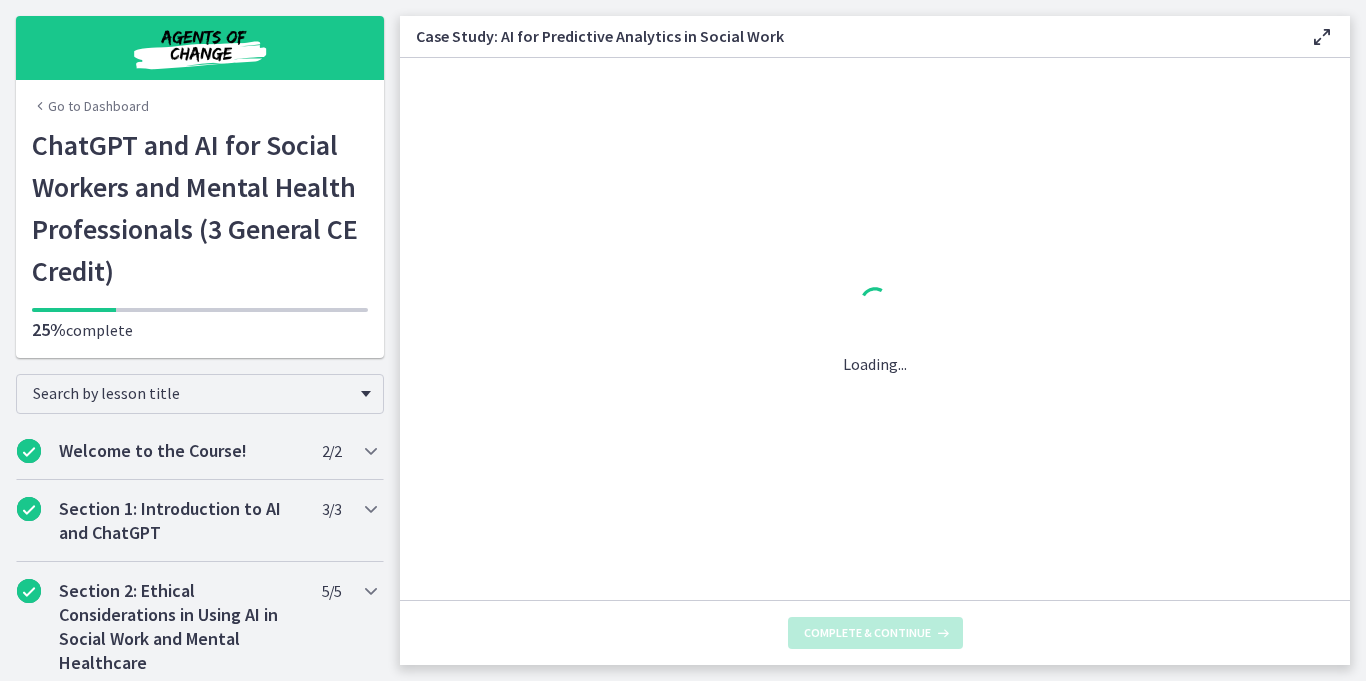 scroll, scrollTop: 0, scrollLeft: 0, axis: both 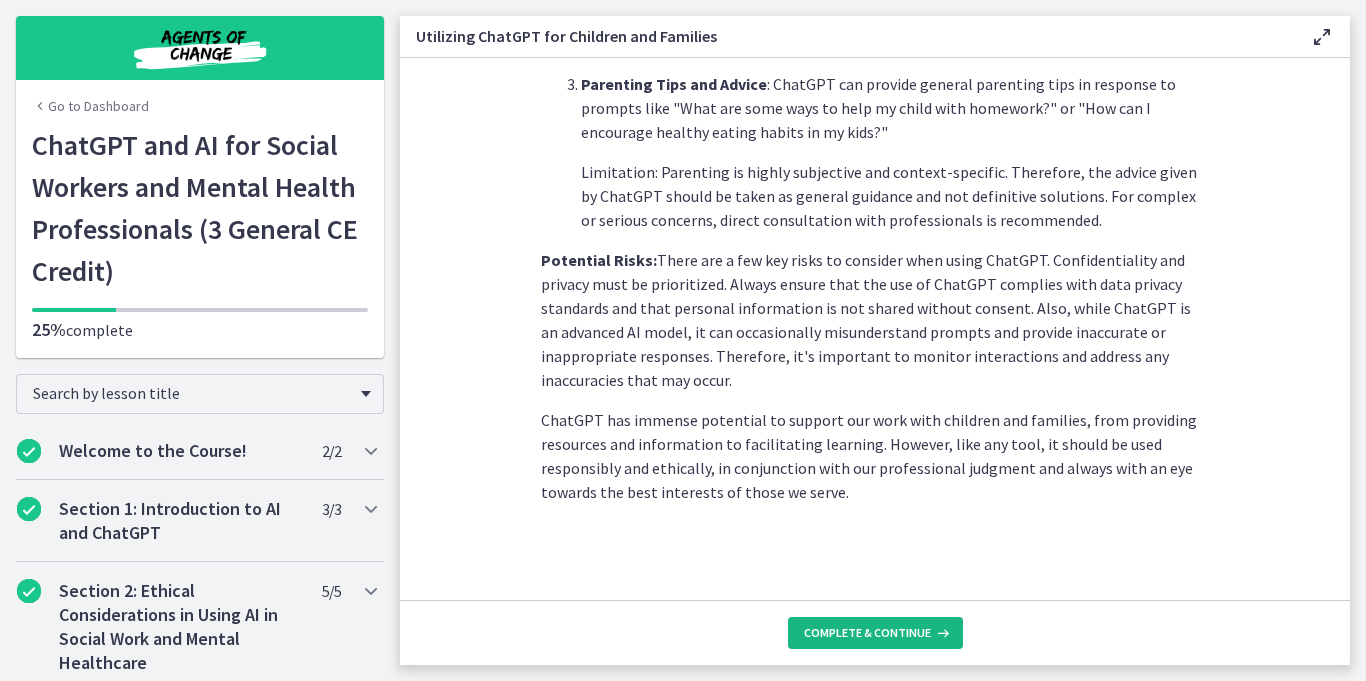 click on "Complete & continue" at bounding box center [875, 633] 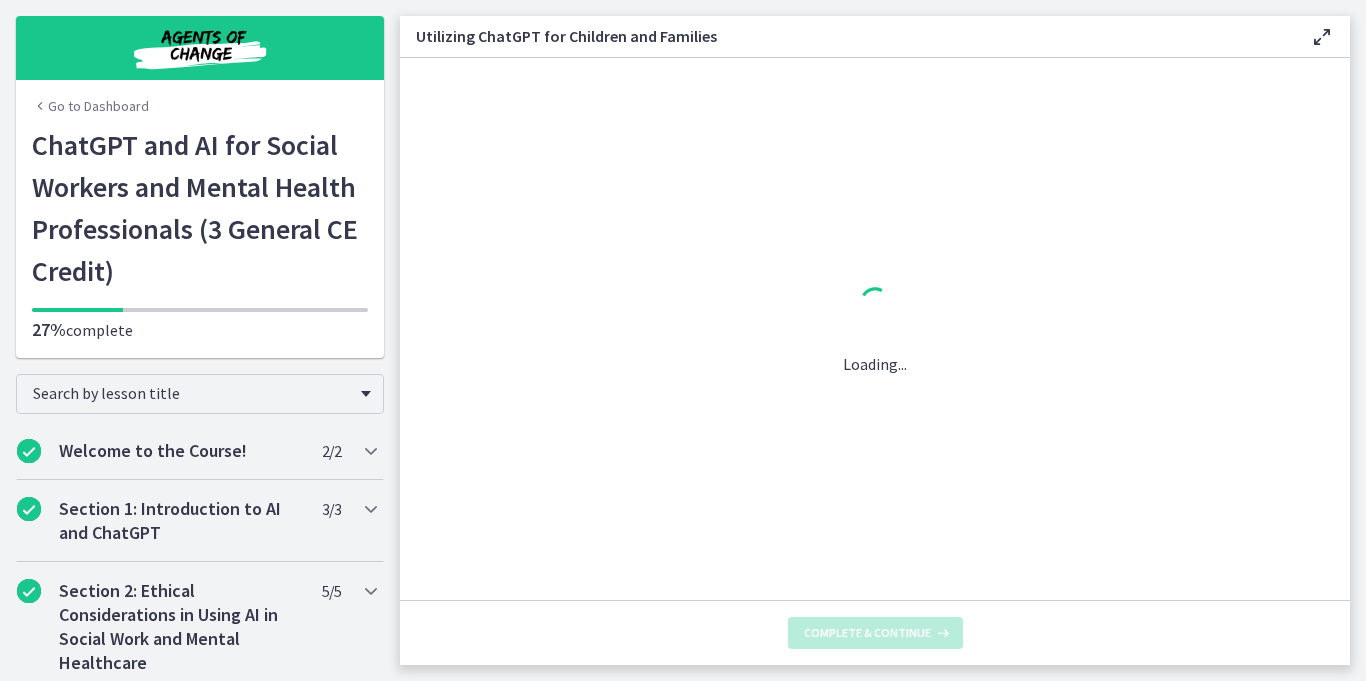 scroll, scrollTop: 0, scrollLeft: 0, axis: both 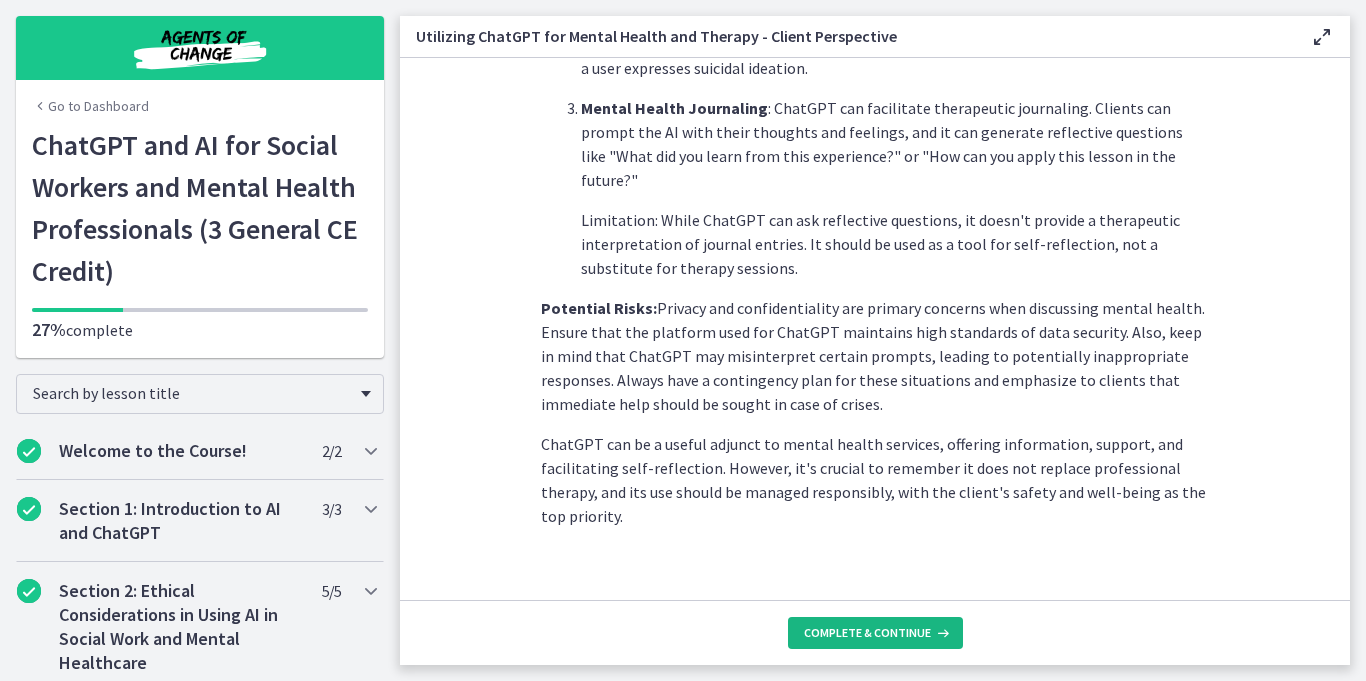 click on "Complete & continue" at bounding box center [867, 633] 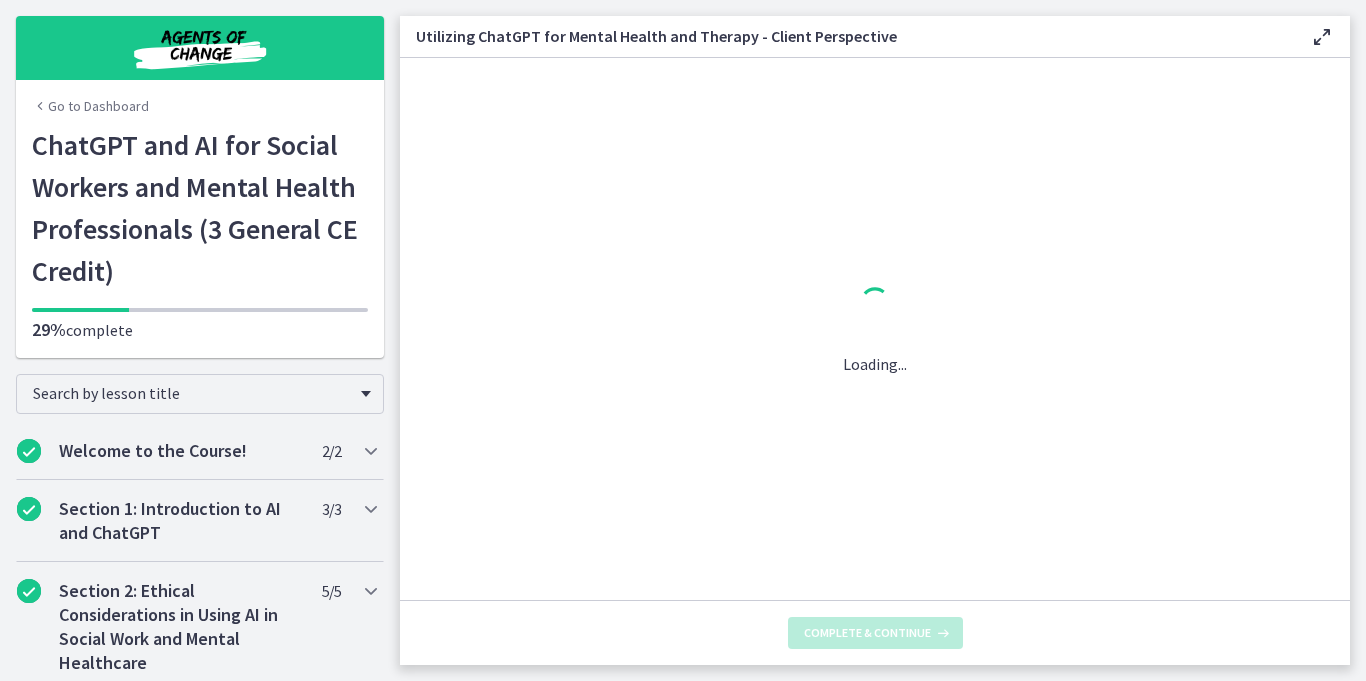 scroll, scrollTop: 0, scrollLeft: 0, axis: both 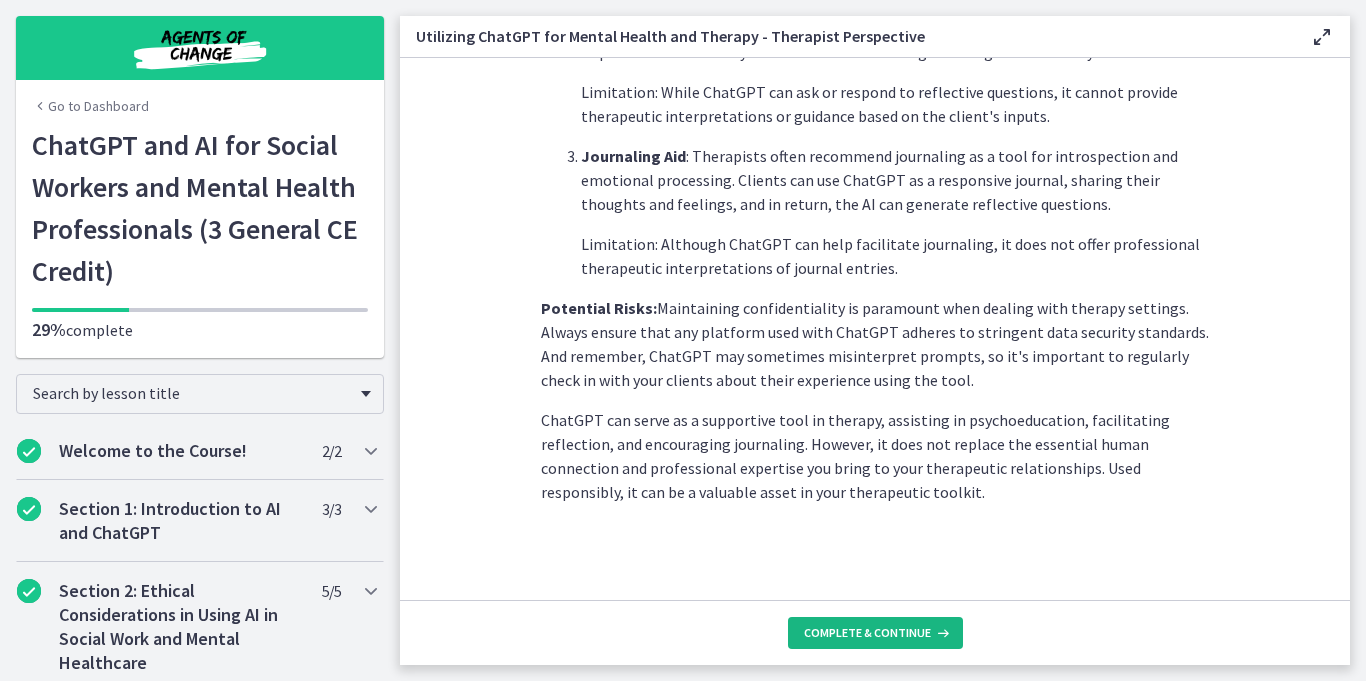 click on "Complete & continue" at bounding box center [867, 633] 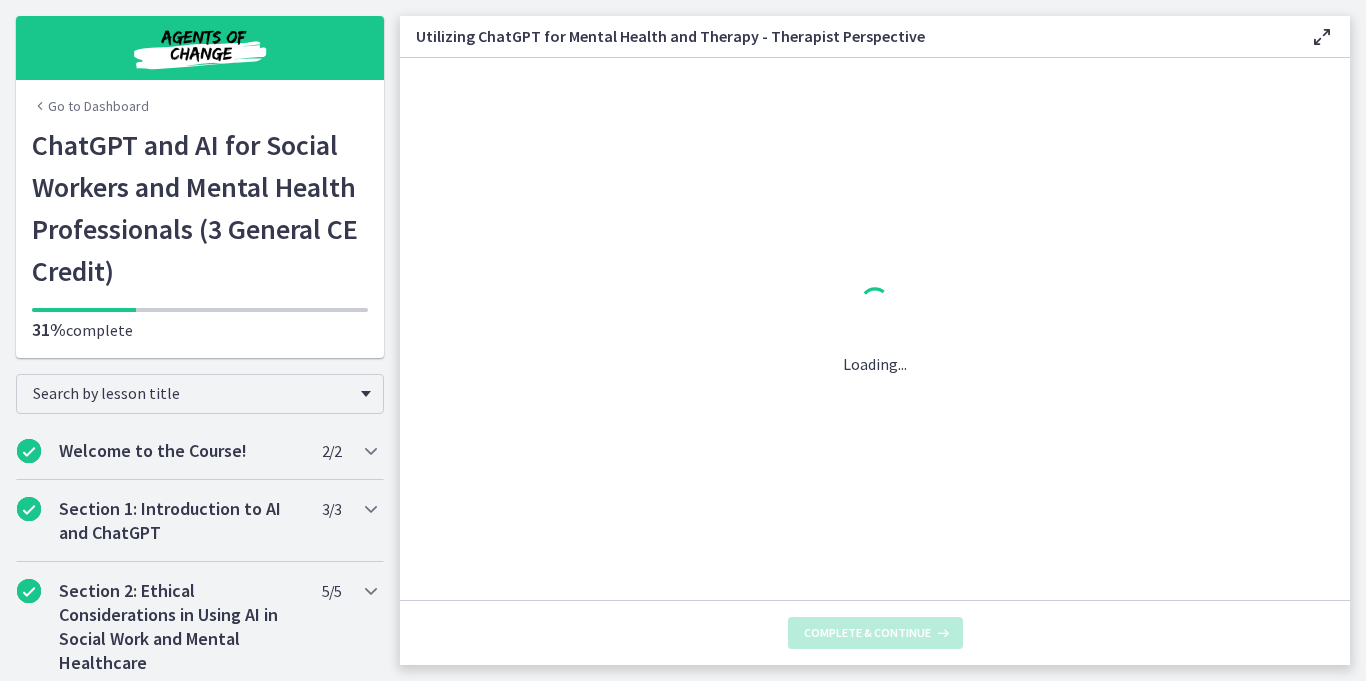 scroll, scrollTop: 0, scrollLeft: 0, axis: both 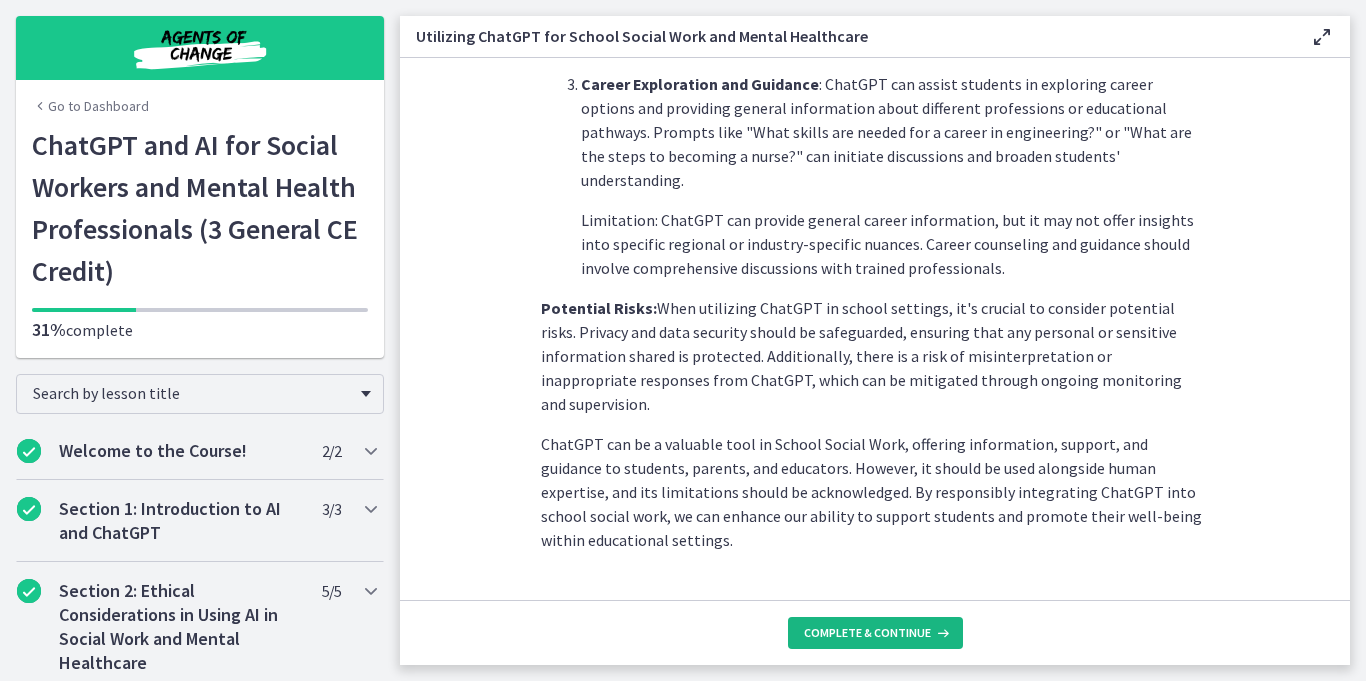 click on "Complete & continue" at bounding box center [867, 633] 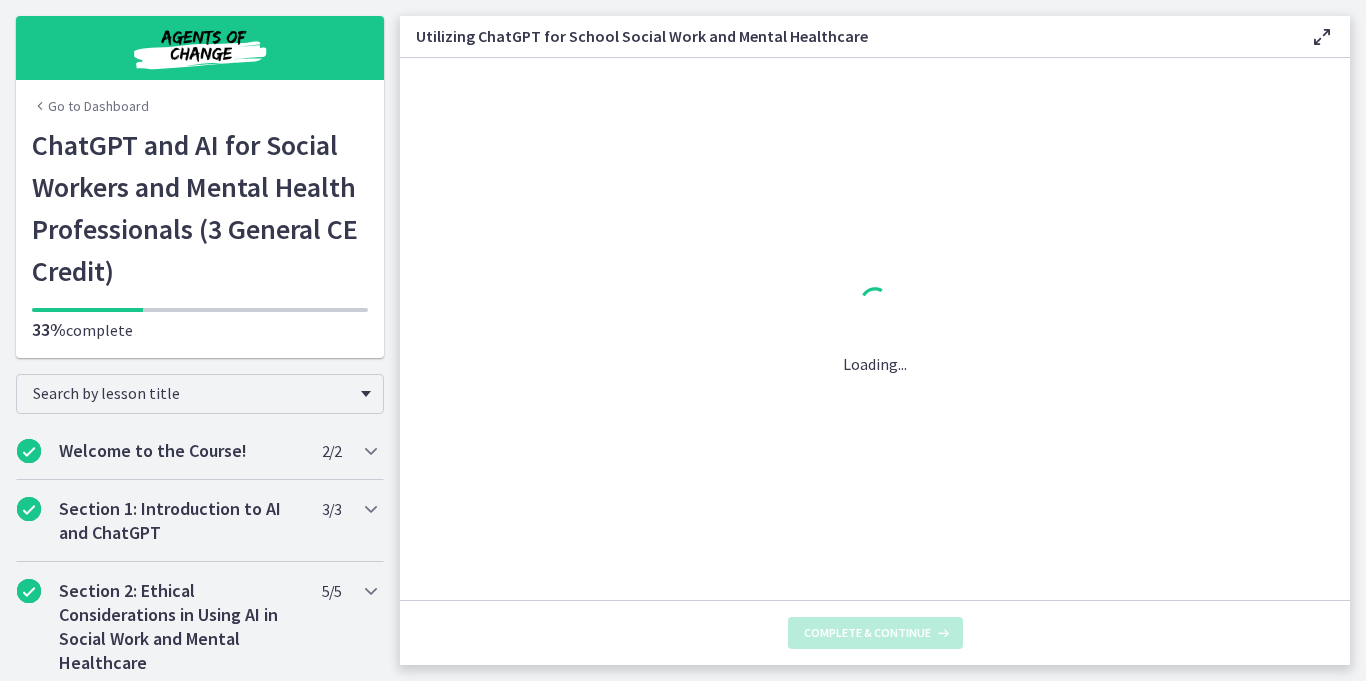 scroll, scrollTop: 0, scrollLeft: 0, axis: both 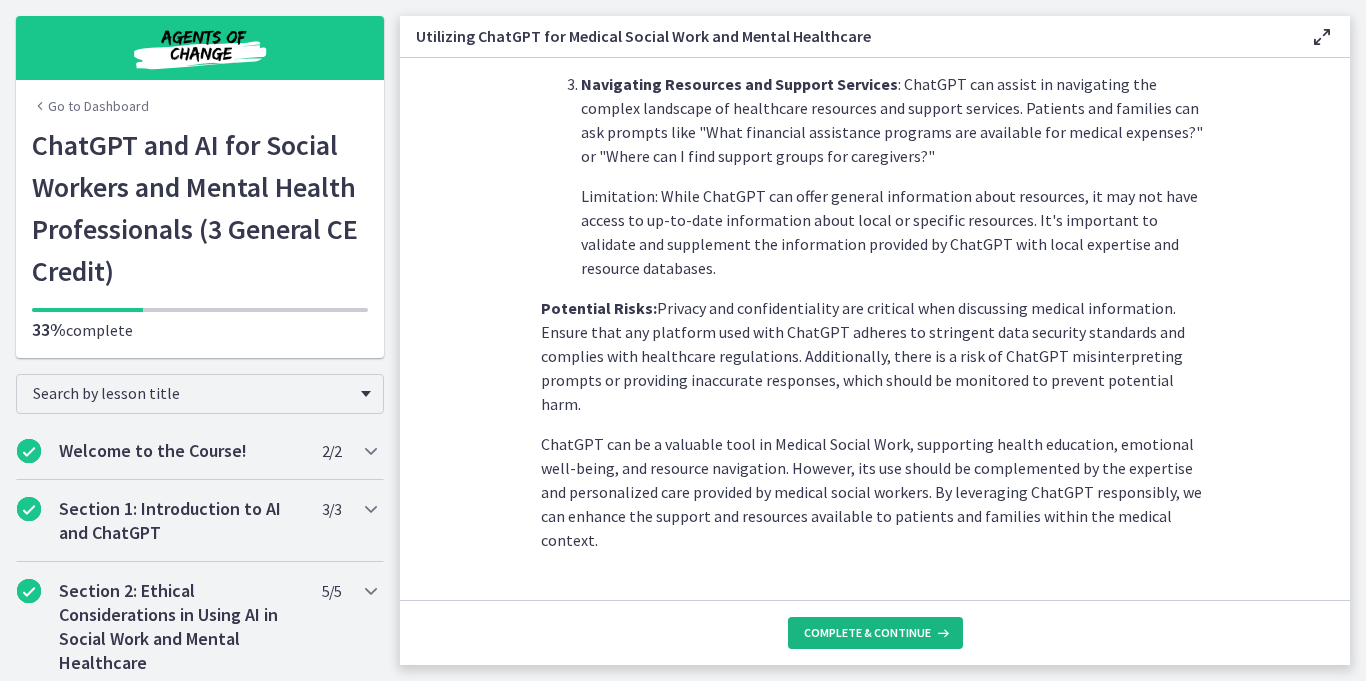click on "Complete & continue" at bounding box center [867, 633] 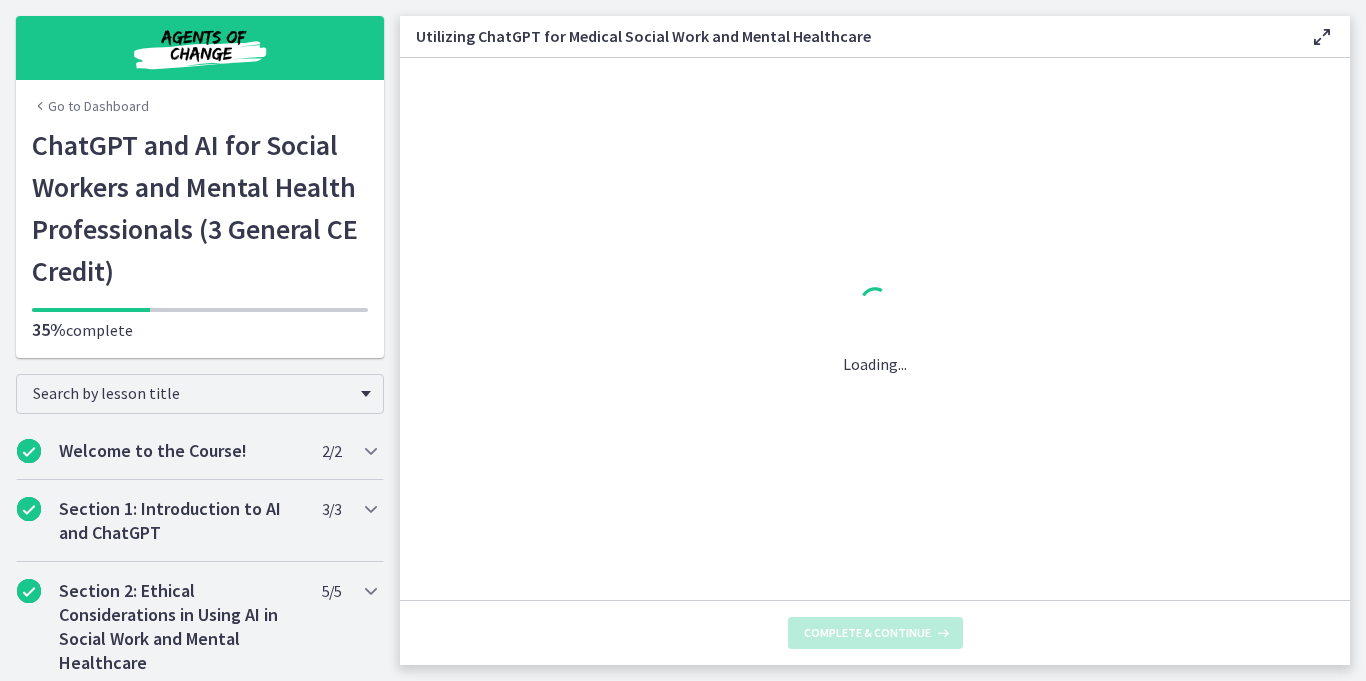 scroll, scrollTop: 0, scrollLeft: 0, axis: both 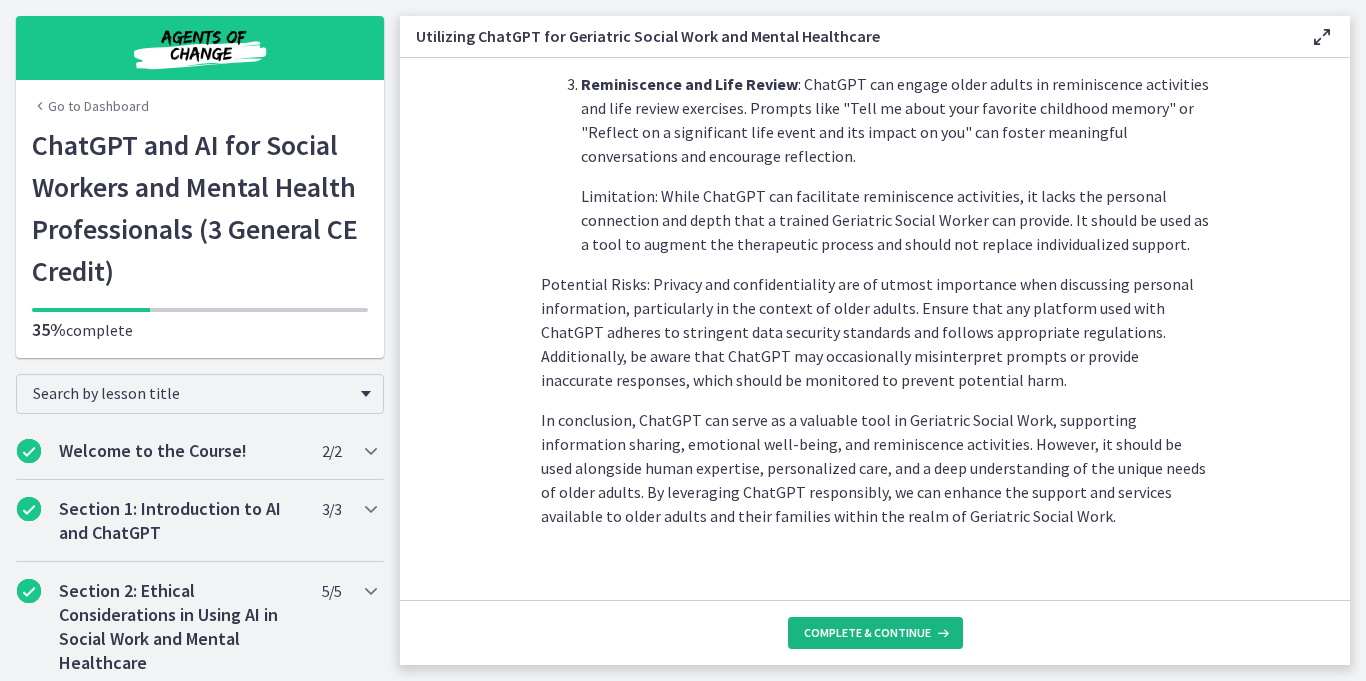 click on "Complete & continue" at bounding box center [867, 633] 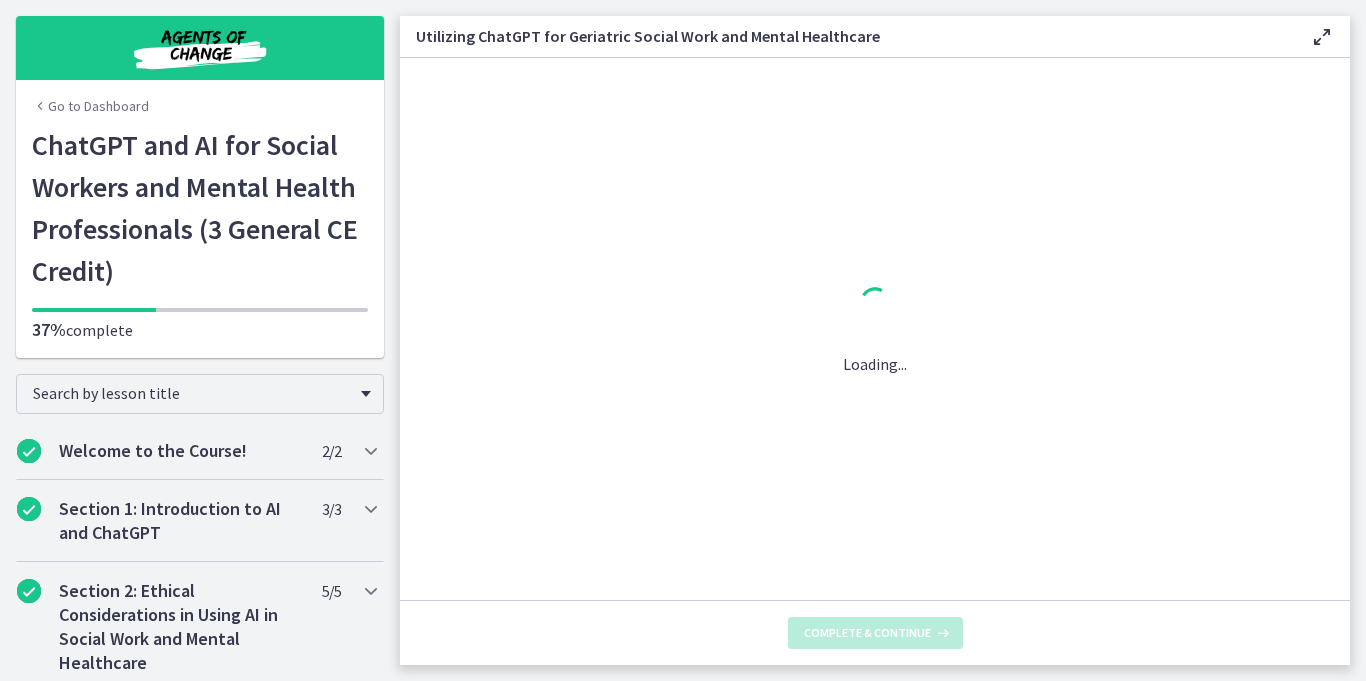 scroll, scrollTop: 0, scrollLeft: 0, axis: both 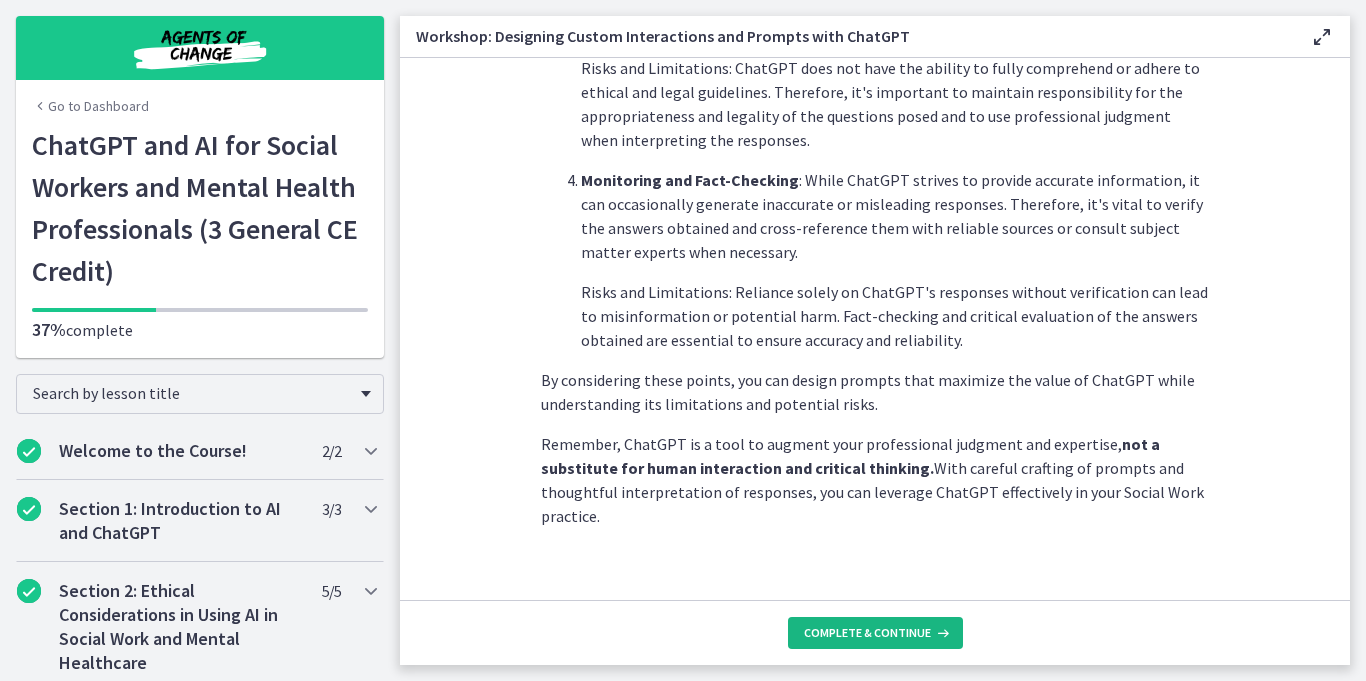 click on "Complete & continue" at bounding box center [867, 633] 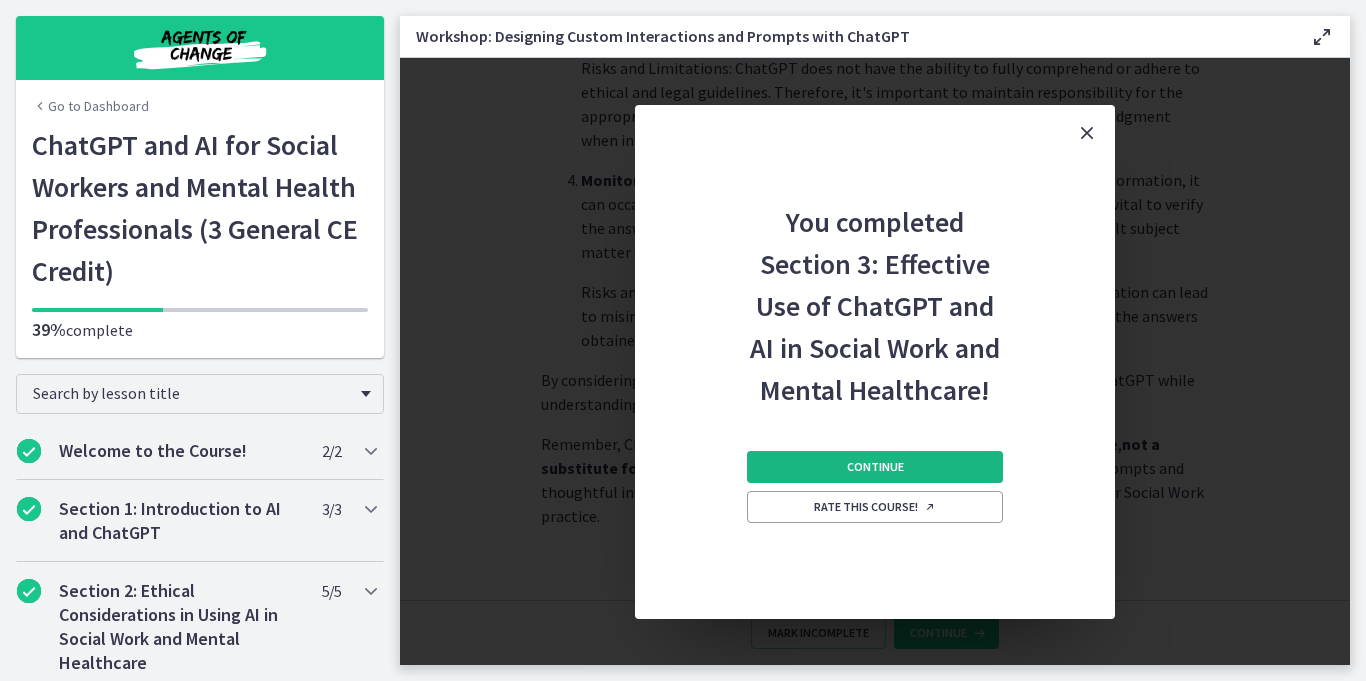 click on "Continue" at bounding box center (875, 467) 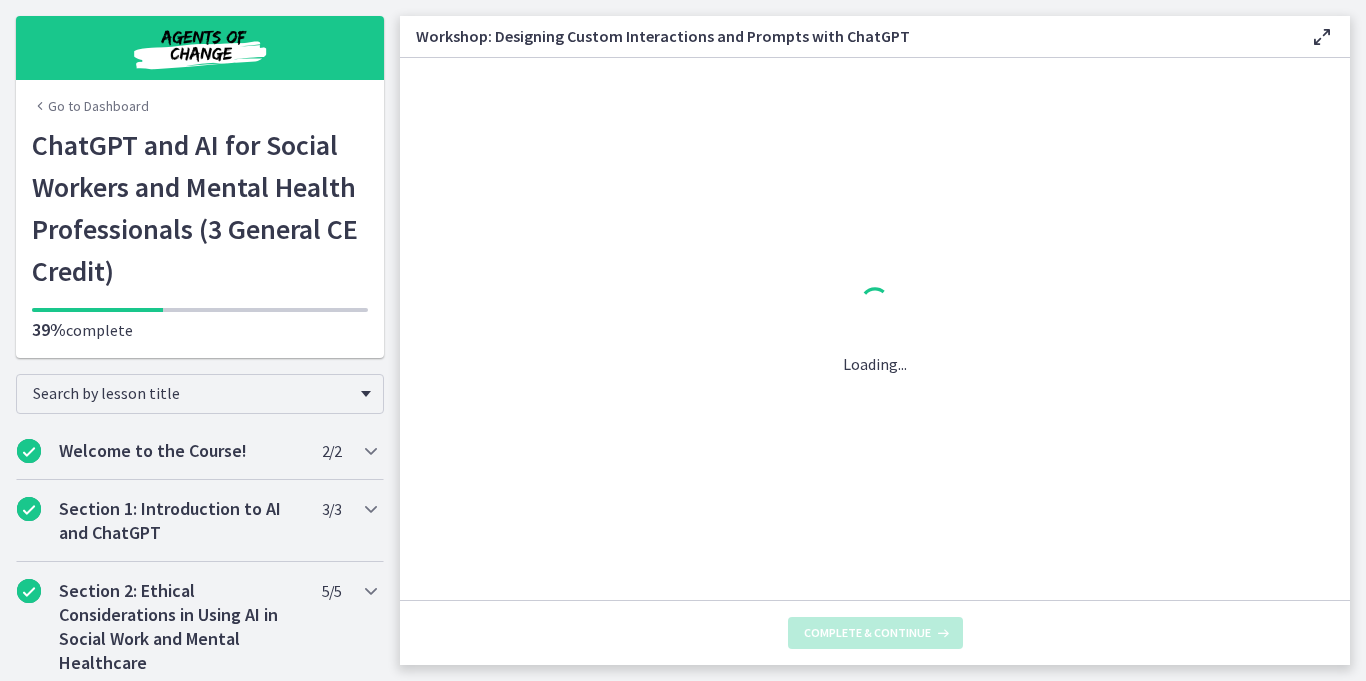 scroll, scrollTop: 0, scrollLeft: 0, axis: both 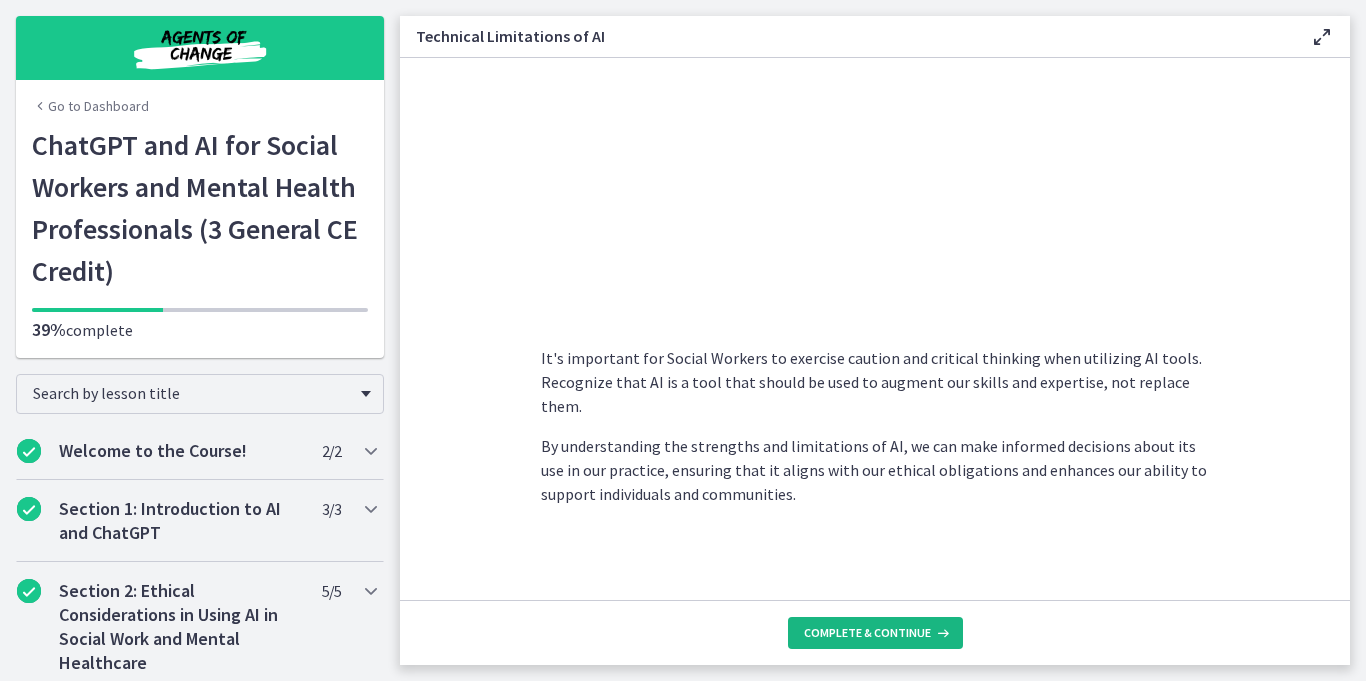 click on "Complete & continue" at bounding box center [867, 633] 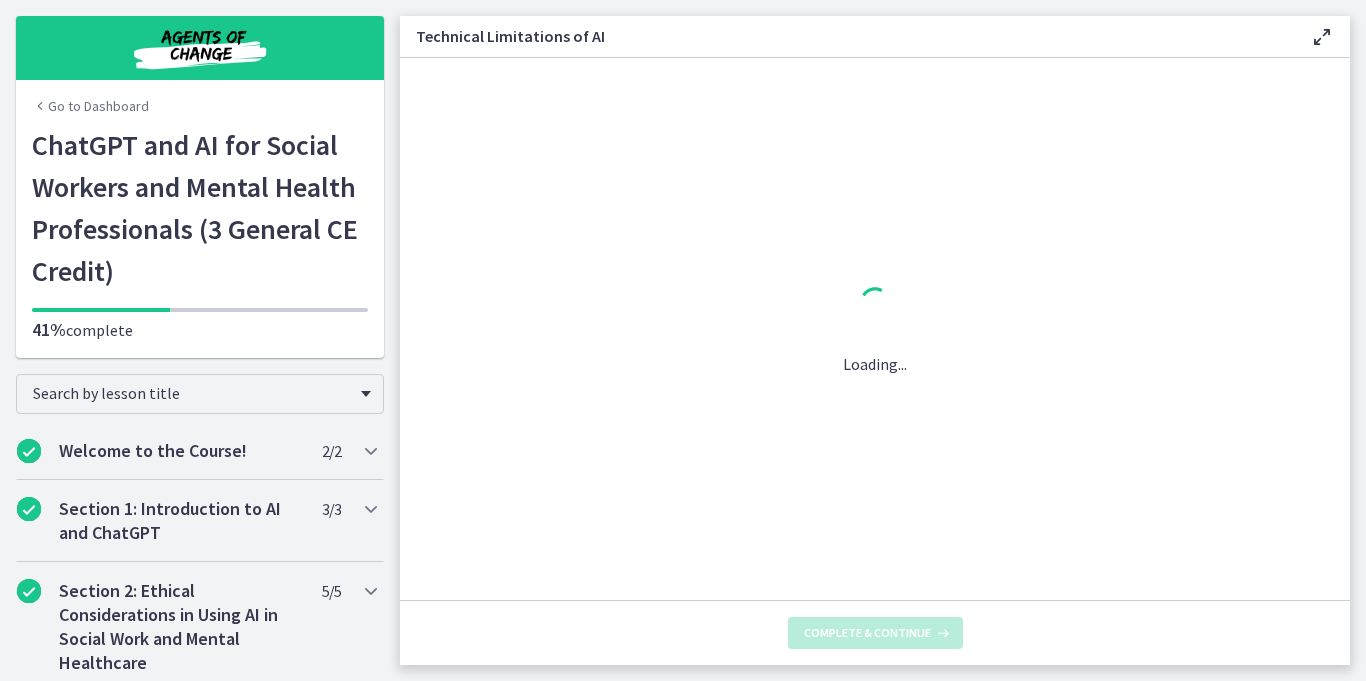 scroll, scrollTop: 0, scrollLeft: 0, axis: both 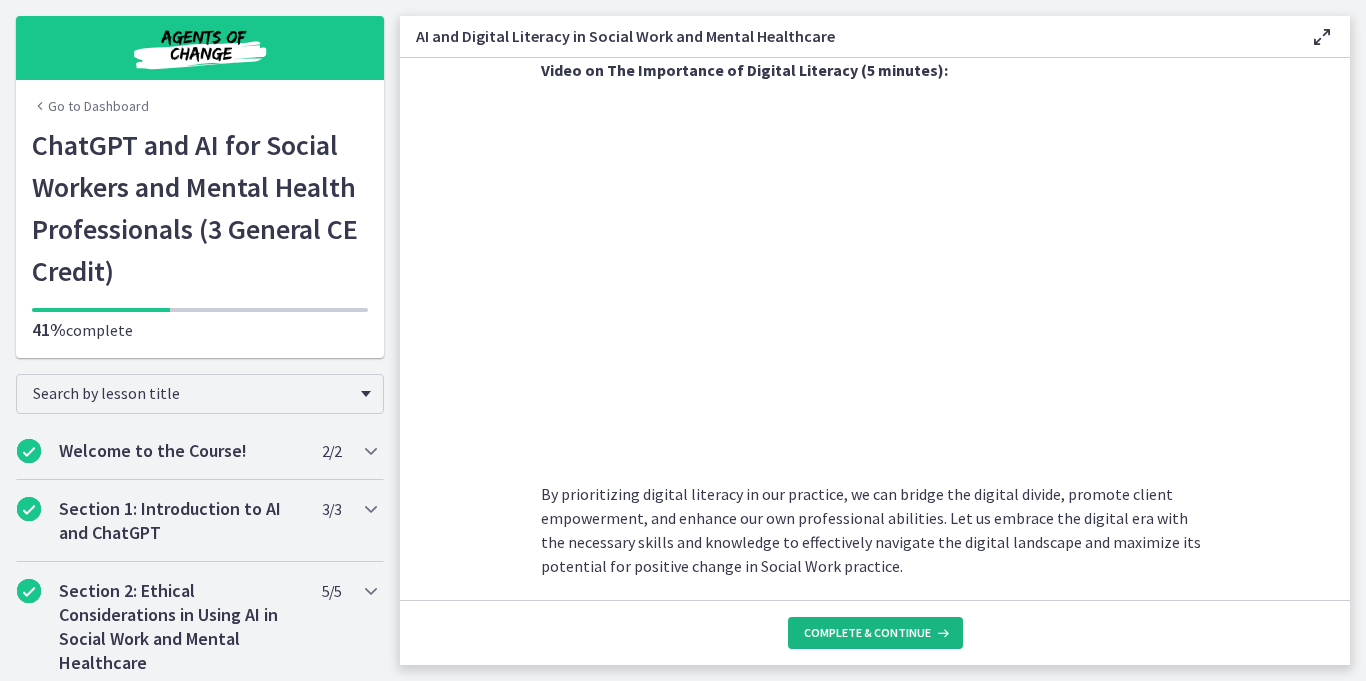 click on "Complete & continue" at bounding box center [867, 633] 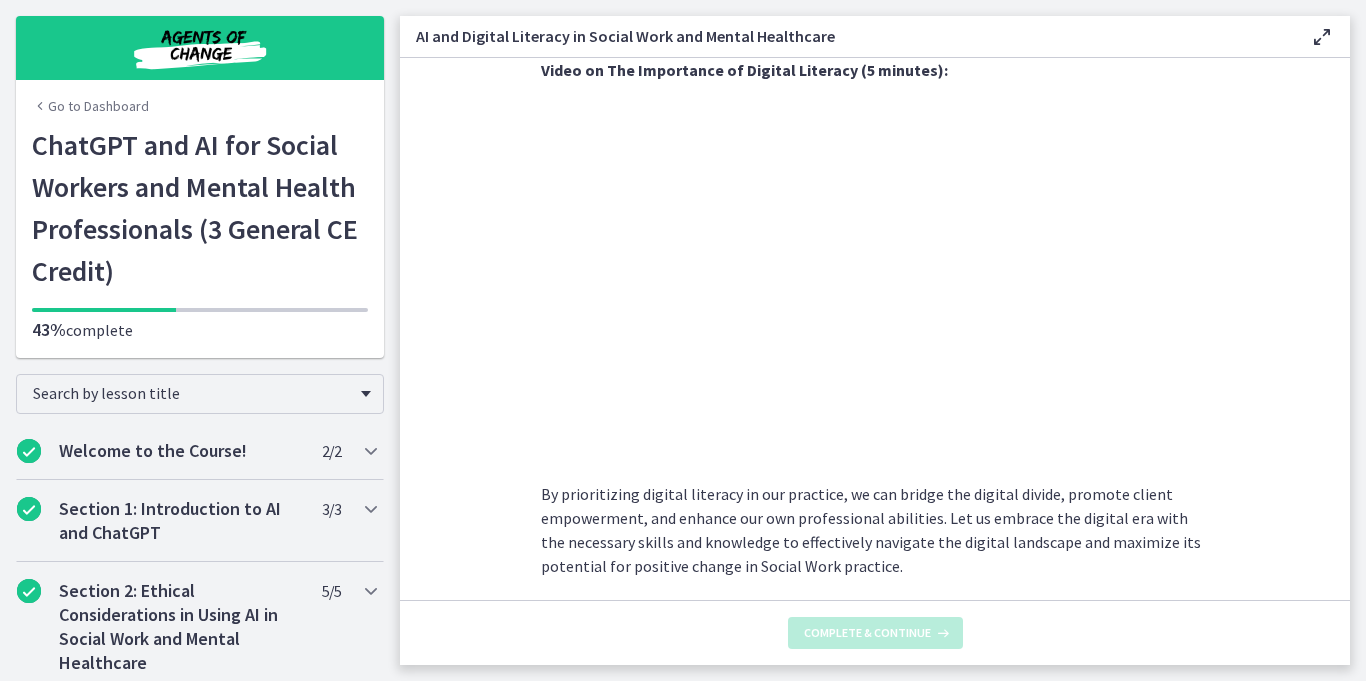scroll, scrollTop: 0, scrollLeft: 0, axis: both 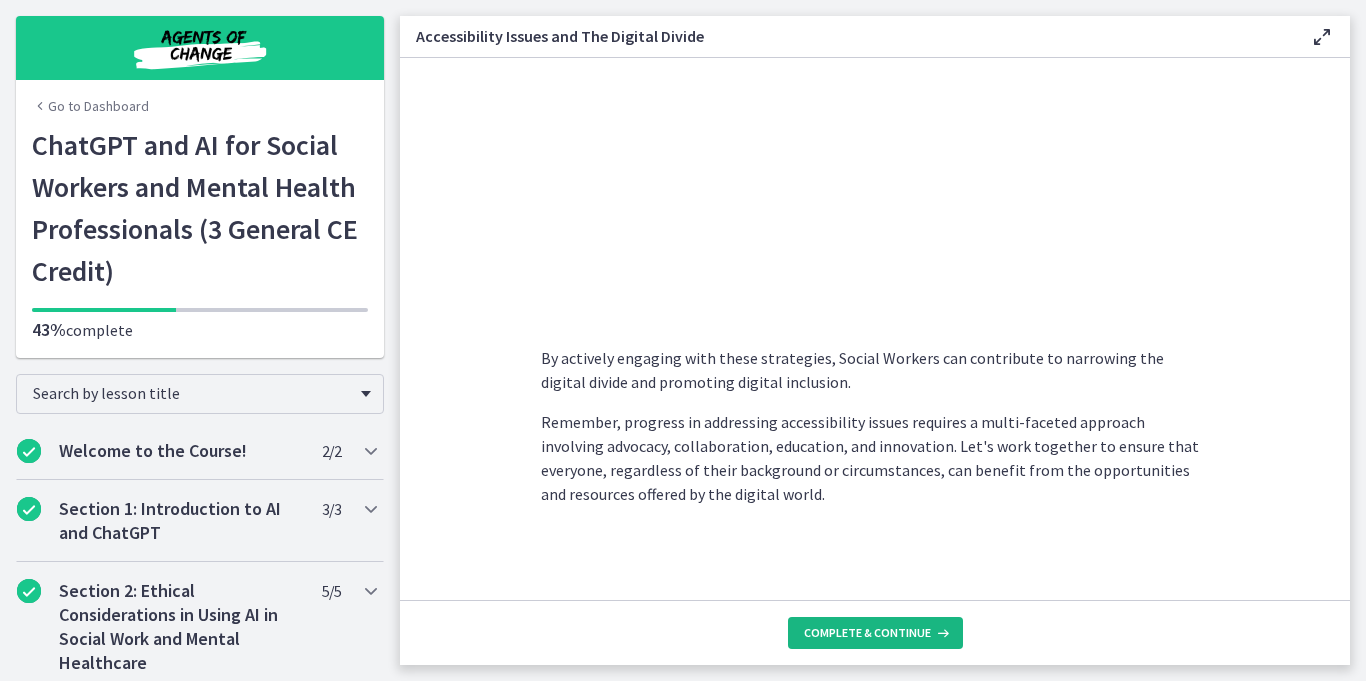 click on "Complete & continue" at bounding box center (867, 633) 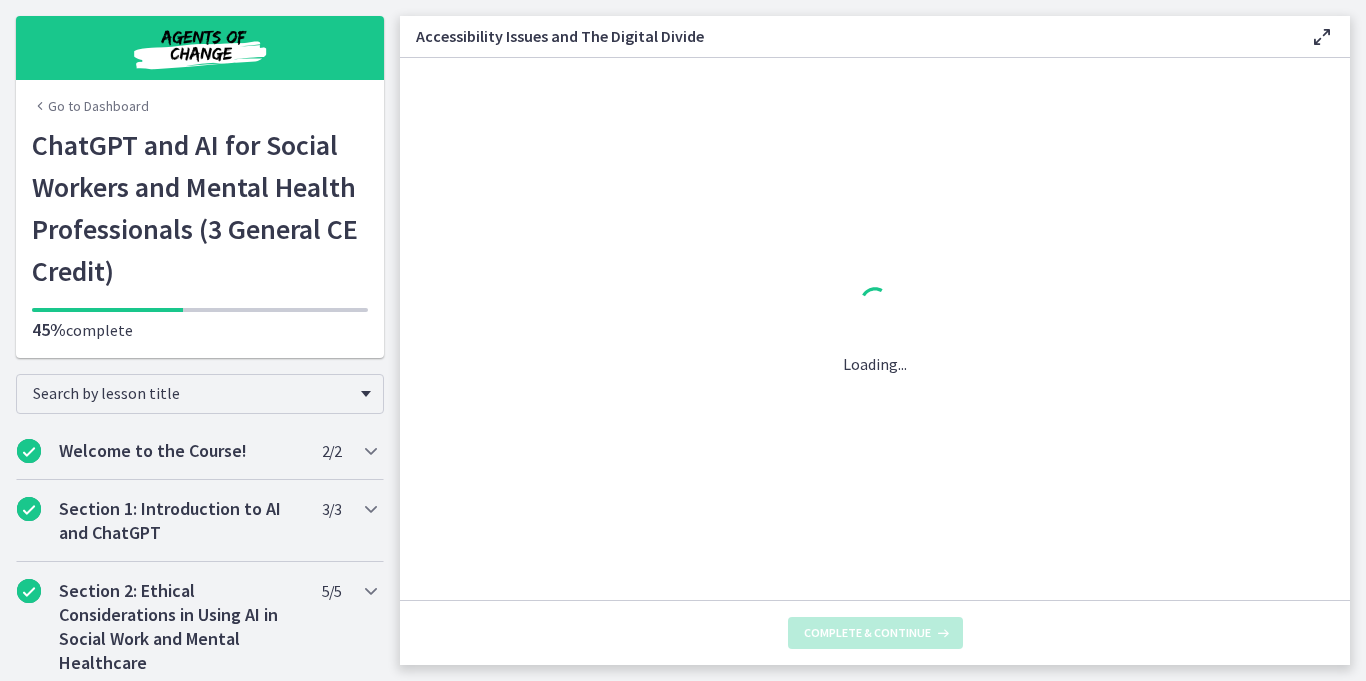 scroll, scrollTop: 0, scrollLeft: 0, axis: both 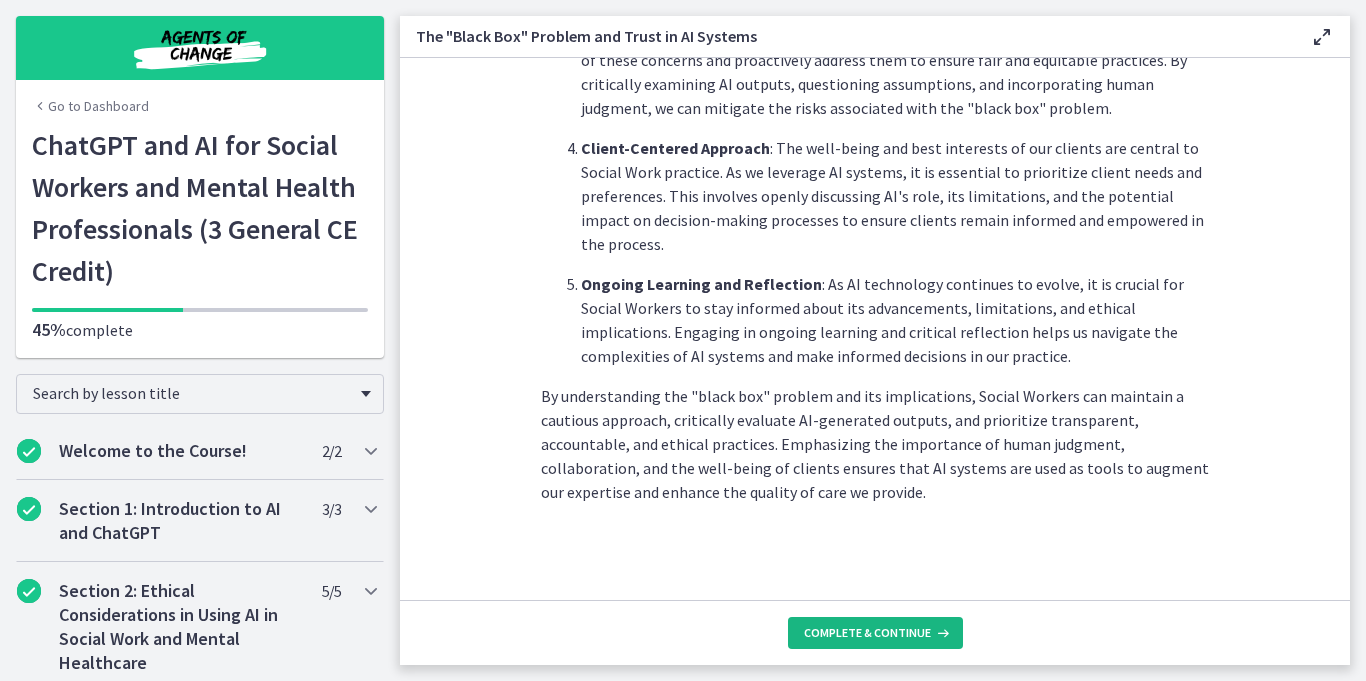 click on "Complete & continue" at bounding box center (875, 633) 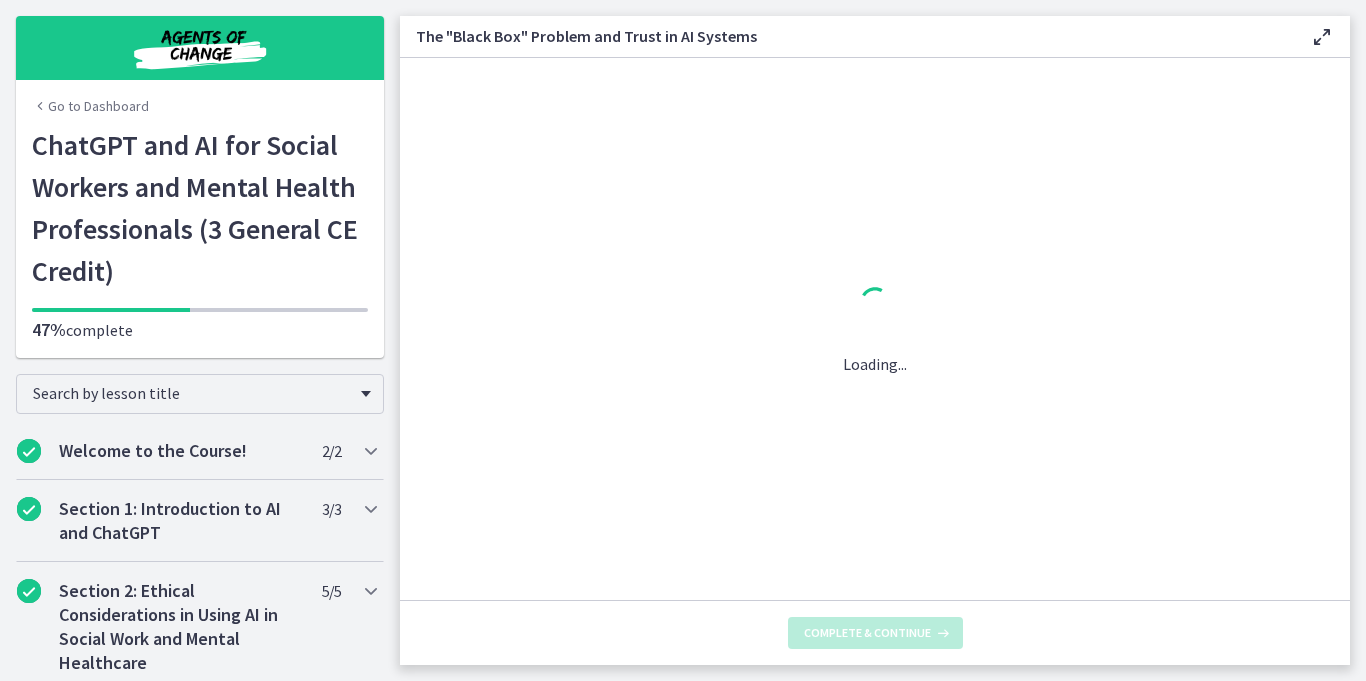 scroll, scrollTop: 0, scrollLeft: 0, axis: both 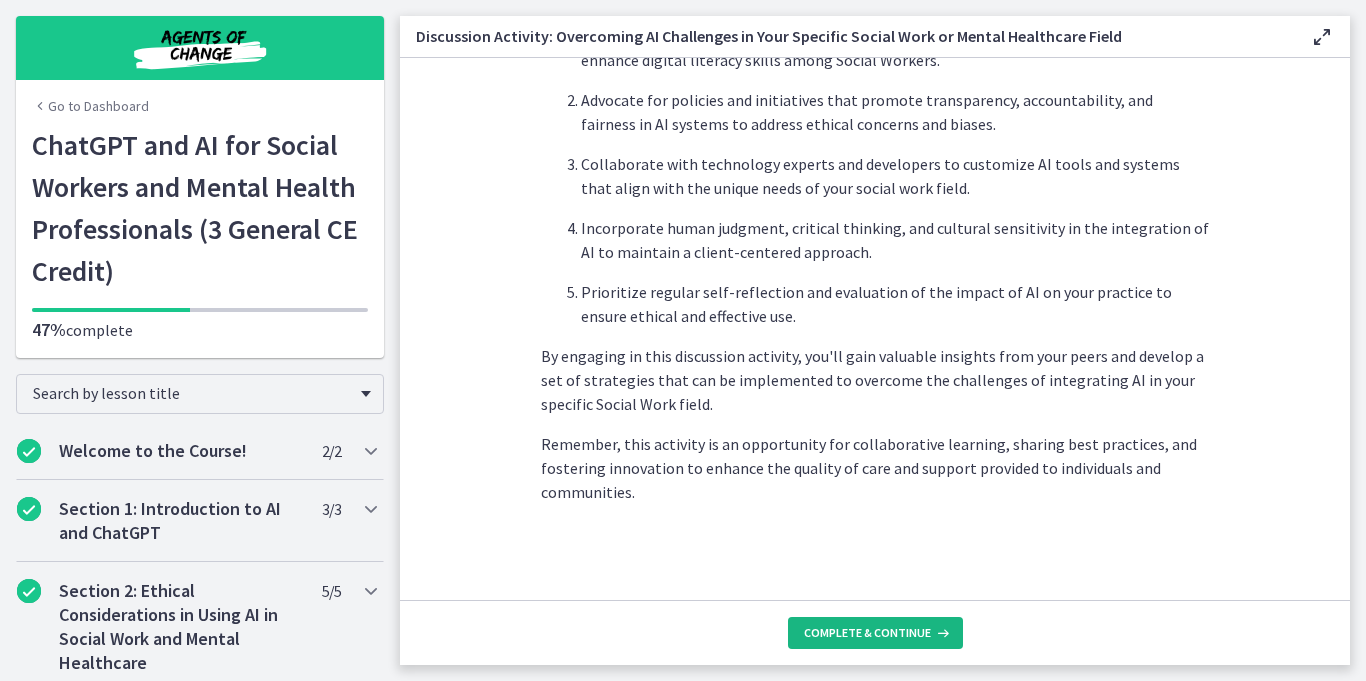 click on "Complete & continue" at bounding box center (867, 633) 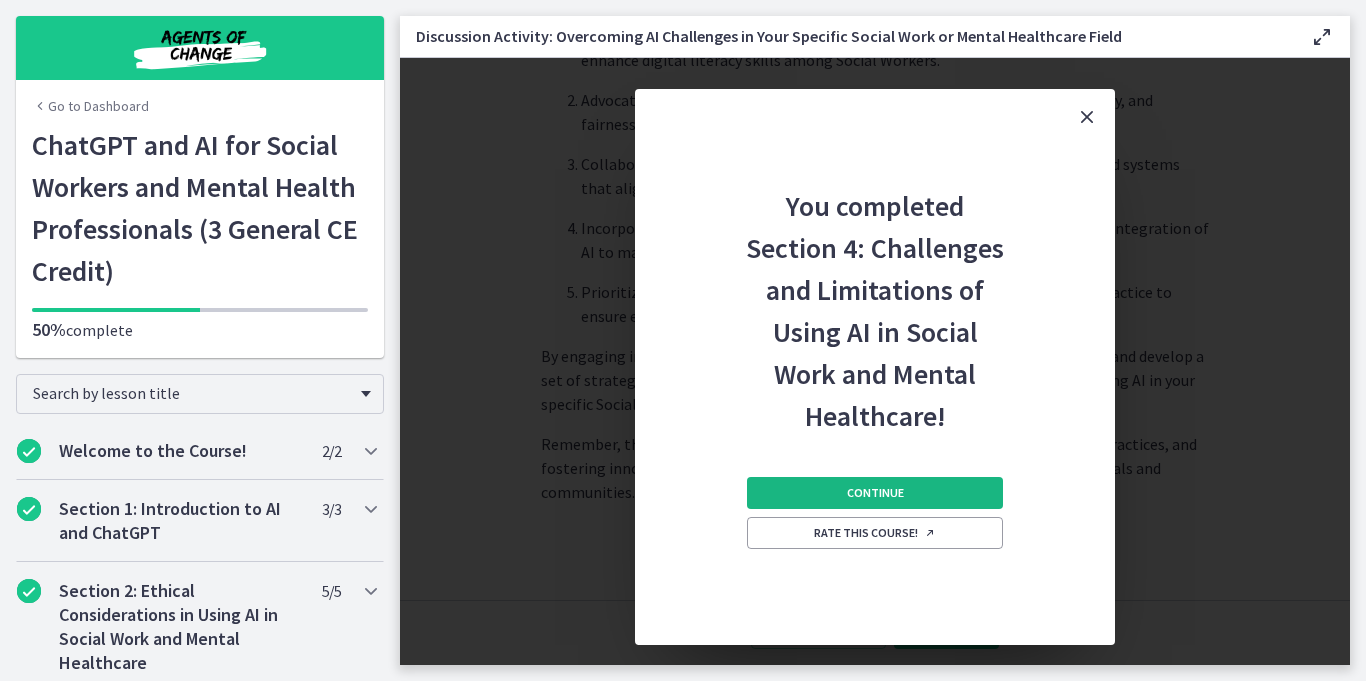 click on "Continue" at bounding box center (875, 493) 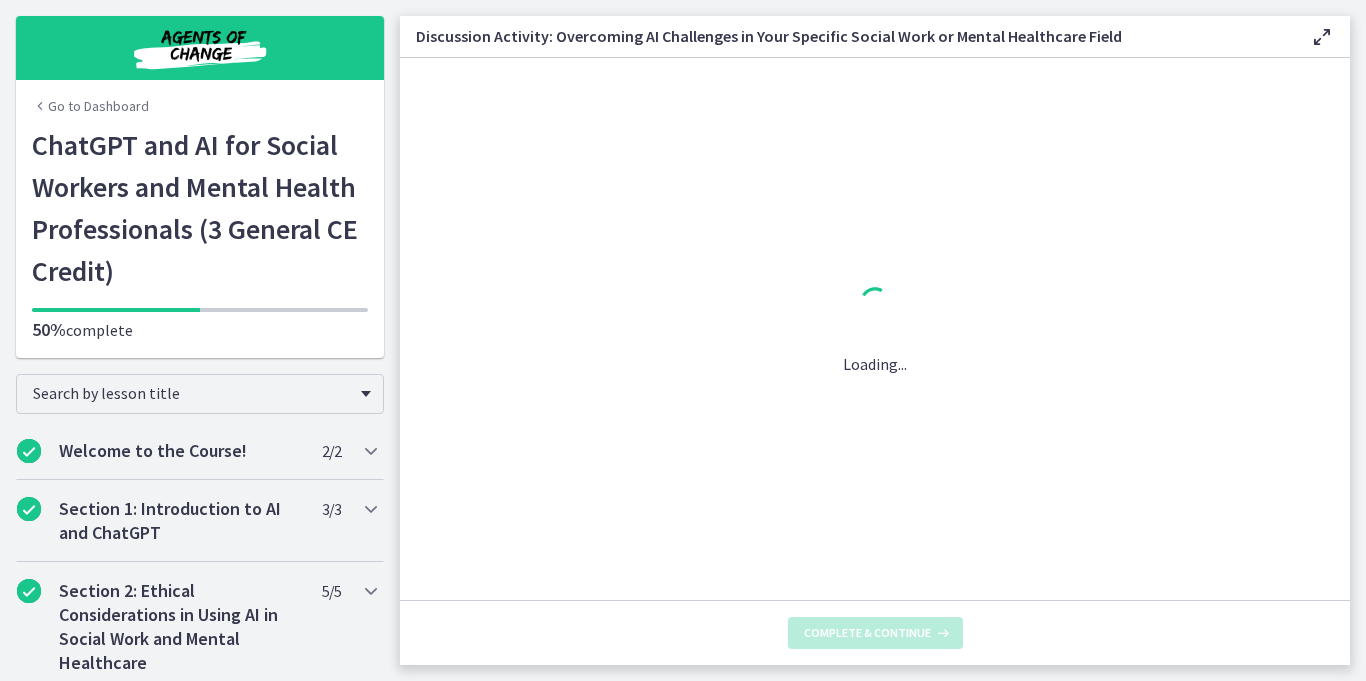 scroll, scrollTop: 0, scrollLeft: 0, axis: both 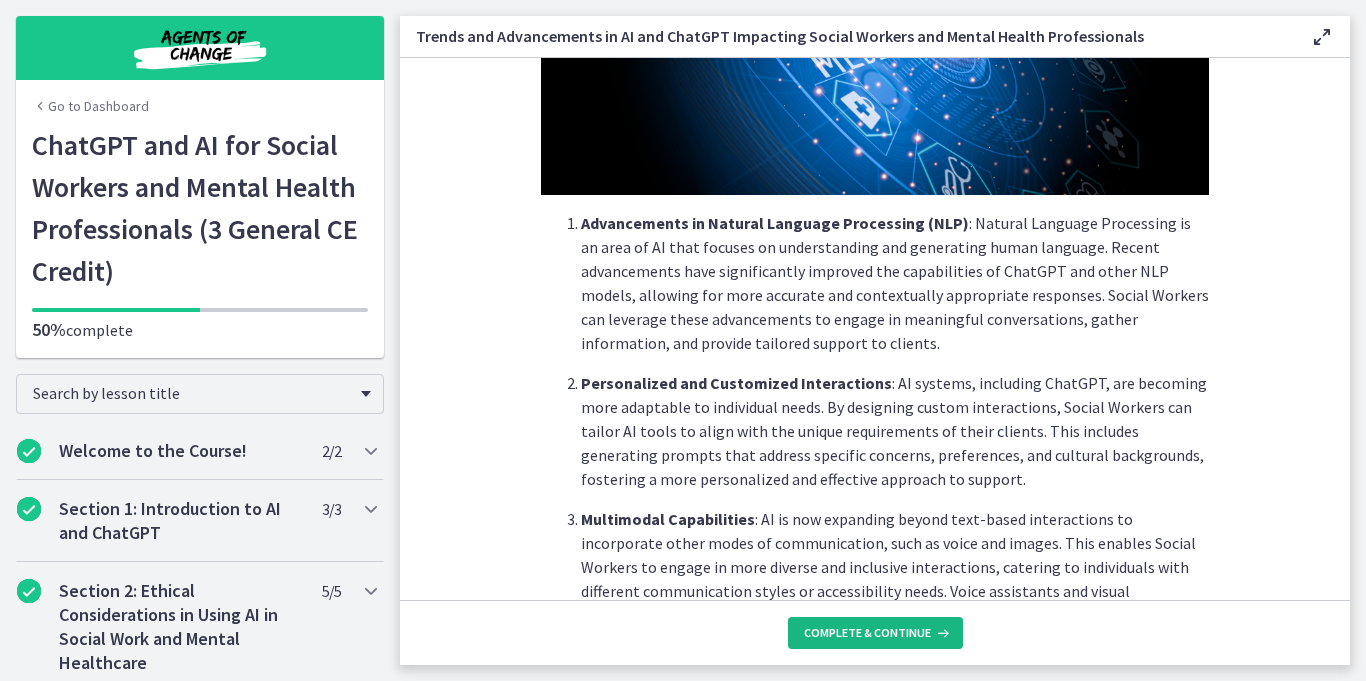 click on "Complete & continue" at bounding box center [867, 633] 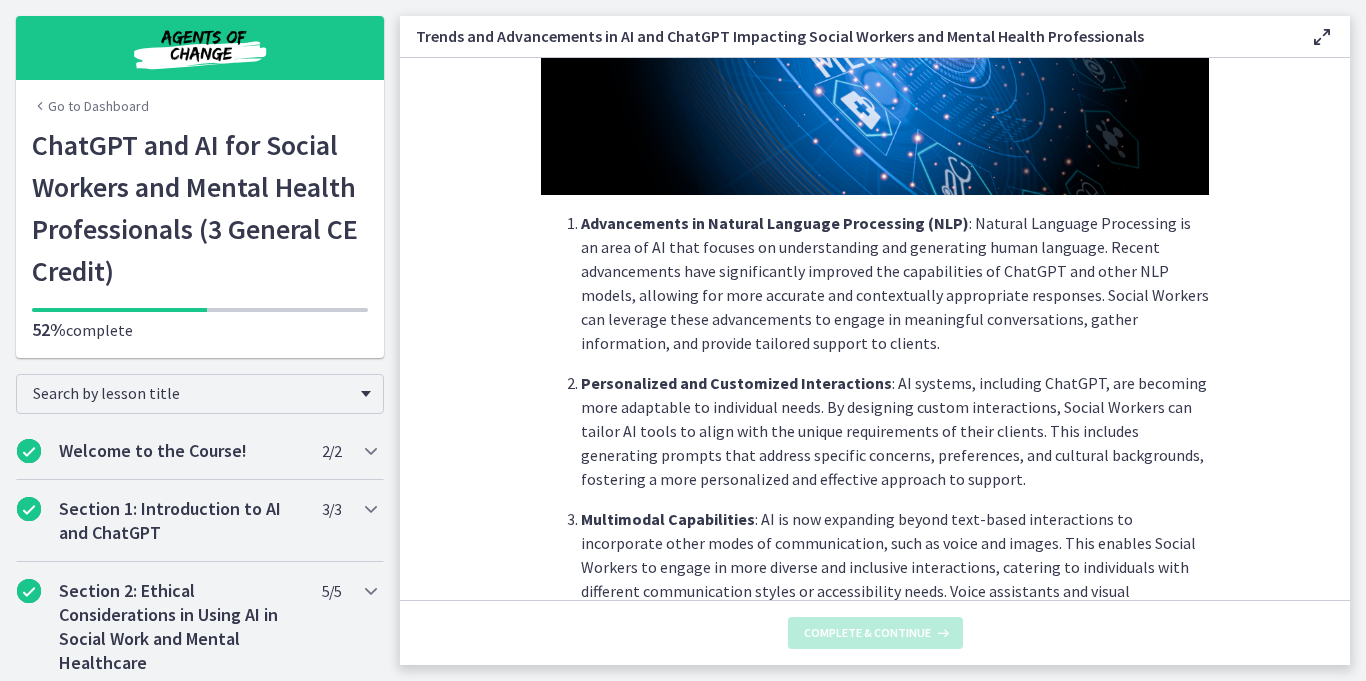 scroll, scrollTop: 0, scrollLeft: 0, axis: both 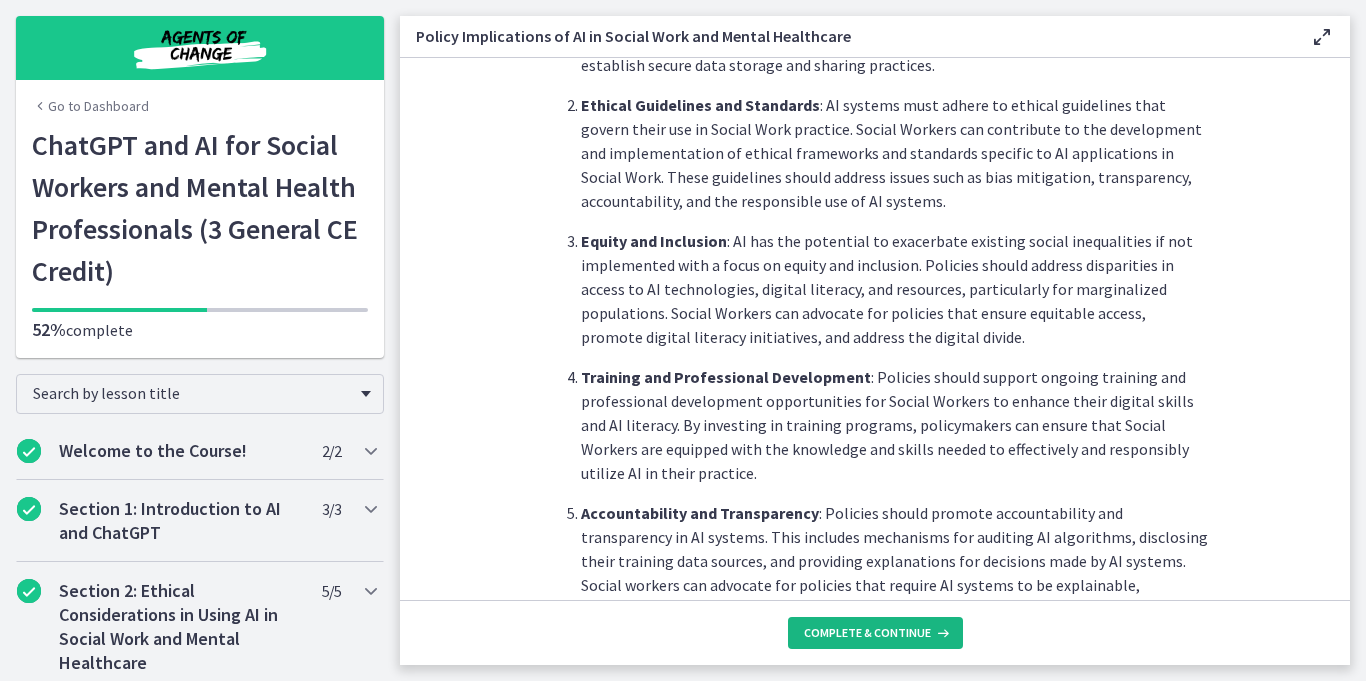 click on "Complete & continue" at bounding box center [875, 633] 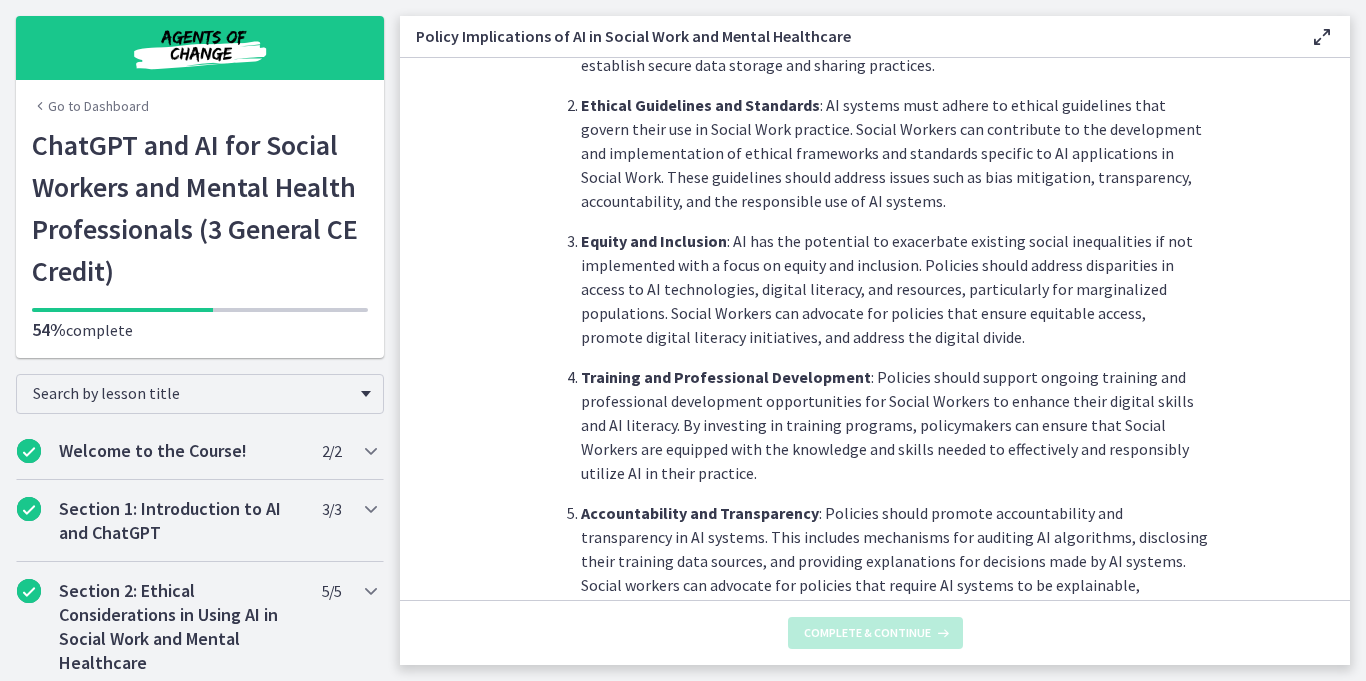 scroll, scrollTop: 0, scrollLeft: 0, axis: both 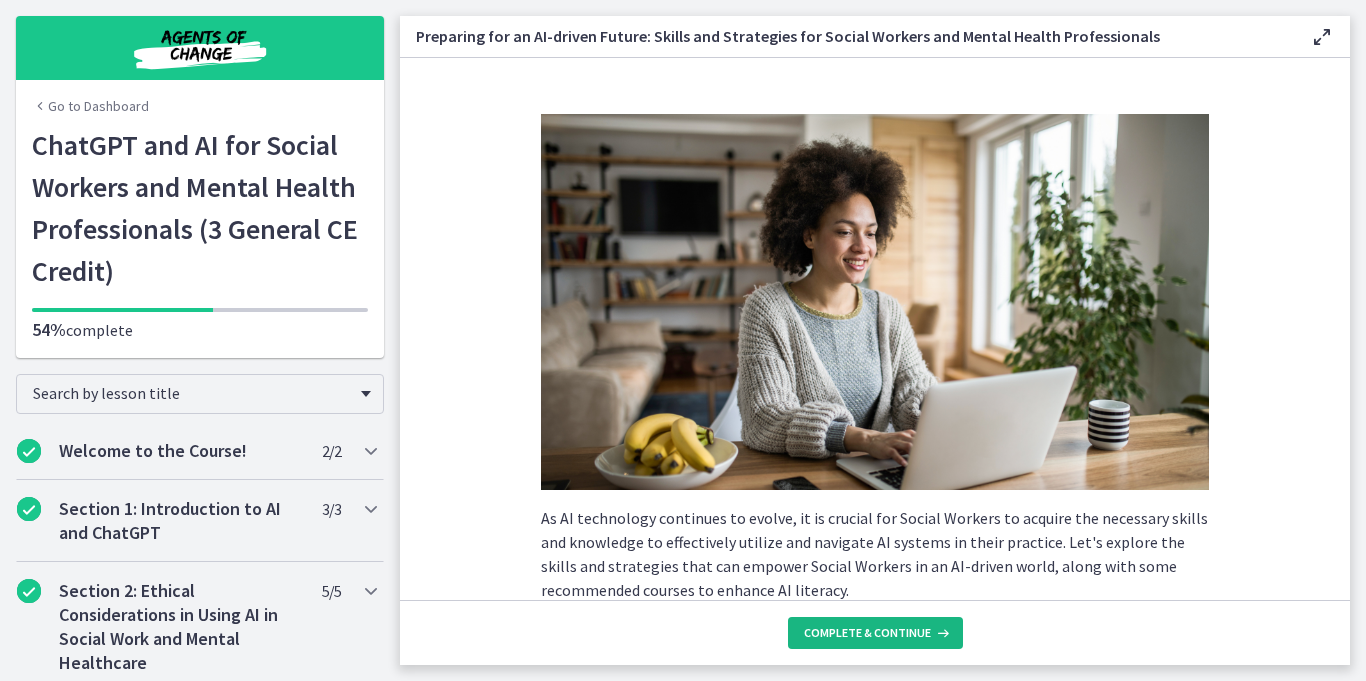 click on "Complete & continue" at bounding box center [875, 633] 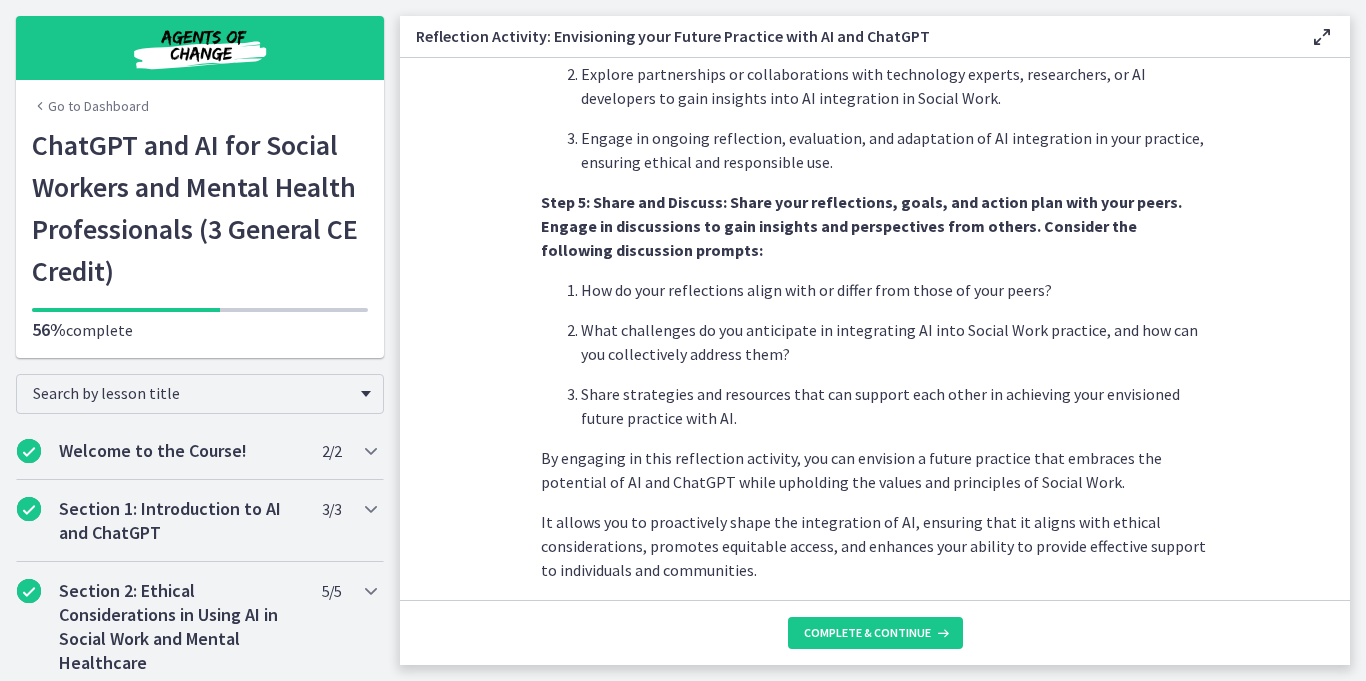 scroll, scrollTop: 1746, scrollLeft: 0, axis: vertical 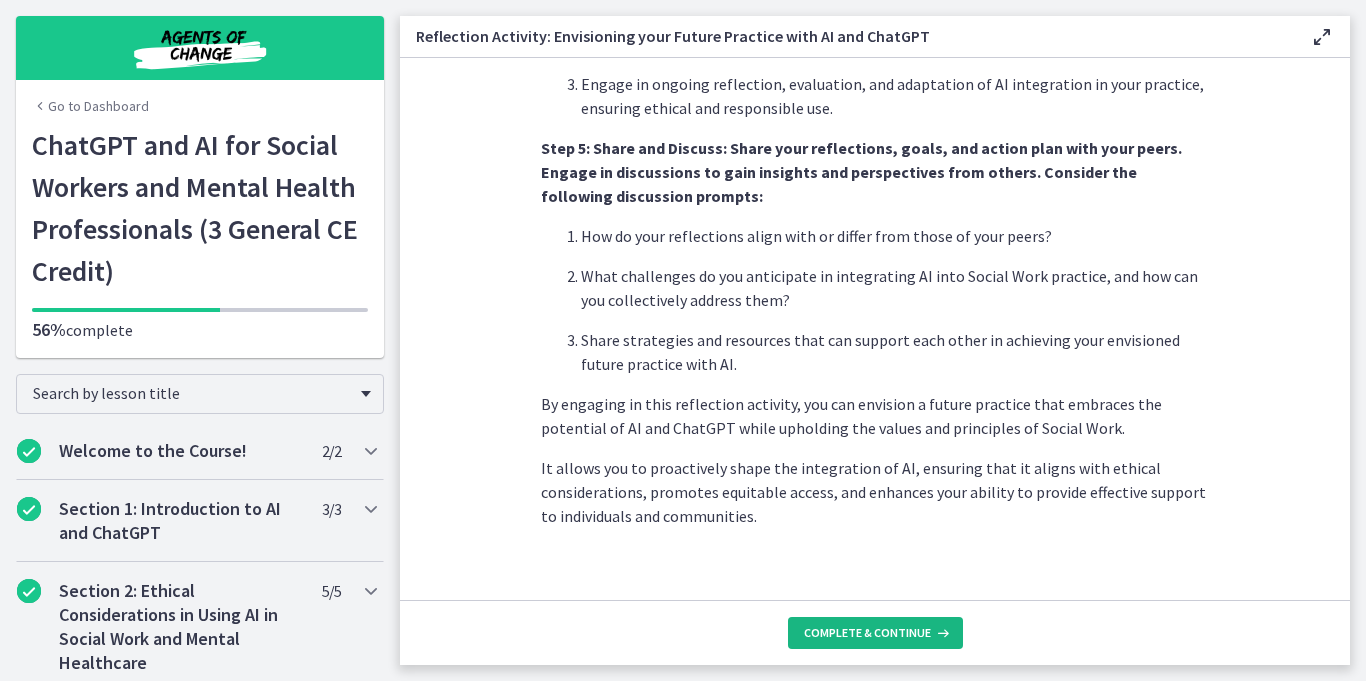 click on "Complete & continue" at bounding box center [867, 633] 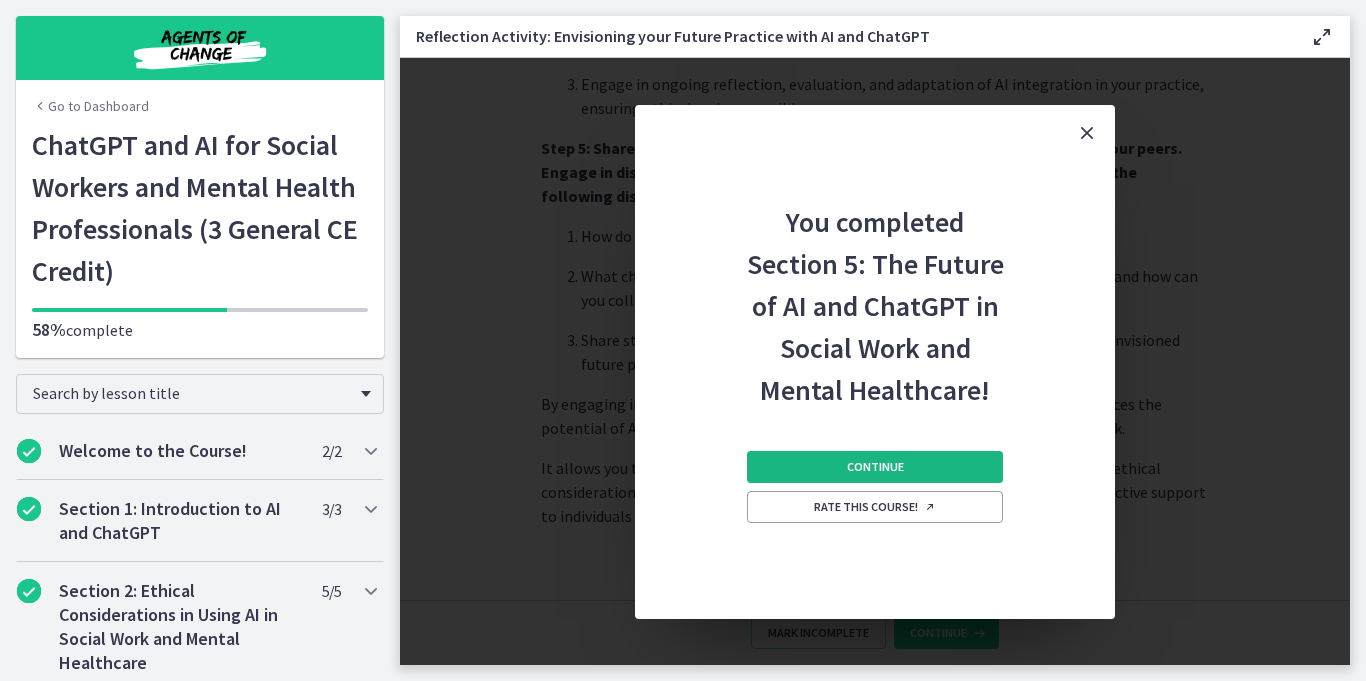 click on "Continue" at bounding box center [875, 467] 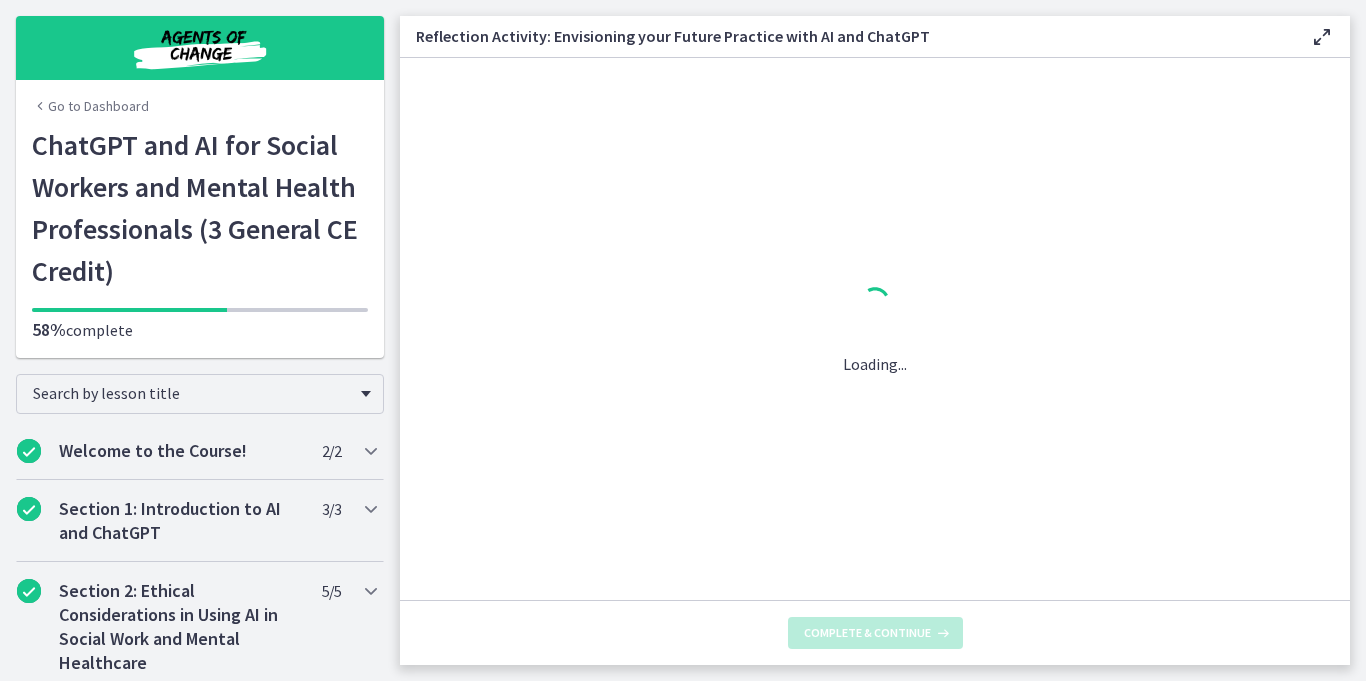 scroll, scrollTop: 0, scrollLeft: 0, axis: both 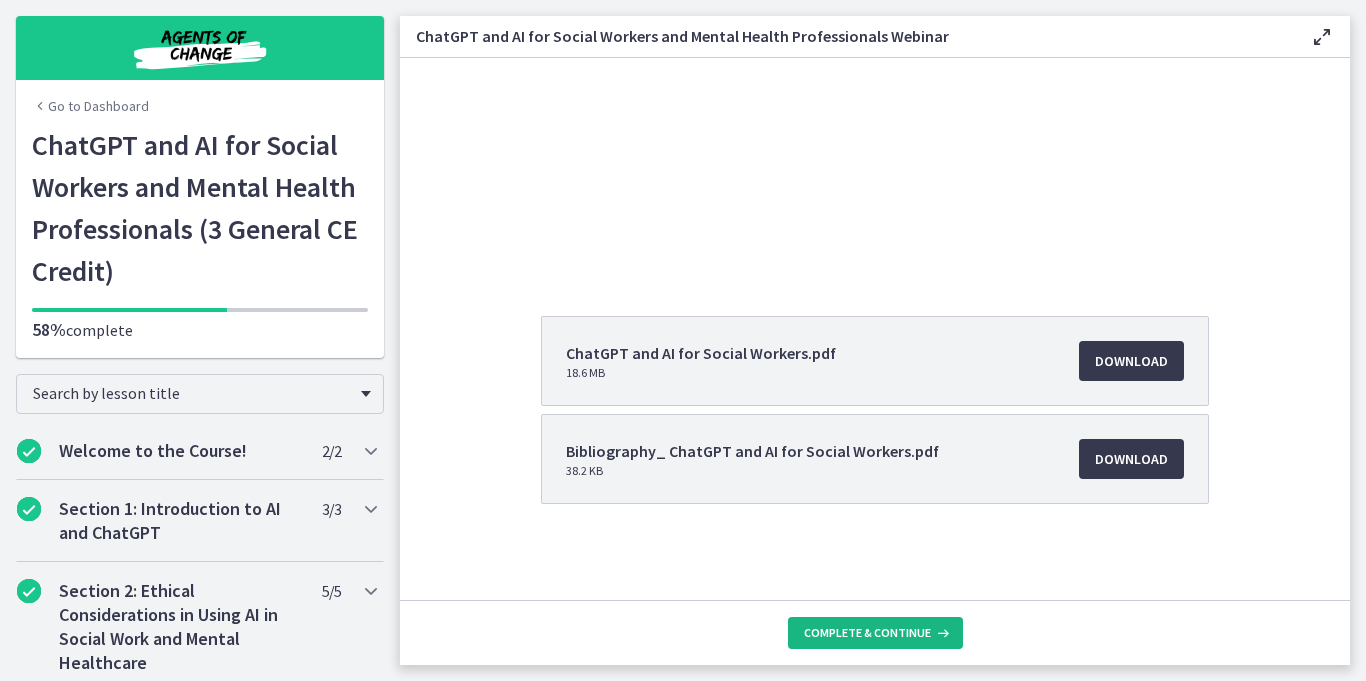 click on "Complete & continue" at bounding box center [867, 633] 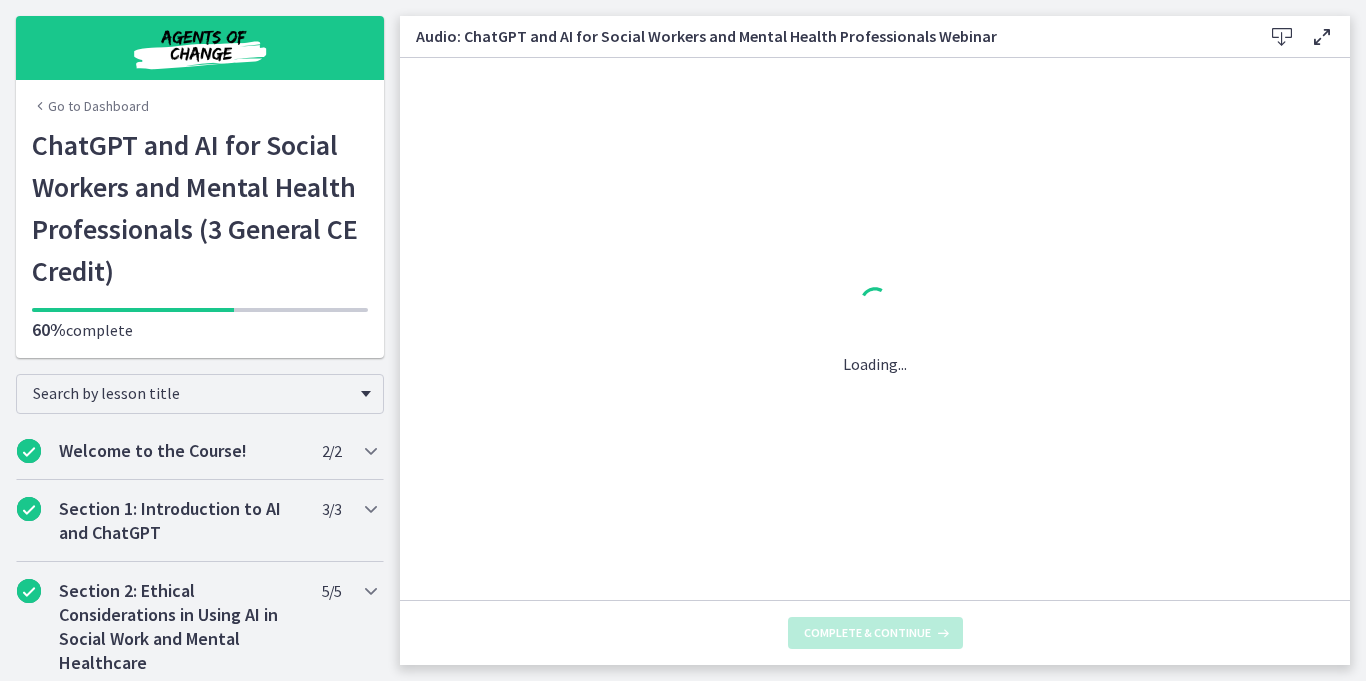 scroll, scrollTop: 0, scrollLeft: 0, axis: both 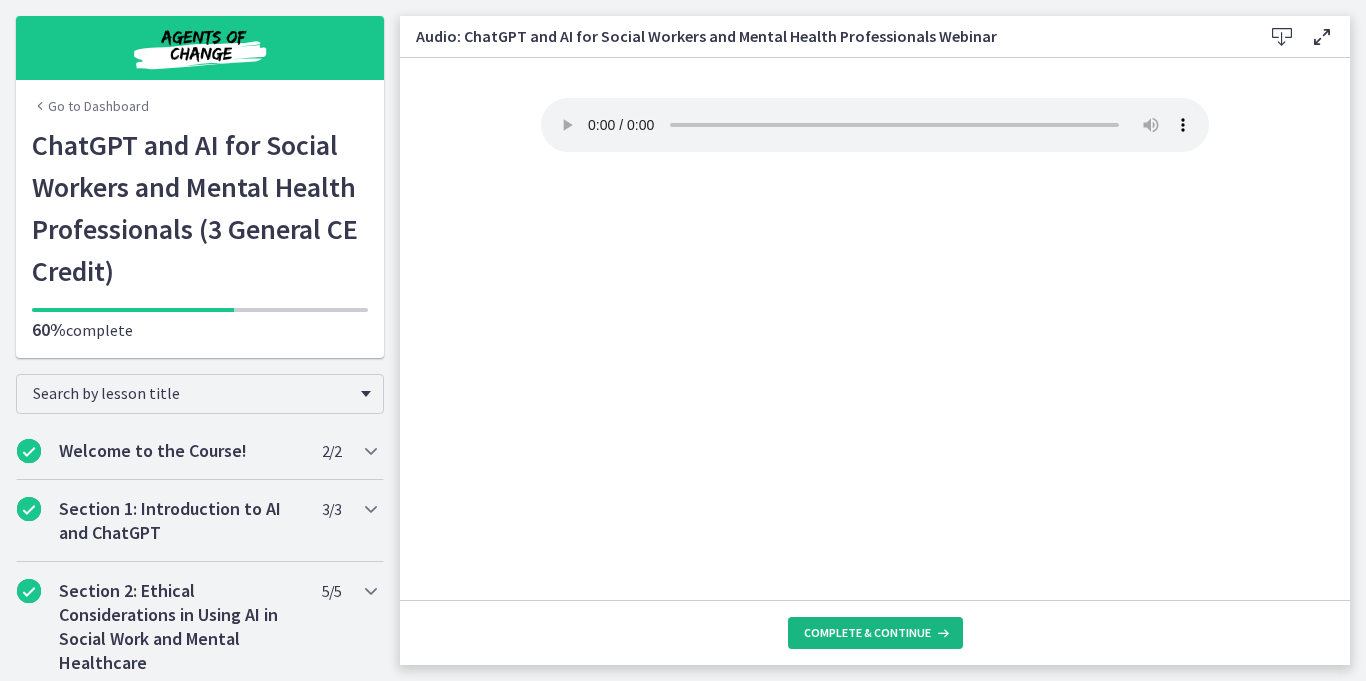 click on "Complete & continue" at bounding box center (867, 633) 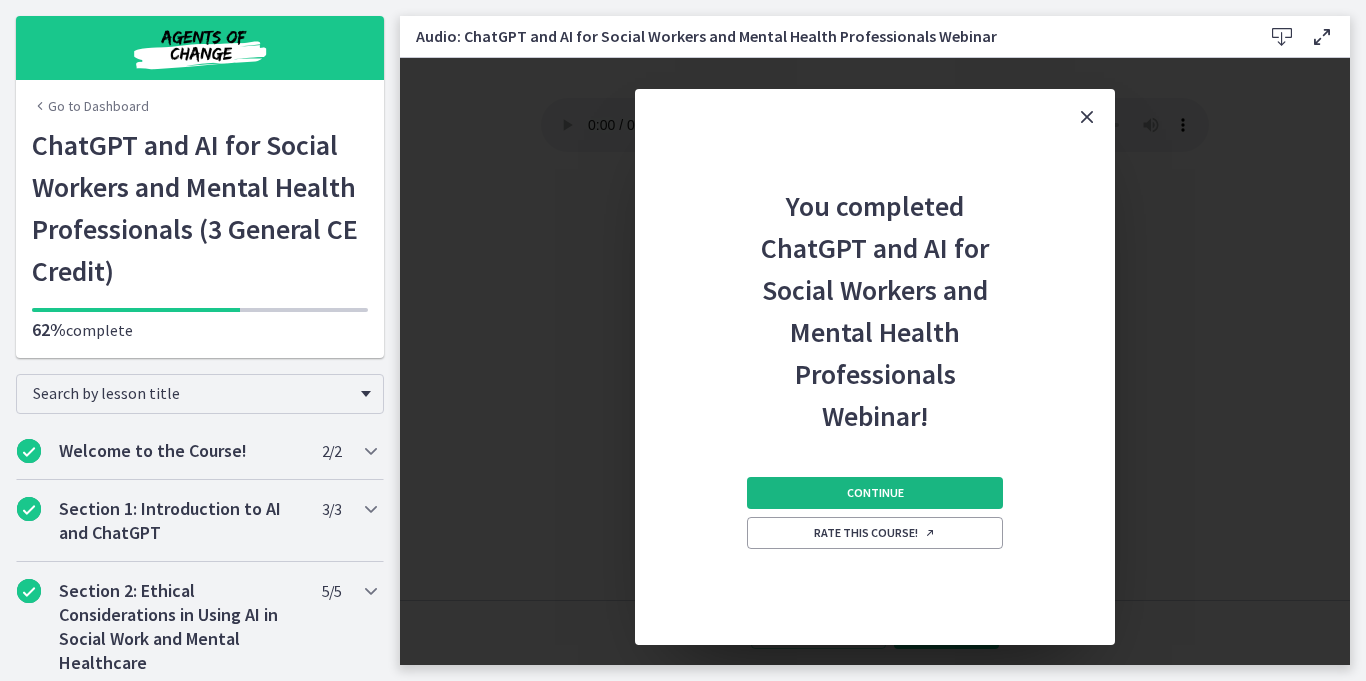 click on "Continue" at bounding box center [875, 493] 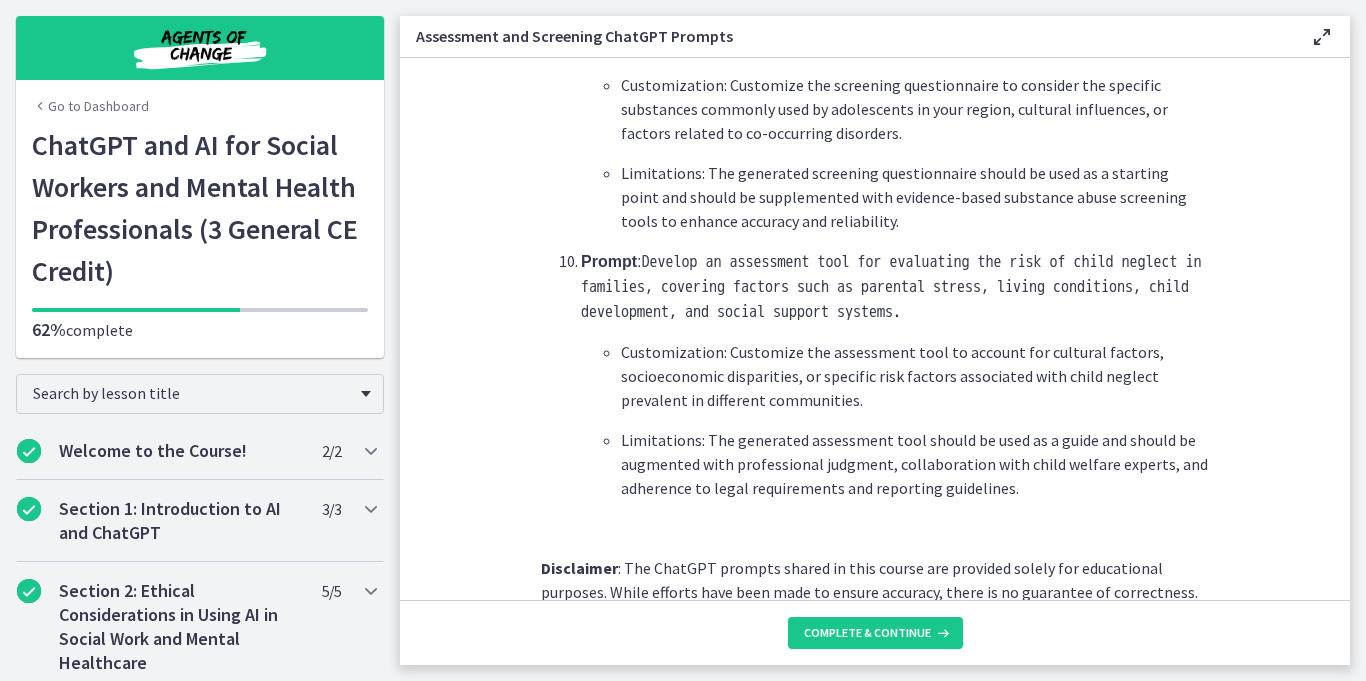 scroll, scrollTop: 3177, scrollLeft: 0, axis: vertical 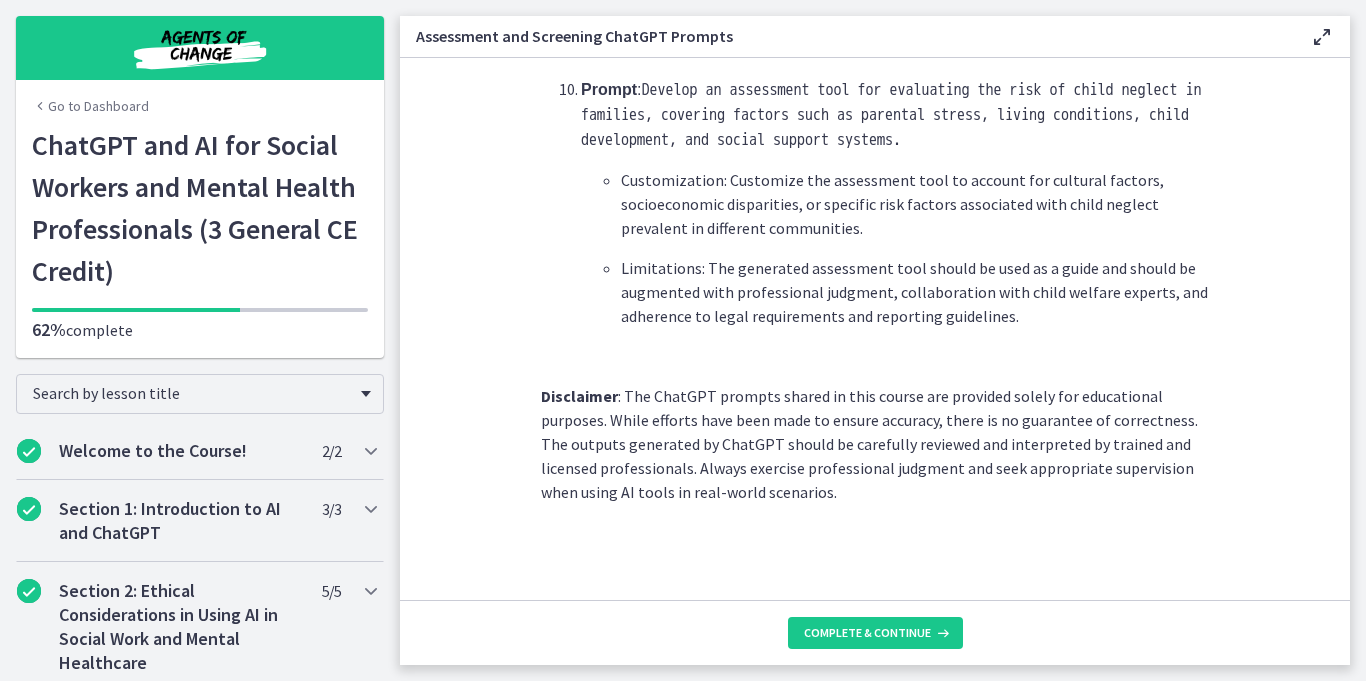 click on "What is this collection of prompts?
Prompts that can help social workers gather initial information, assess needs, and conduct screenings for various areas such as mental health, substance abuse, domestic violence, or child welfare.
NOTE : These prompts can be copied + pasted into  ChatGPT , but we highly suggest customizing them to meet your specific needs and adding more context to improve the quality of responses you receive!
Prompt :  Generate a comprehensive assessment questionnaire for assessing the mental health needs of adolescents, including questions about depressive symptoms, anxiety levels, substance use, and social support networks.
Customization: Tailor the questionnaire to specific populations, such as LGBTQ+ youth or survivors of trauma, by adding relevant questions.
Prompt :
Prompt :
Prompt :
Prompt :
Prompt :
Prompt :
Prompt :
Prompt :" 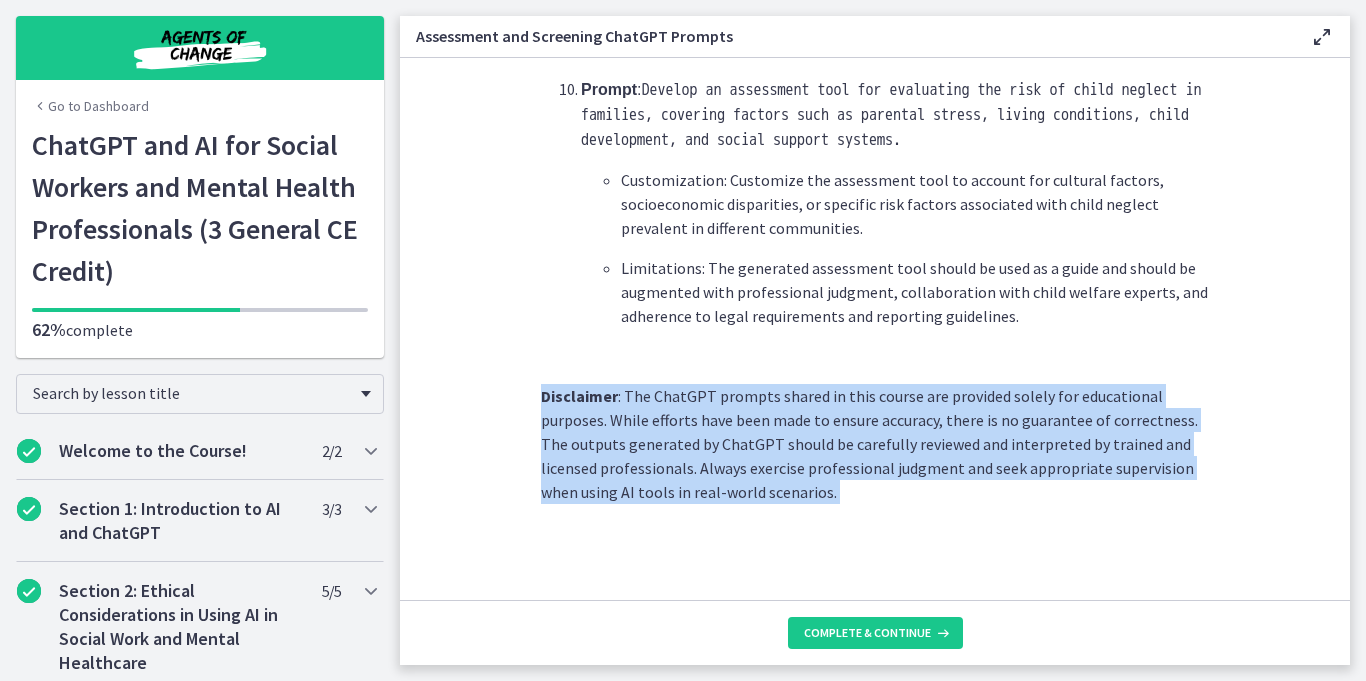 click on "What is this collection of prompts?
Prompts that can help social workers gather initial information, assess needs, and conduct screenings for various areas such as mental health, substance abuse, domestic violence, or child welfare.
NOTE : These prompts can be copied + pasted into  ChatGPT , but we highly suggest customizing them to meet your specific needs and adding more context to improve the quality of responses you receive!
Prompt :  Generate a comprehensive assessment questionnaire for assessing the mental health needs of adolescents, including questions about depressive symptoms, anxiety levels, substance use, and social support networks.
Customization: Tailor the questionnaire to specific populations, such as LGBTQ+ youth or survivors of trauma, by adding relevant questions.
Prompt :
Prompt :
Prompt :
Prompt :
Prompt :
Prompt :" at bounding box center [875, 329] 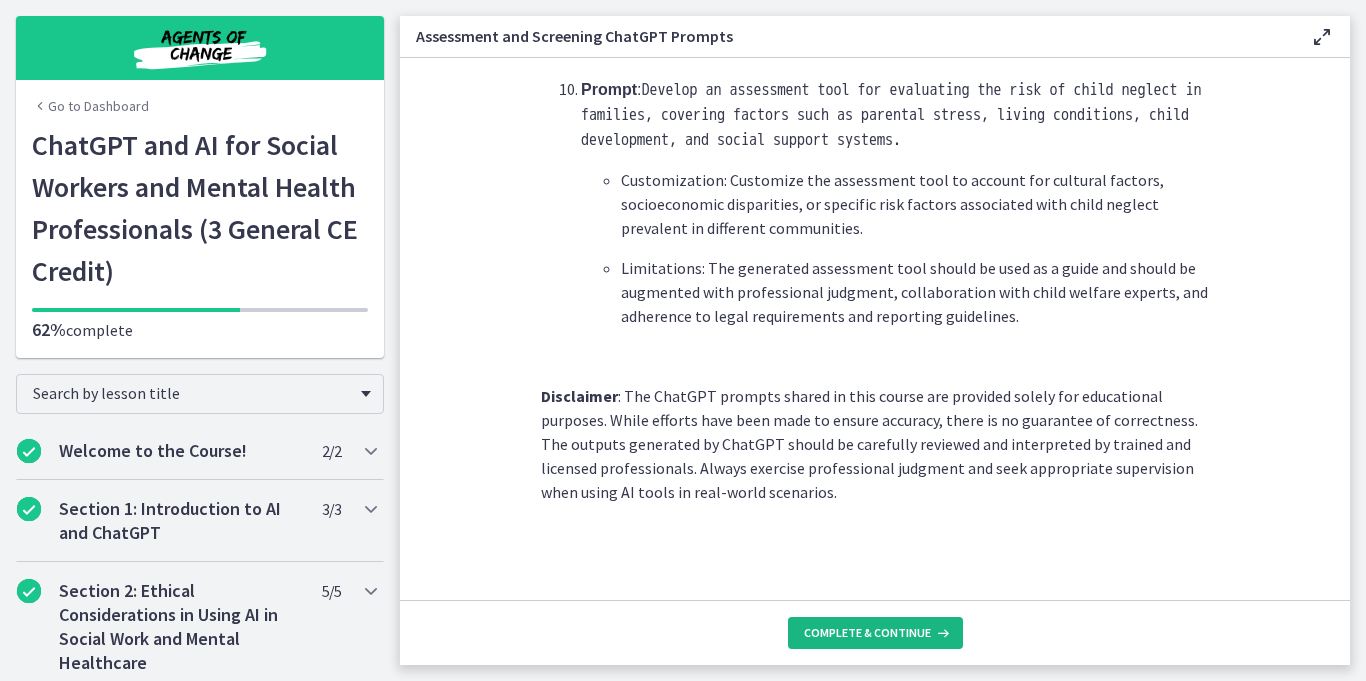 click on "Complete & continue" at bounding box center (867, 633) 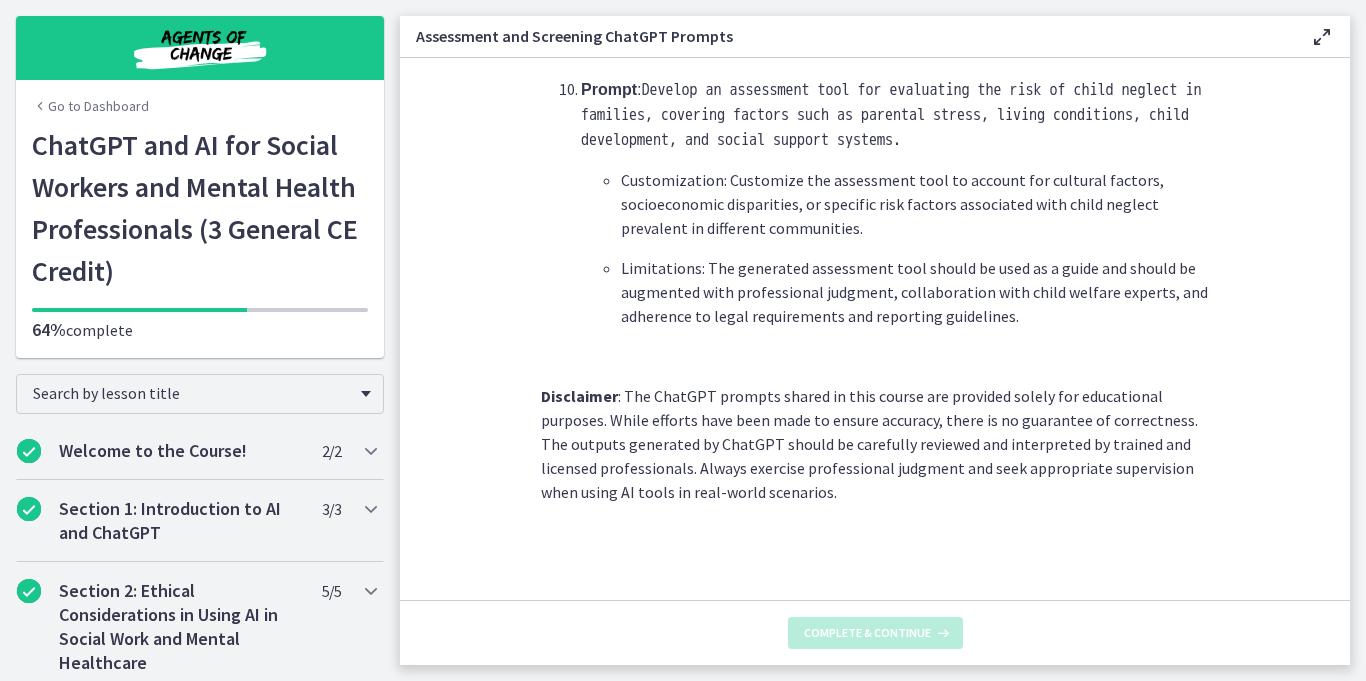 scroll, scrollTop: 0, scrollLeft: 0, axis: both 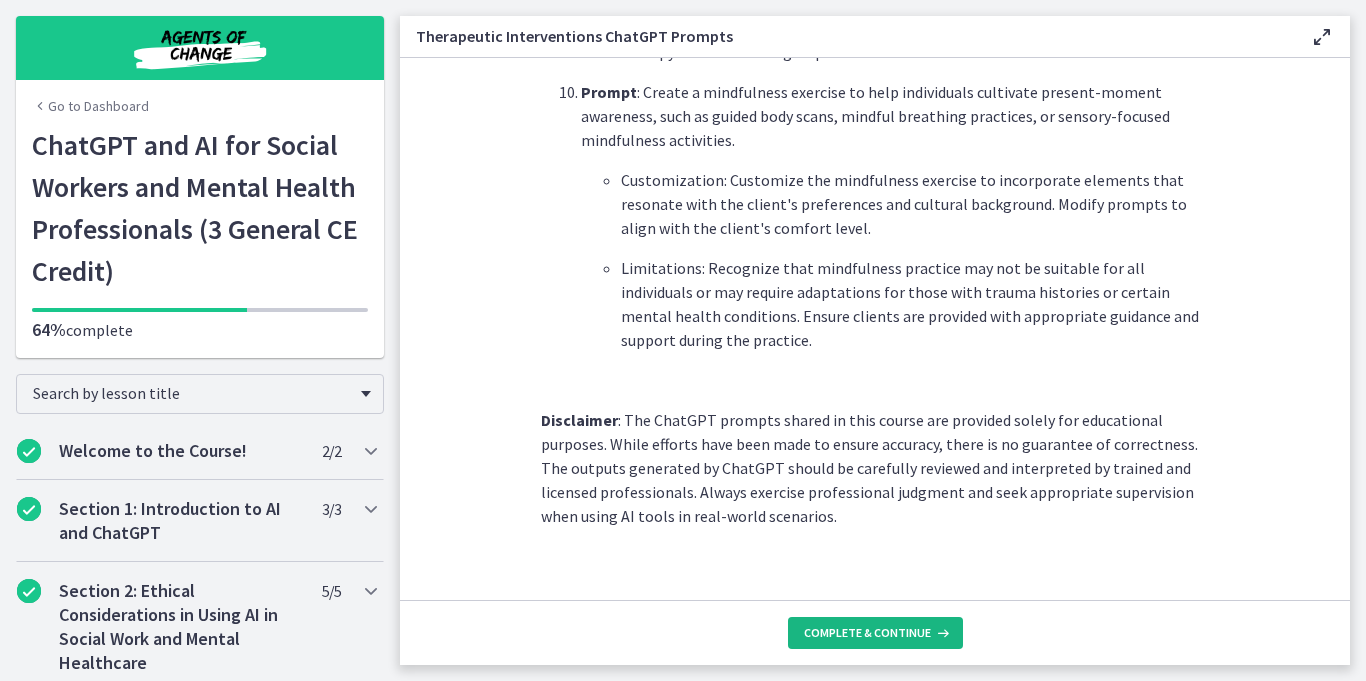 click on "Complete & continue" at bounding box center (875, 633) 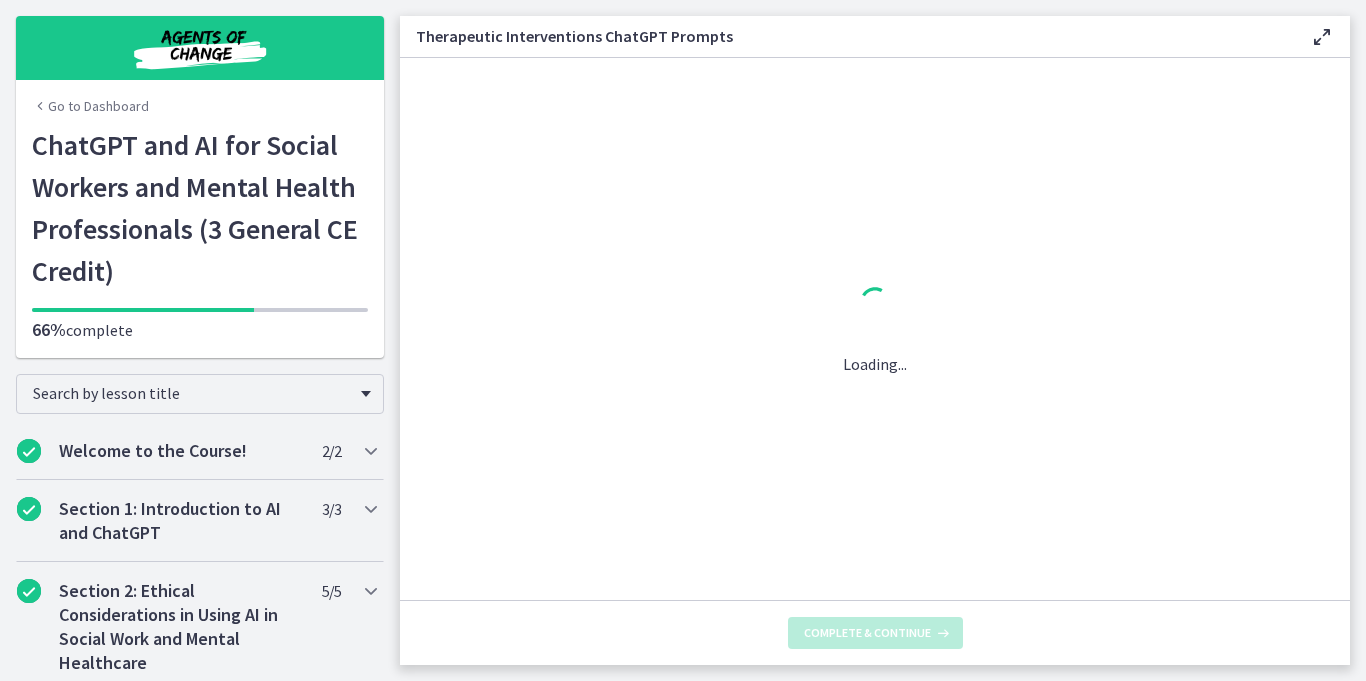 scroll, scrollTop: 0, scrollLeft: 0, axis: both 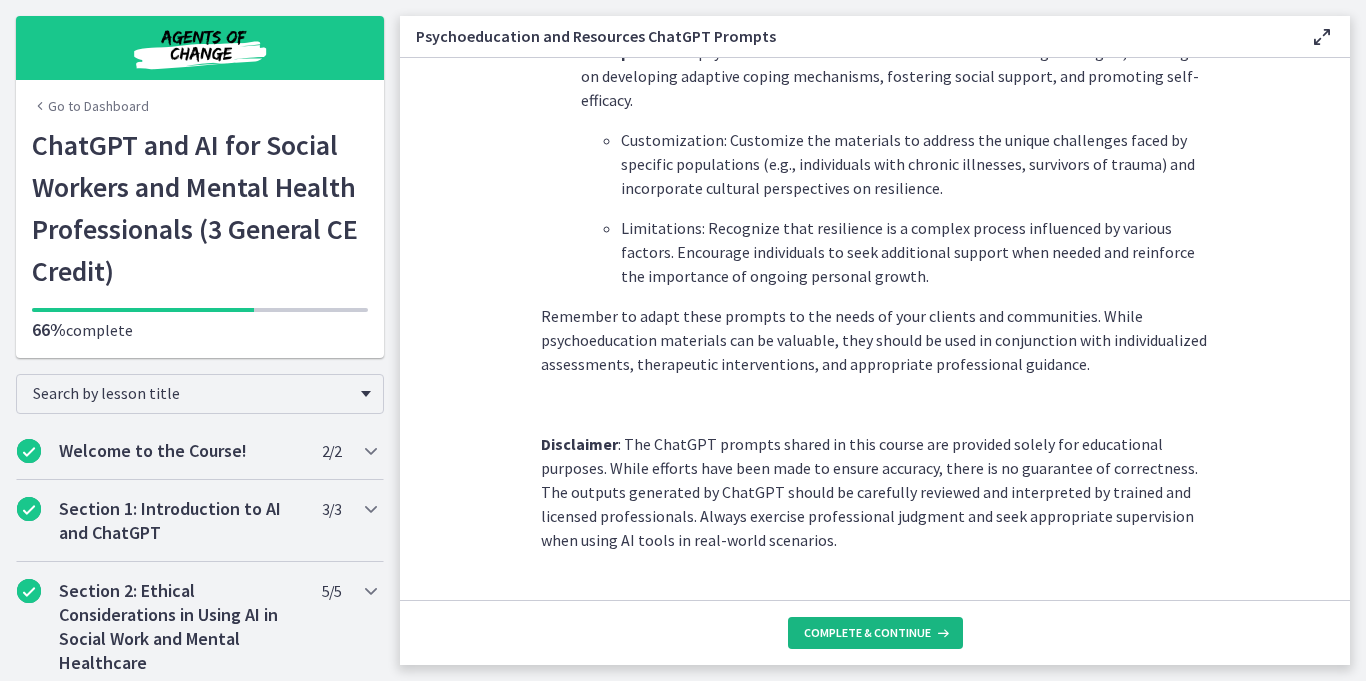 click on "Complete & continue" at bounding box center (867, 633) 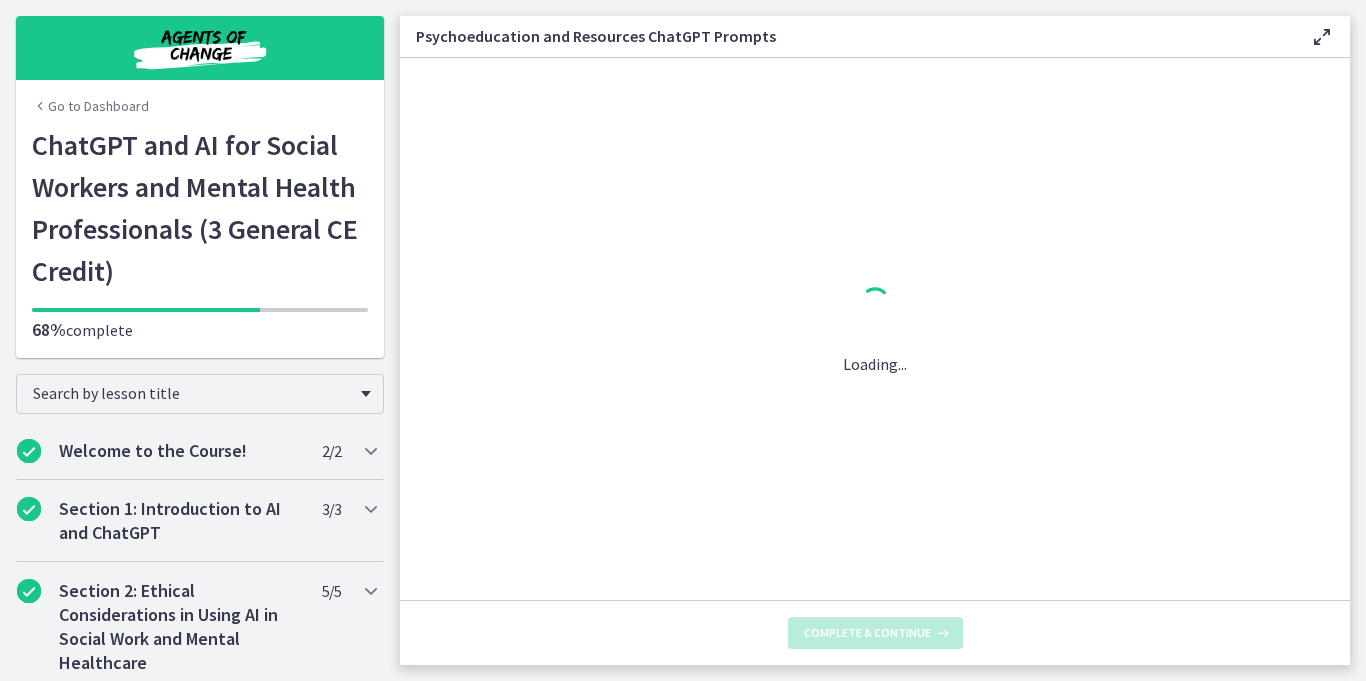 scroll, scrollTop: 0, scrollLeft: 0, axis: both 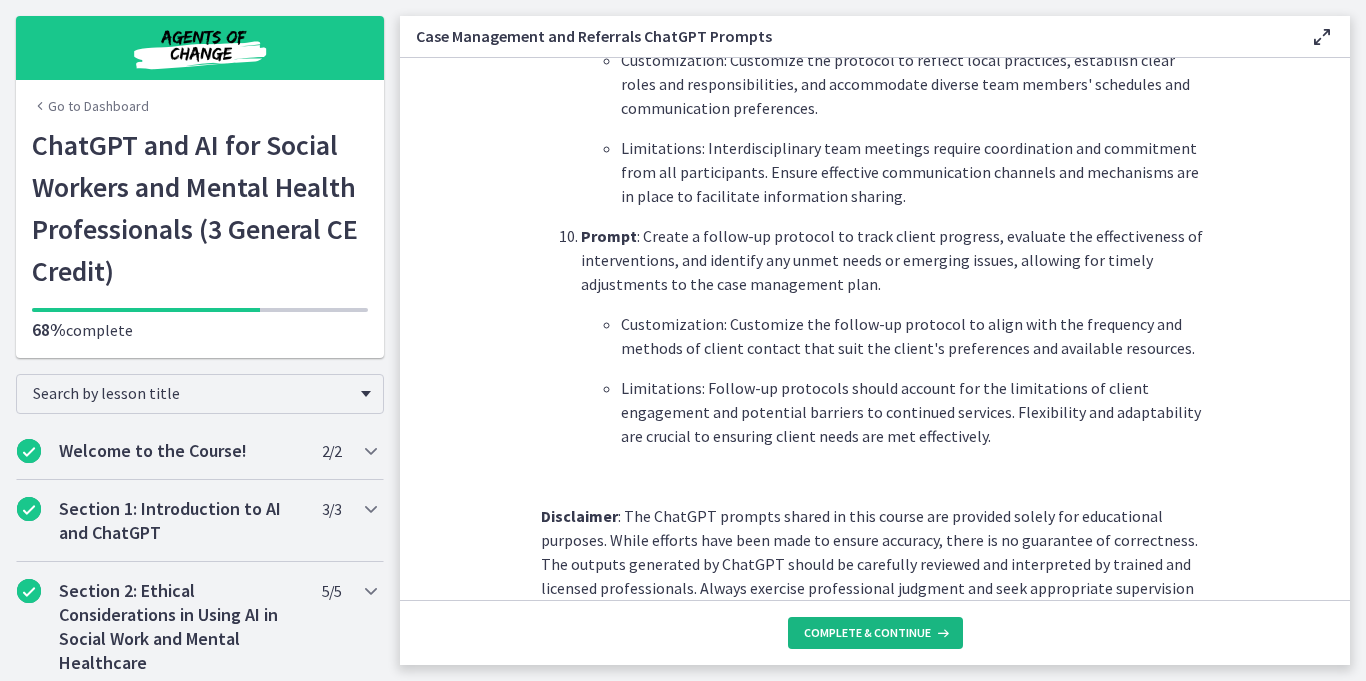 click on "Complete & continue" at bounding box center [867, 633] 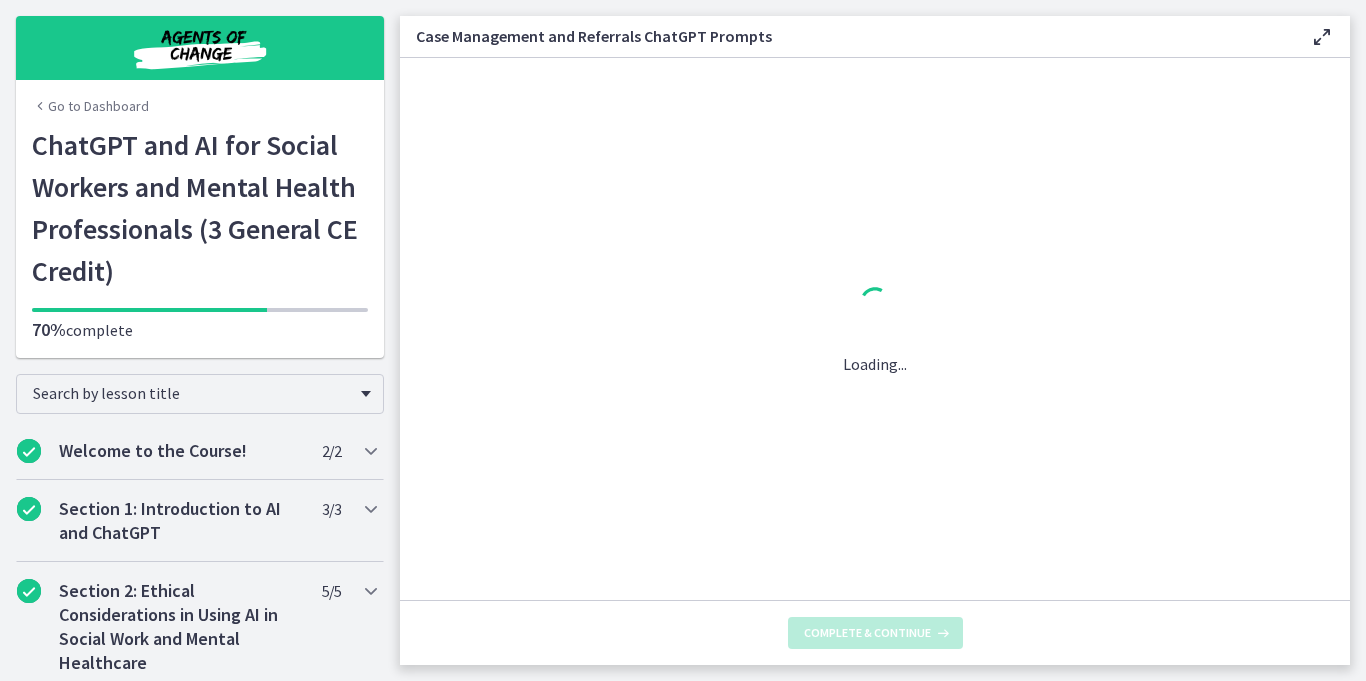scroll, scrollTop: 0, scrollLeft: 0, axis: both 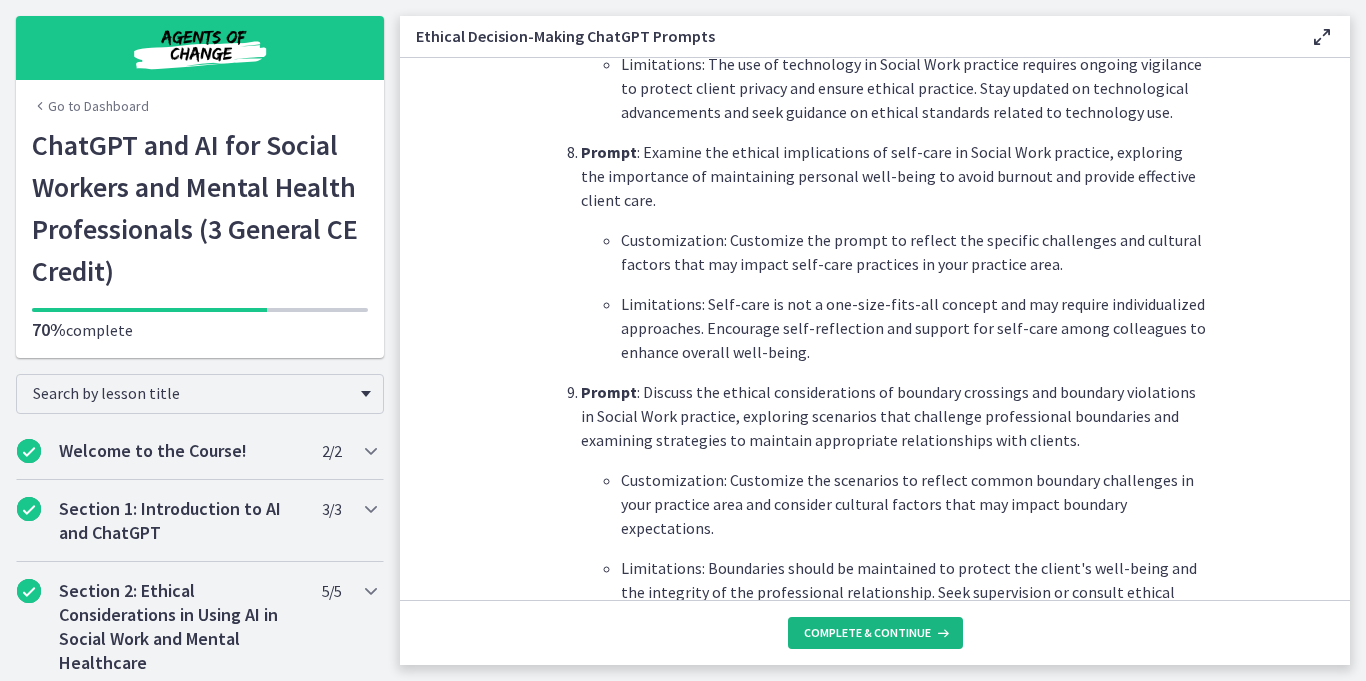 click on "Complete & continue" at bounding box center (867, 633) 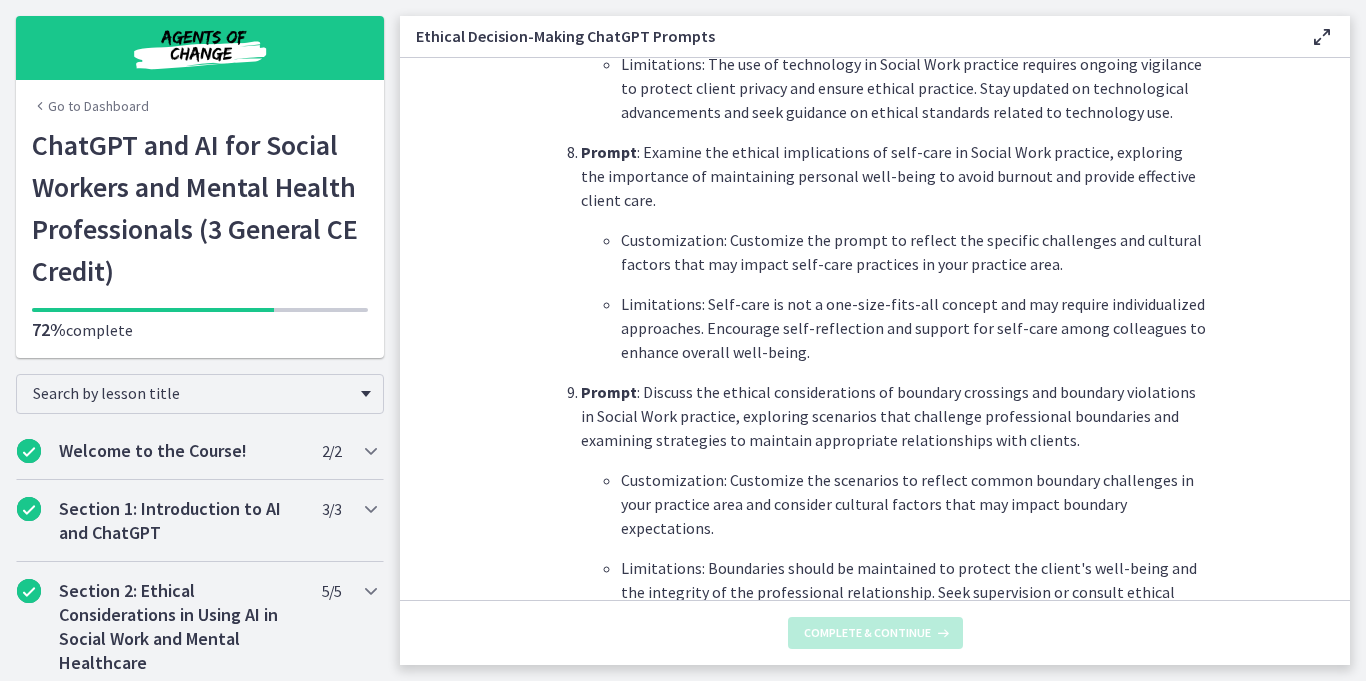 scroll, scrollTop: 0, scrollLeft: 0, axis: both 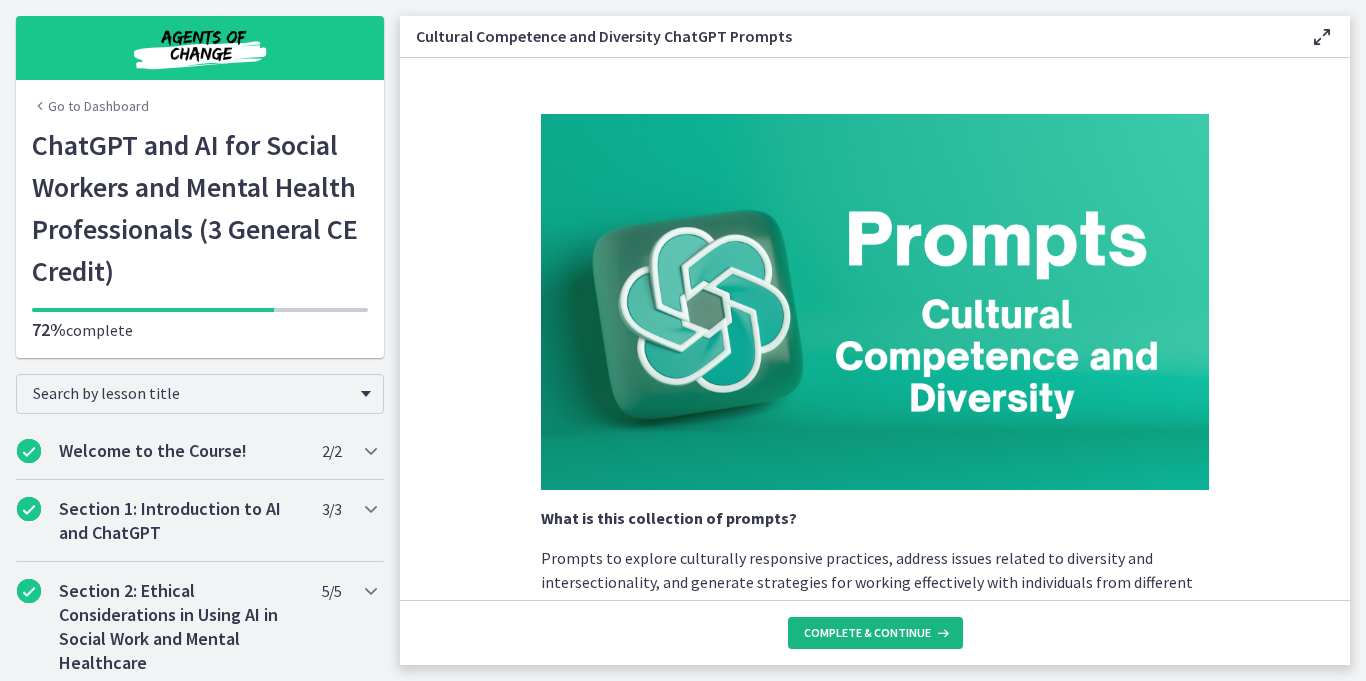 click on "Complete & continue" at bounding box center (867, 633) 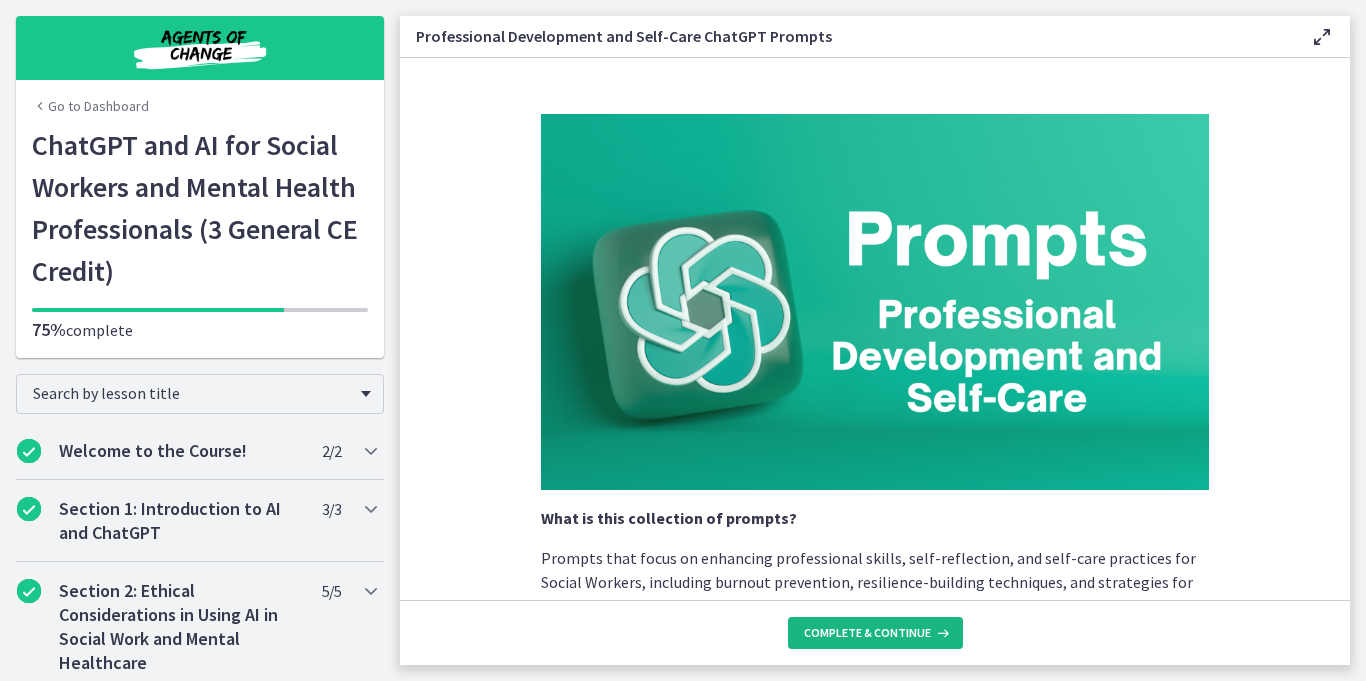 click on "Complete & continue" at bounding box center [867, 633] 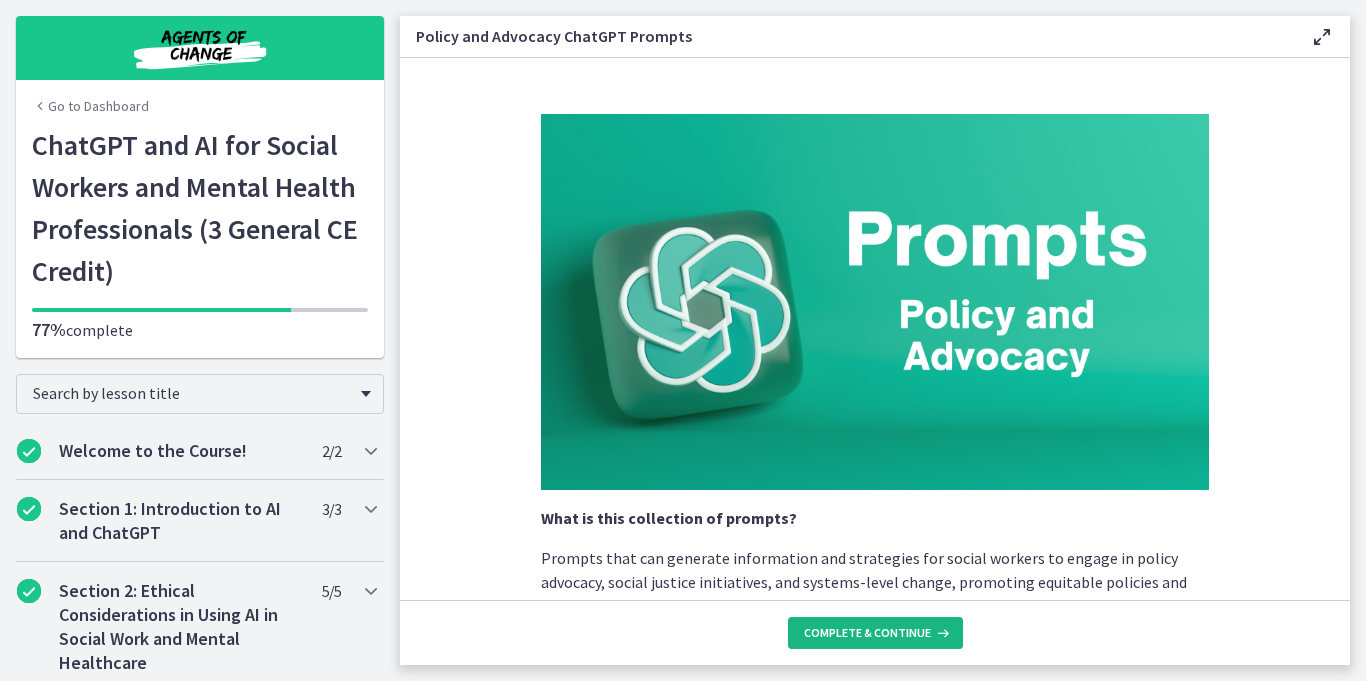 click on "Complete & continue" at bounding box center [867, 633] 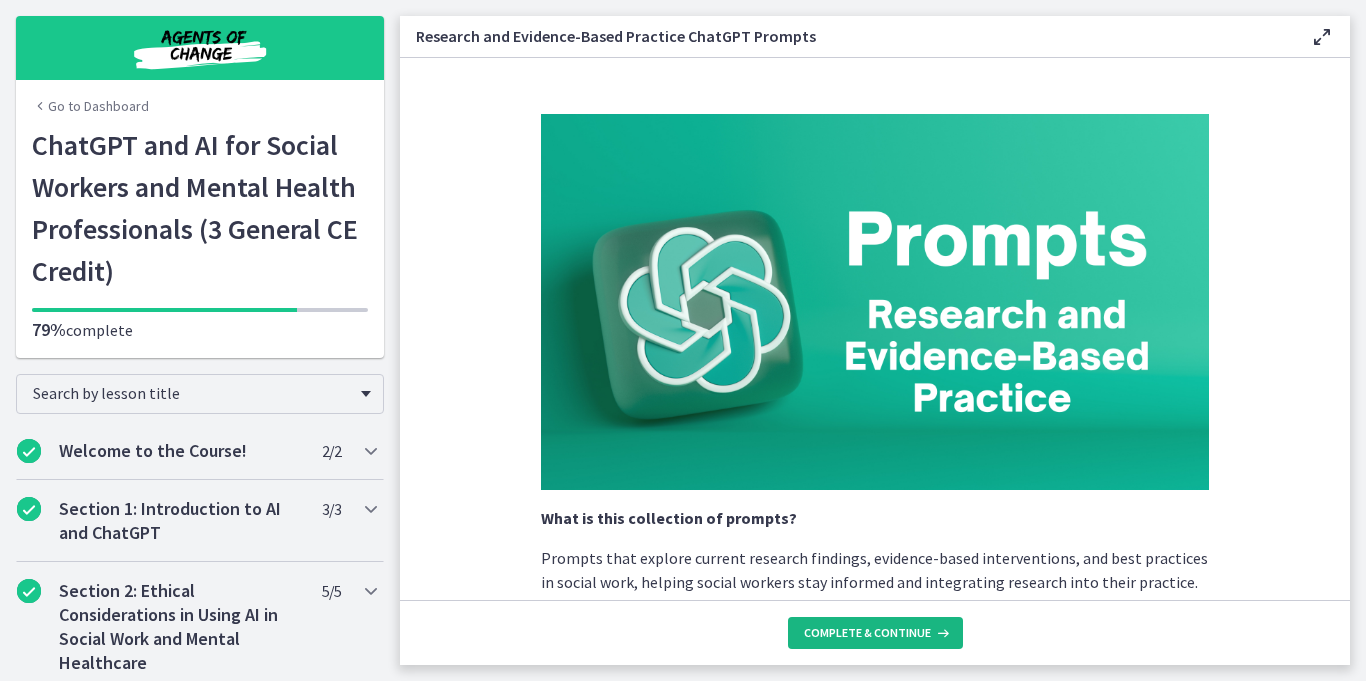 click on "Complete & continue" at bounding box center (867, 633) 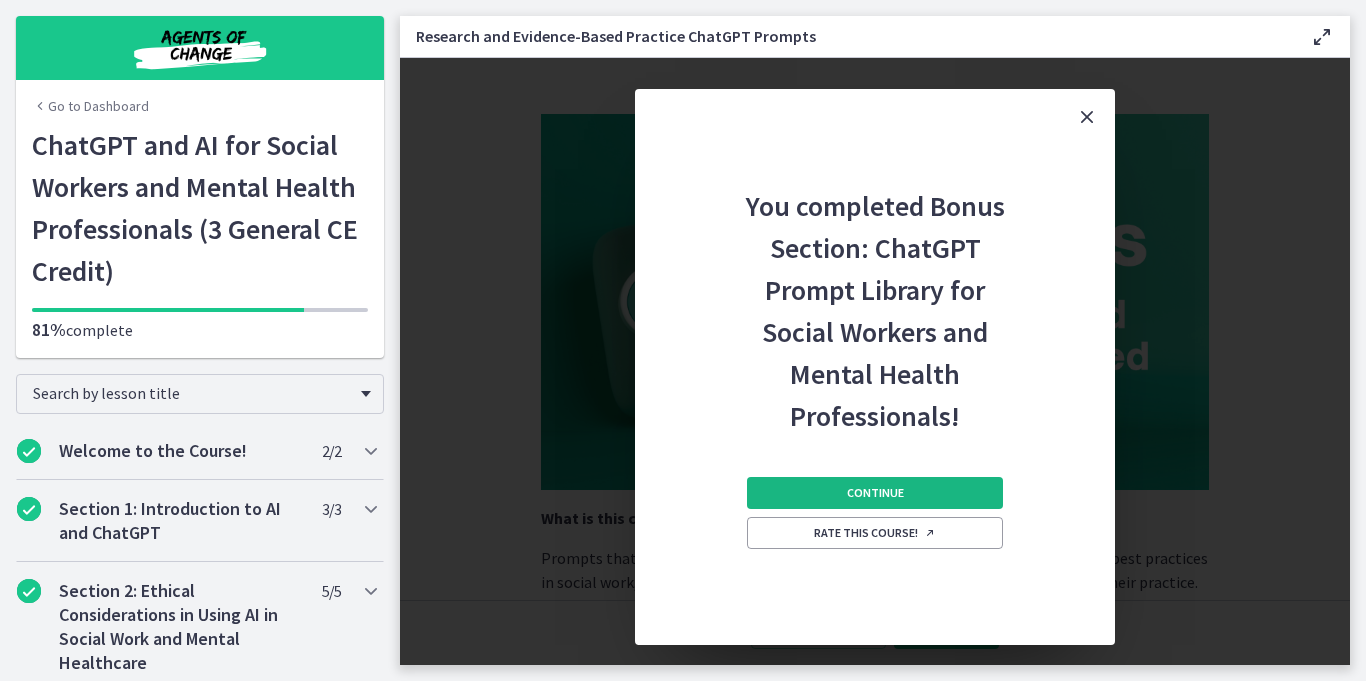 click on "Continue" at bounding box center [875, 493] 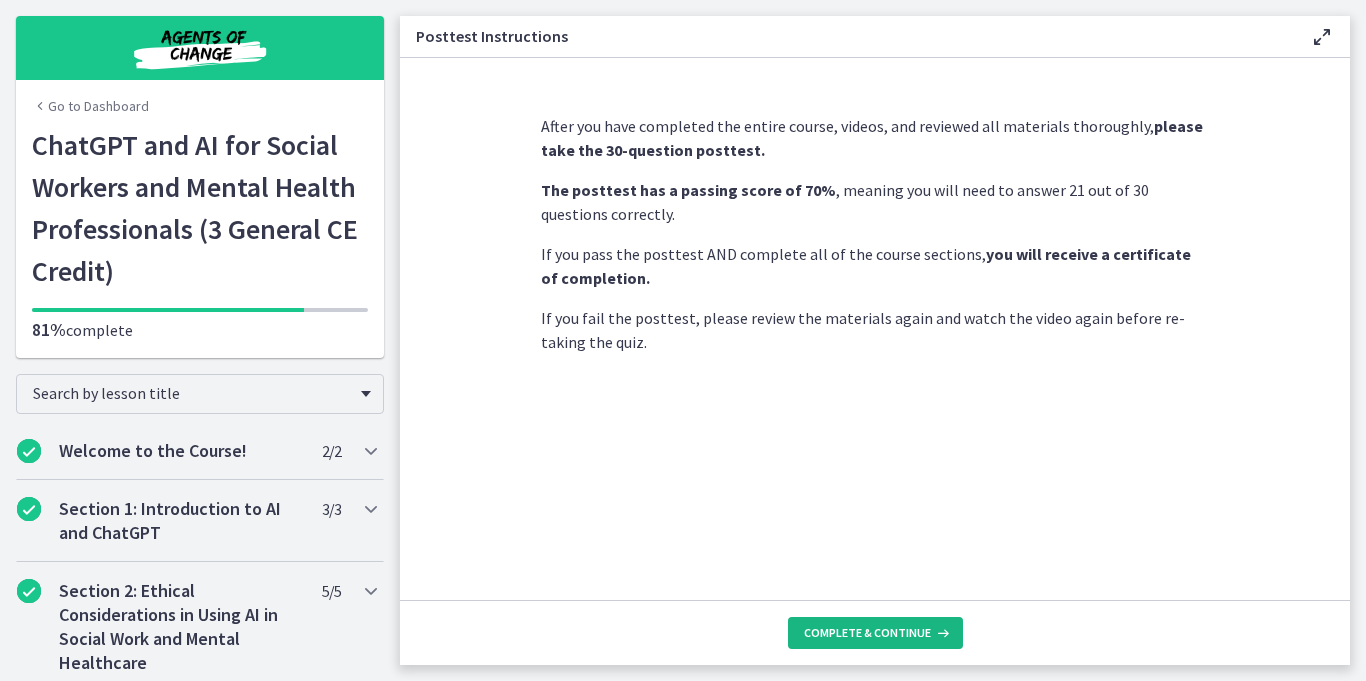 click on "Complete & continue" at bounding box center [867, 633] 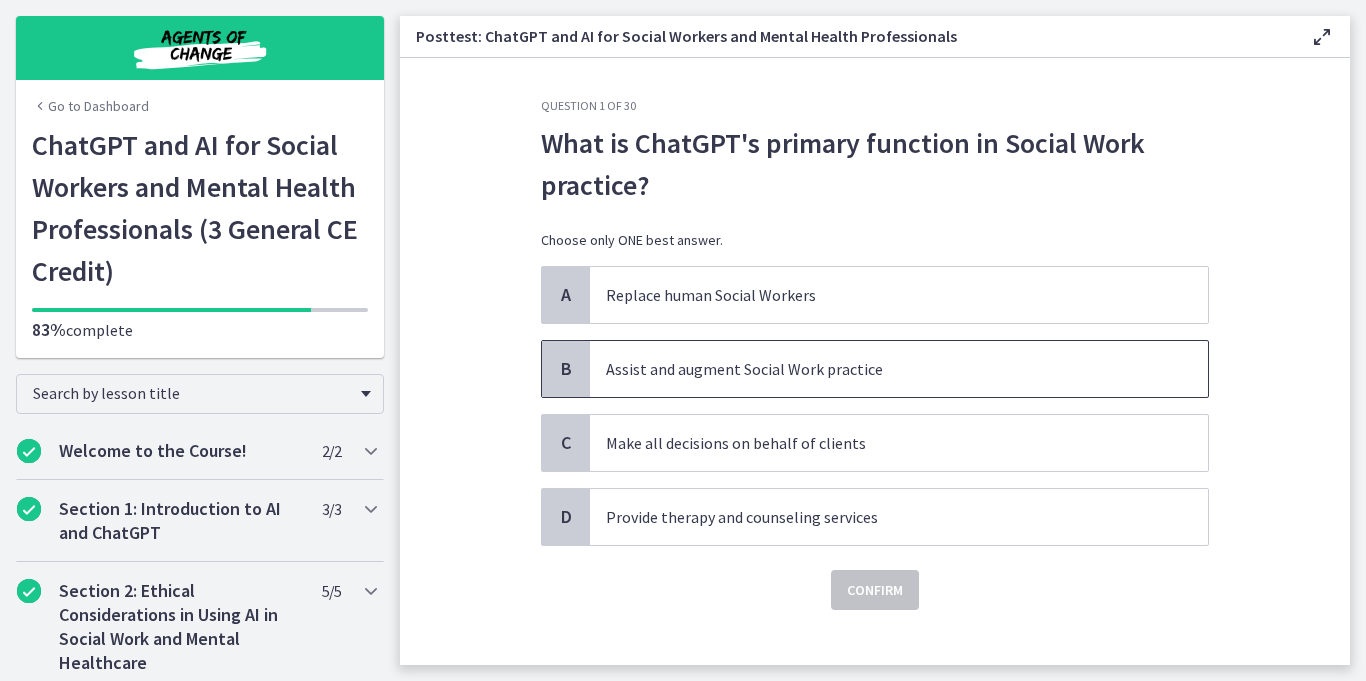 click on "B" at bounding box center [566, 369] 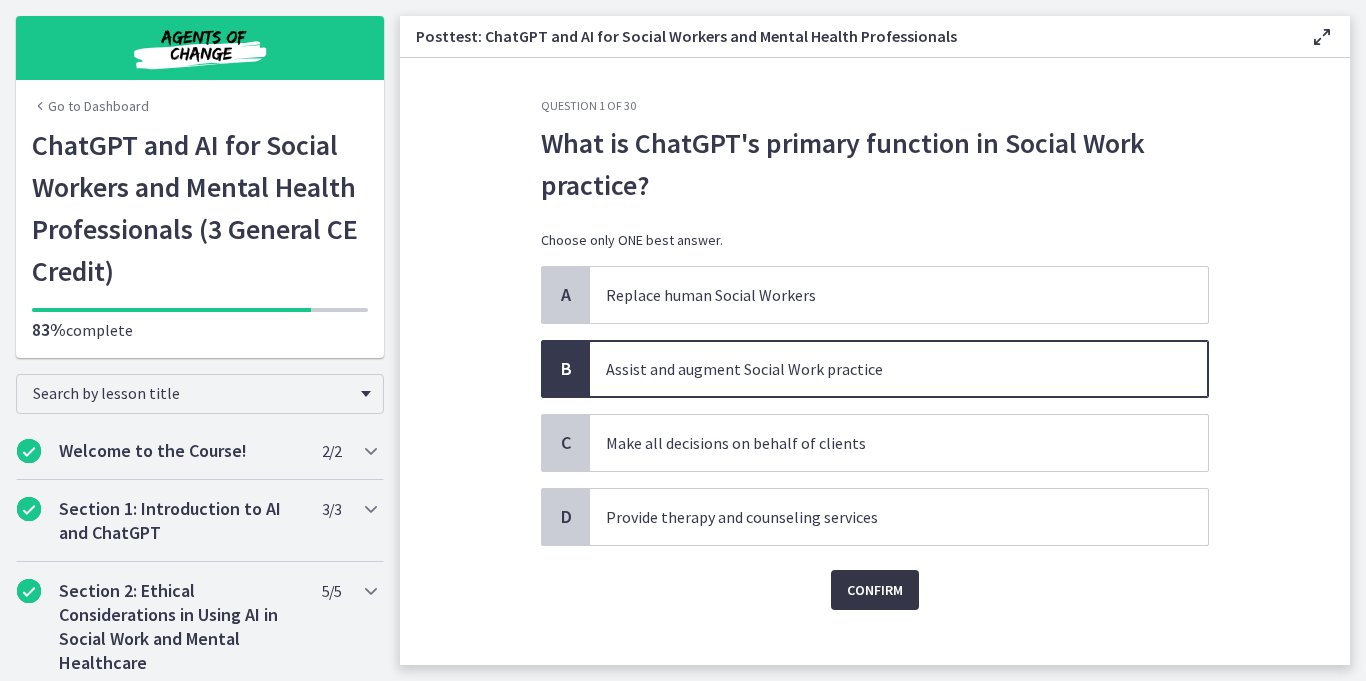 click on "Confirm" at bounding box center (875, 590) 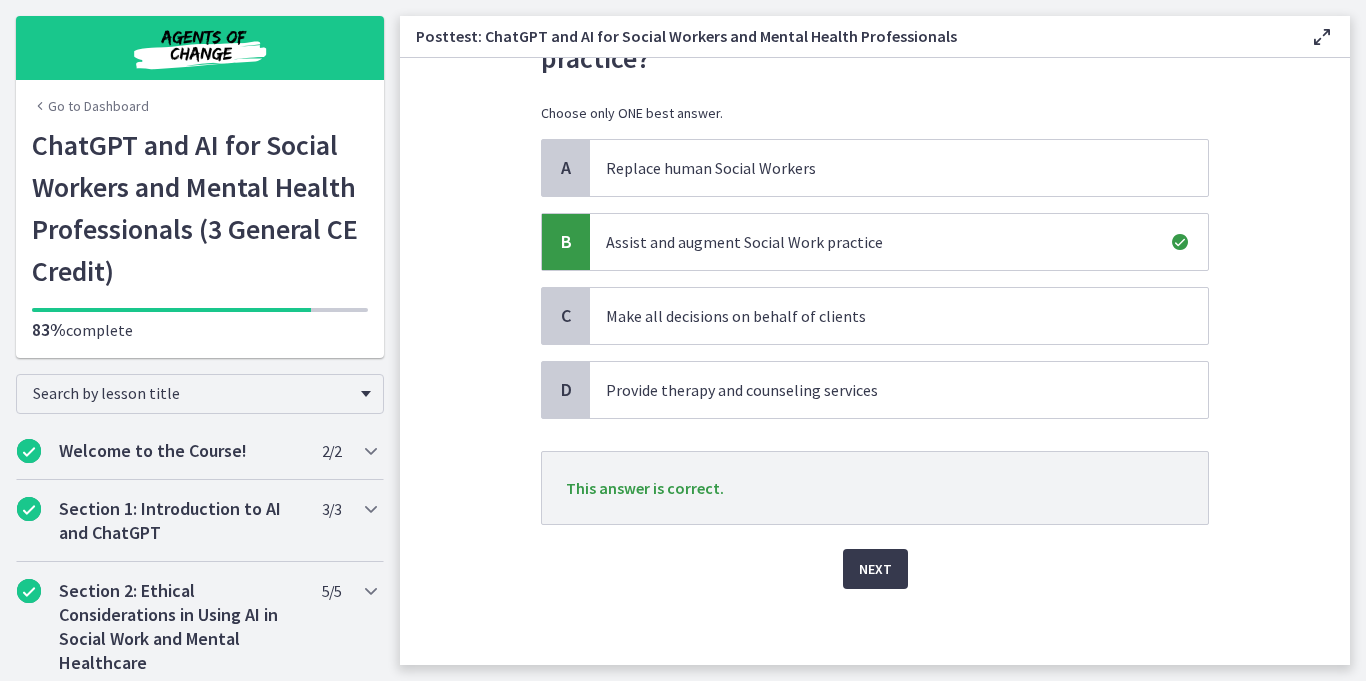 scroll, scrollTop: 131, scrollLeft: 0, axis: vertical 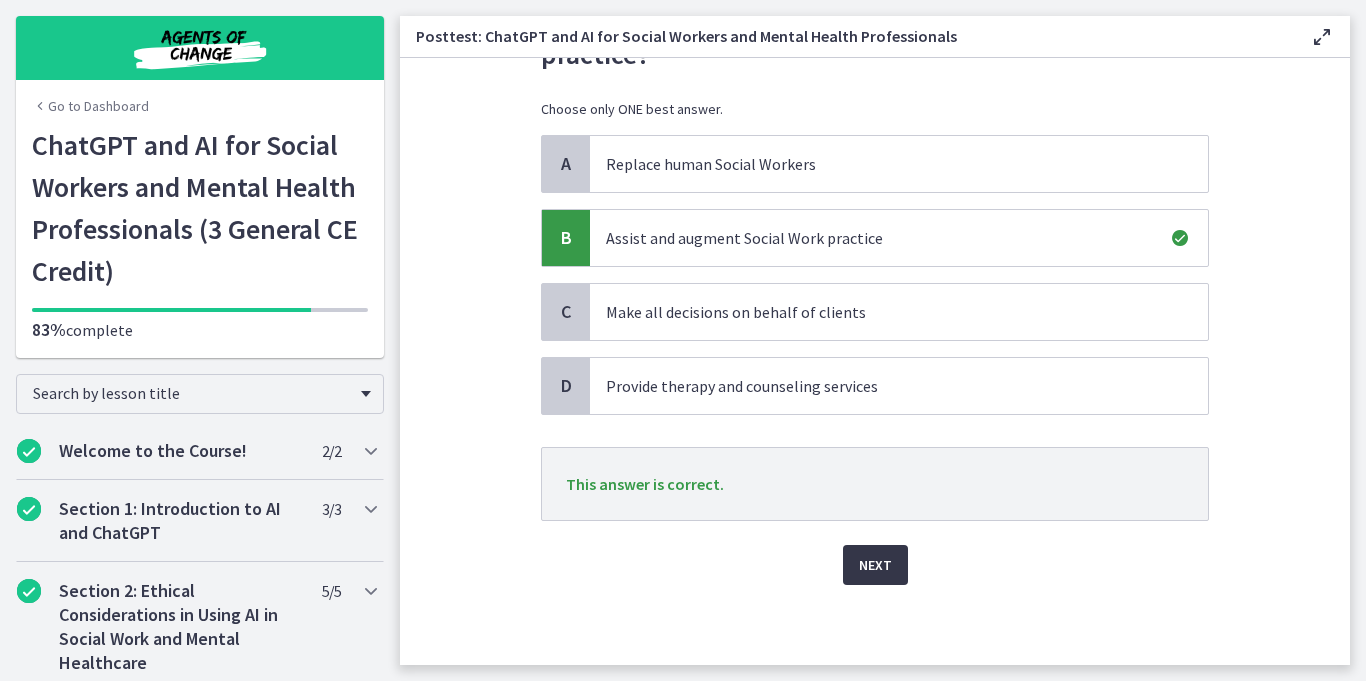 click on "Next" at bounding box center (875, 565) 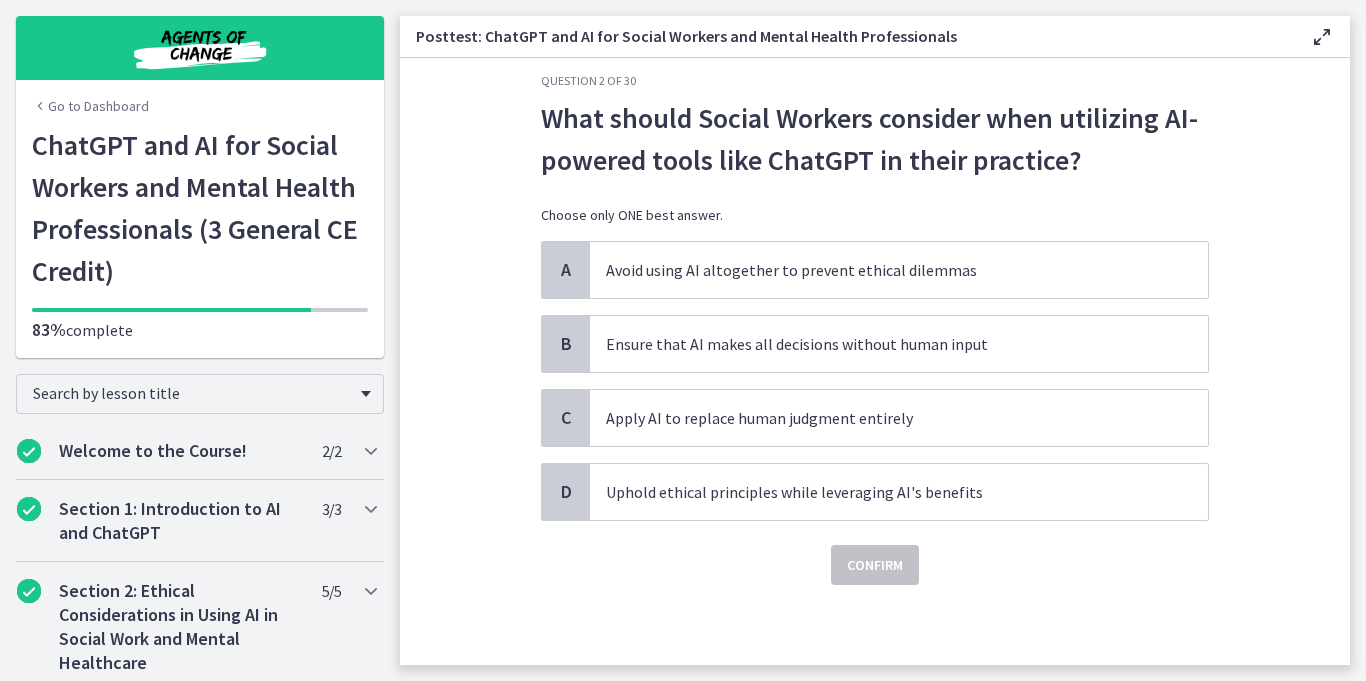 scroll, scrollTop: 0, scrollLeft: 0, axis: both 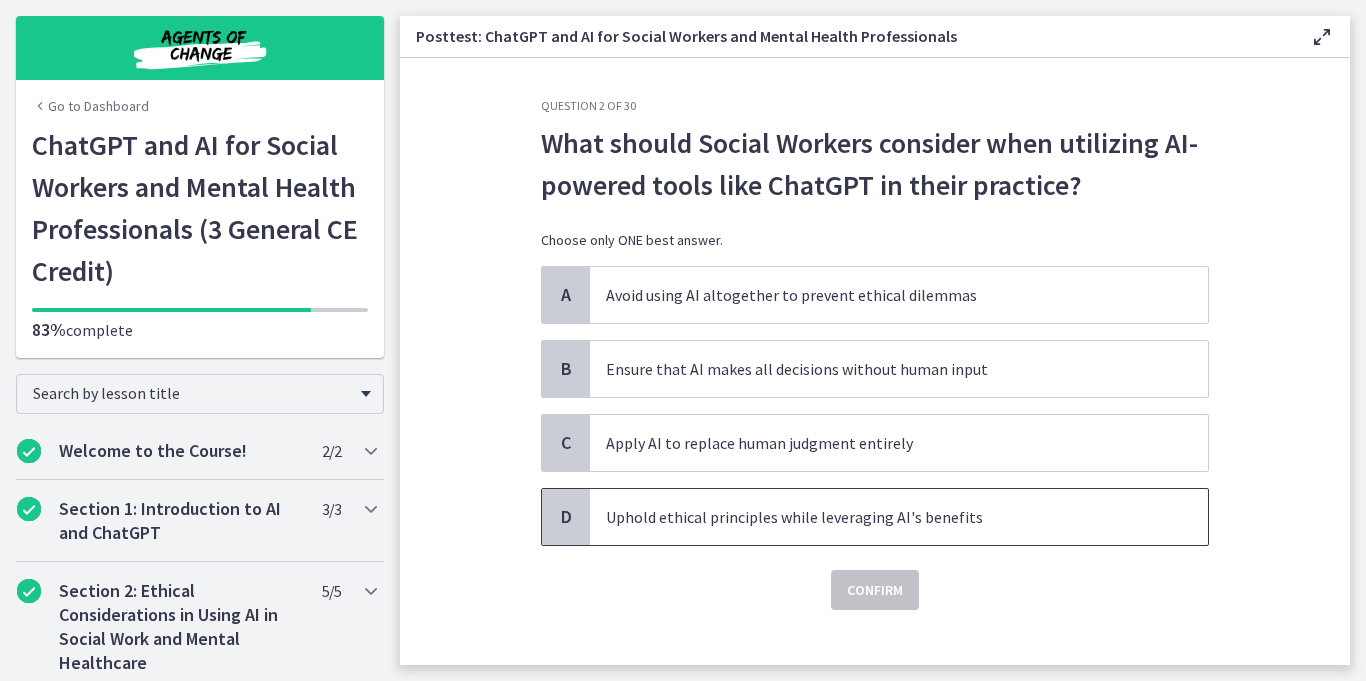 click on "Uphold ethical principles while leveraging AI's benefits" at bounding box center (879, 517) 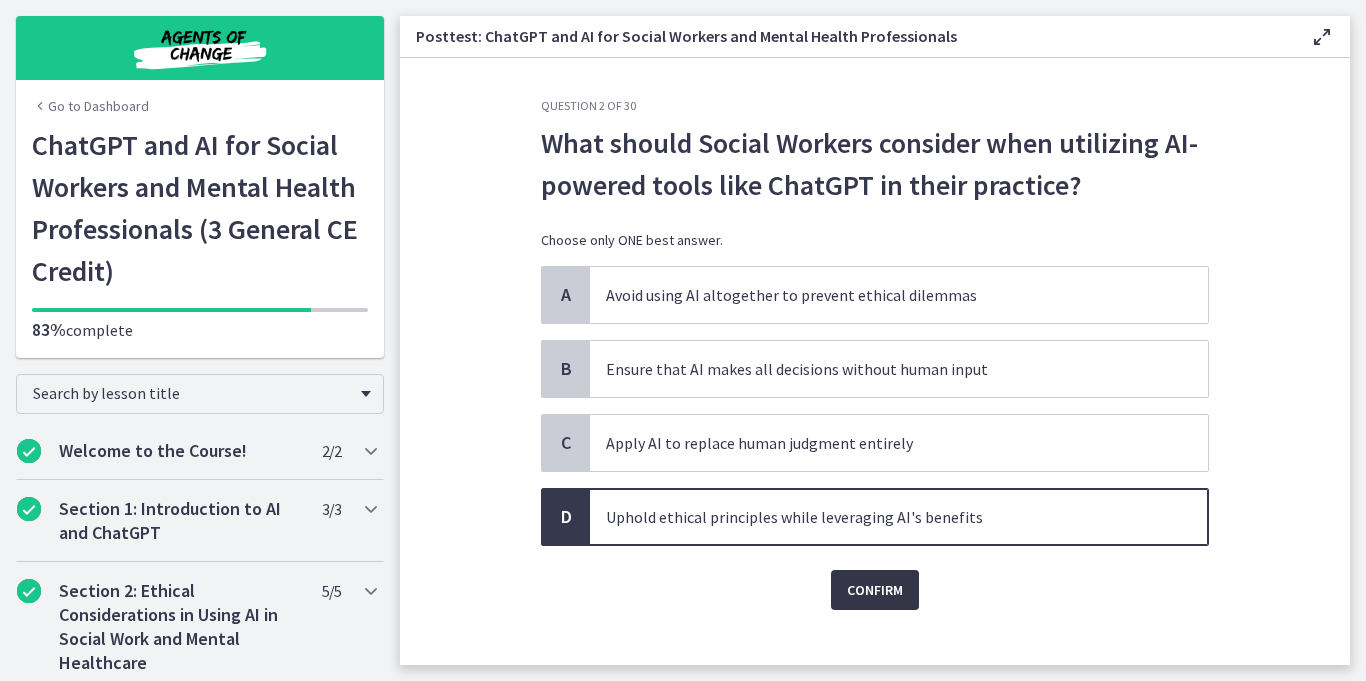 click on "Confirm" at bounding box center [875, 590] 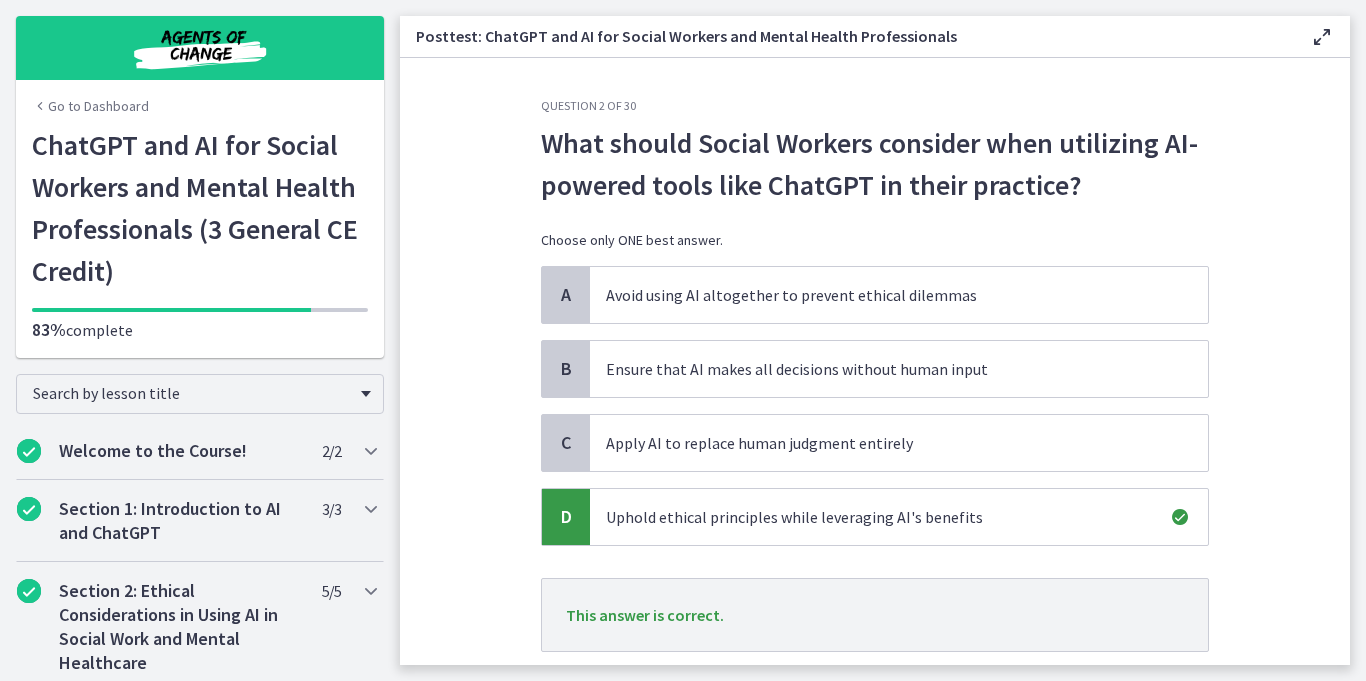 scroll, scrollTop: 131, scrollLeft: 0, axis: vertical 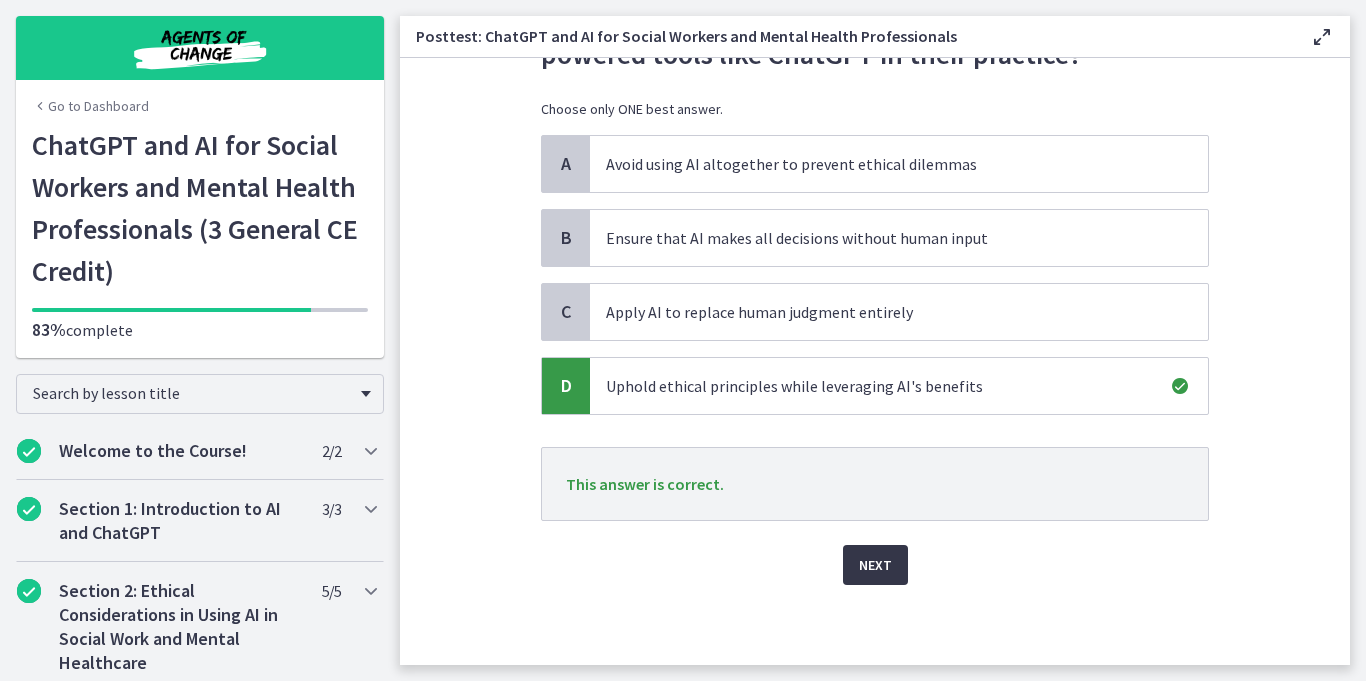 click on "Next" at bounding box center (875, 565) 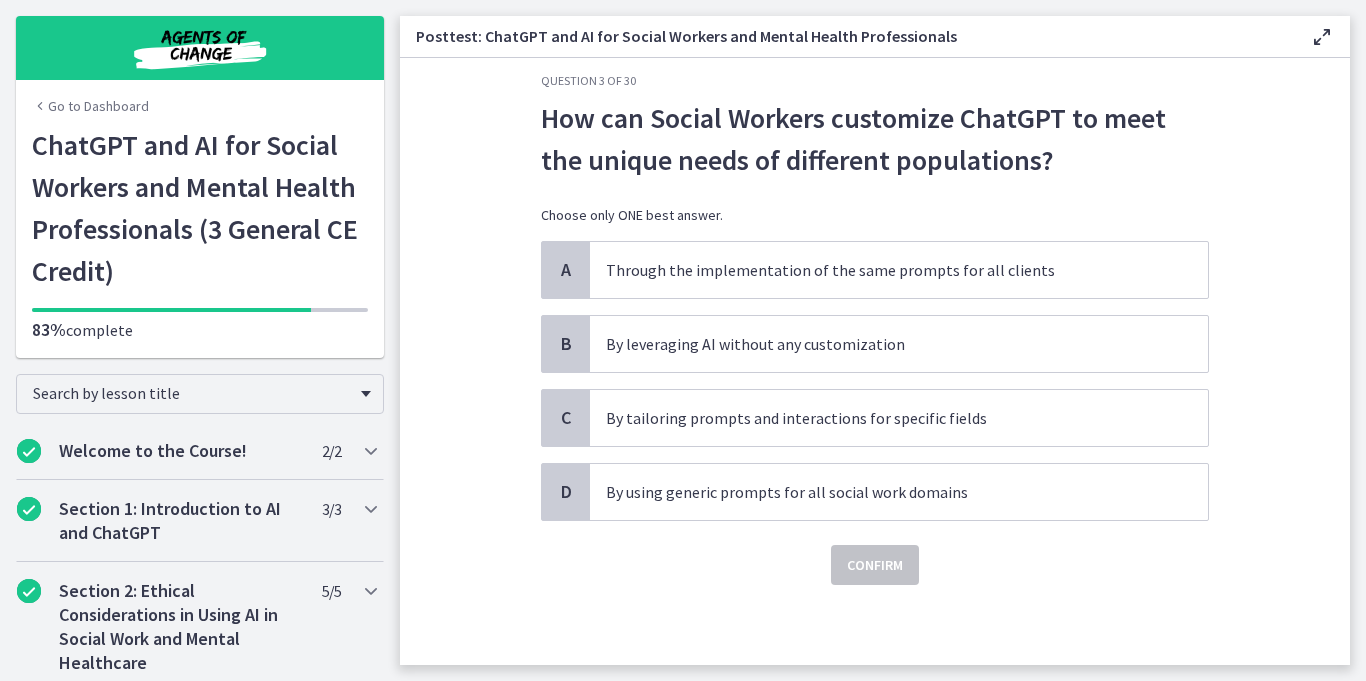 scroll, scrollTop: 0, scrollLeft: 0, axis: both 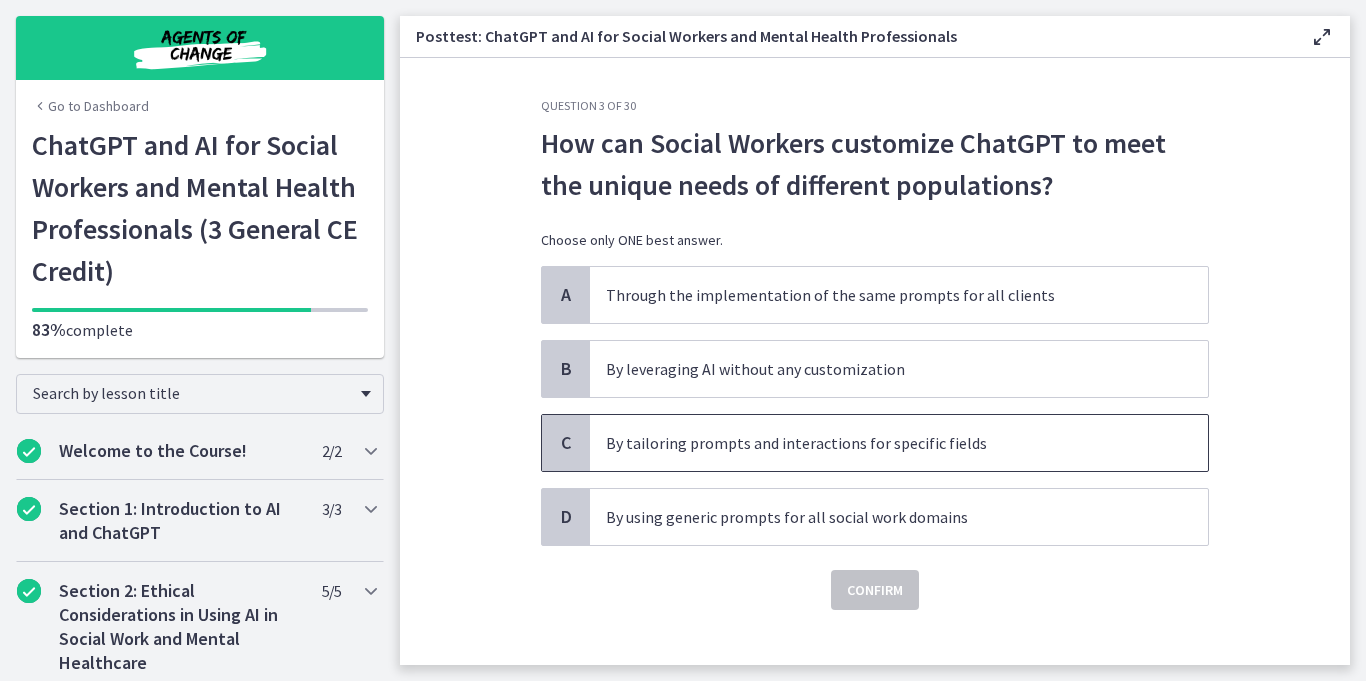 click on "By tailoring prompts and interactions for specific fields" at bounding box center [899, 443] 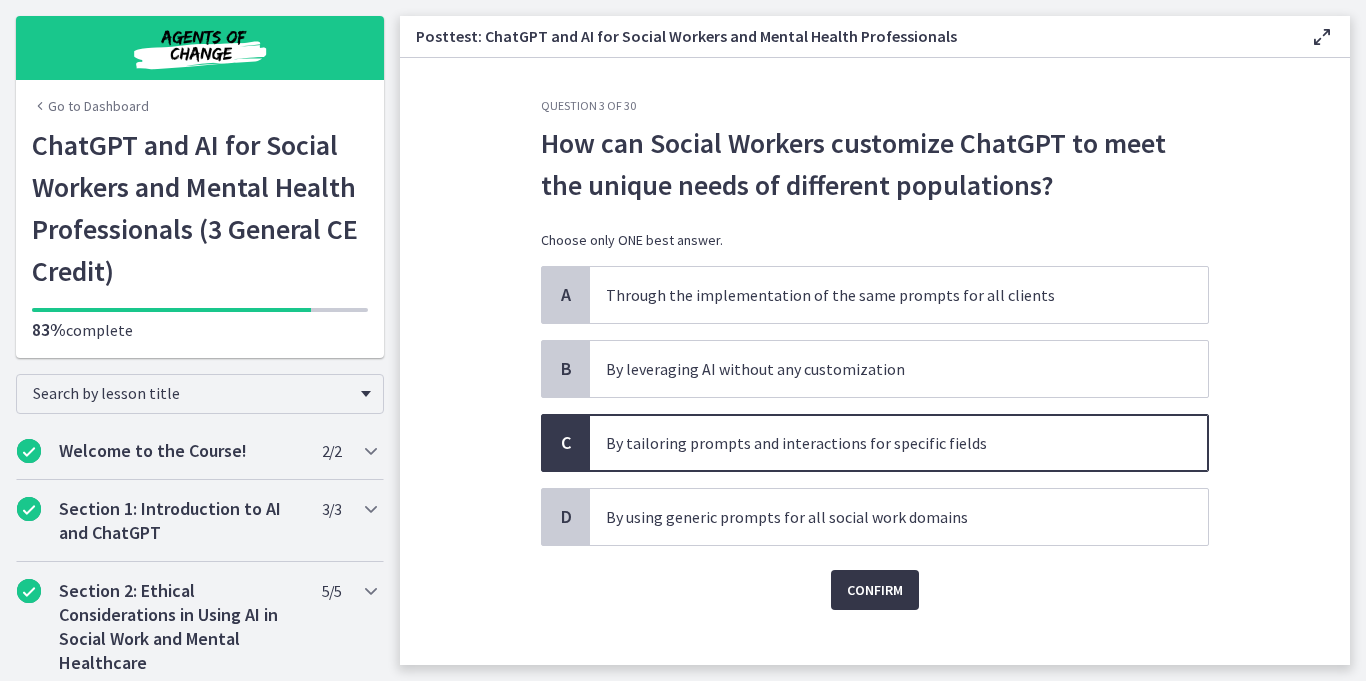 click on "Confirm" at bounding box center (875, 590) 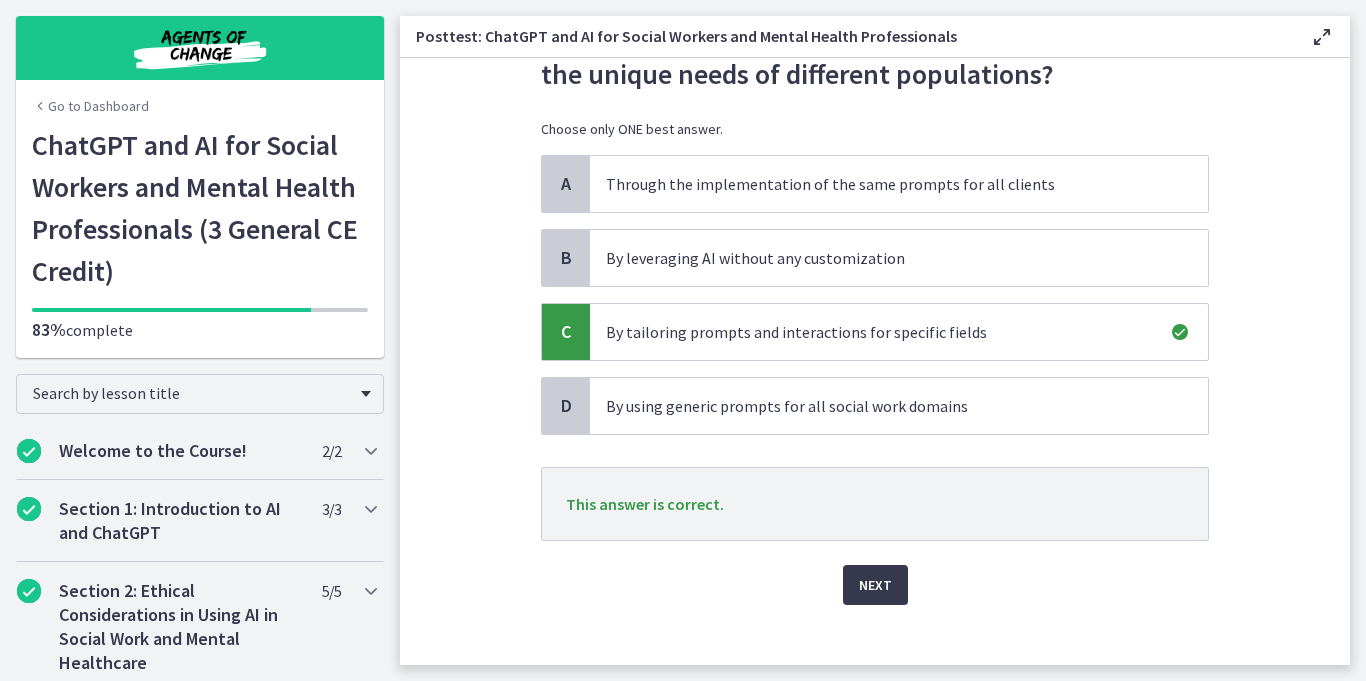 scroll, scrollTop: 128, scrollLeft: 0, axis: vertical 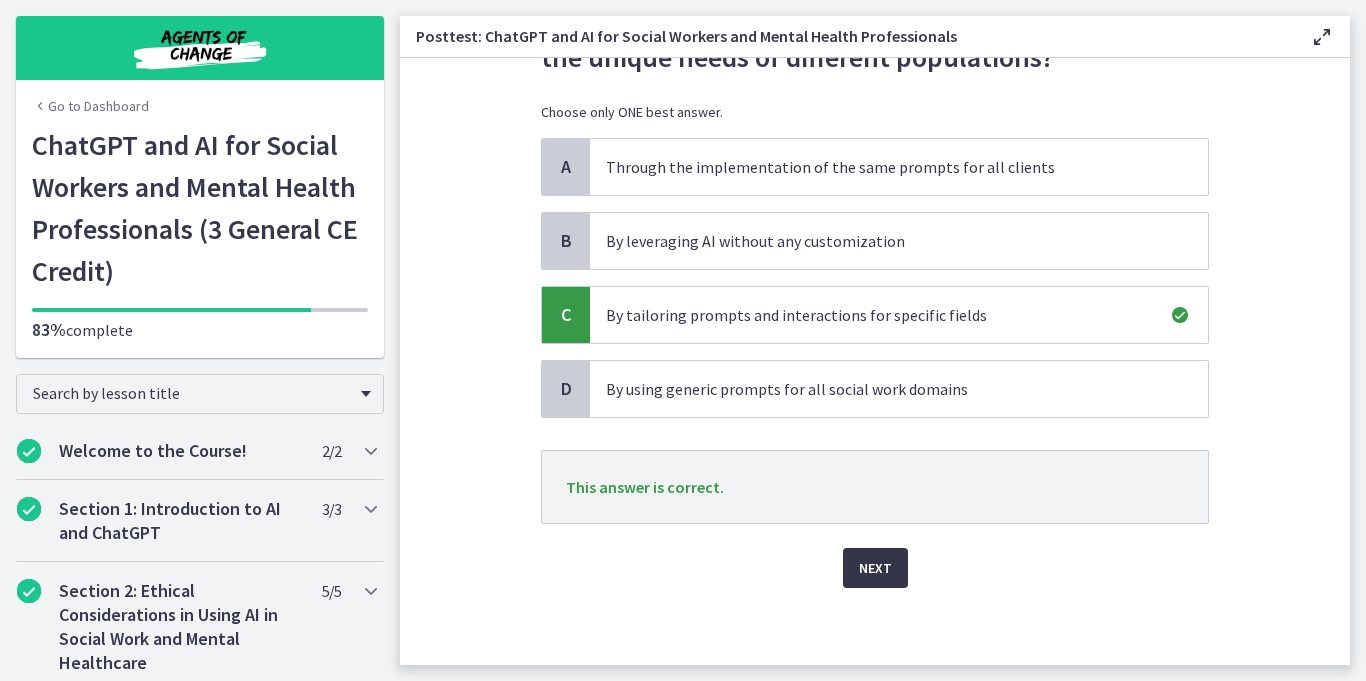 click on "Next" at bounding box center [875, 568] 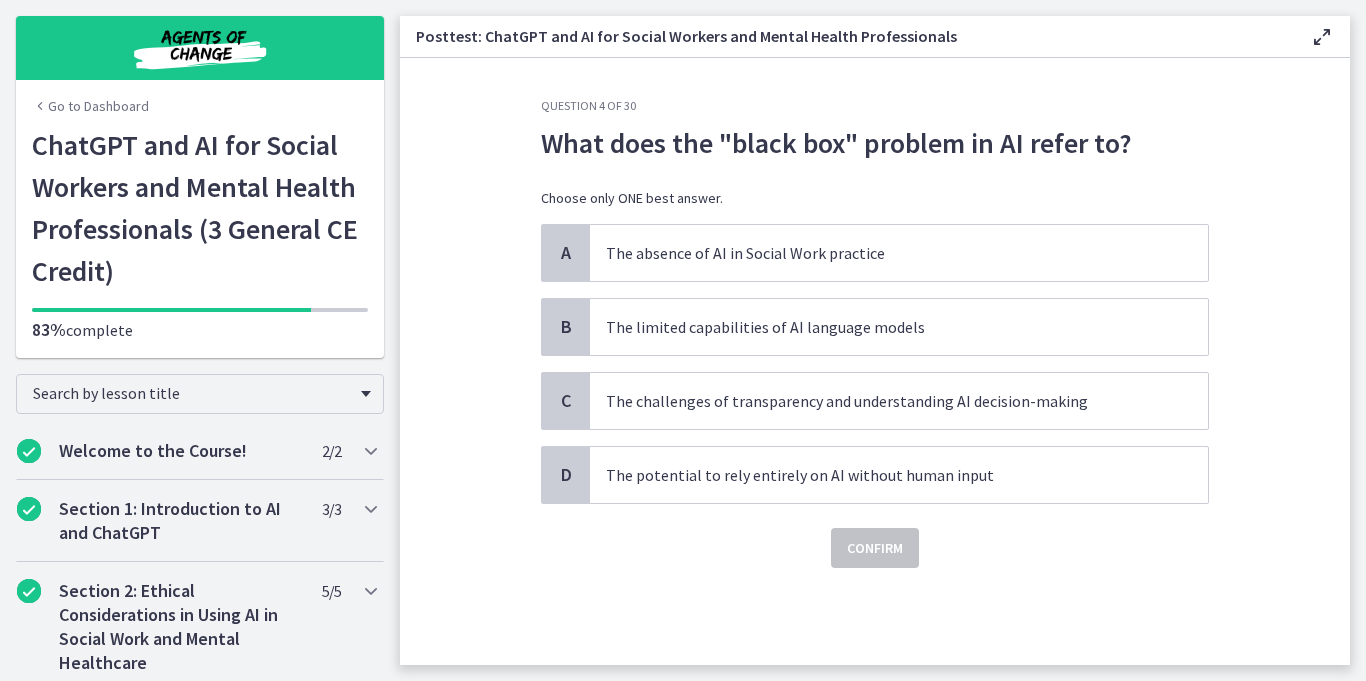 scroll, scrollTop: 0, scrollLeft: 0, axis: both 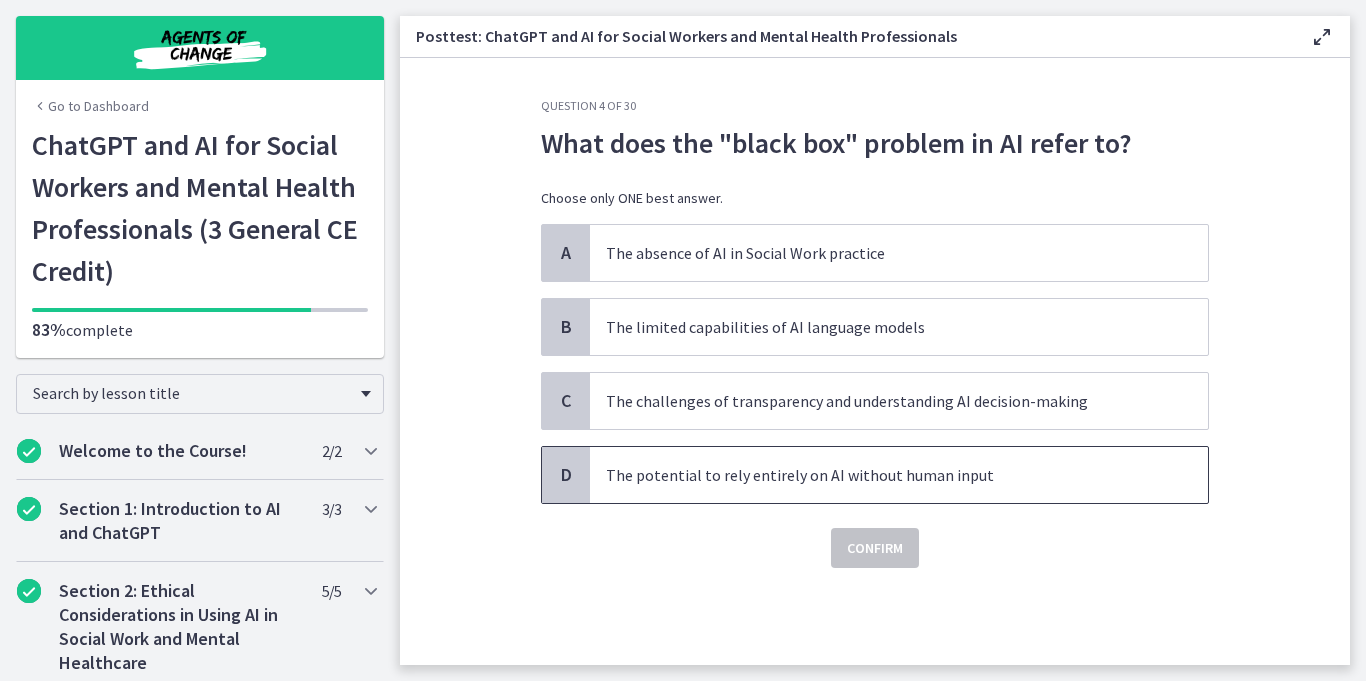 click on "The potential to rely entirely on AI without human input" at bounding box center [879, 475] 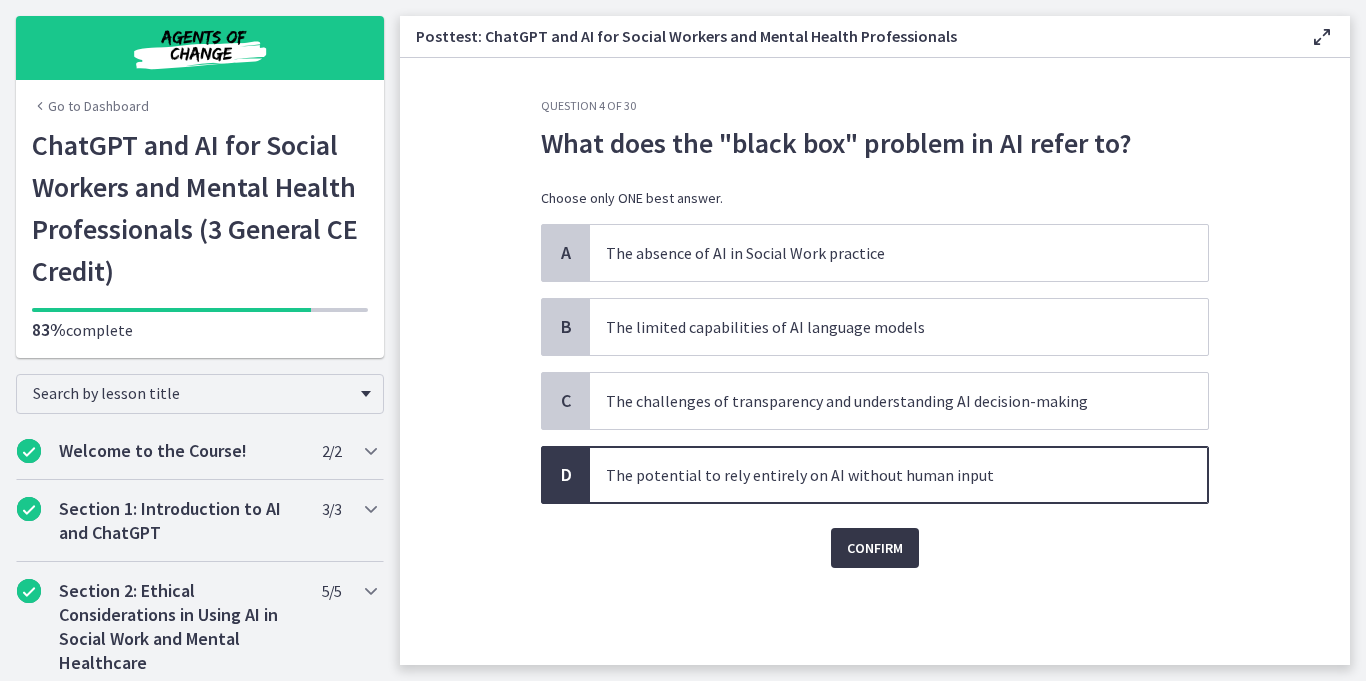 click on "Confirm" at bounding box center [875, 548] 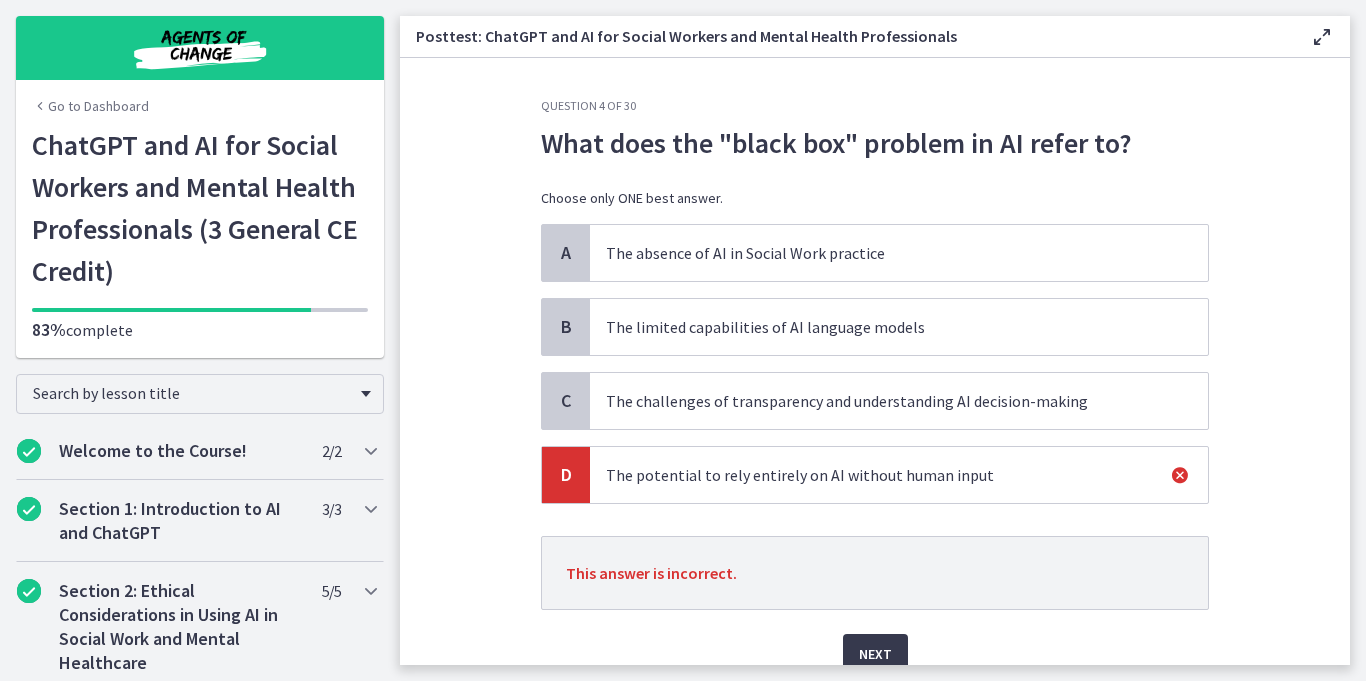 click on "The challenges of transparency and understanding AI decision-making" at bounding box center (879, 401) 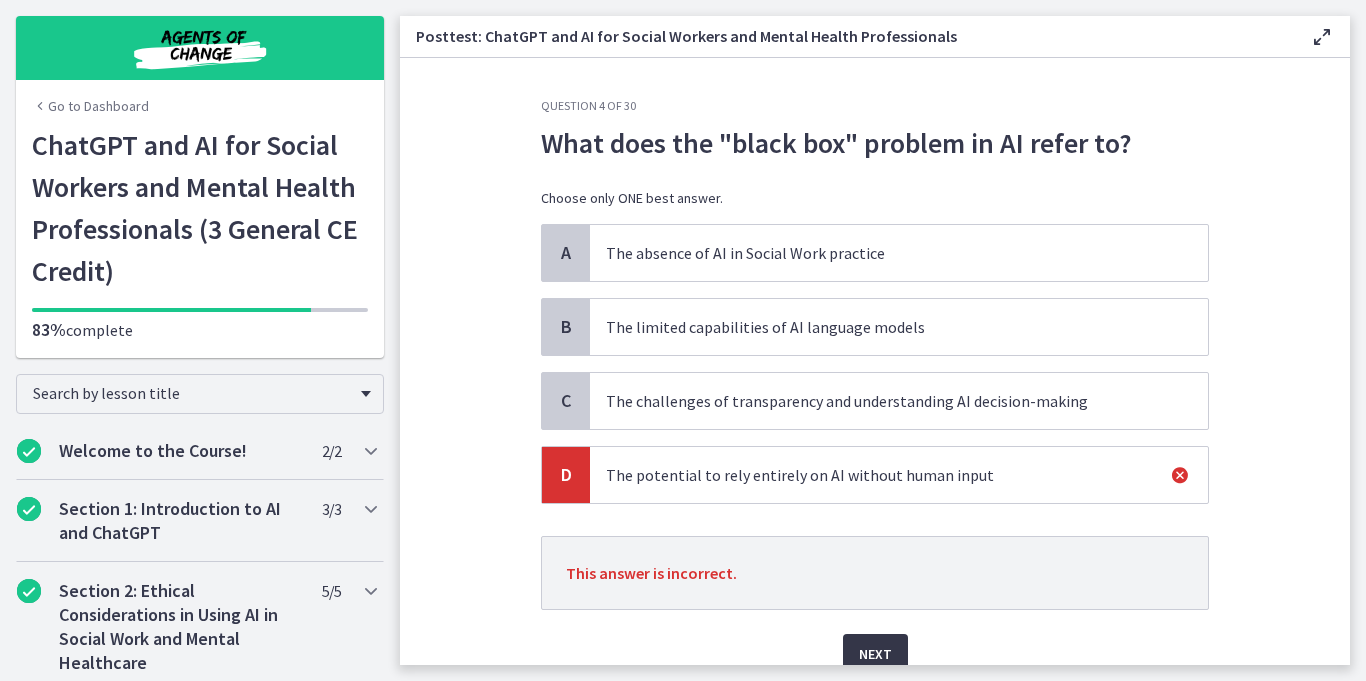 click on "Next" at bounding box center [875, 654] 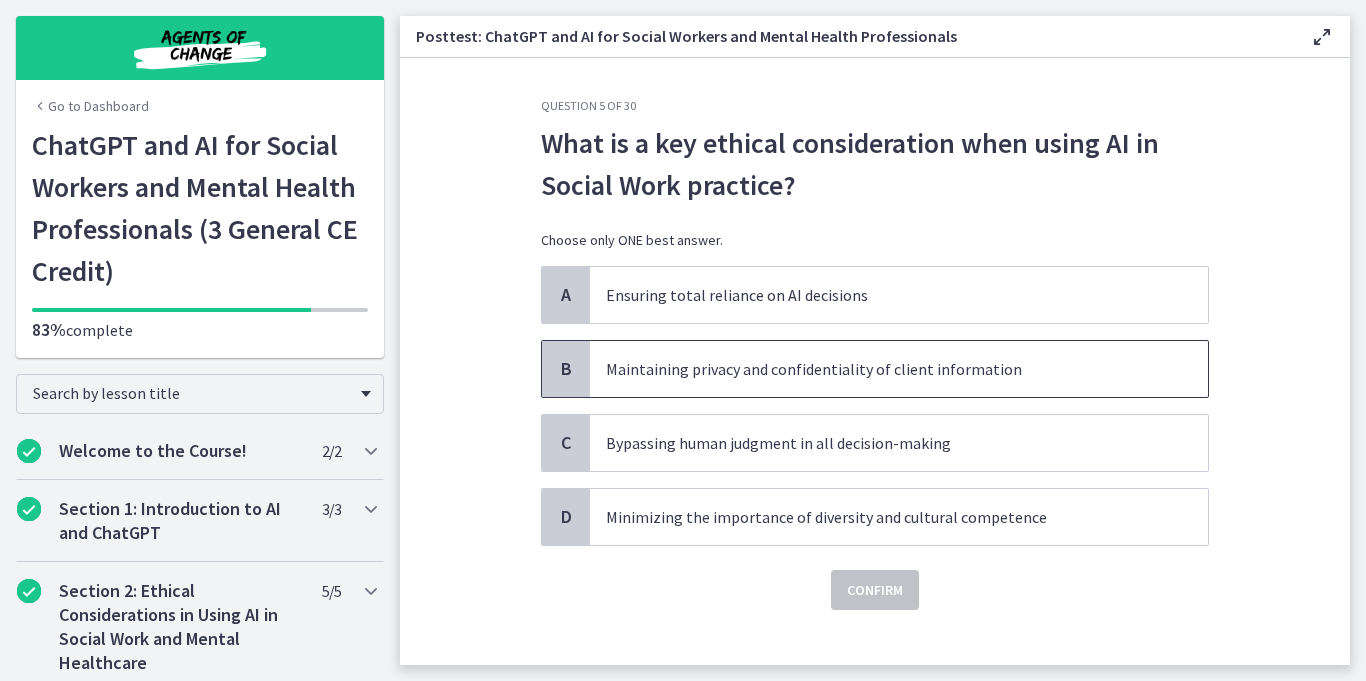 click on "Maintaining privacy and confidentiality of client information" at bounding box center (879, 369) 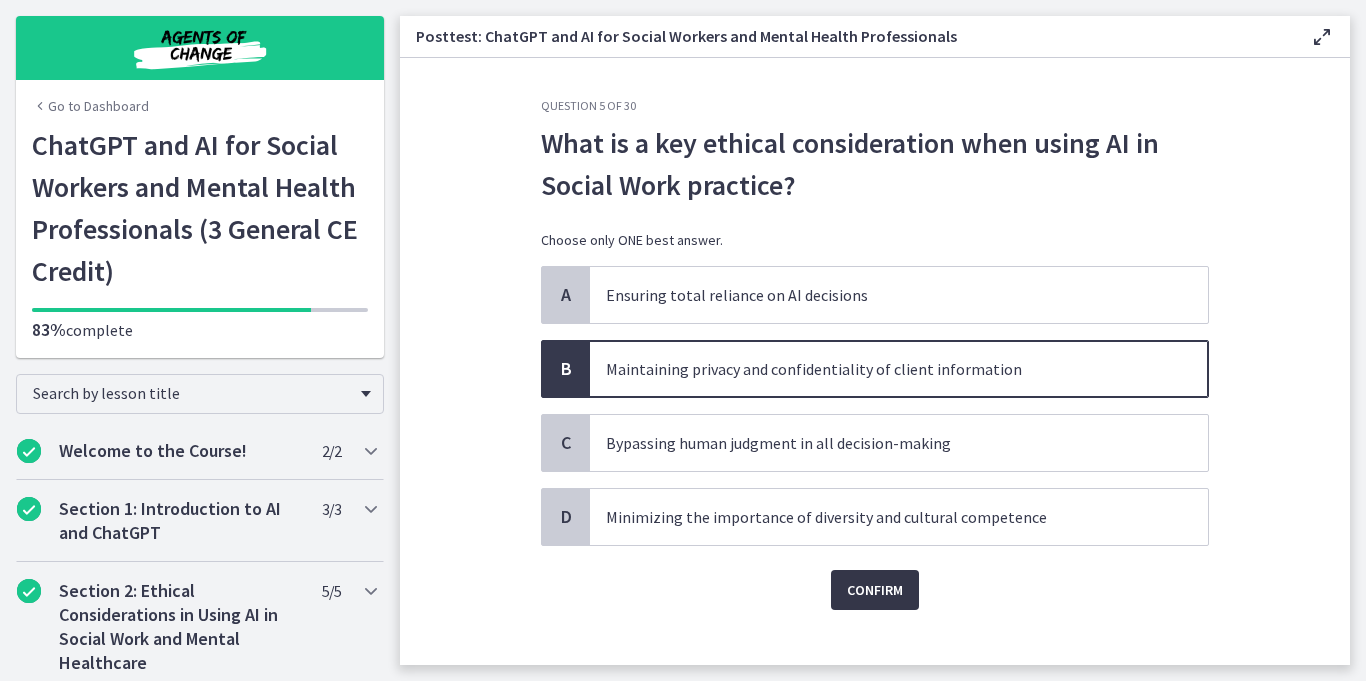 click on "Confirm" at bounding box center (875, 590) 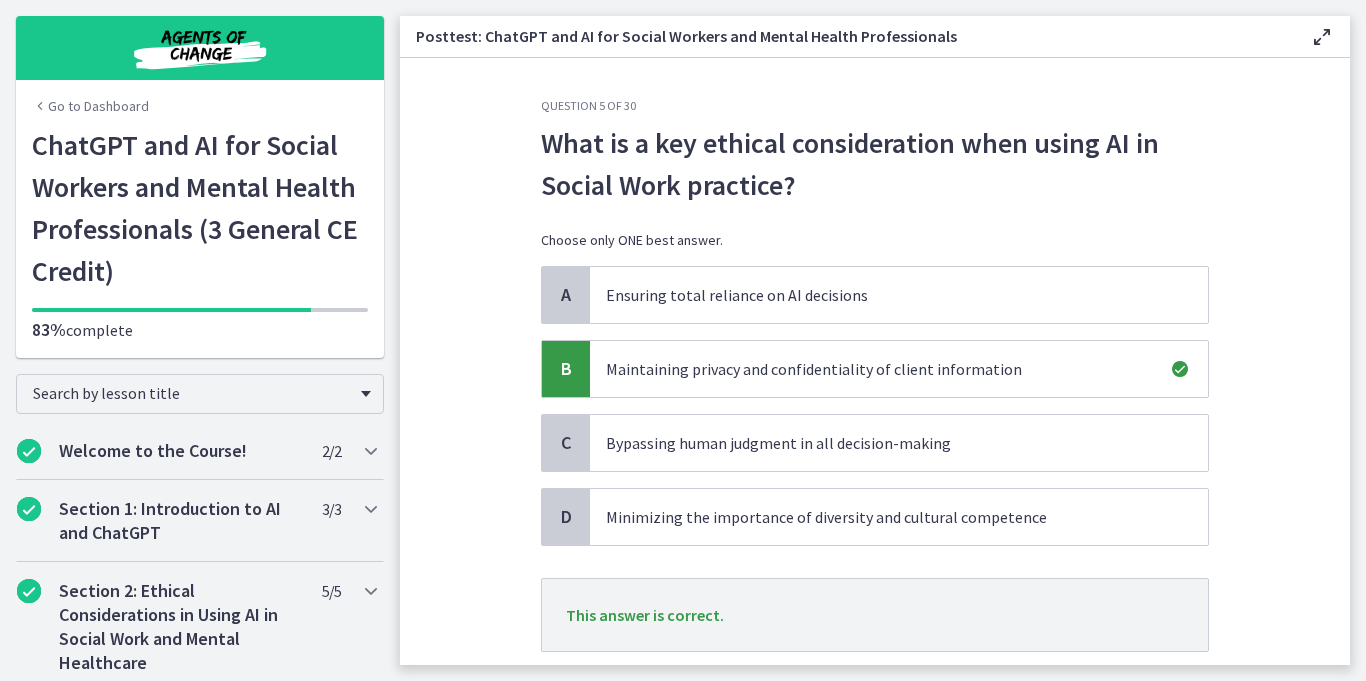 scroll, scrollTop: 131, scrollLeft: 0, axis: vertical 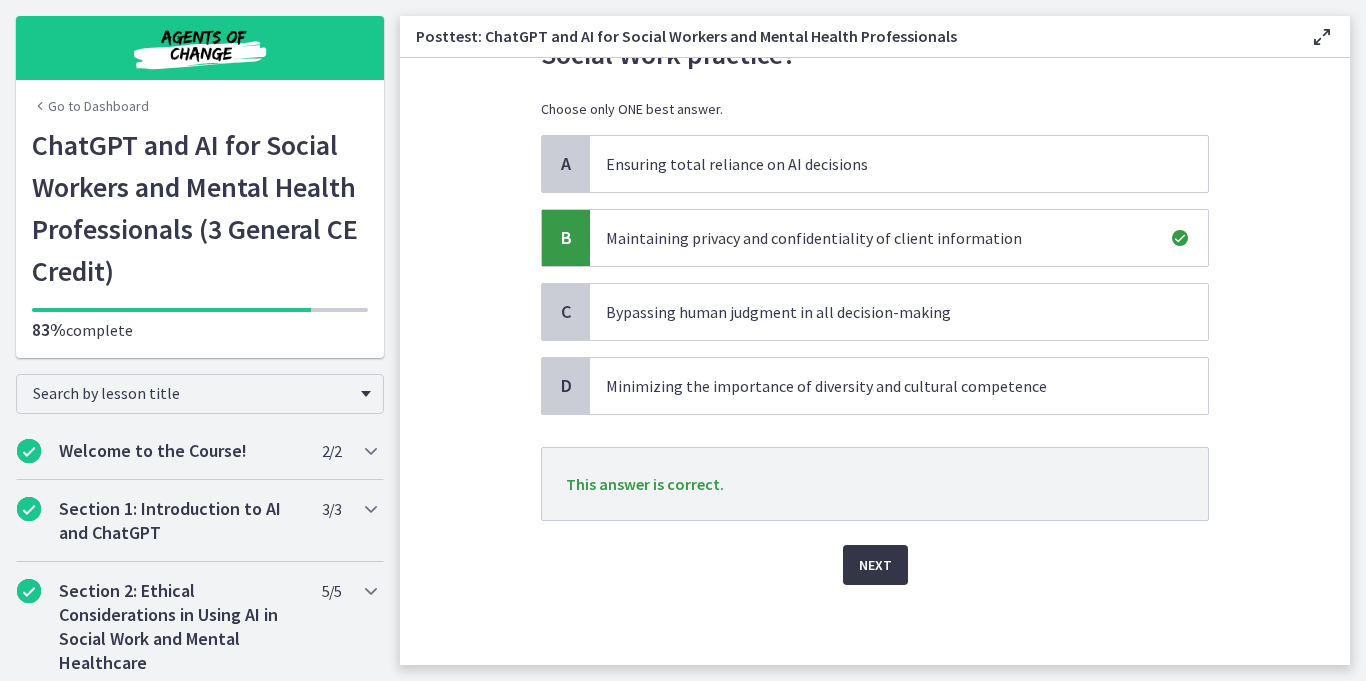 click on "Next" at bounding box center (875, 565) 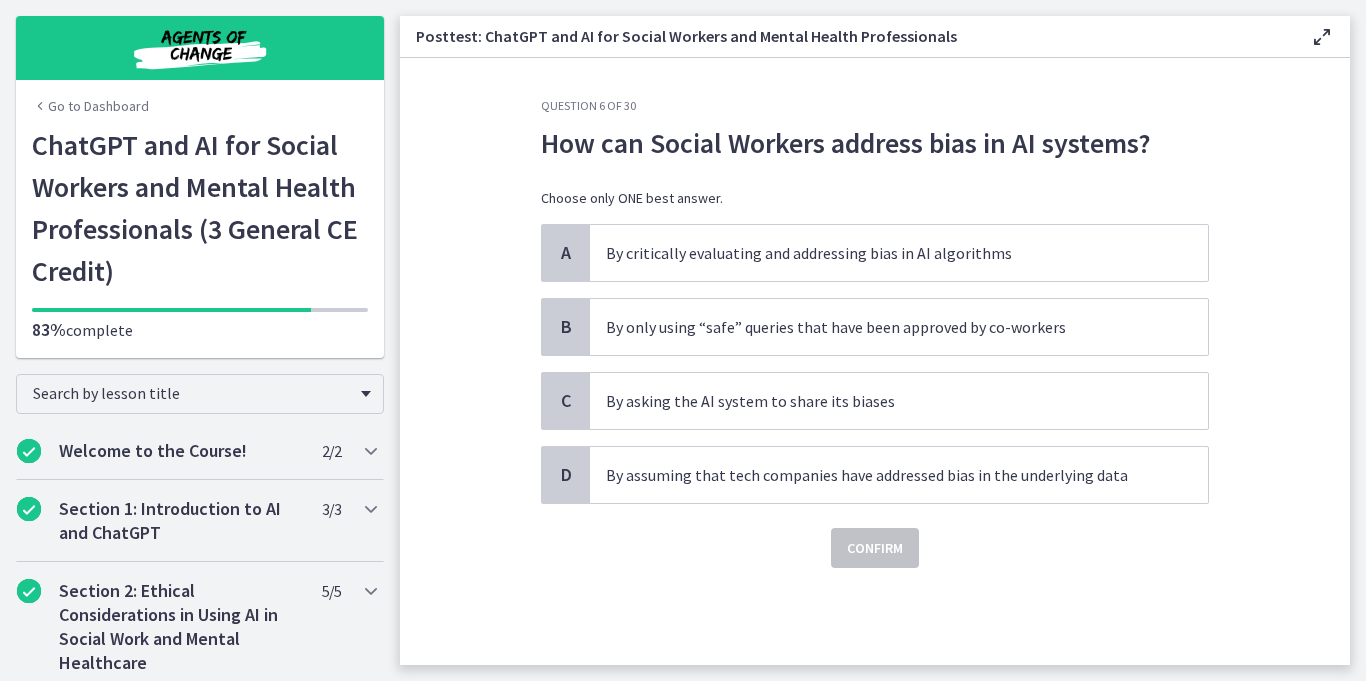 scroll, scrollTop: 0, scrollLeft: 0, axis: both 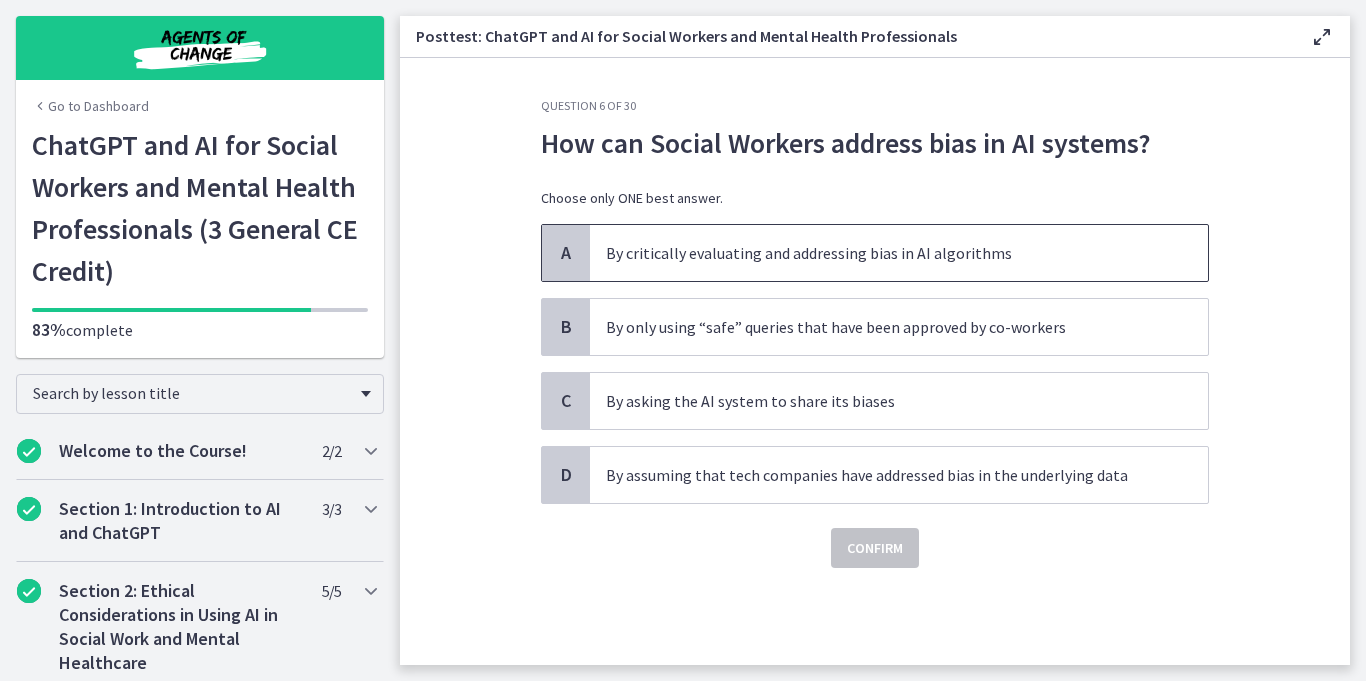 click on "By critically evaluating and addressing bias in AI algorithms" at bounding box center [879, 253] 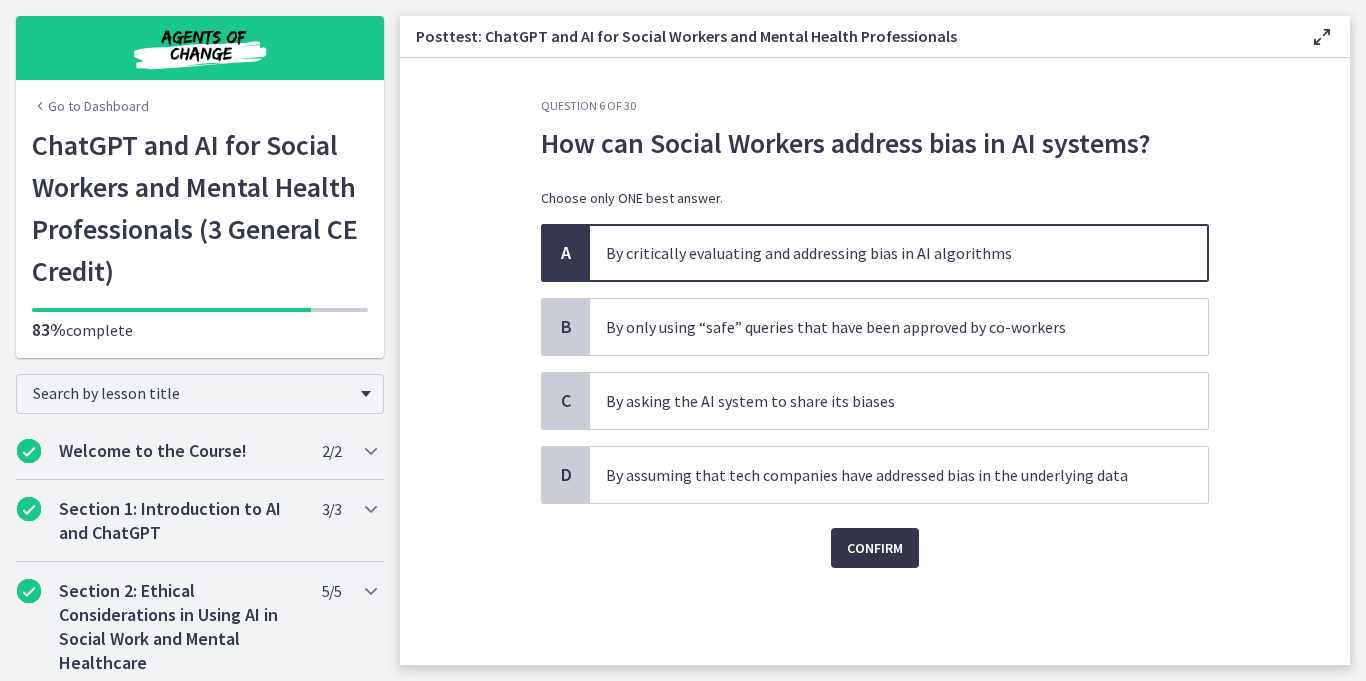 click on "Confirm" at bounding box center (875, 548) 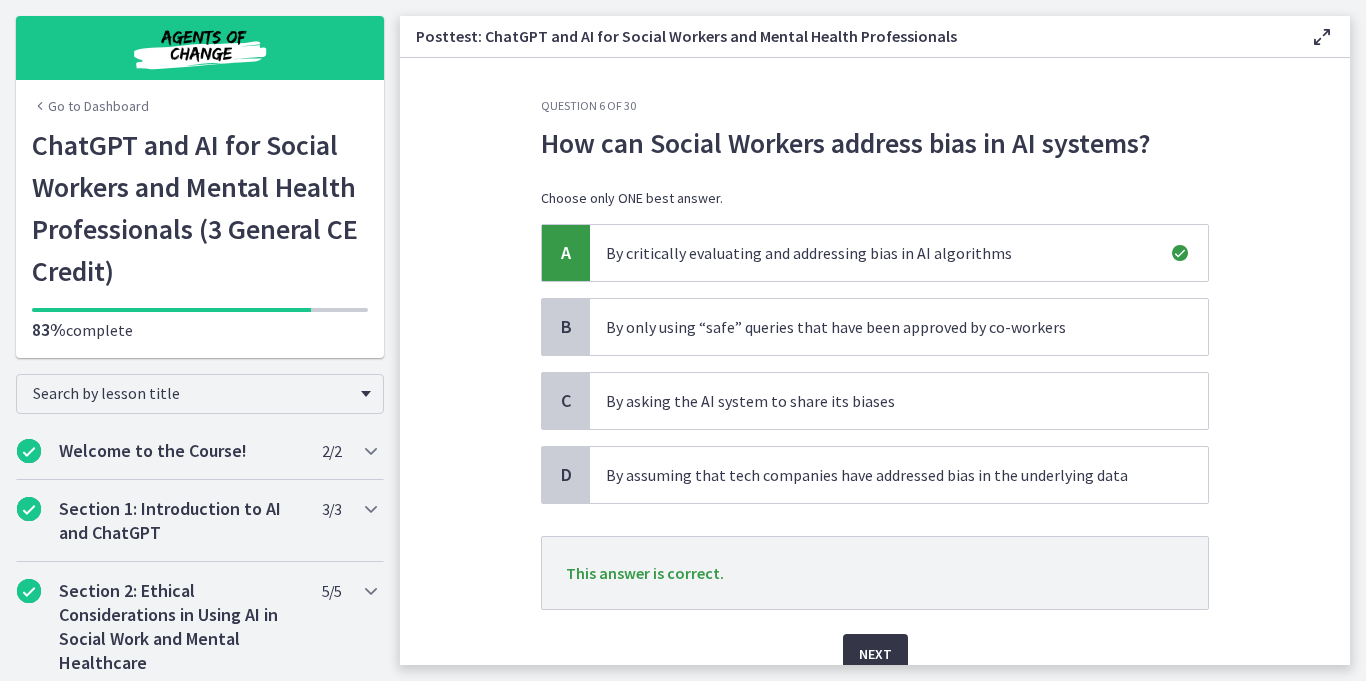 click on "Next" at bounding box center [875, 654] 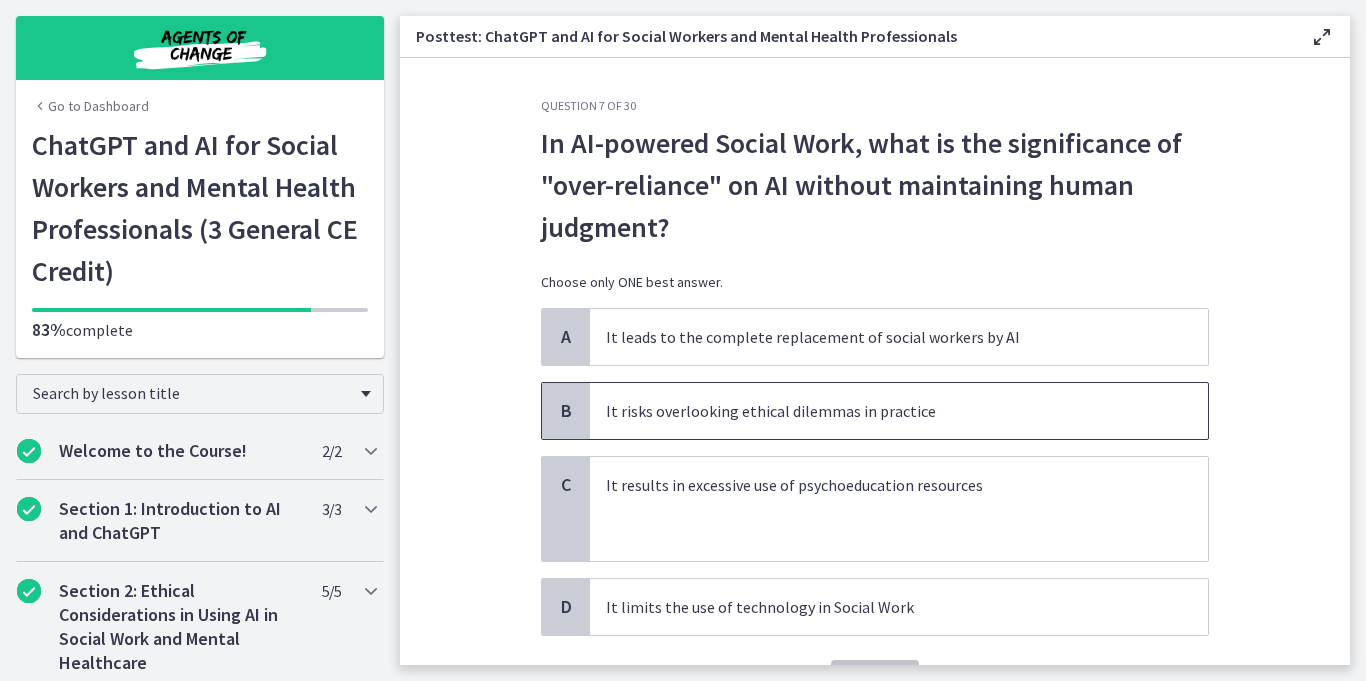 click on "It risks overlooking ethical dilemmas in practice" at bounding box center (879, 411) 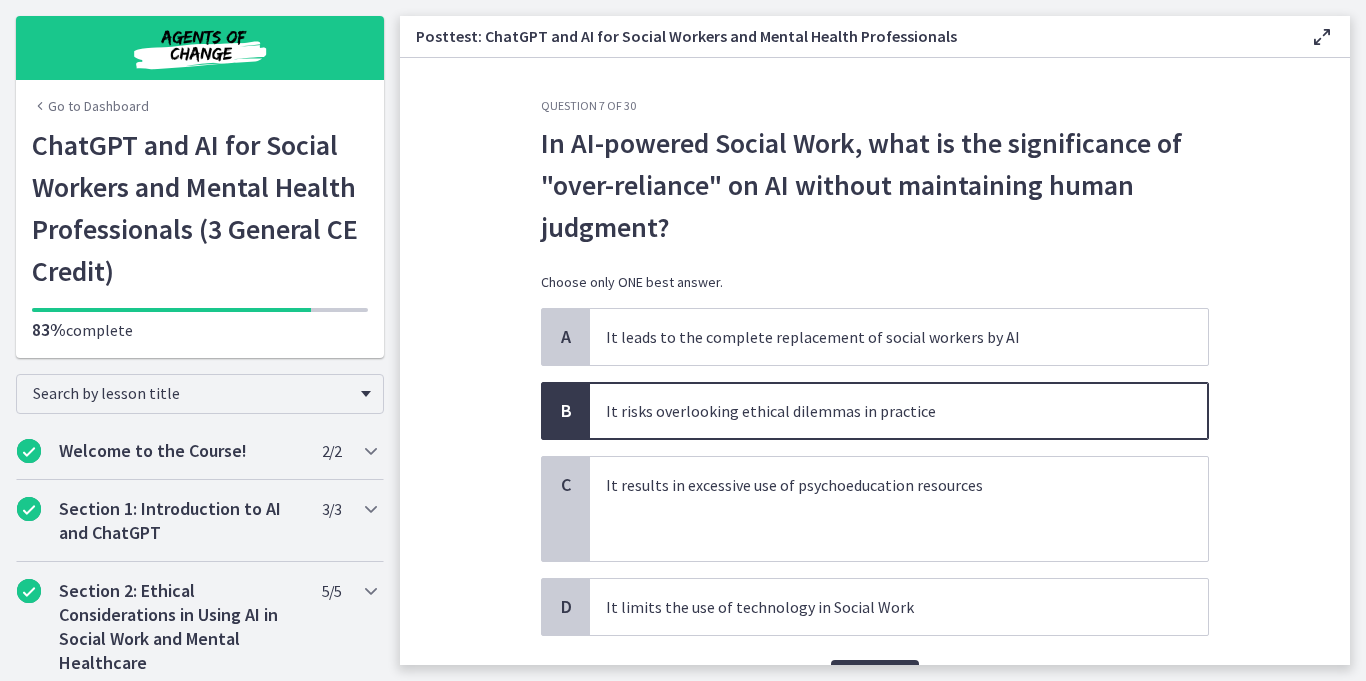 scroll, scrollTop: 115, scrollLeft: 0, axis: vertical 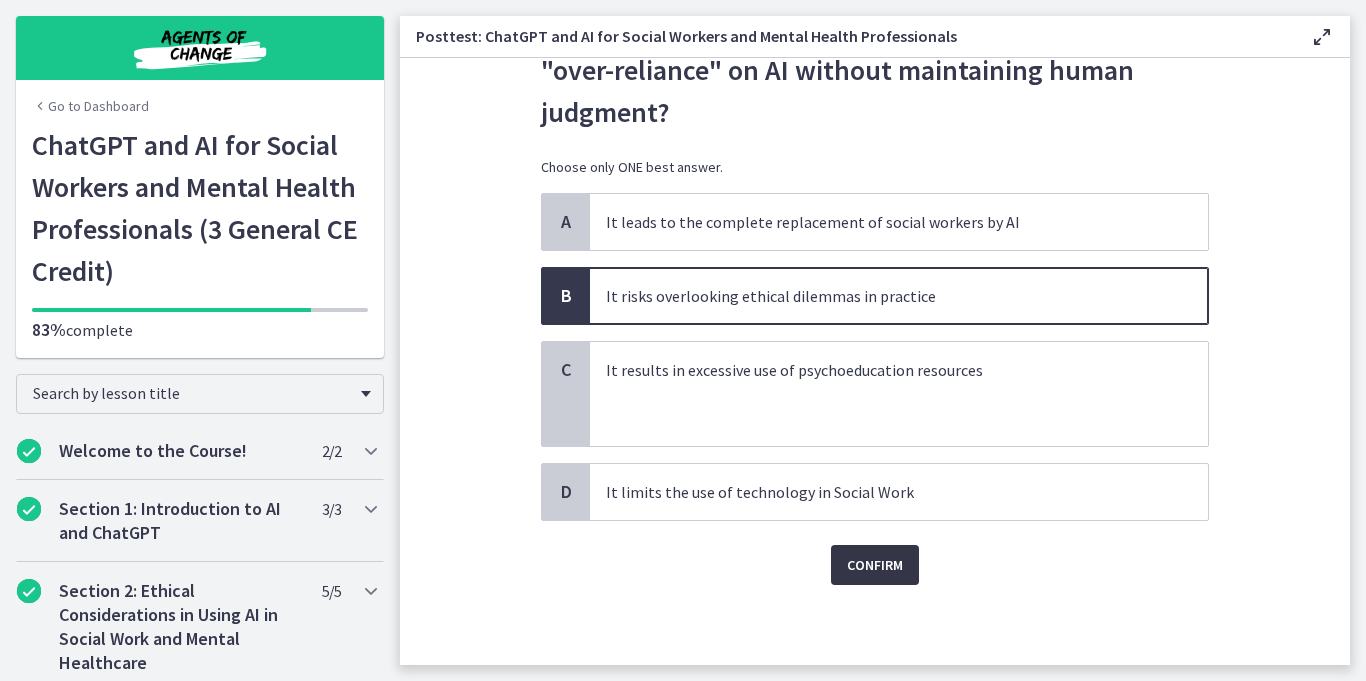 click on "Confirm" at bounding box center [875, 565] 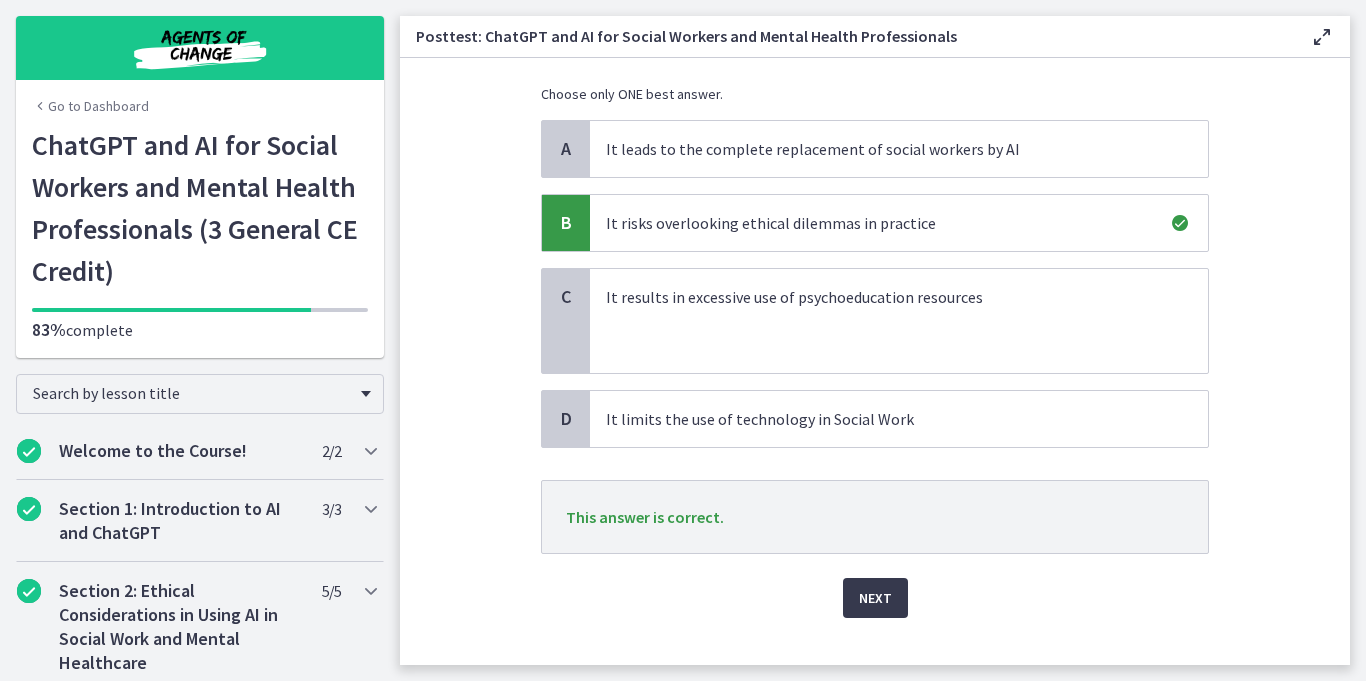 scroll, scrollTop: 221, scrollLeft: 0, axis: vertical 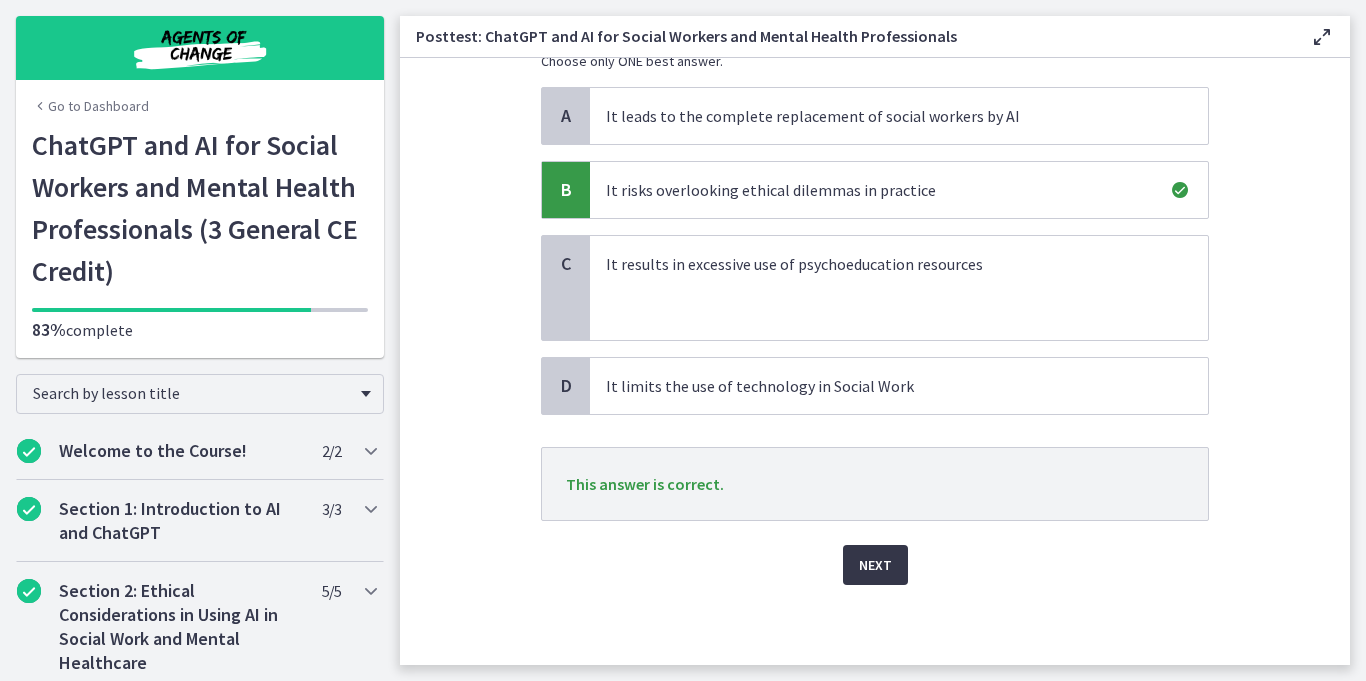 click on "Next" at bounding box center [875, 565] 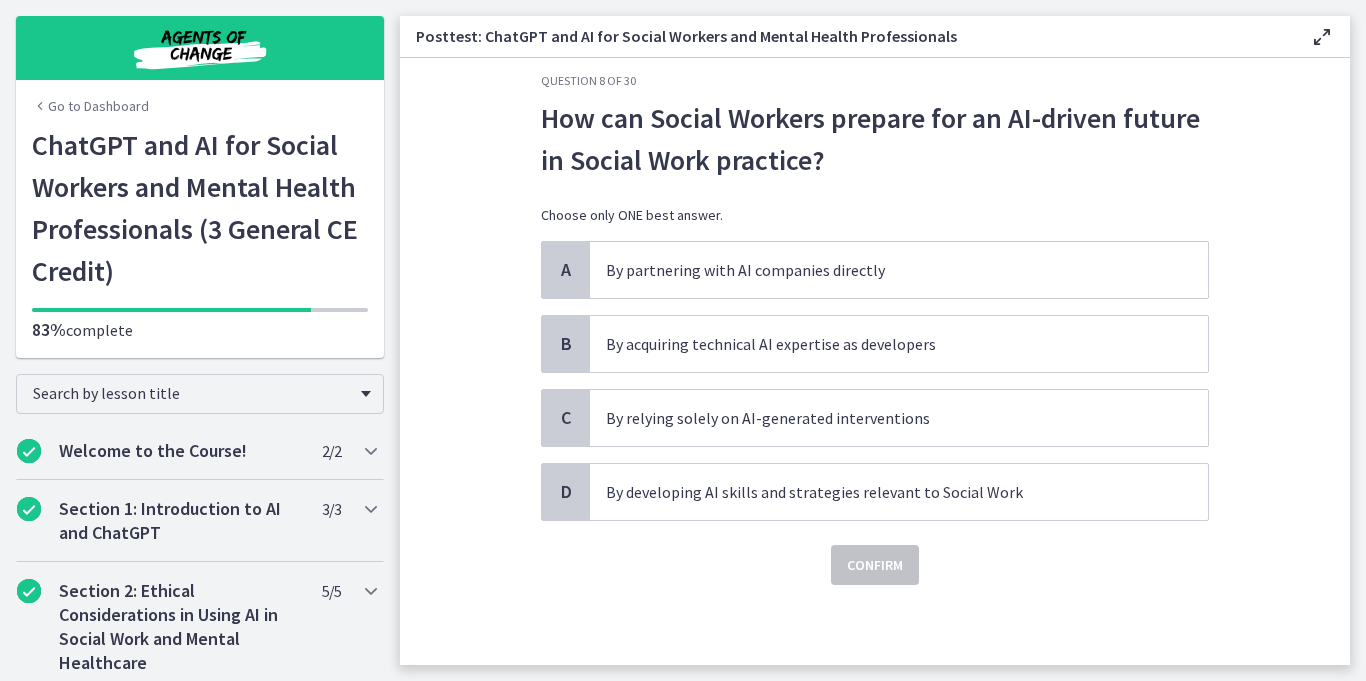scroll, scrollTop: 0, scrollLeft: 0, axis: both 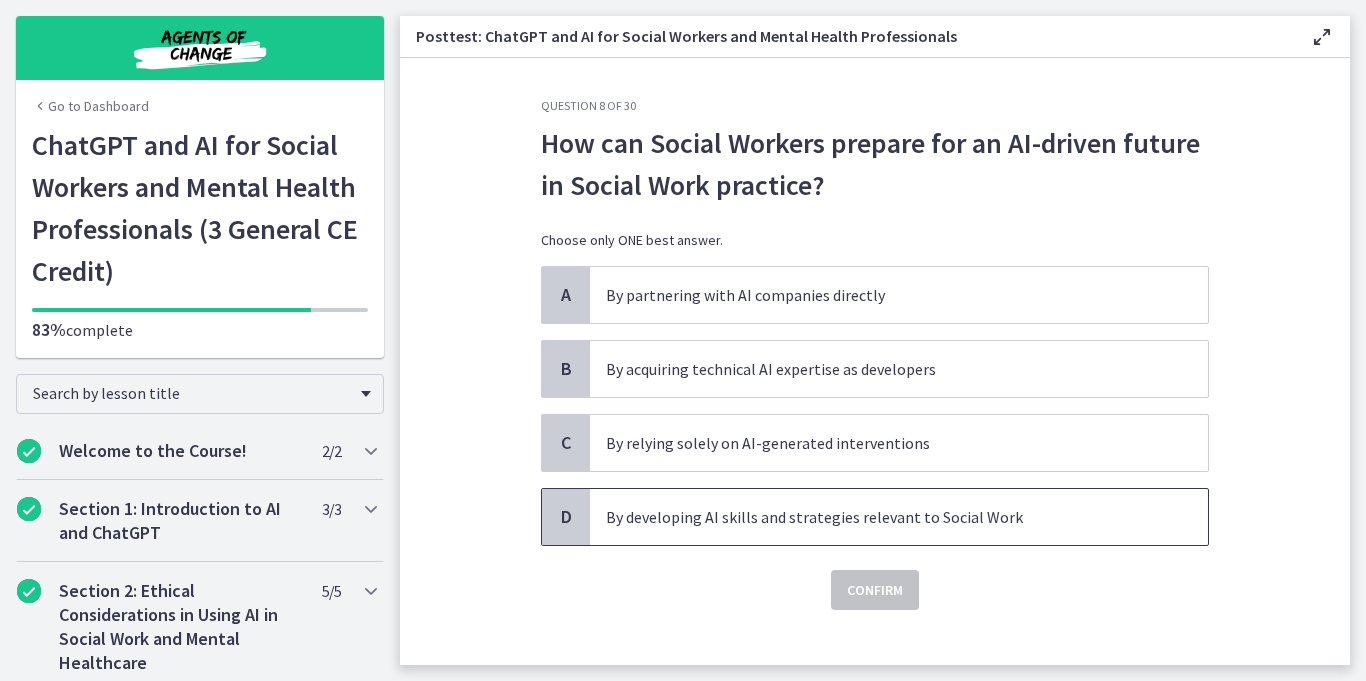 click on "By developing AI skills and strategies relevant to Social Work" at bounding box center (879, 517) 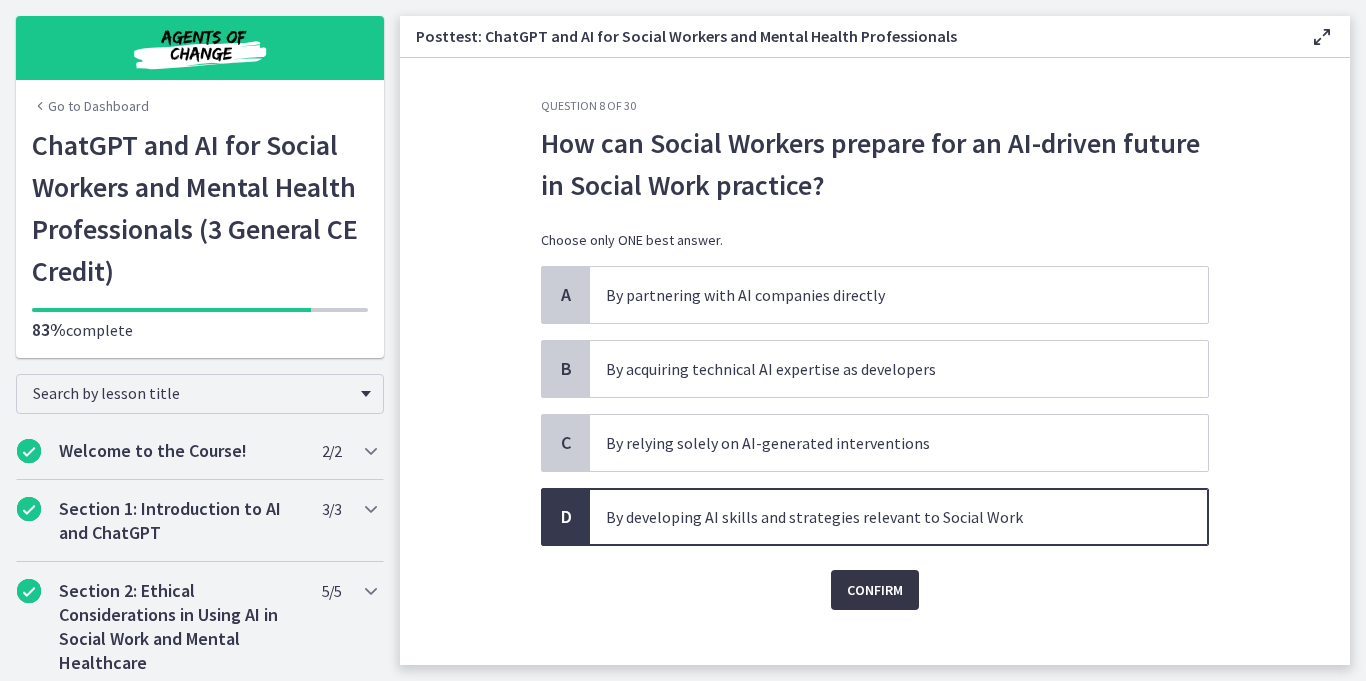 click on "Confirm" at bounding box center [875, 590] 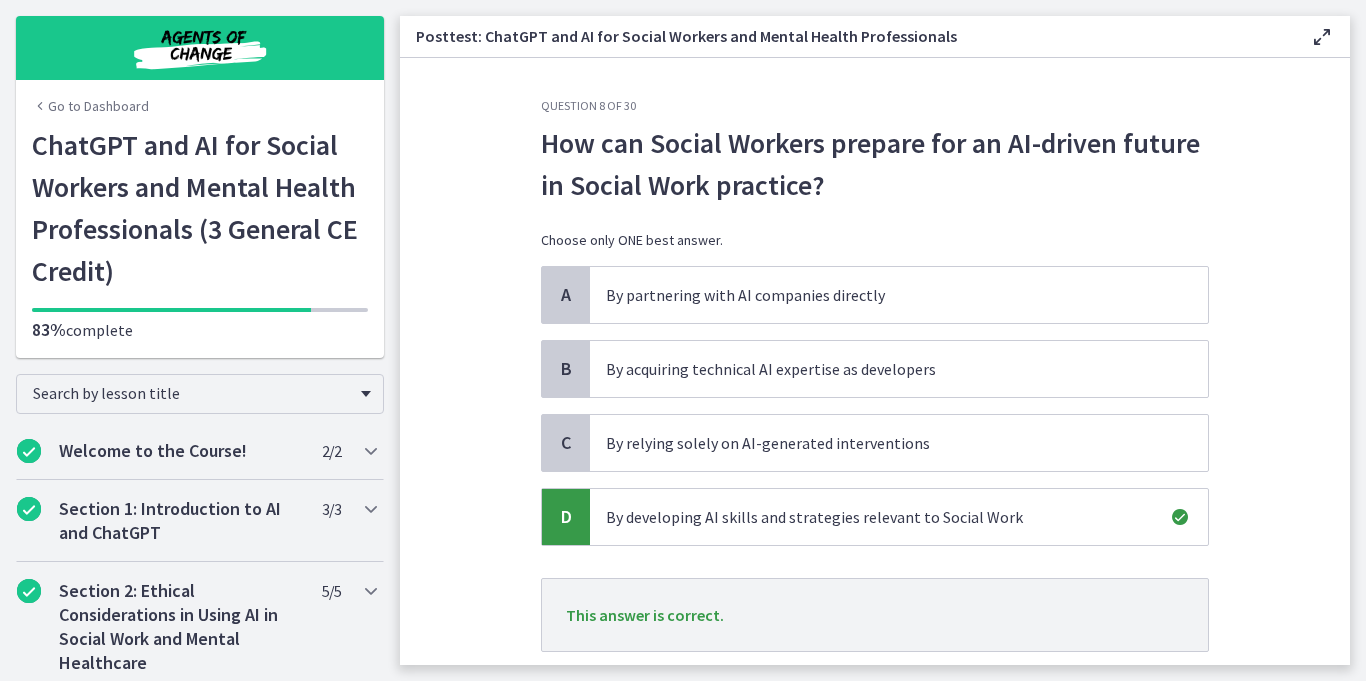 scroll, scrollTop: 131, scrollLeft: 0, axis: vertical 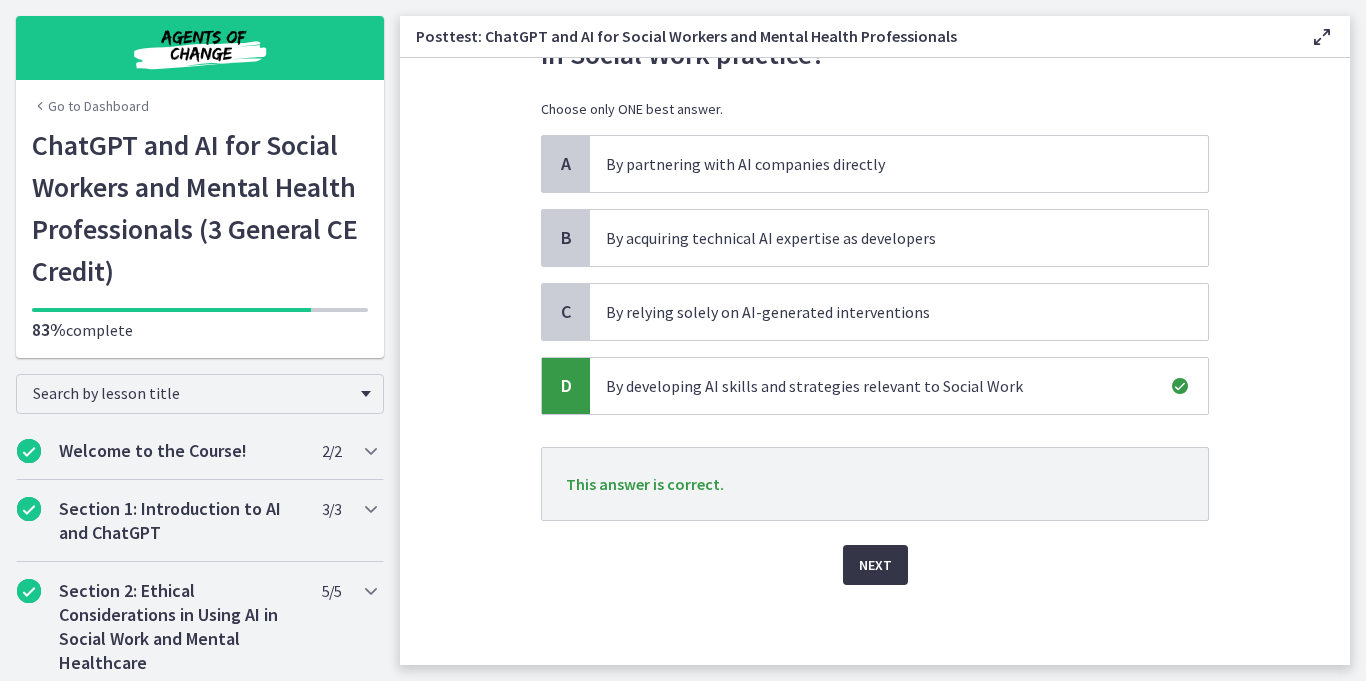 click on "Next" at bounding box center [875, 565] 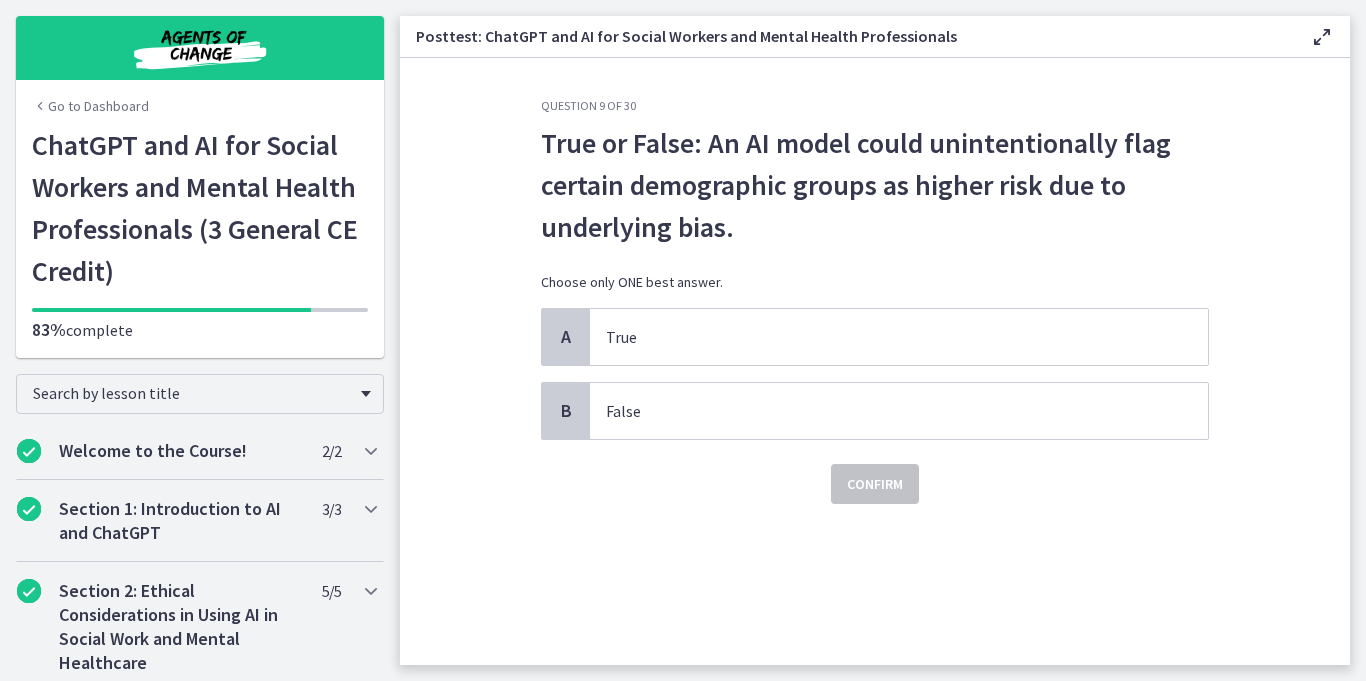 scroll, scrollTop: 0, scrollLeft: 0, axis: both 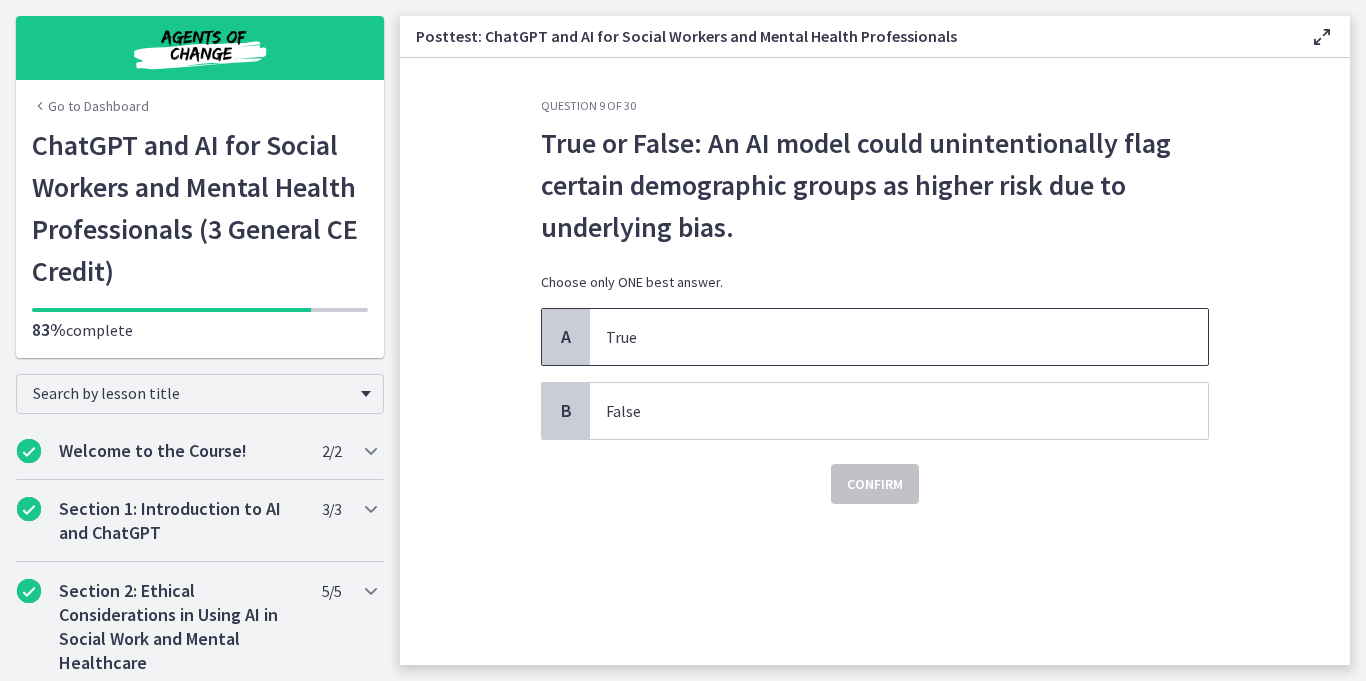 click on "True" at bounding box center [899, 337] 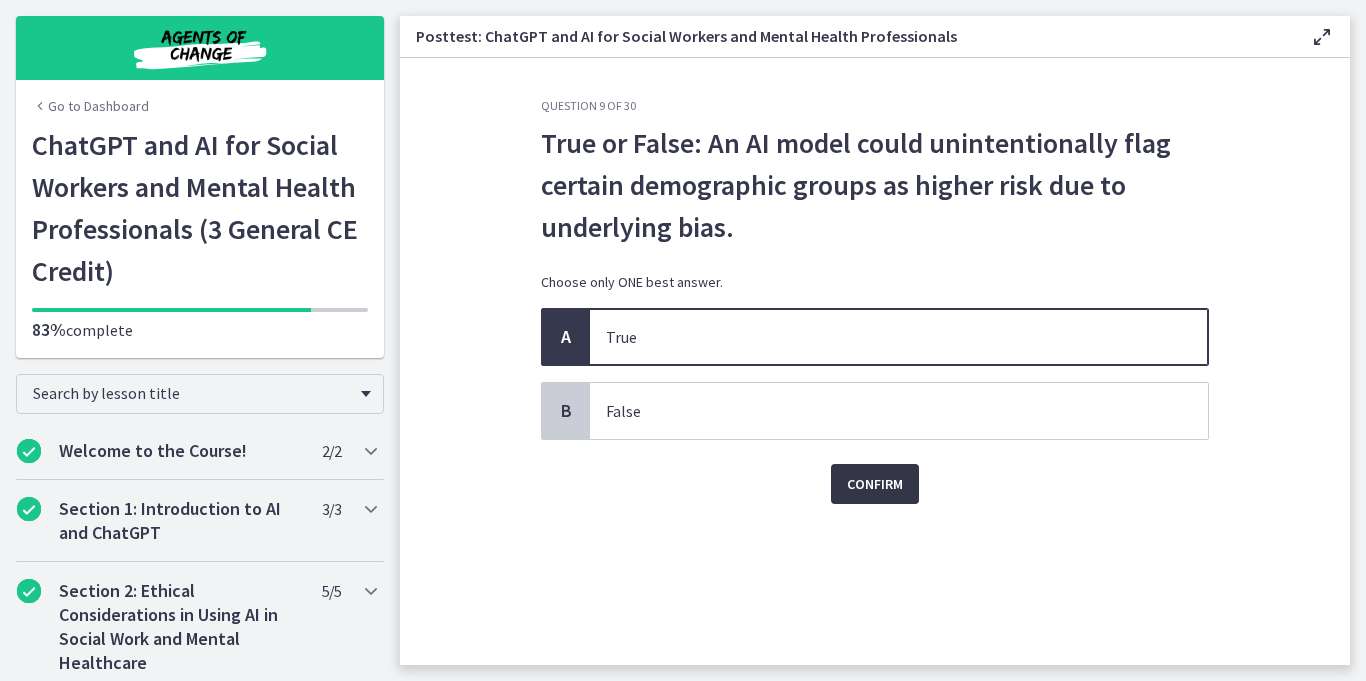 click on "Confirm" at bounding box center [875, 484] 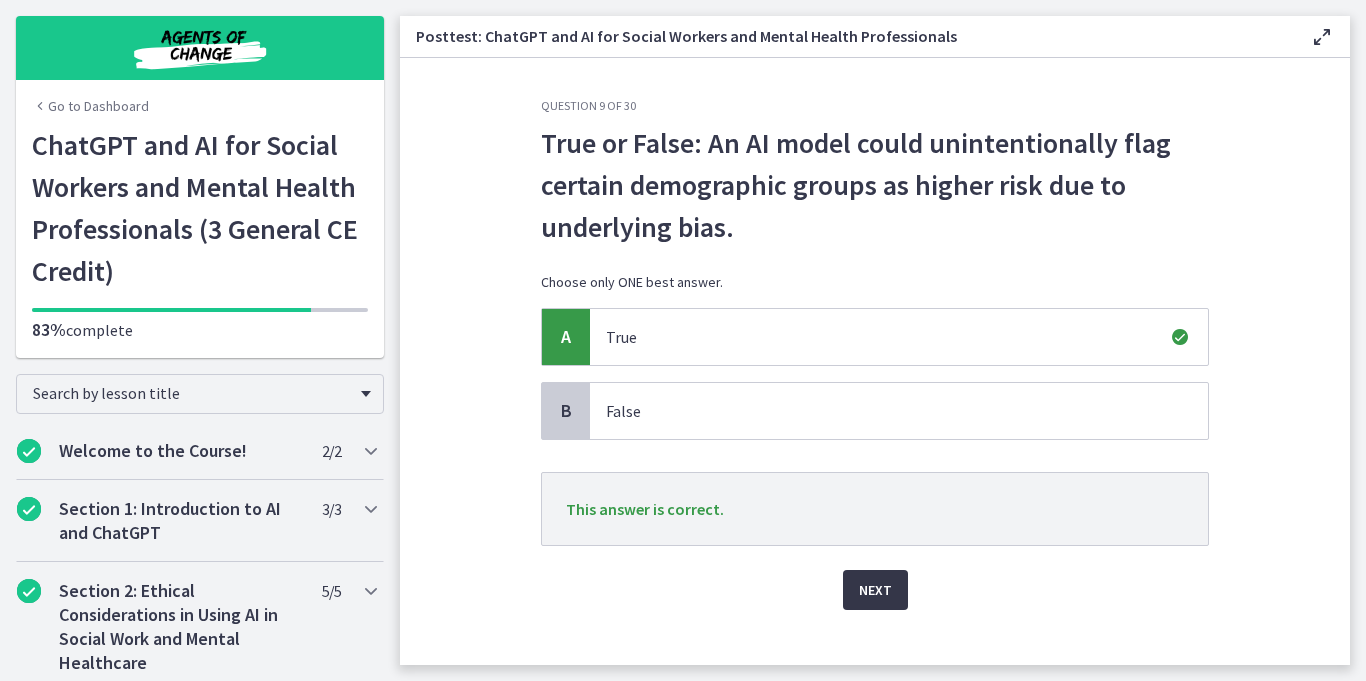 click on "Next" at bounding box center [875, 590] 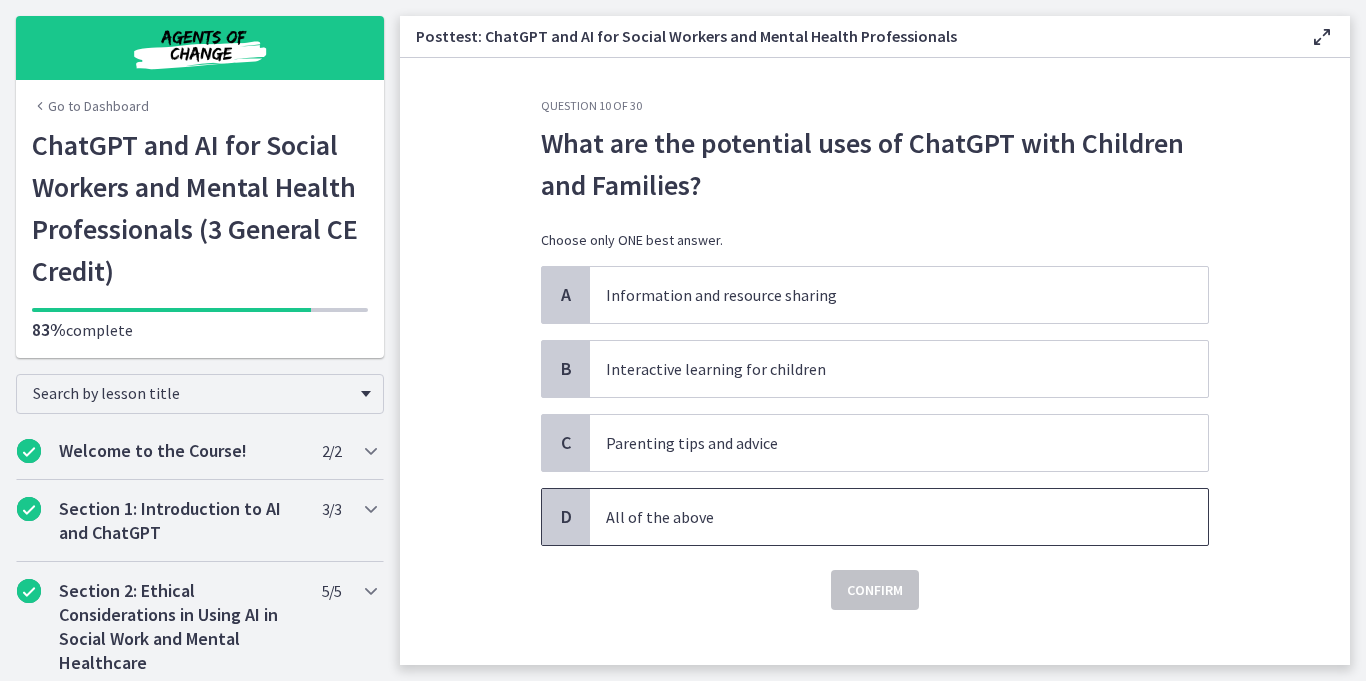 click on "All of the above" at bounding box center (879, 517) 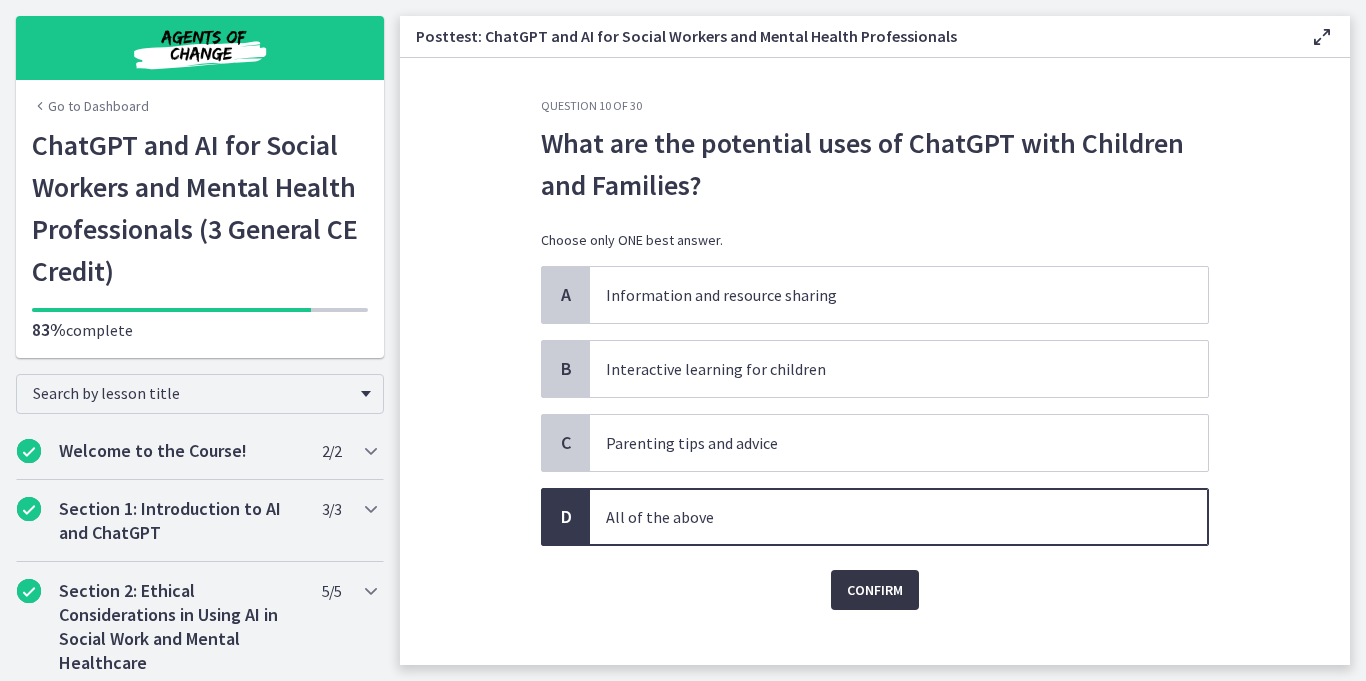 click on "Confirm" at bounding box center (875, 590) 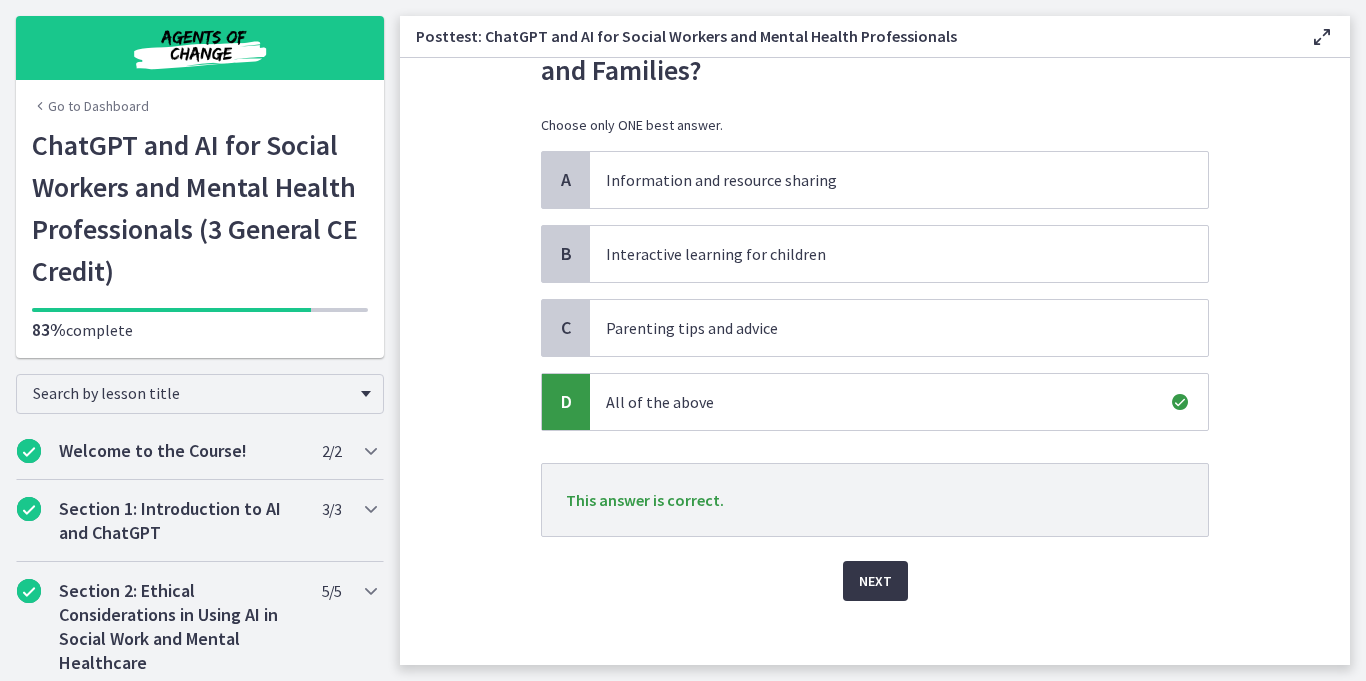 scroll, scrollTop: 131, scrollLeft: 0, axis: vertical 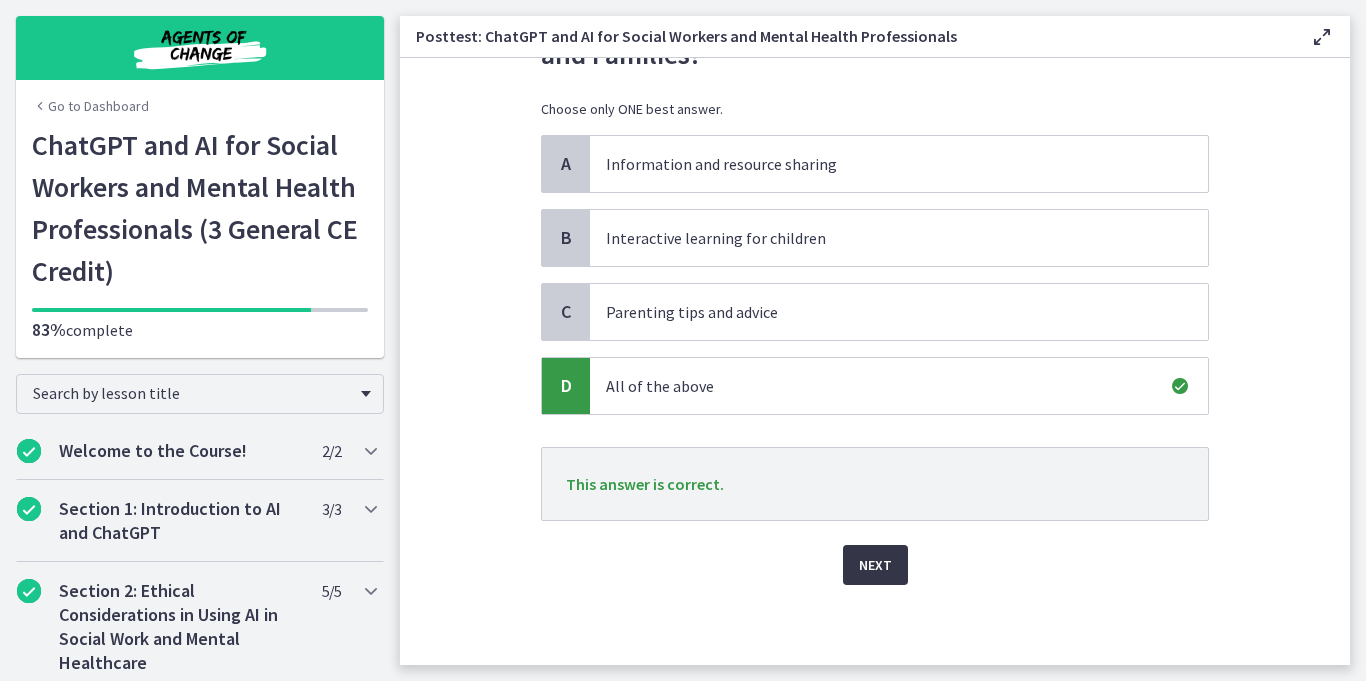 click on "Next" at bounding box center [875, 565] 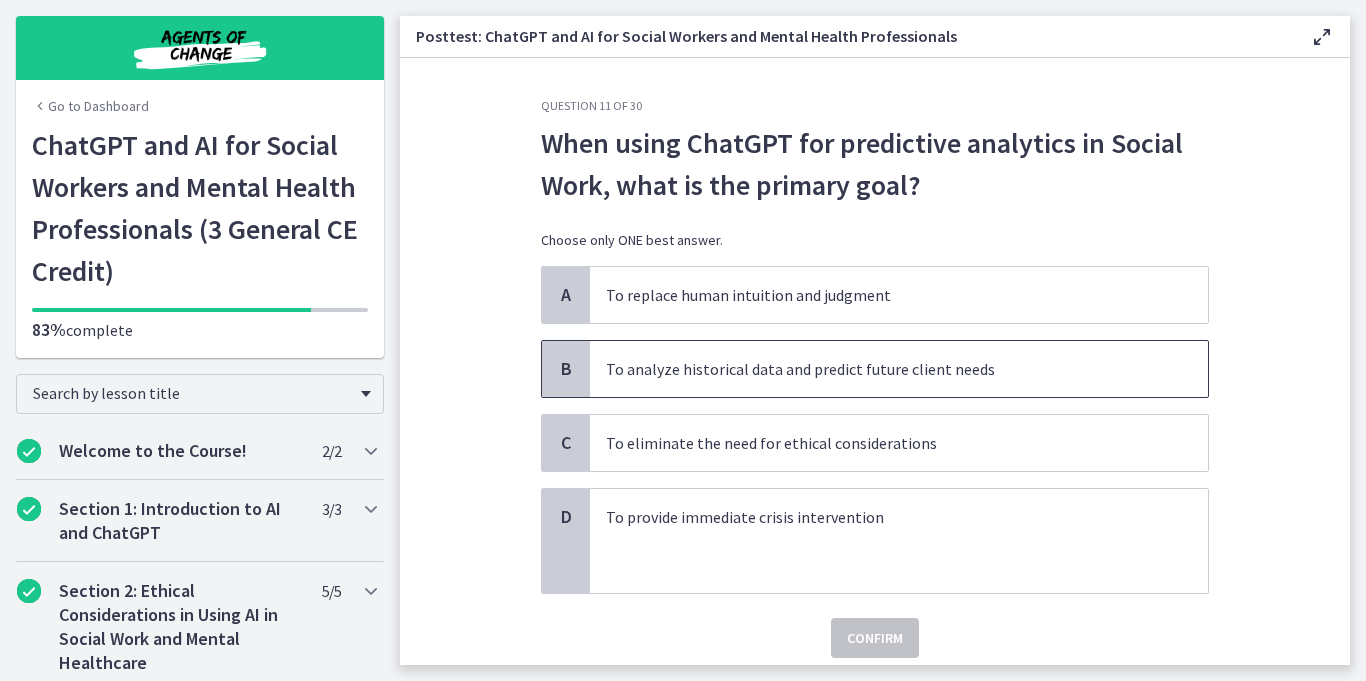 click on "To analyze historical data and predict future client needs" at bounding box center (879, 369) 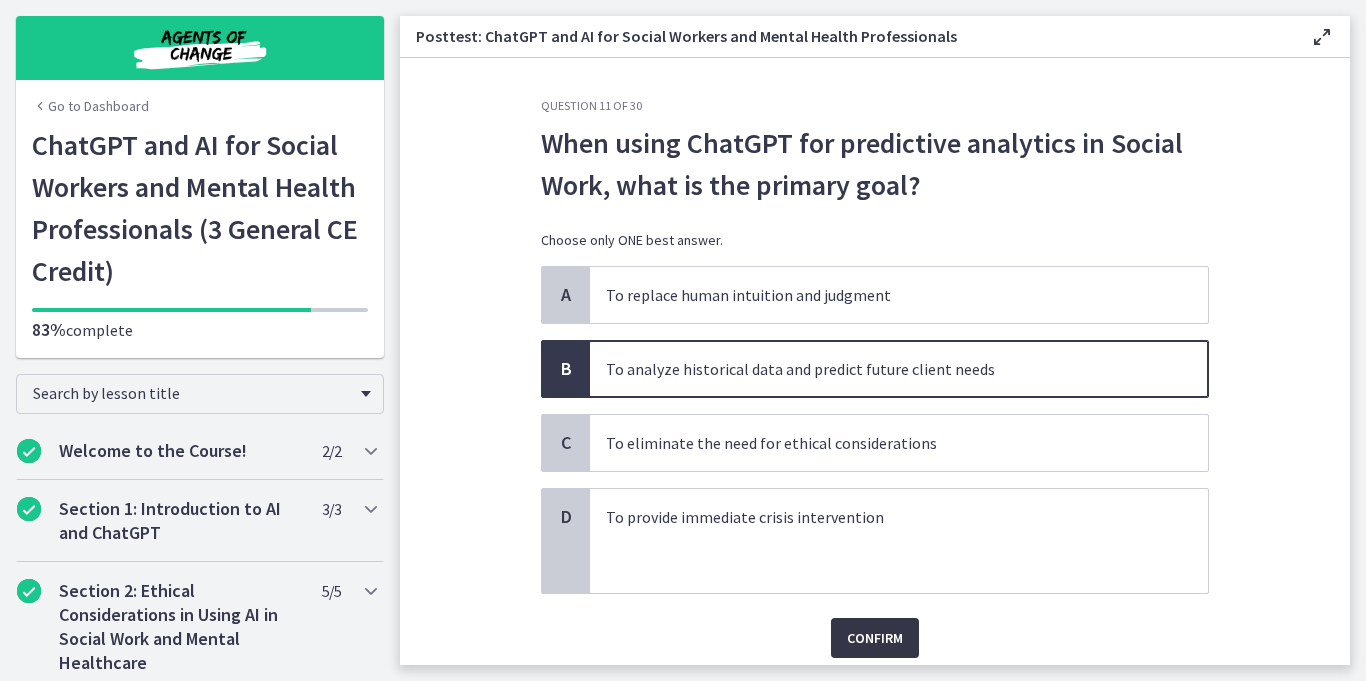 click on "Confirm" at bounding box center (875, 638) 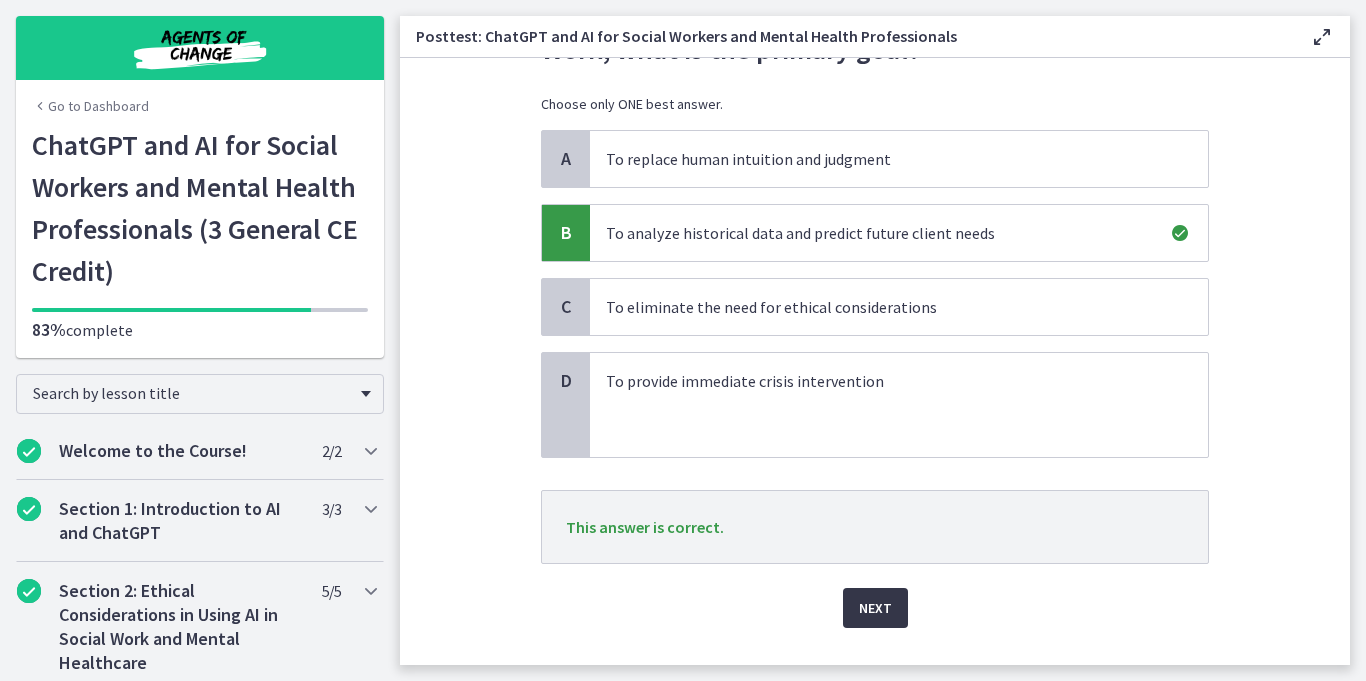 scroll, scrollTop: 137, scrollLeft: 0, axis: vertical 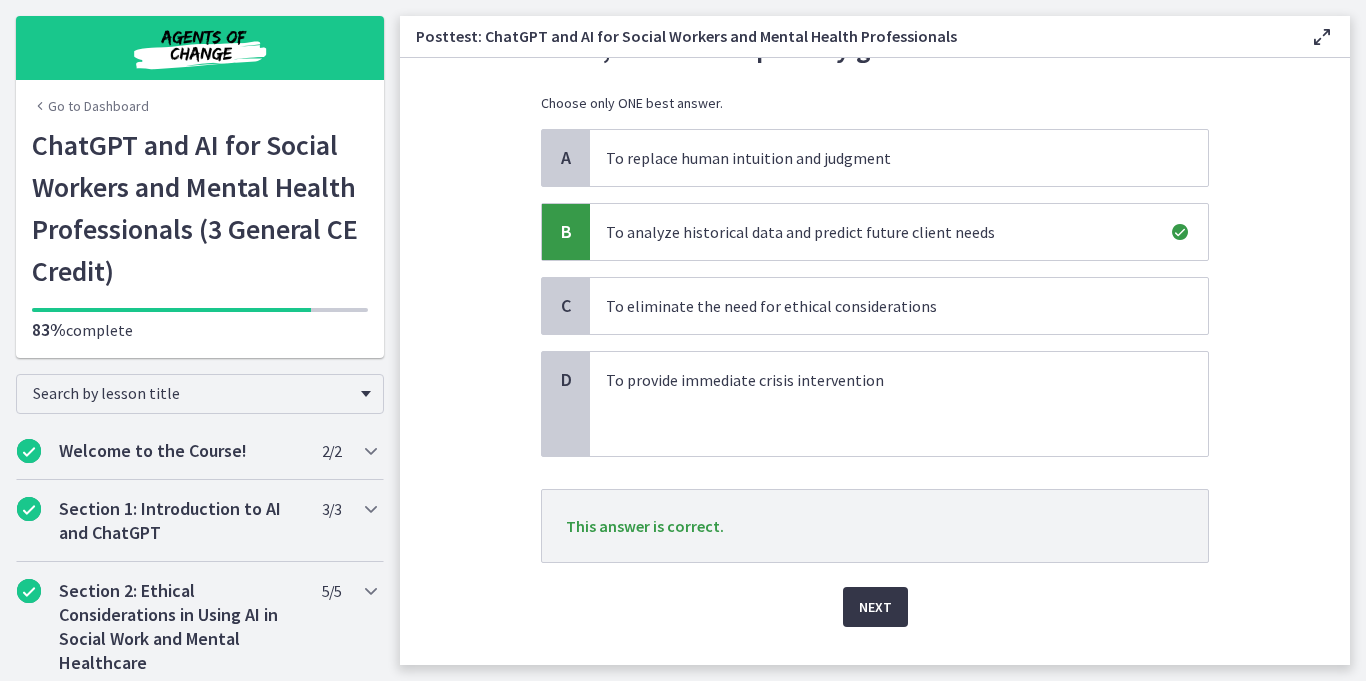 click on "Next" at bounding box center (875, 607) 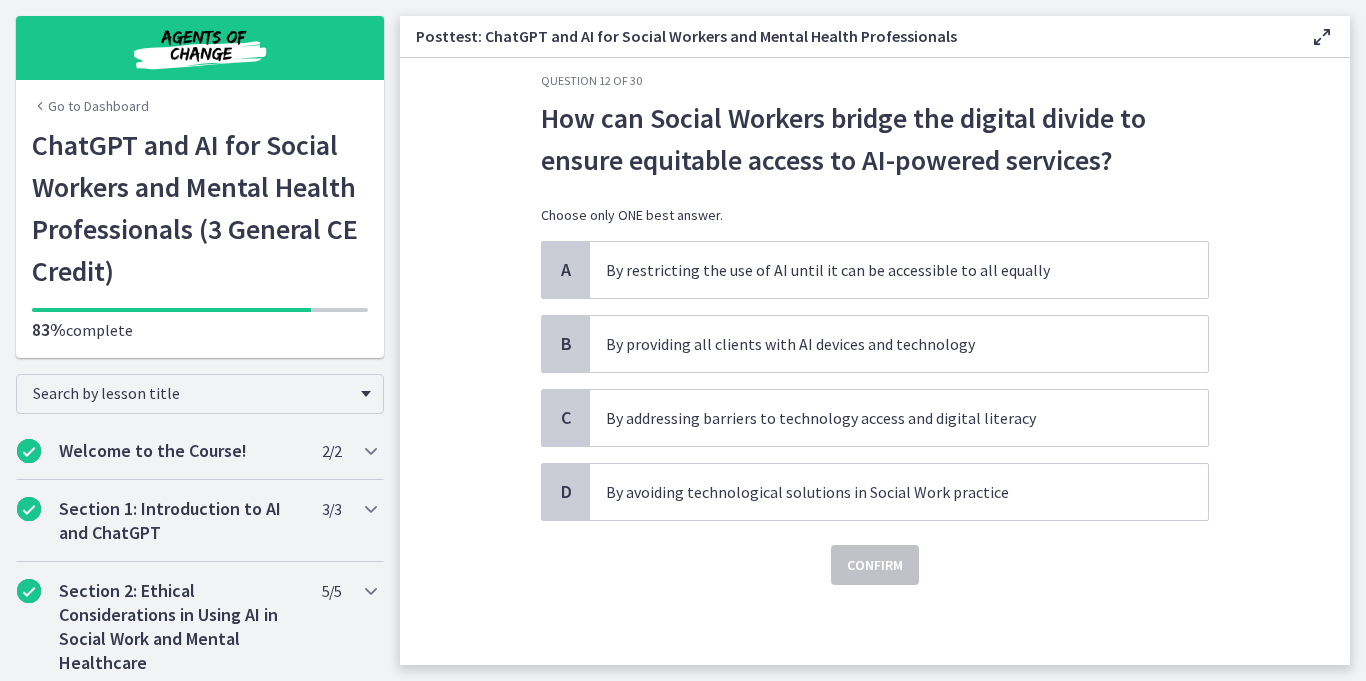 scroll, scrollTop: 0, scrollLeft: 0, axis: both 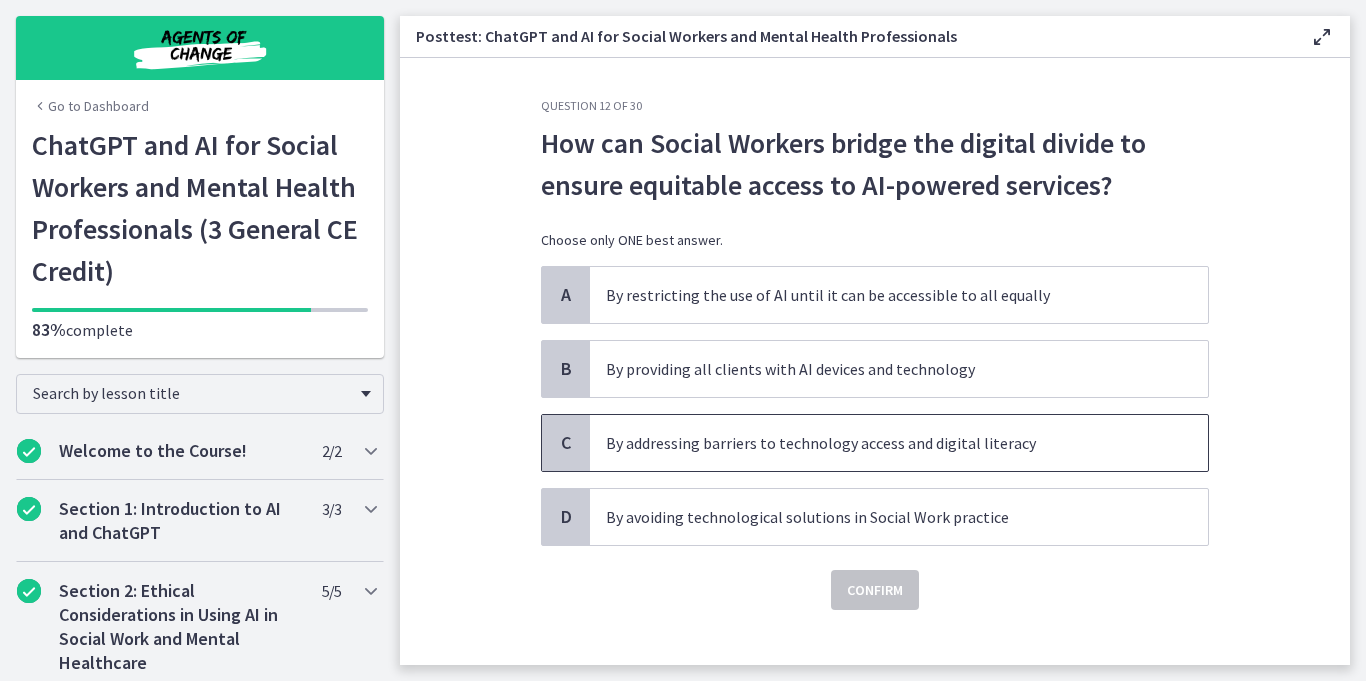 click on "By addressing barriers to technology access and digital literacy" at bounding box center [879, 443] 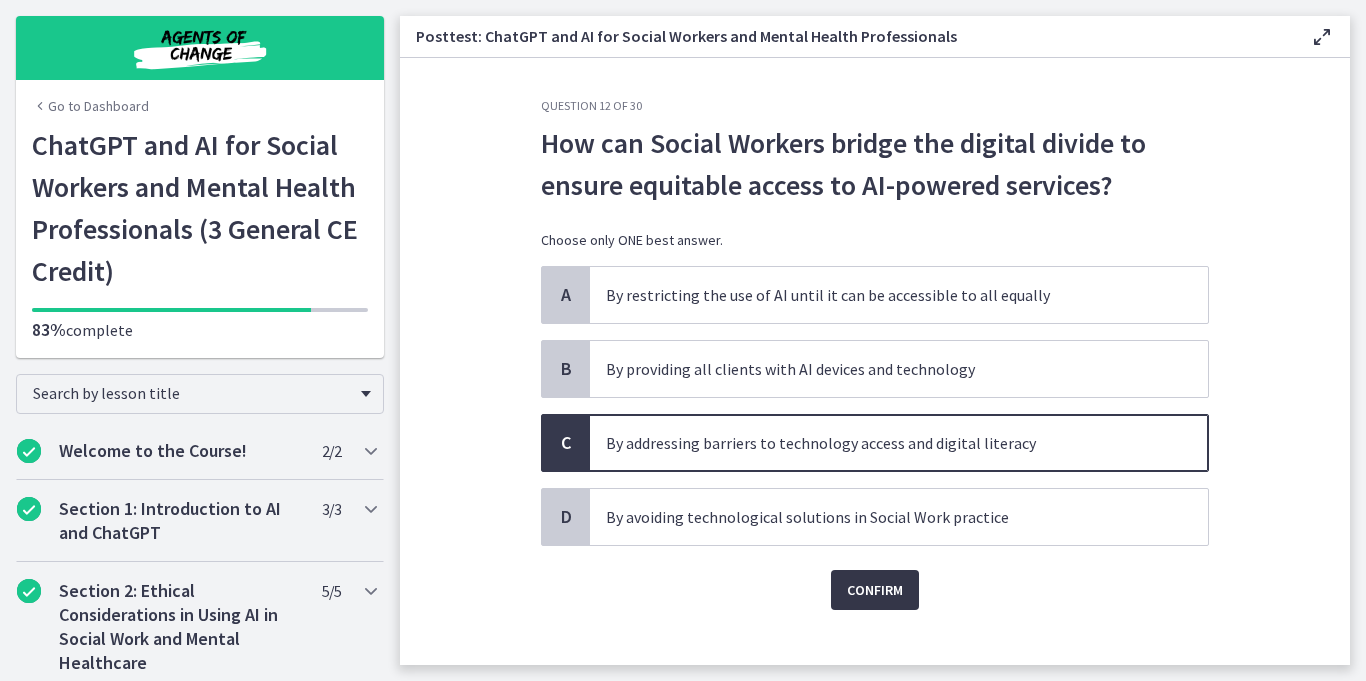 click on "Confirm" at bounding box center [875, 590] 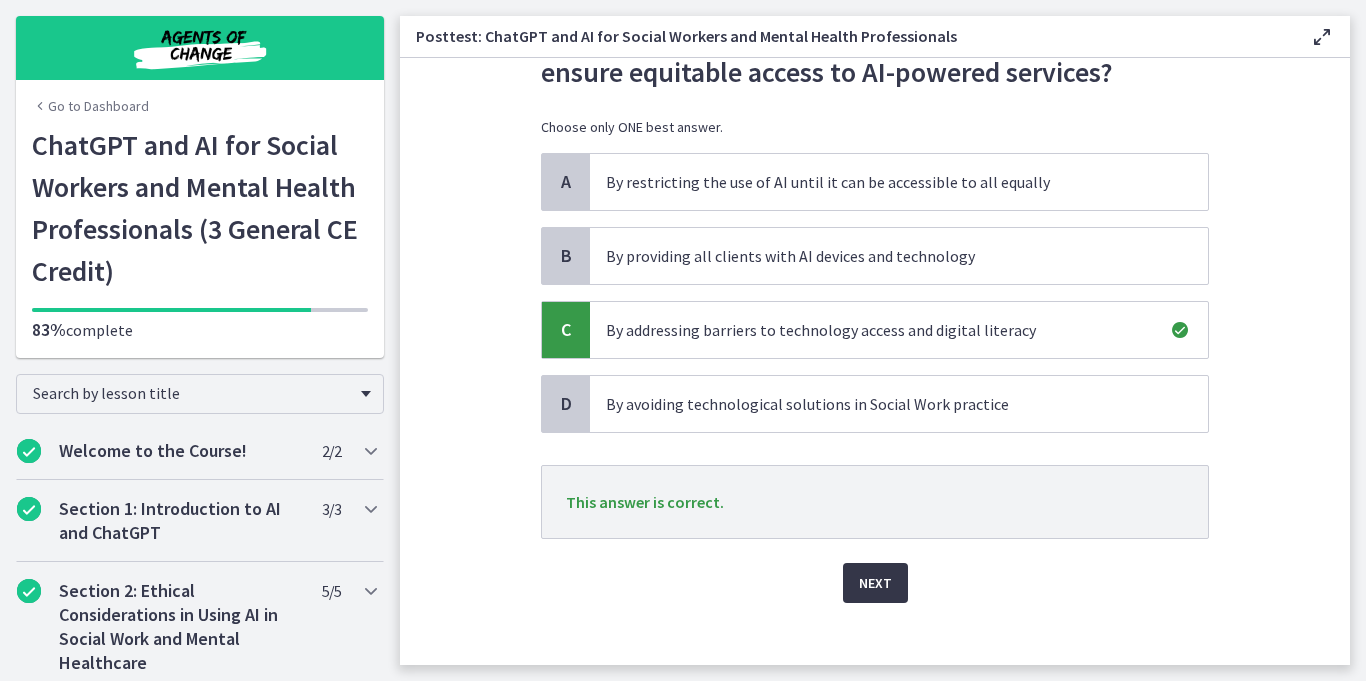 scroll, scrollTop: 117, scrollLeft: 0, axis: vertical 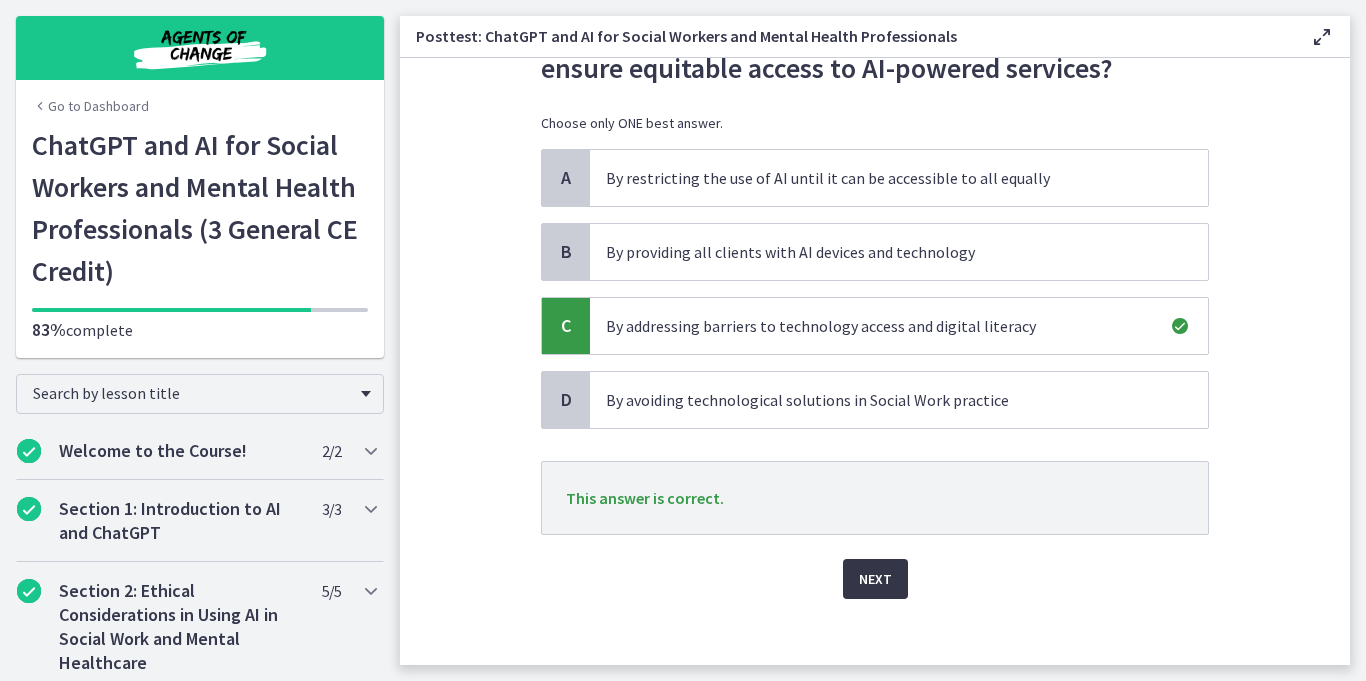 click on "Next" at bounding box center [875, 579] 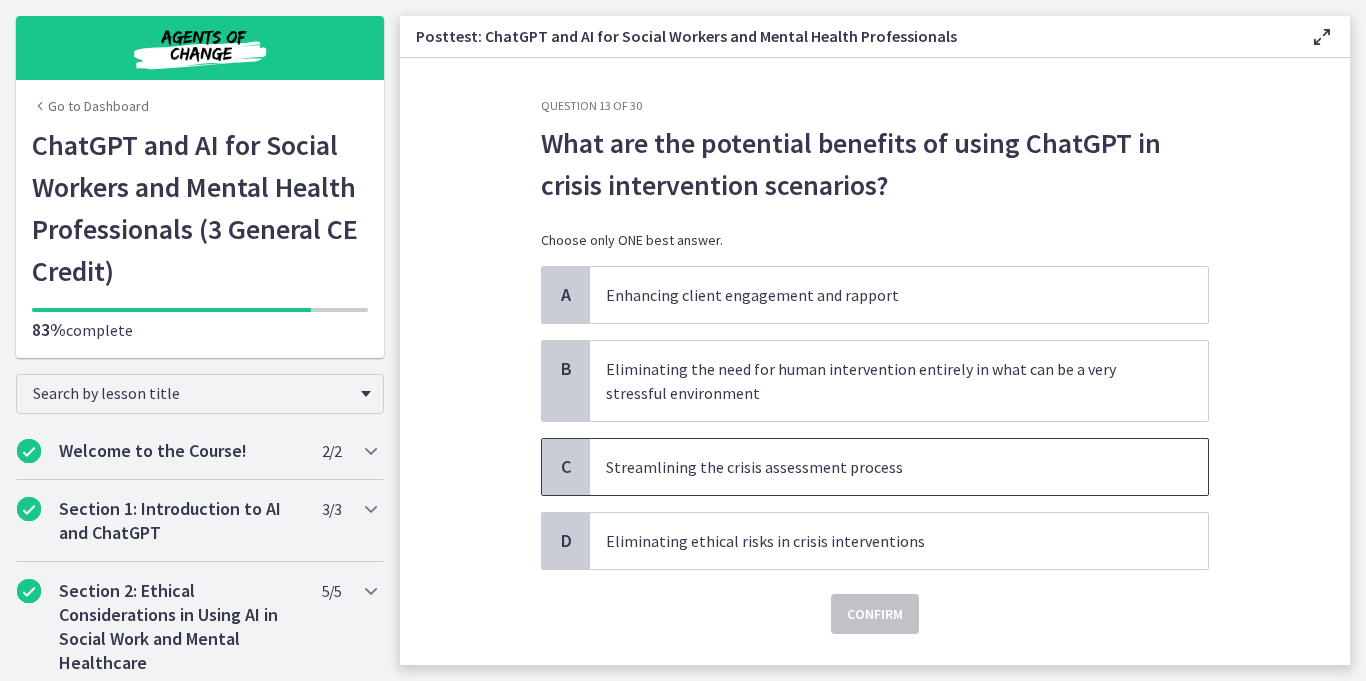 click on "Streamlining the crisis assessment process" at bounding box center (879, 467) 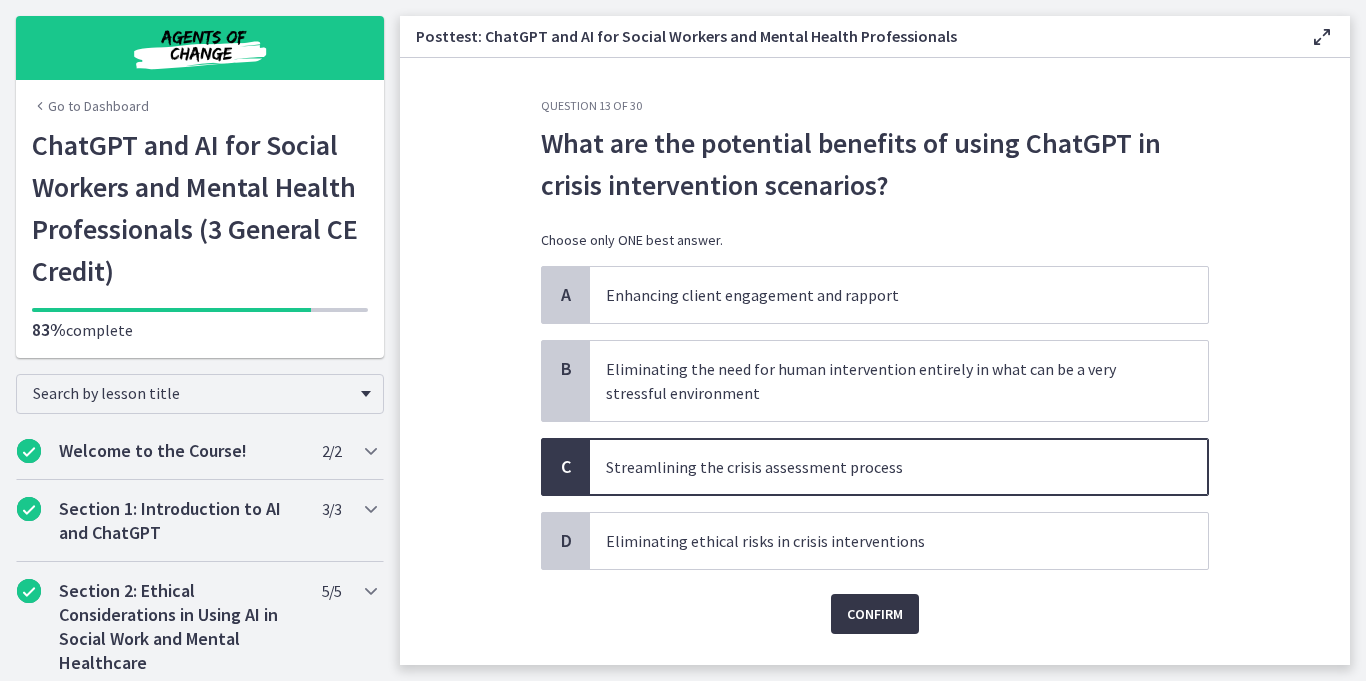 click on "Confirm" at bounding box center [875, 614] 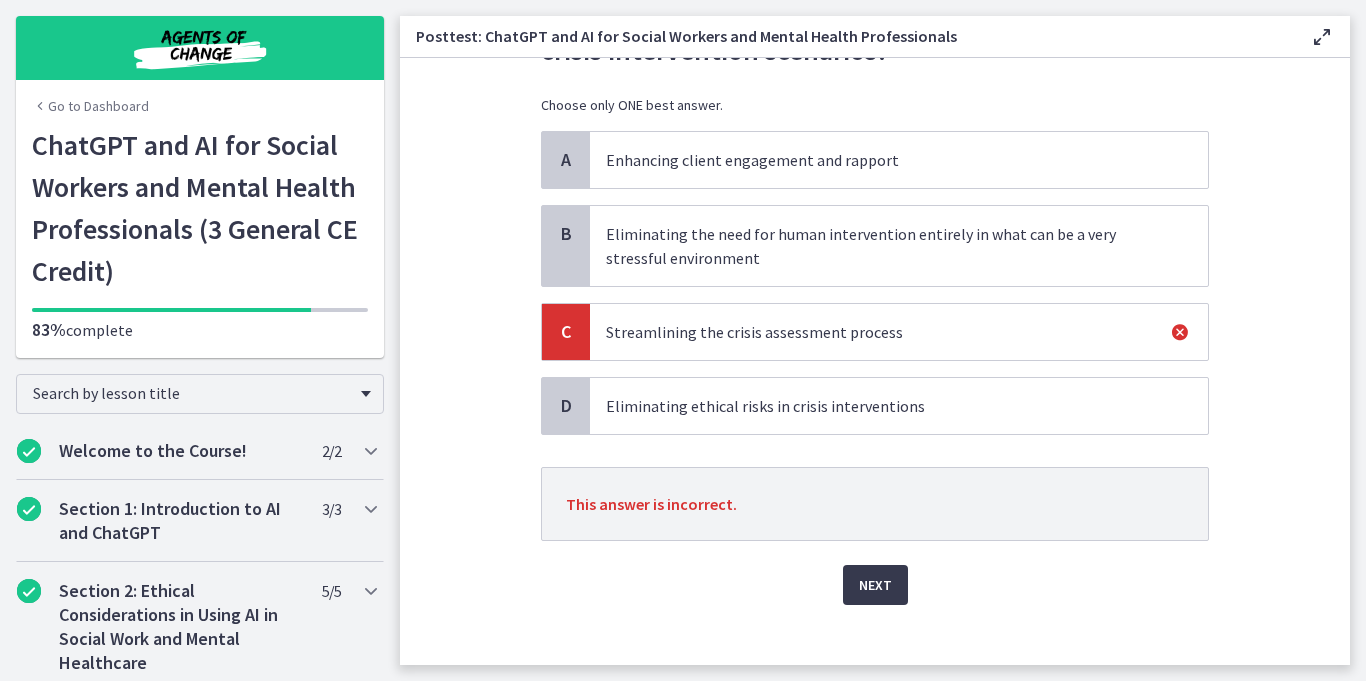 scroll, scrollTop: 155, scrollLeft: 0, axis: vertical 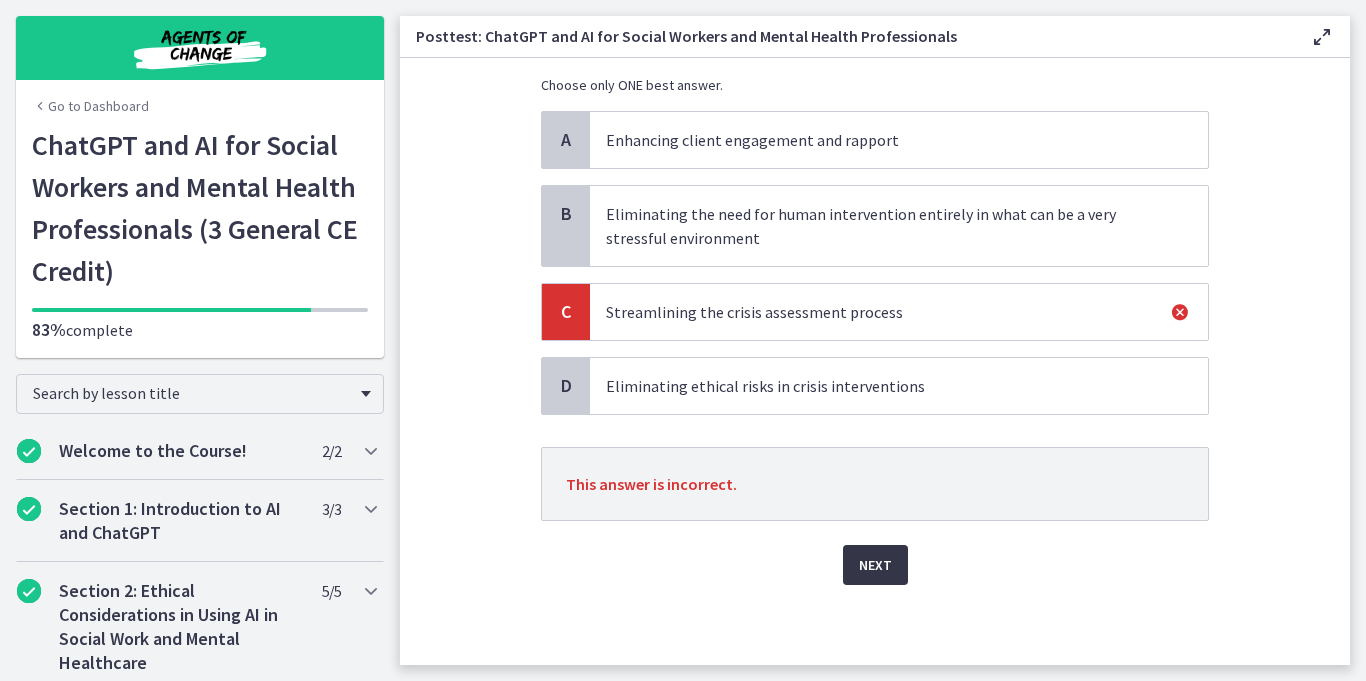 click on "Next" at bounding box center [875, 565] 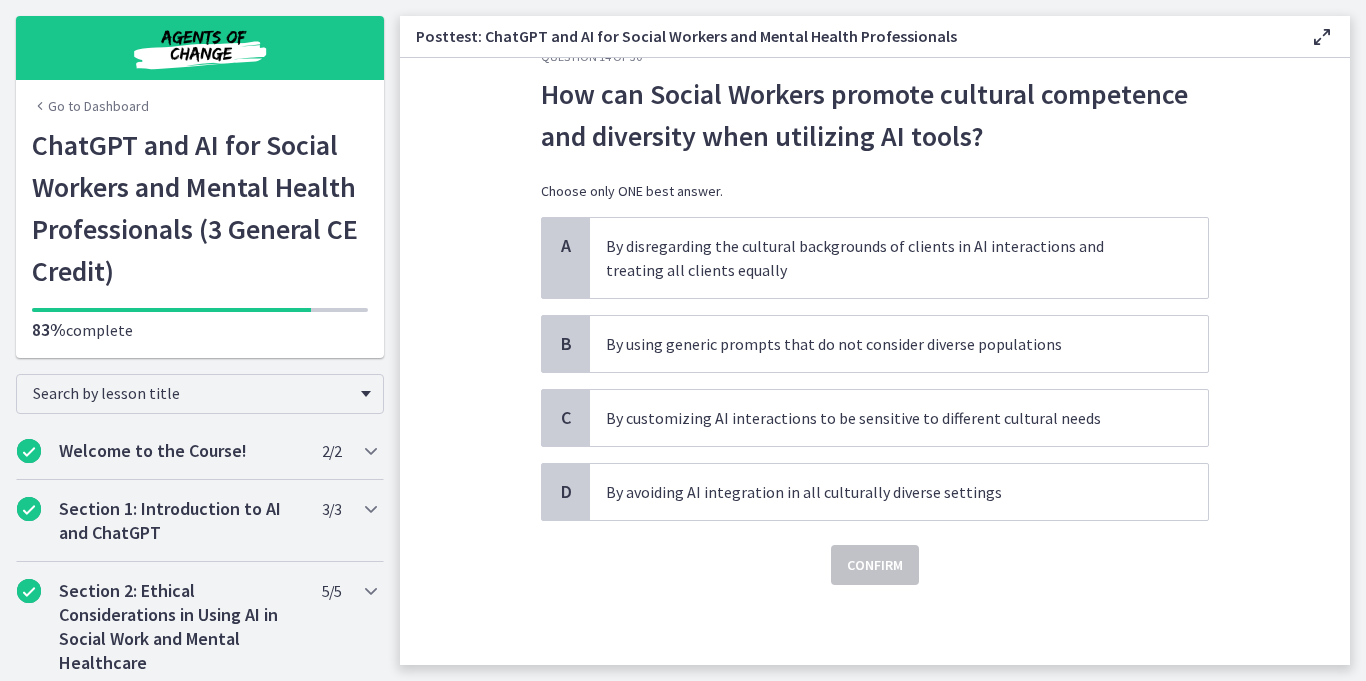 scroll, scrollTop: 0, scrollLeft: 0, axis: both 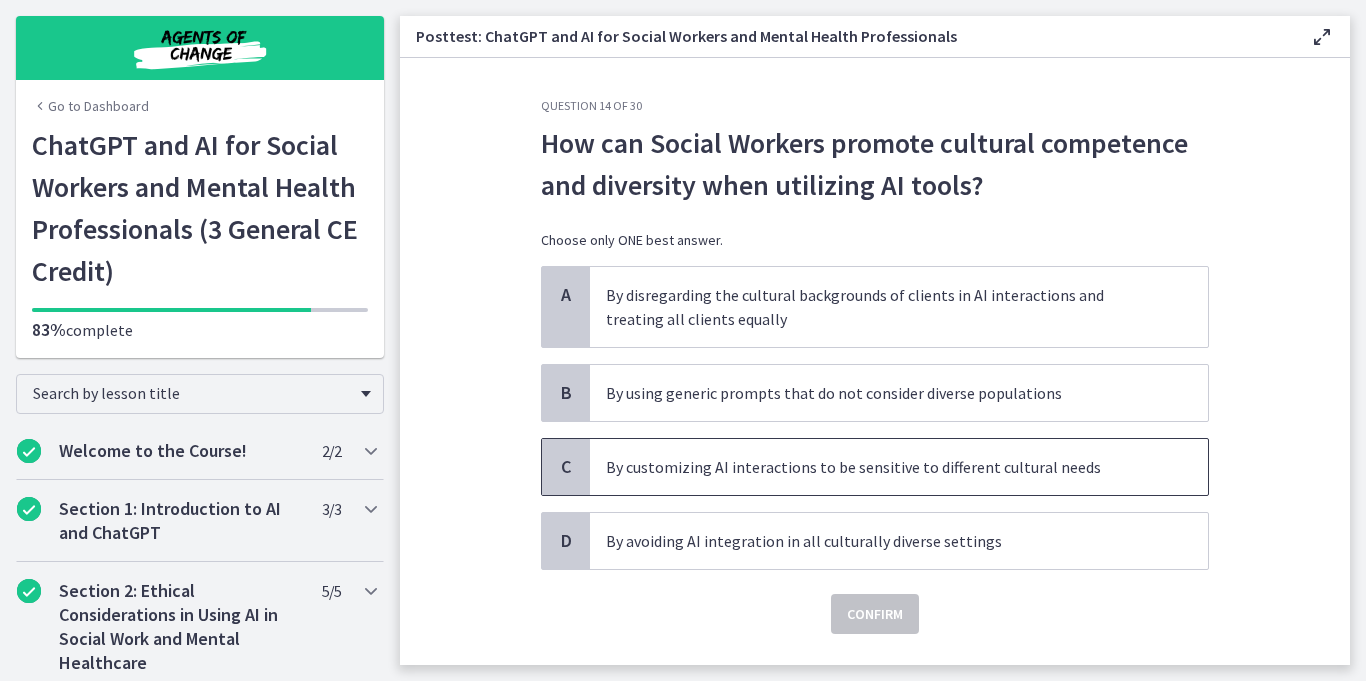 click on "By customizing AI interactions to be sensitive to different cultural needs" at bounding box center (879, 467) 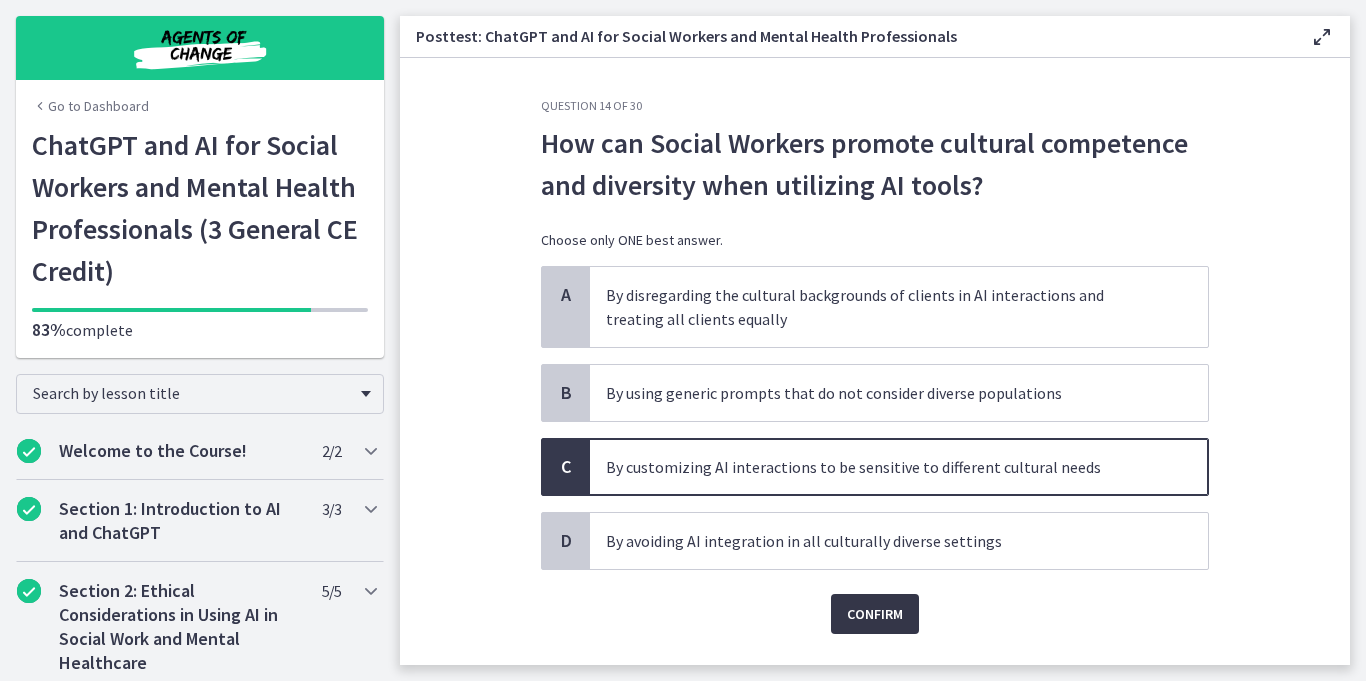 click on "Confirm" at bounding box center [875, 614] 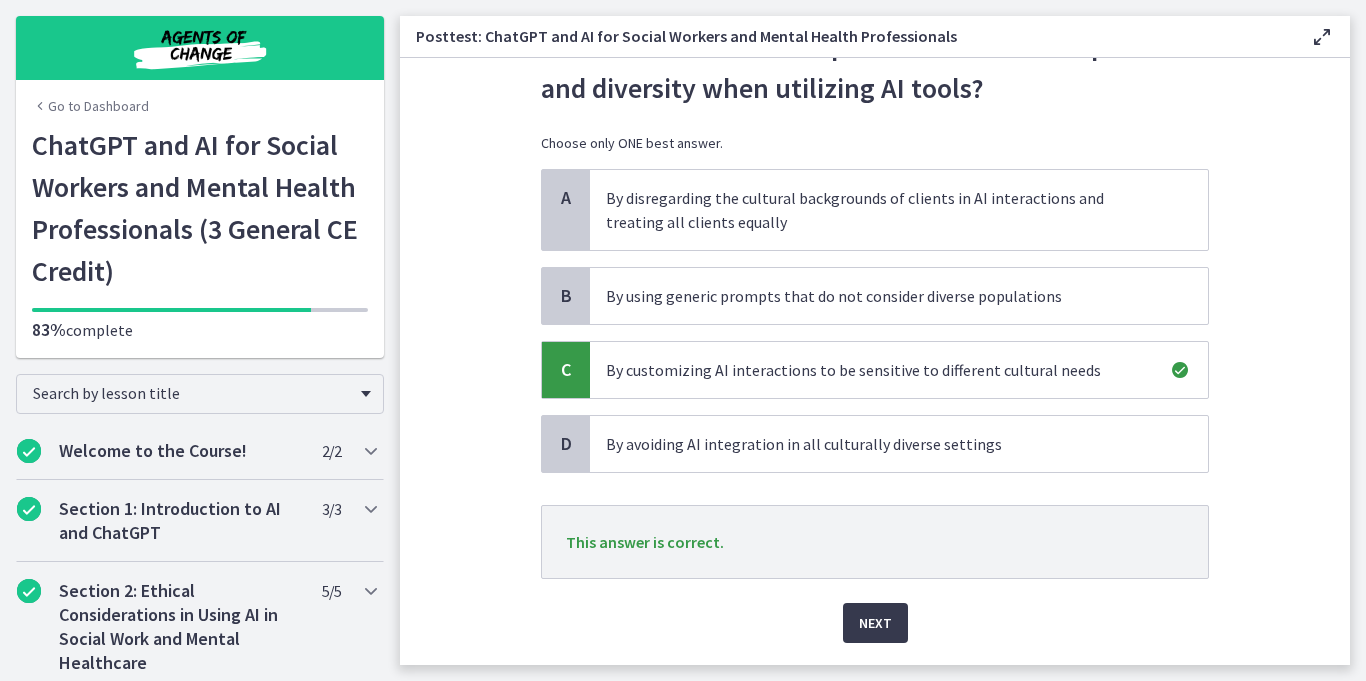 scroll, scrollTop: 105, scrollLeft: 0, axis: vertical 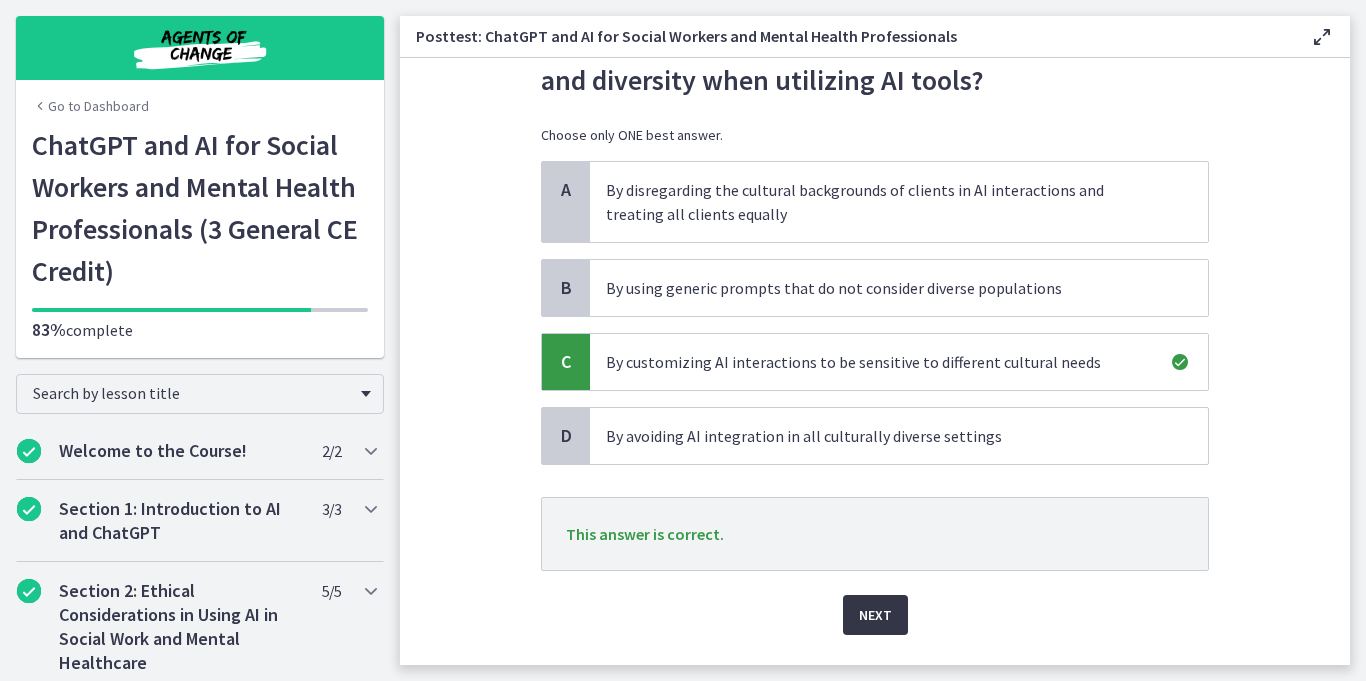 click on "Next" at bounding box center (875, 615) 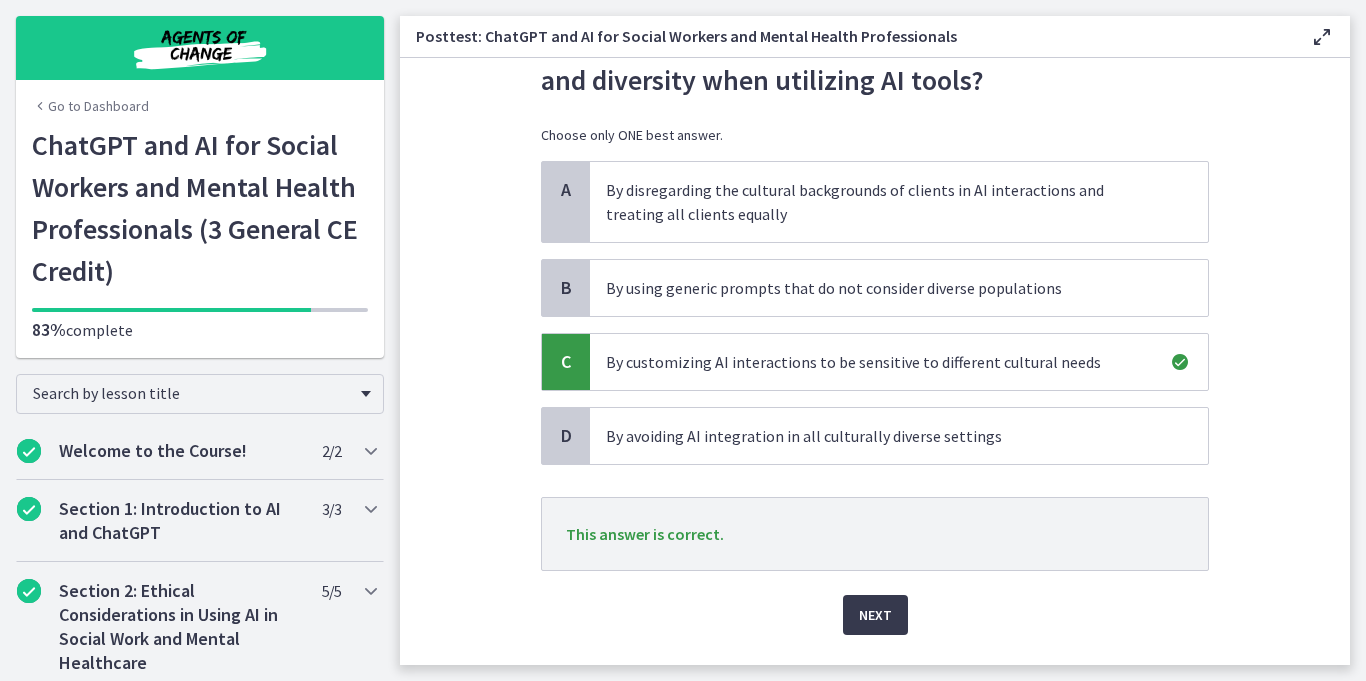 scroll, scrollTop: 0, scrollLeft: 0, axis: both 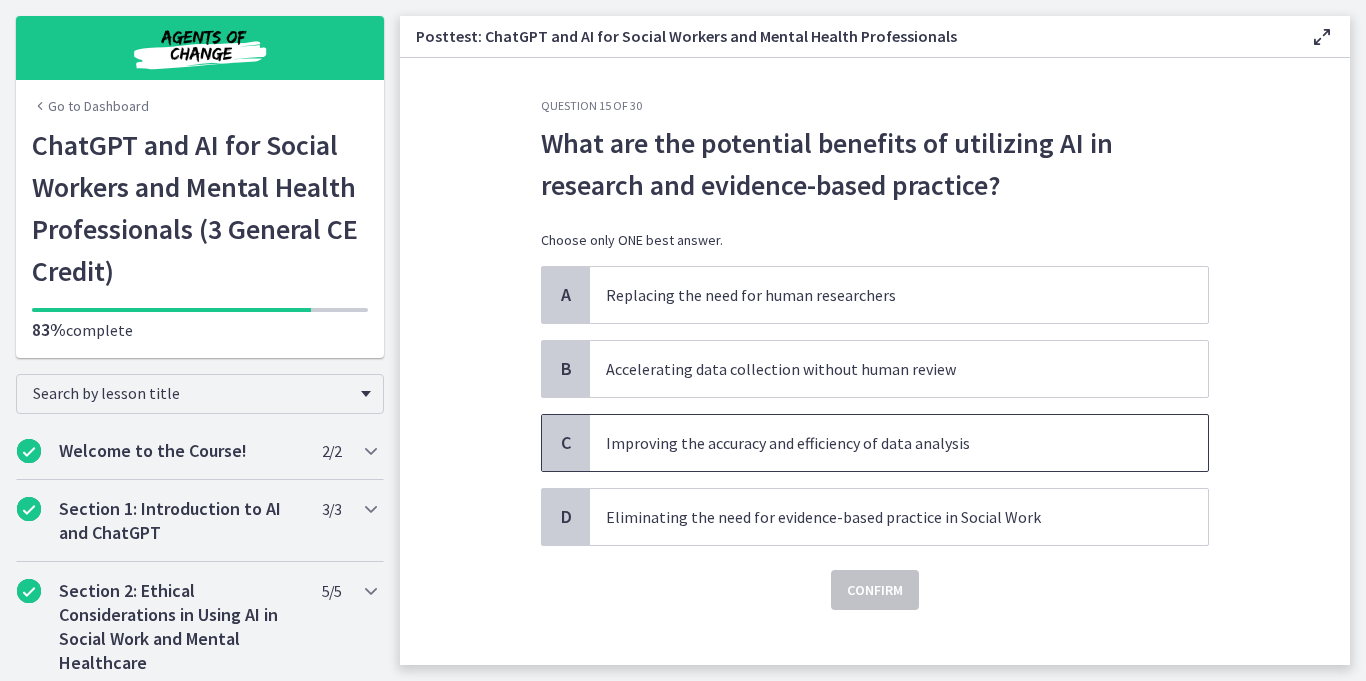 click on "Improving the accuracy and efficiency of data analysis" at bounding box center [879, 443] 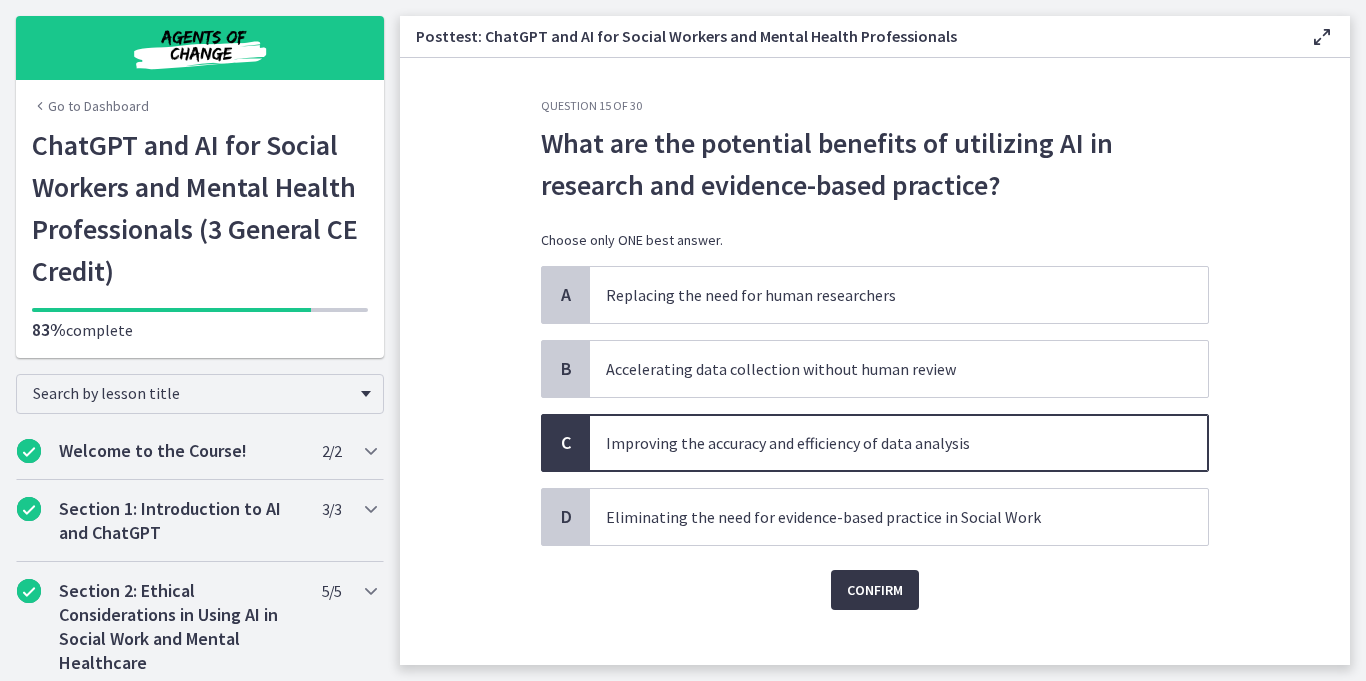 click on "Confirm" at bounding box center [875, 590] 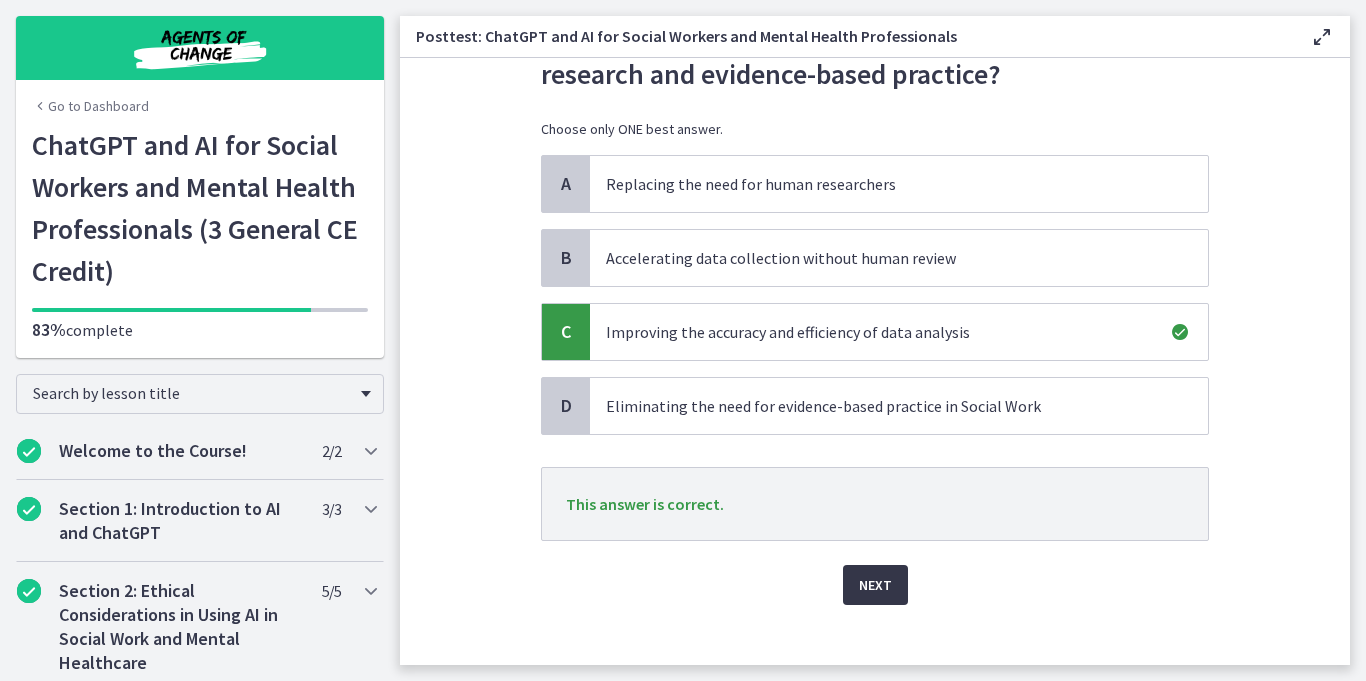 scroll, scrollTop: 112, scrollLeft: 0, axis: vertical 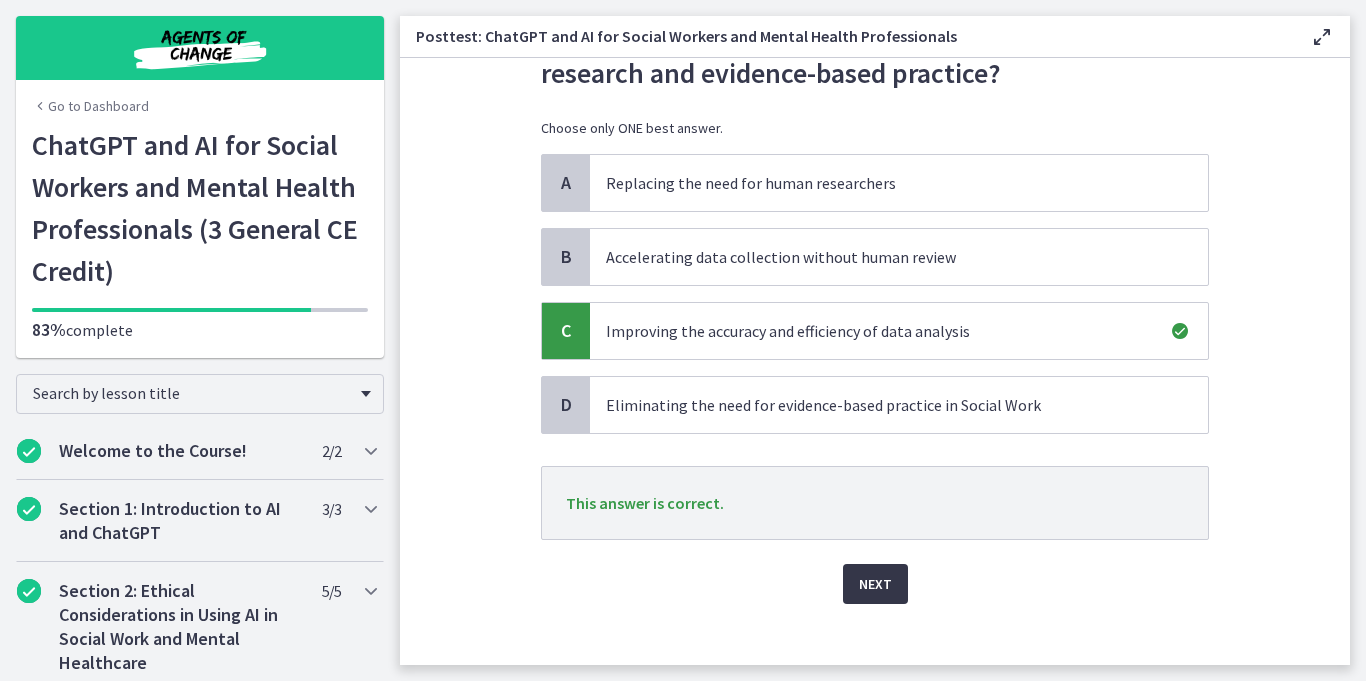 click on "Next" at bounding box center [875, 584] 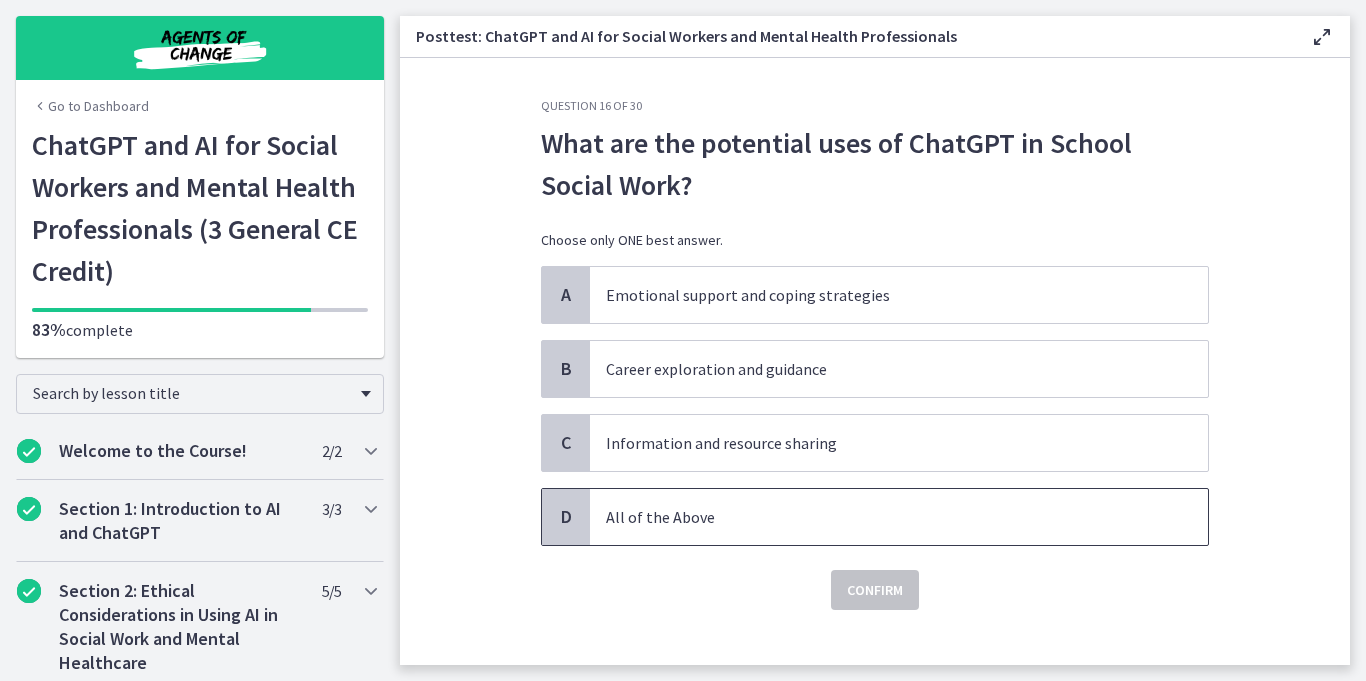 click on "All of the Above" at bounding box center [879, 517] 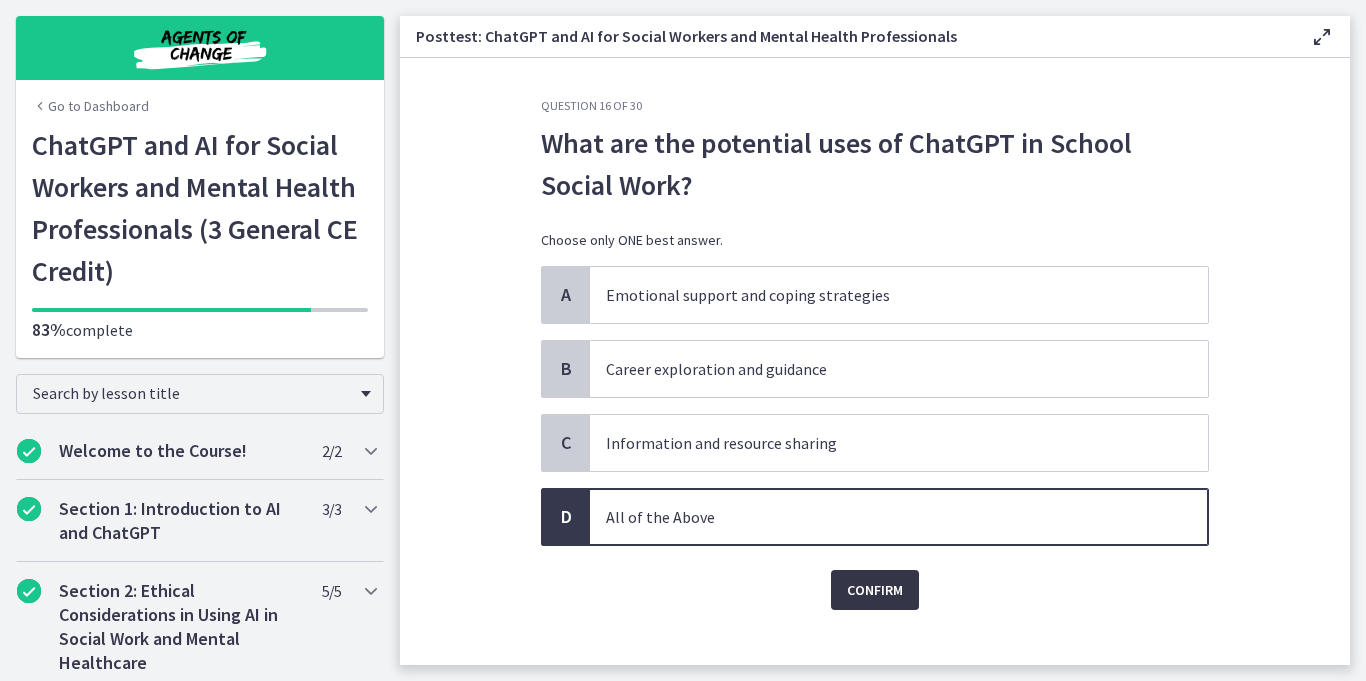 click on "Confirm" at bounding box center (875, 590) 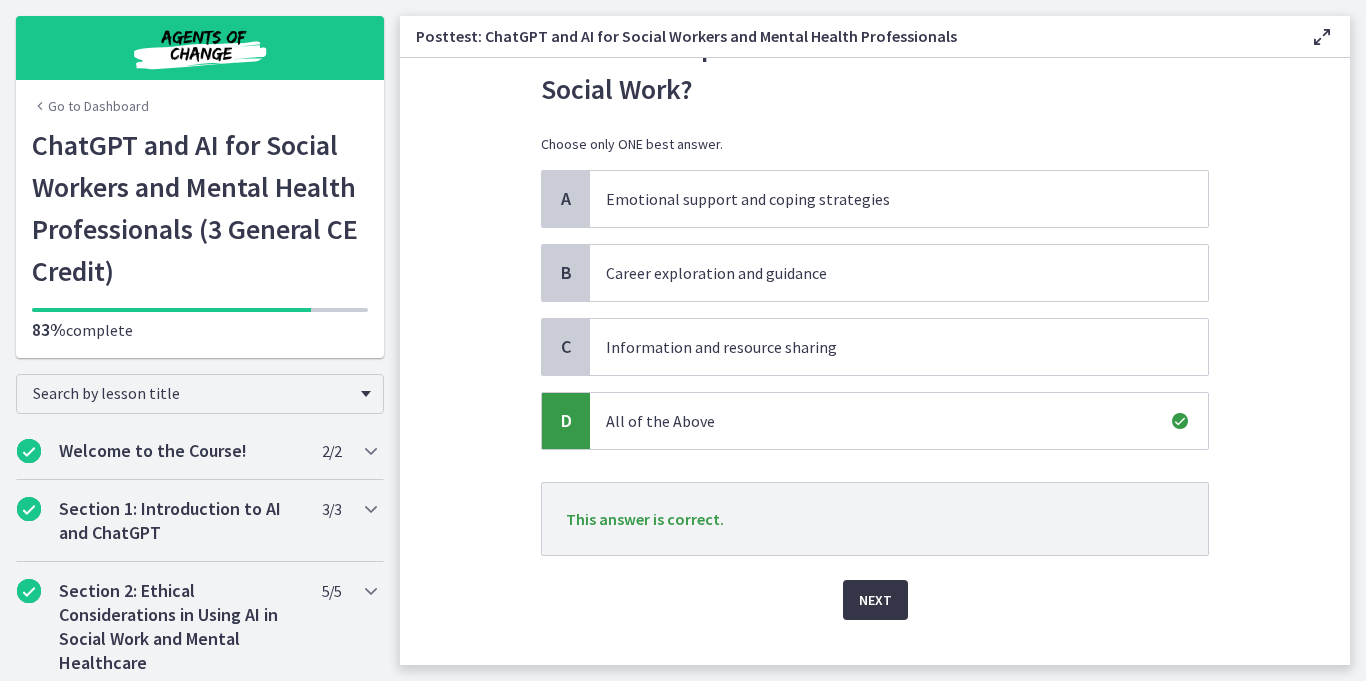 scroll, scrollTop: 131, scrollLeft: 0, axis: vertical 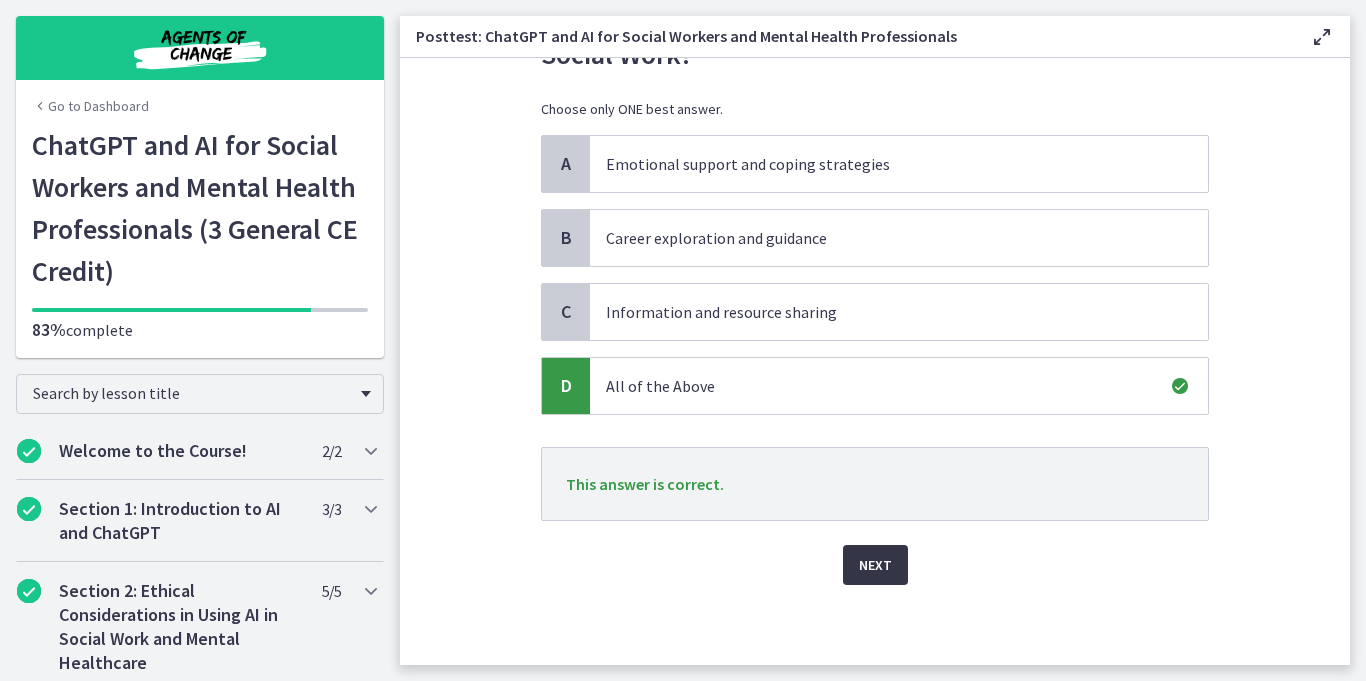 click on "Next" at bounding box center [875, 565] 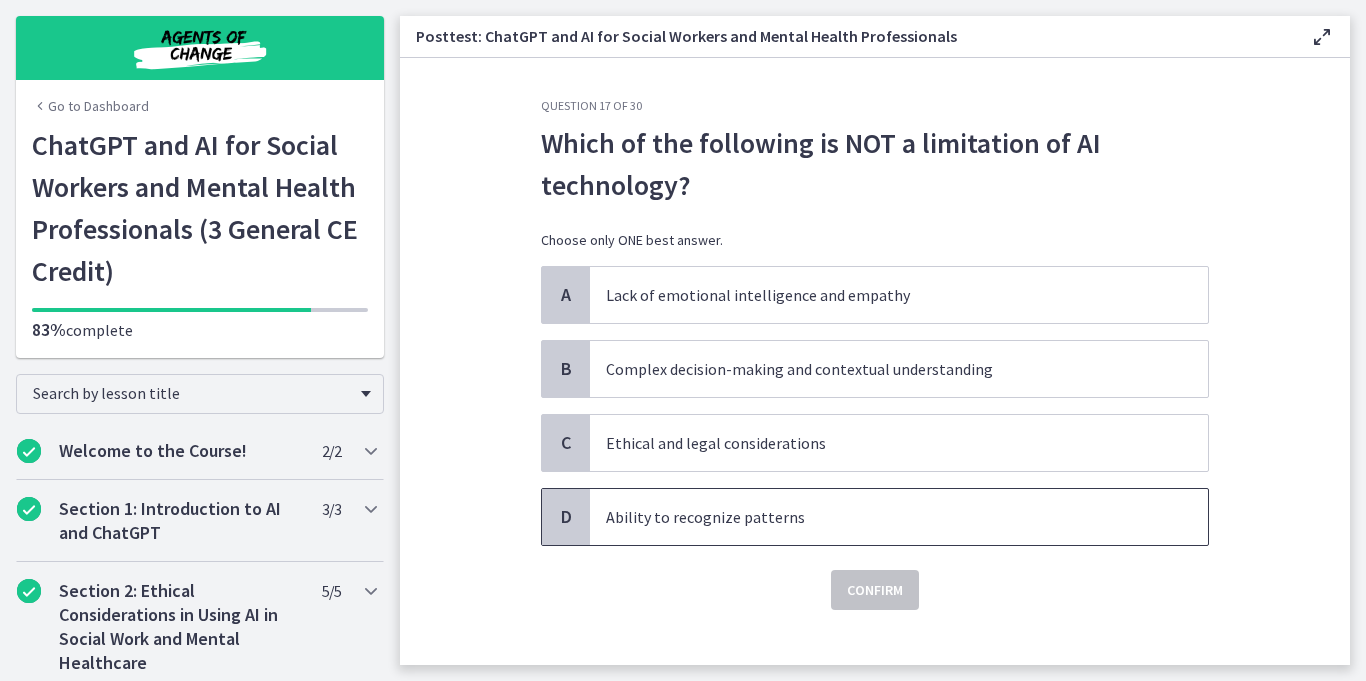 click on "Ability to recognize patterns" at bounding box center (879, 517) 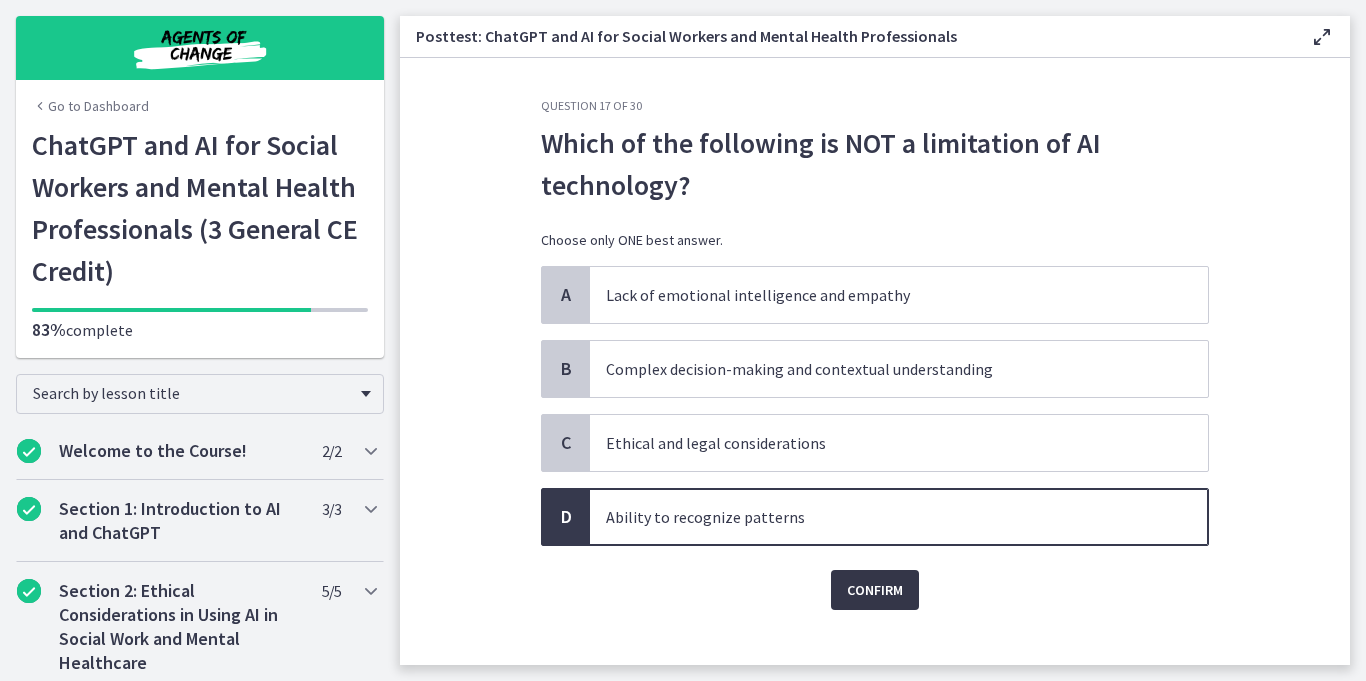 click on "Confirm" at bounding box center [875, 590] 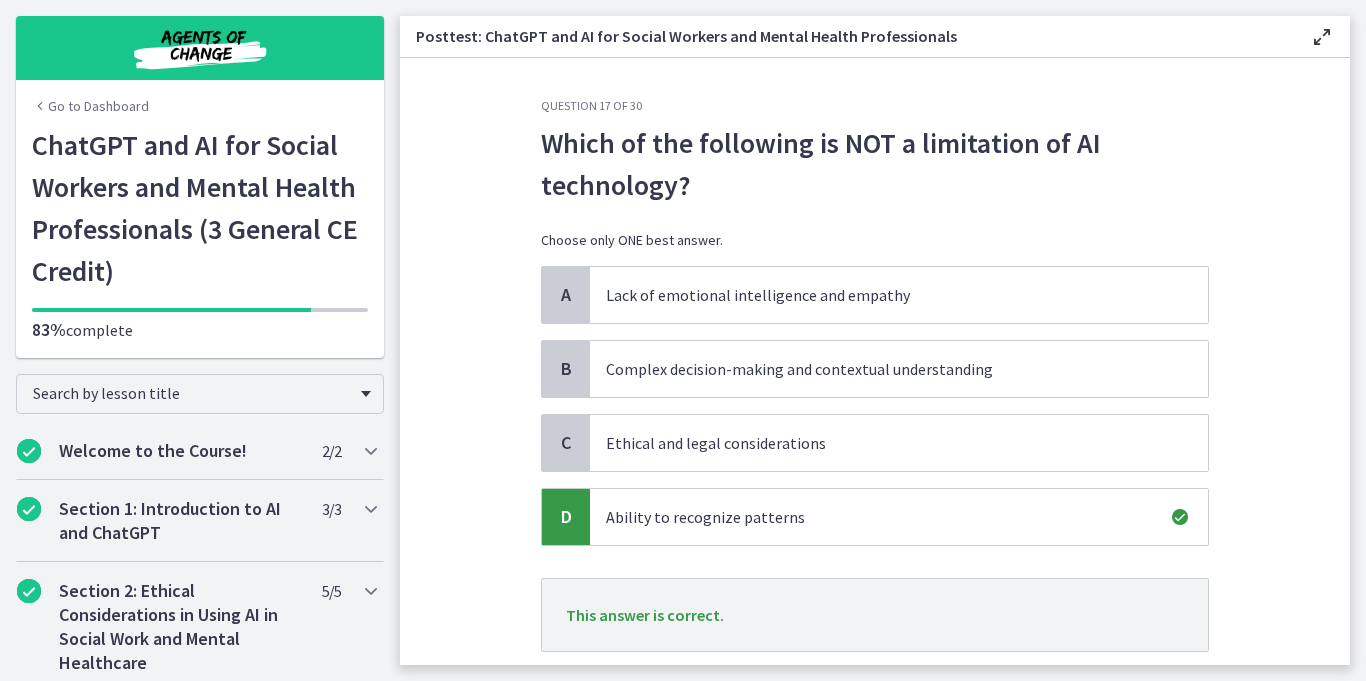 scroll, scrollTop: 131, scrollLeft: 0, axis: vertical 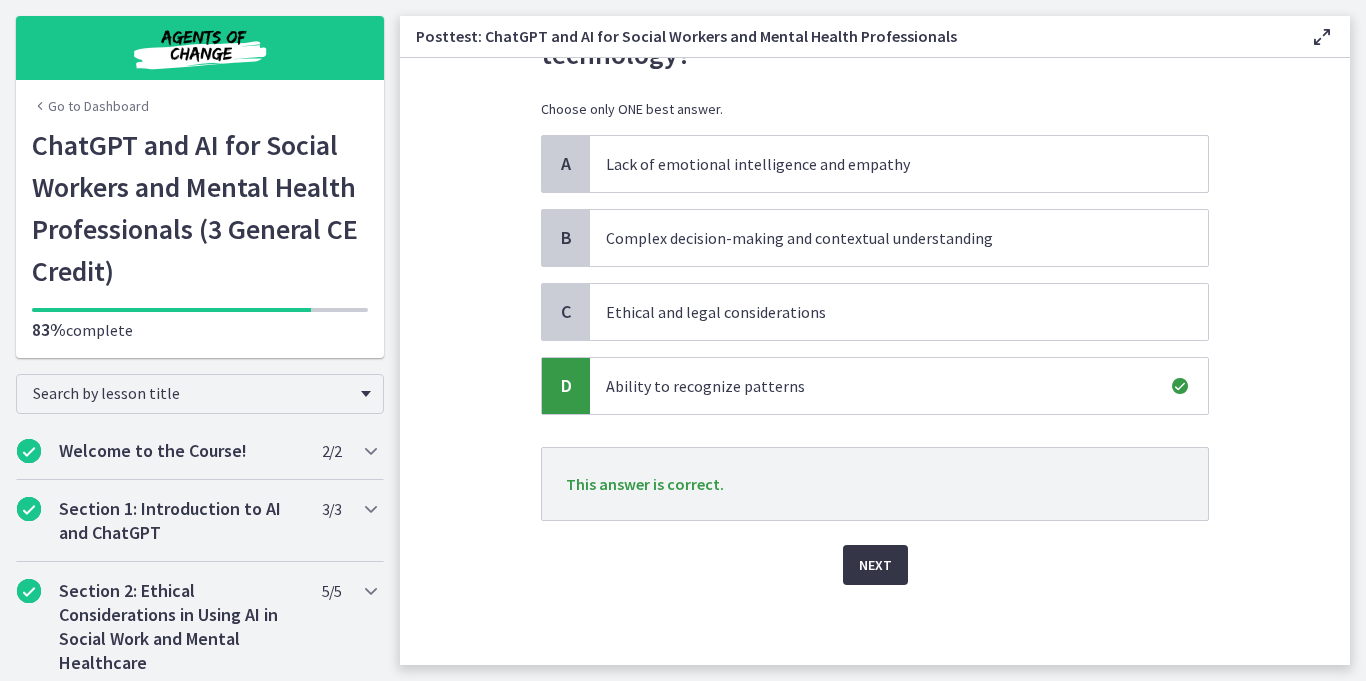 click on "Next" at bounding box center [875, 565] 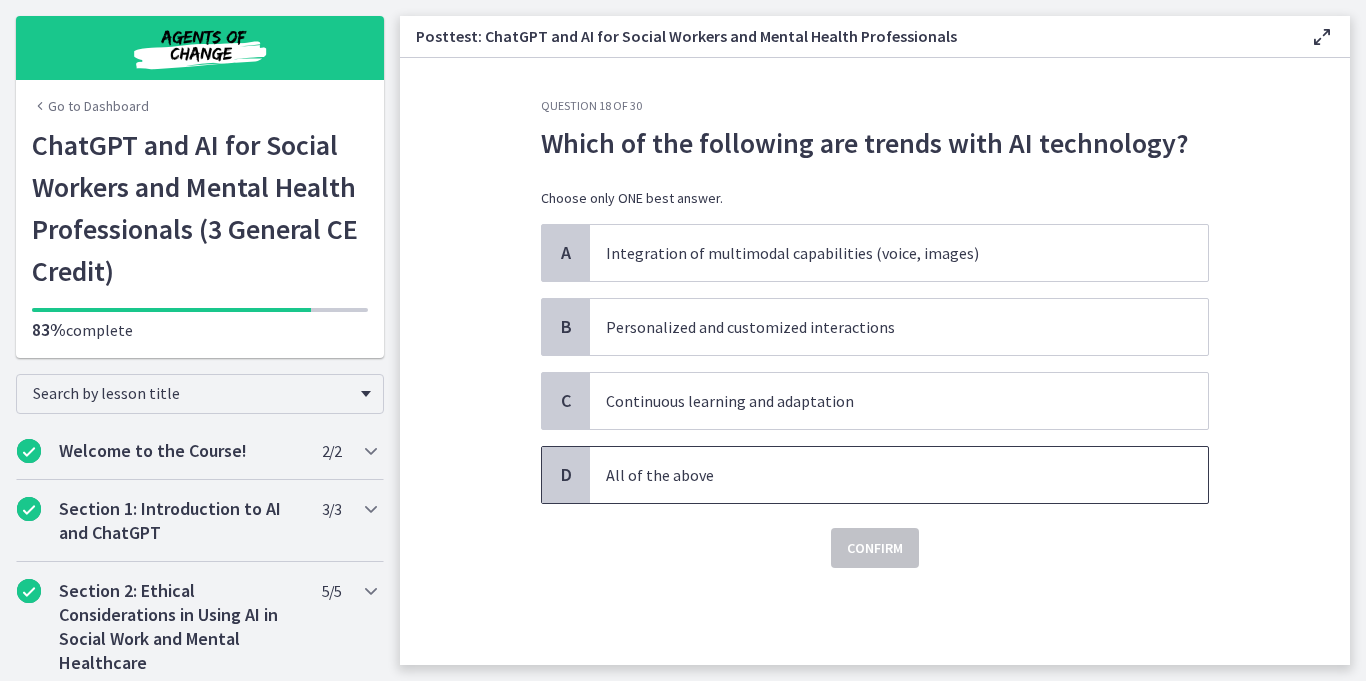 click on "All of the above" at bounding box center [899, 475] 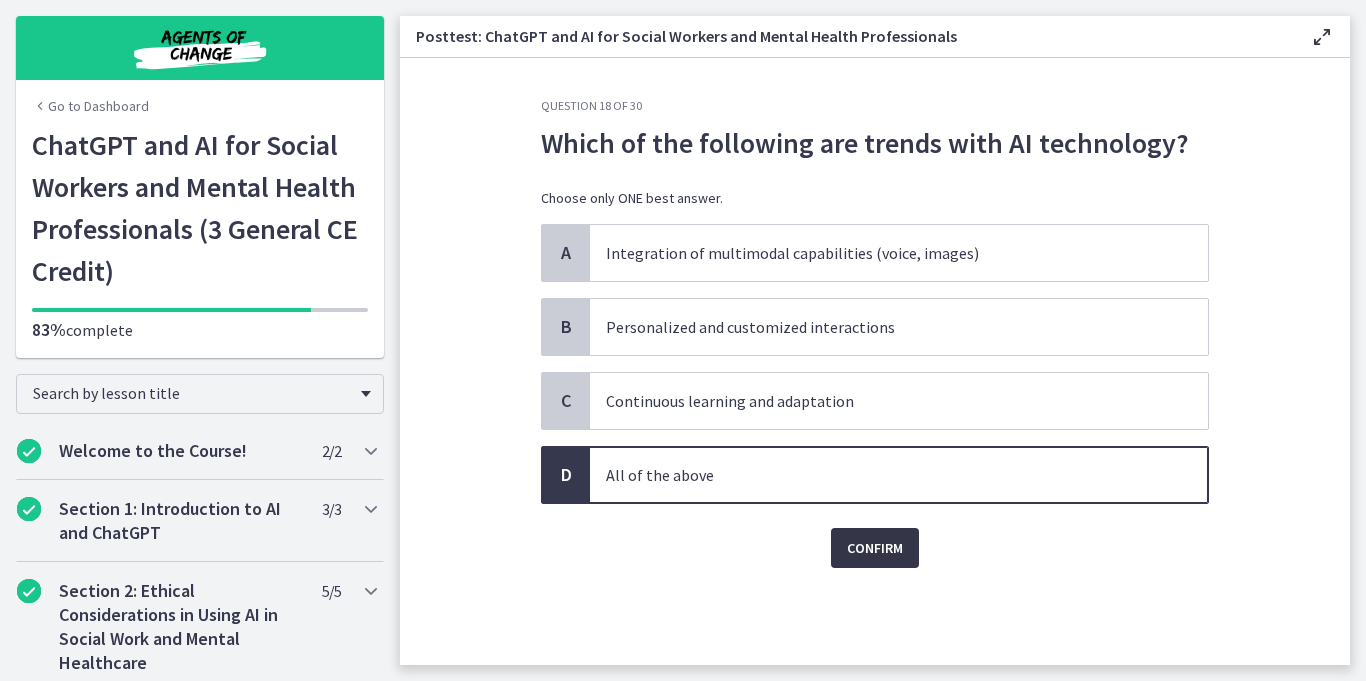 click on "Confirm" at bounding box center (875, 548) 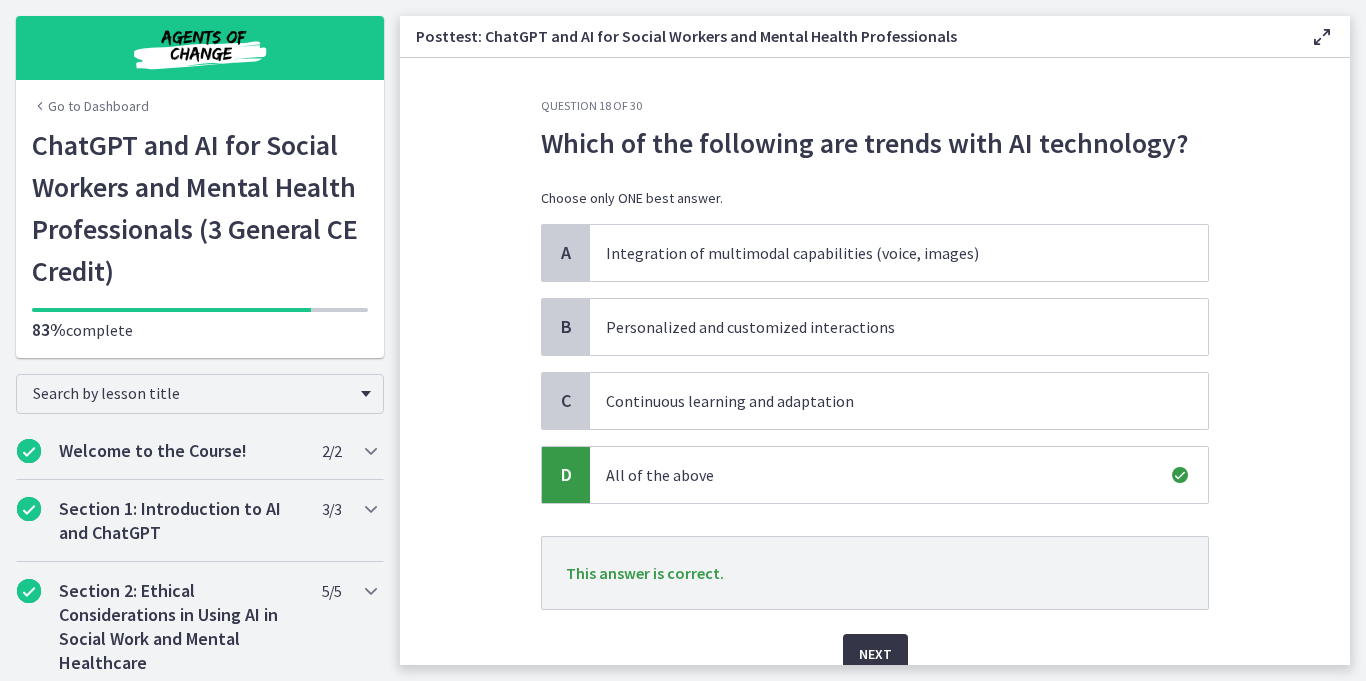 click on "Next" at bounding box center (875, 654) 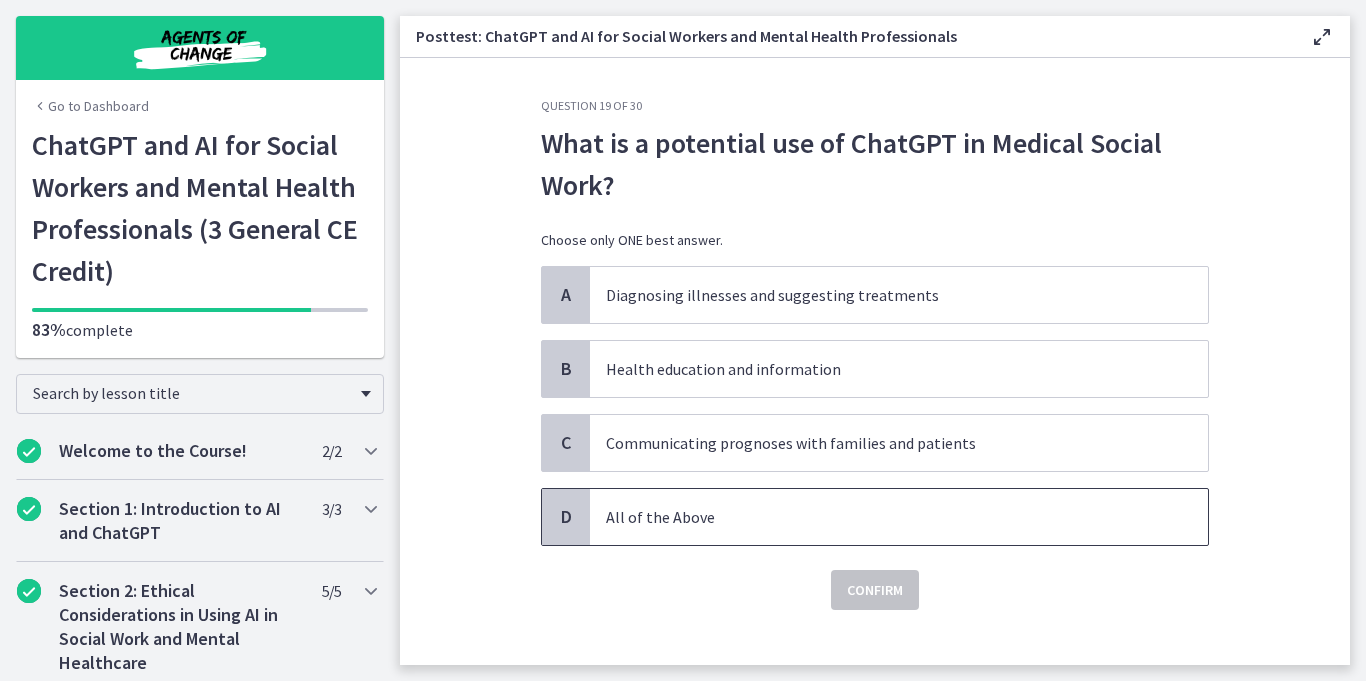 click on "All of the Above" at bounding box center [899, 517] 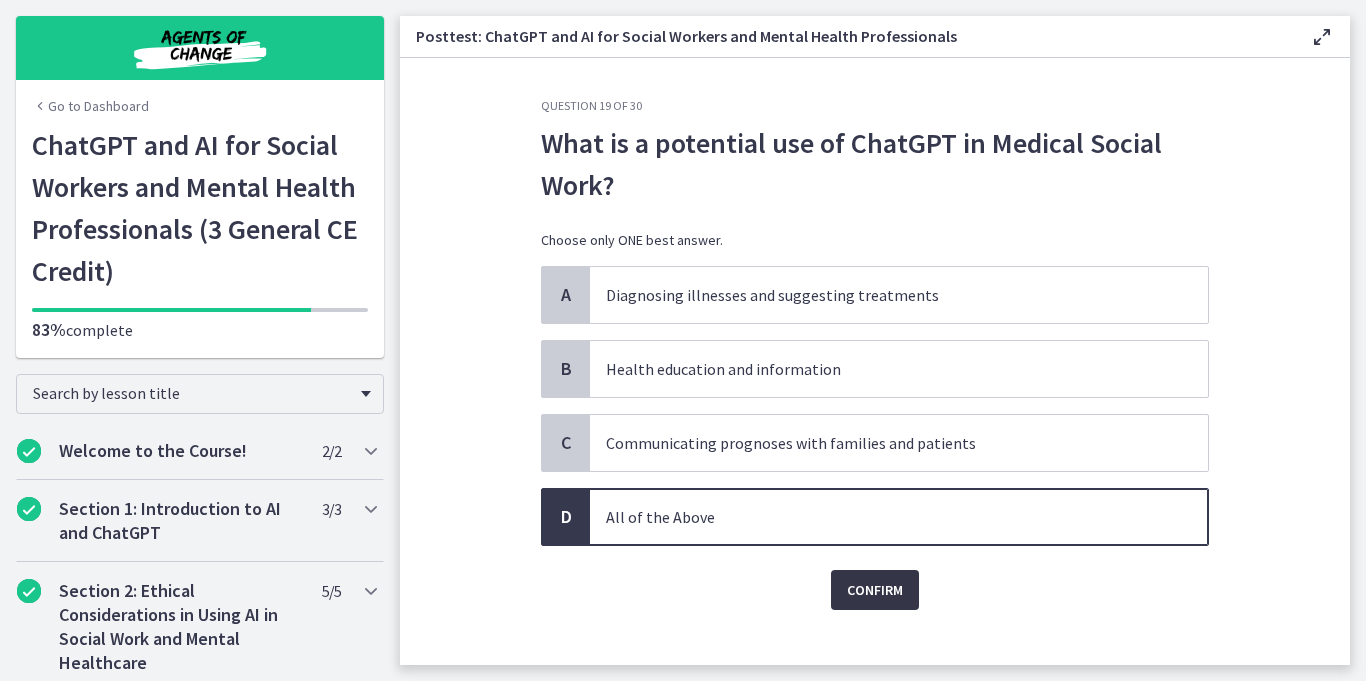 click on "Confirm" at bounding box center [875, 590] 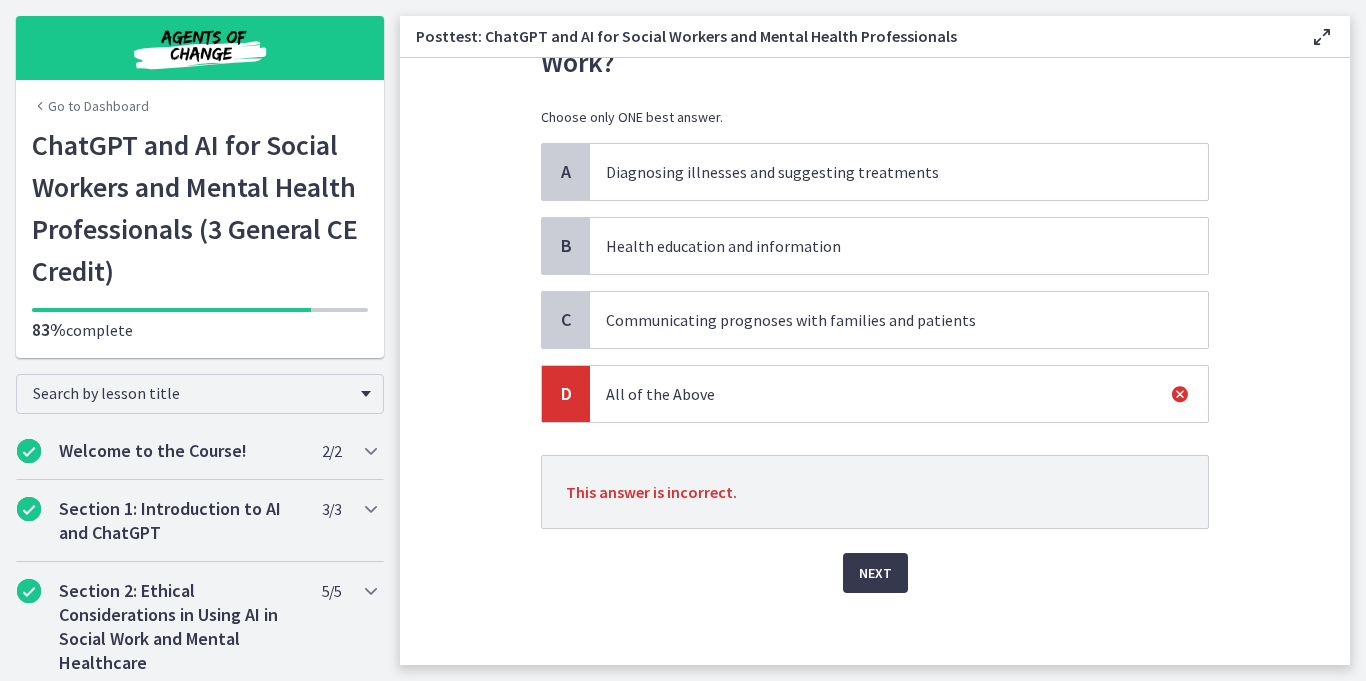 scroll, scrollTop: 131, scrollLeft: 0, axis: vertical 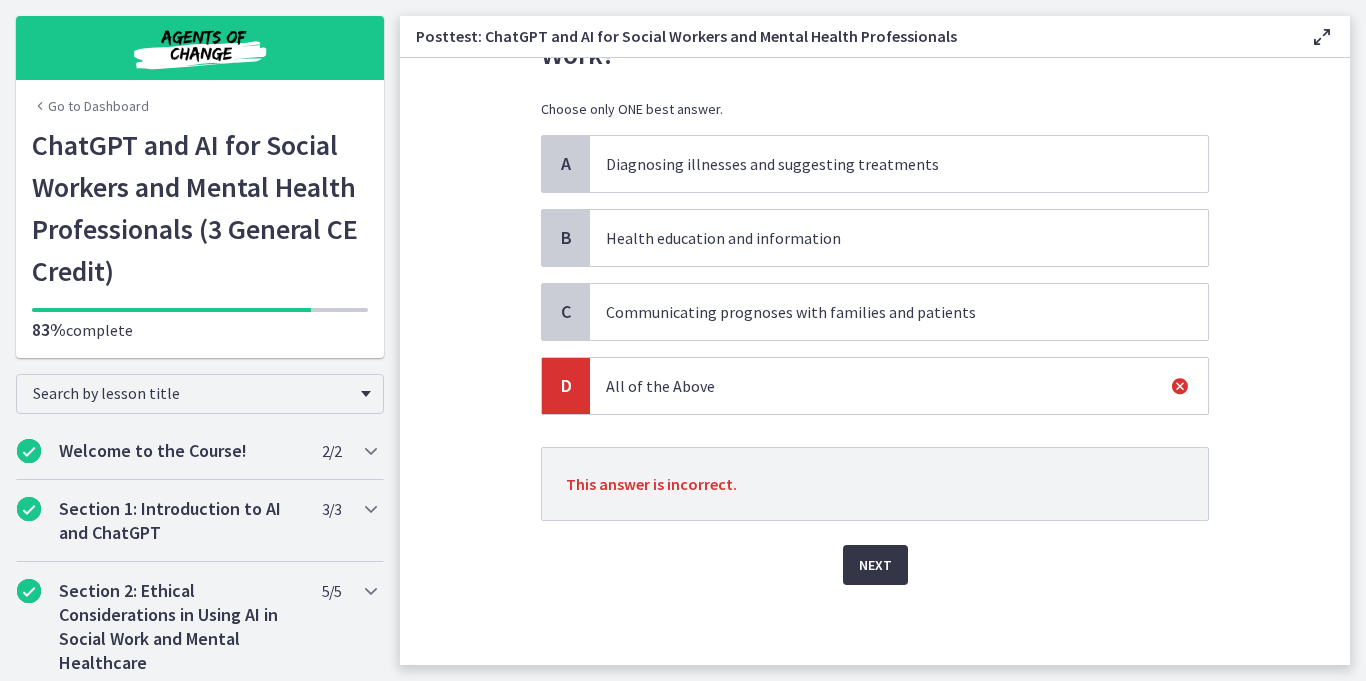 click on "Next" at bounding box center [875, 565] 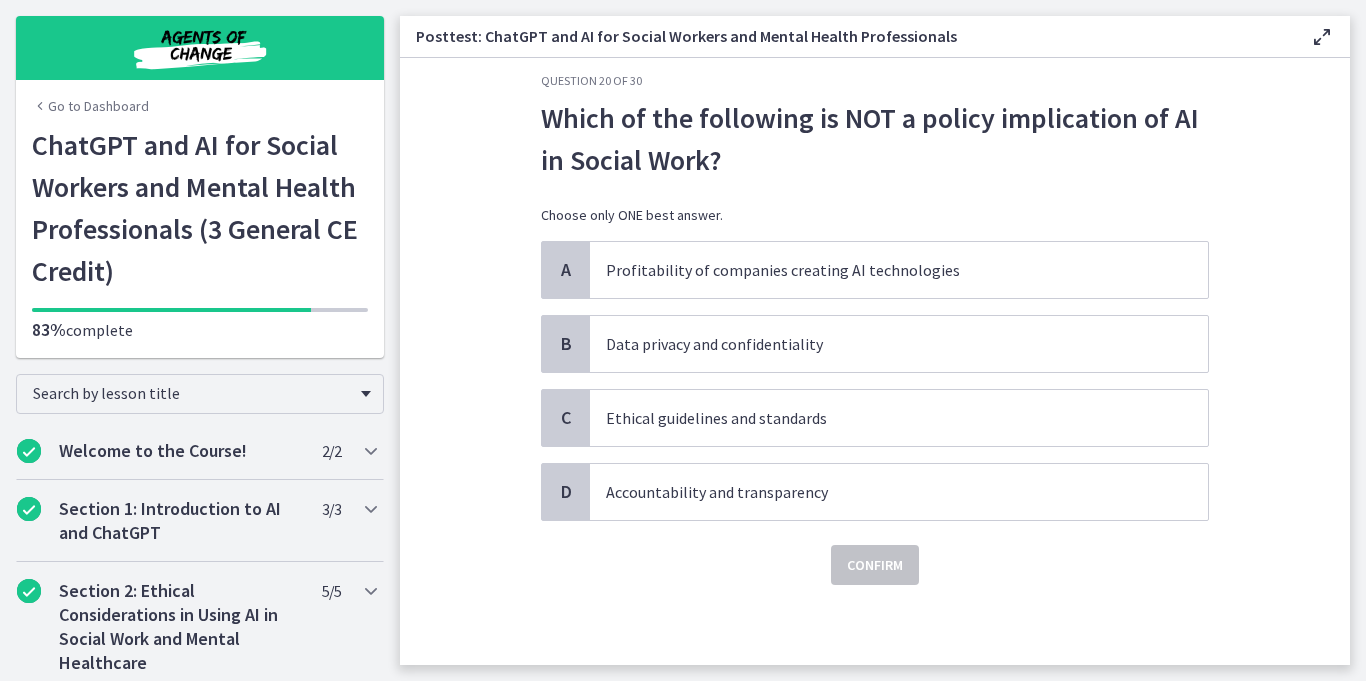 scroll, scrollTop: 0, scrollLeft: 0, axis: both 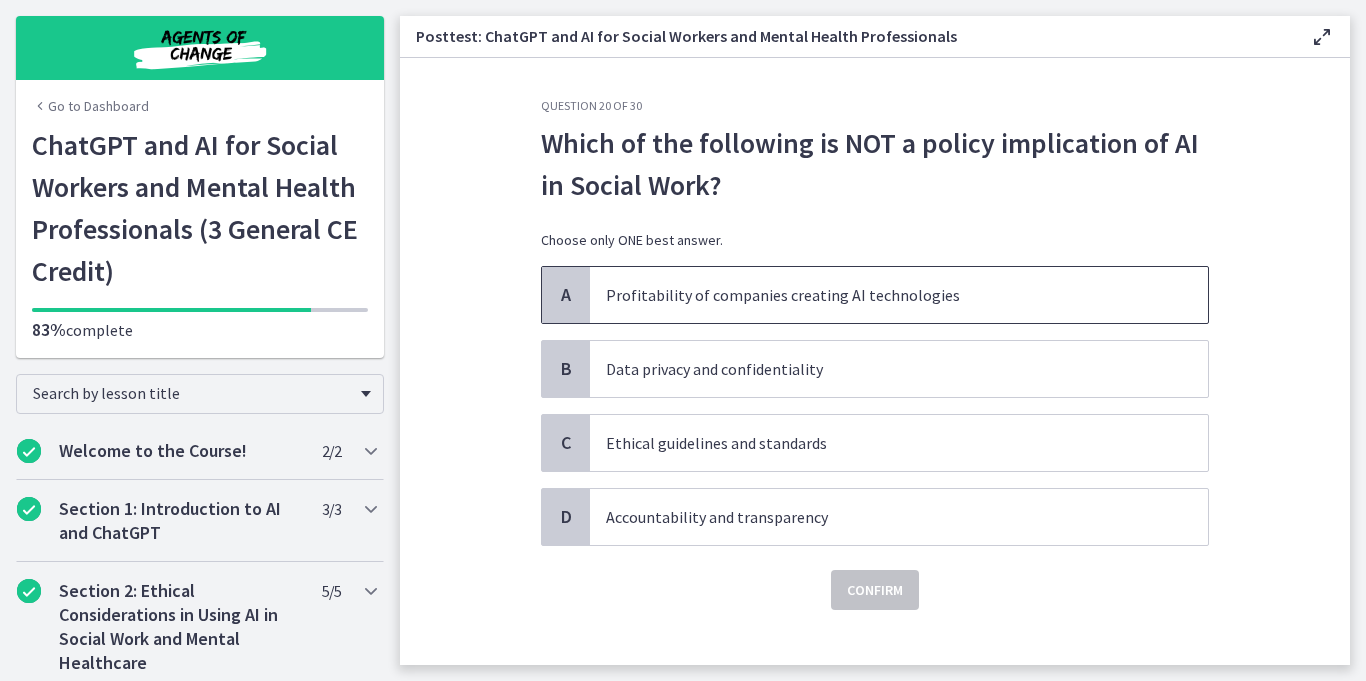 click on "Profitability of companies creating AI technologies" at bounding box center (879, 295) 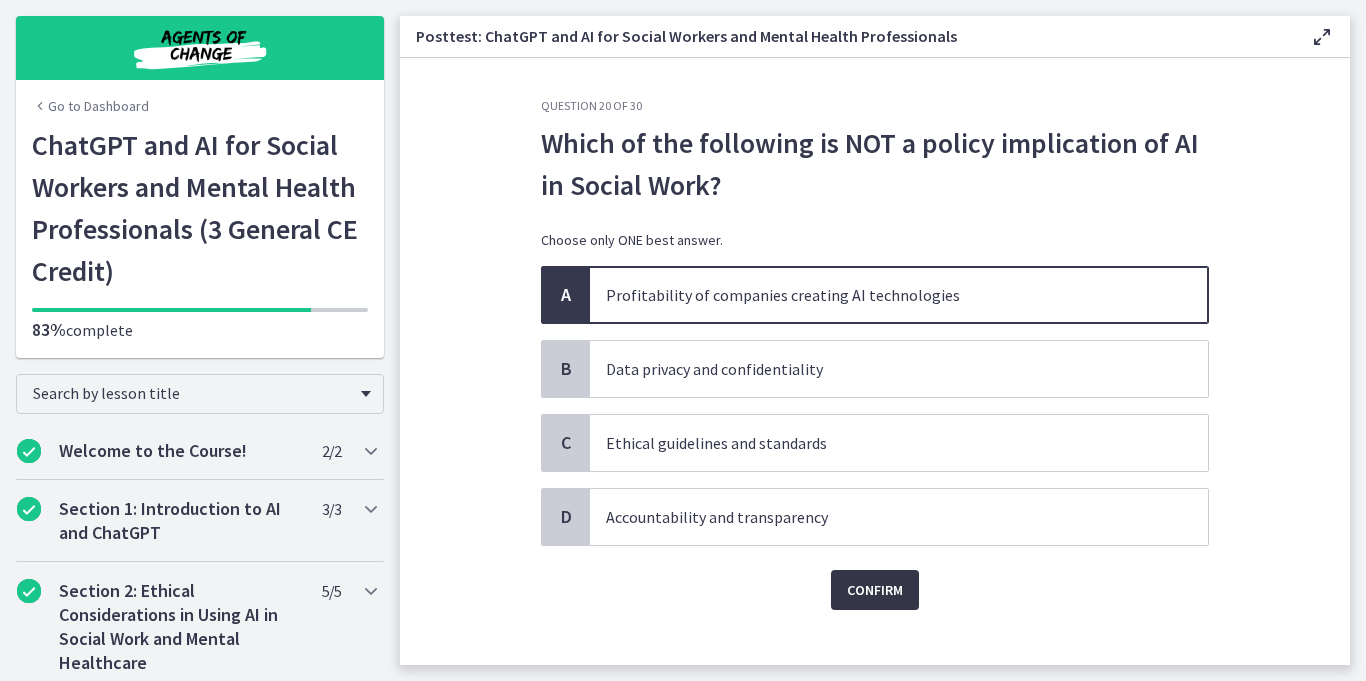 click on "Confirm" at bounding box center [875, 590] 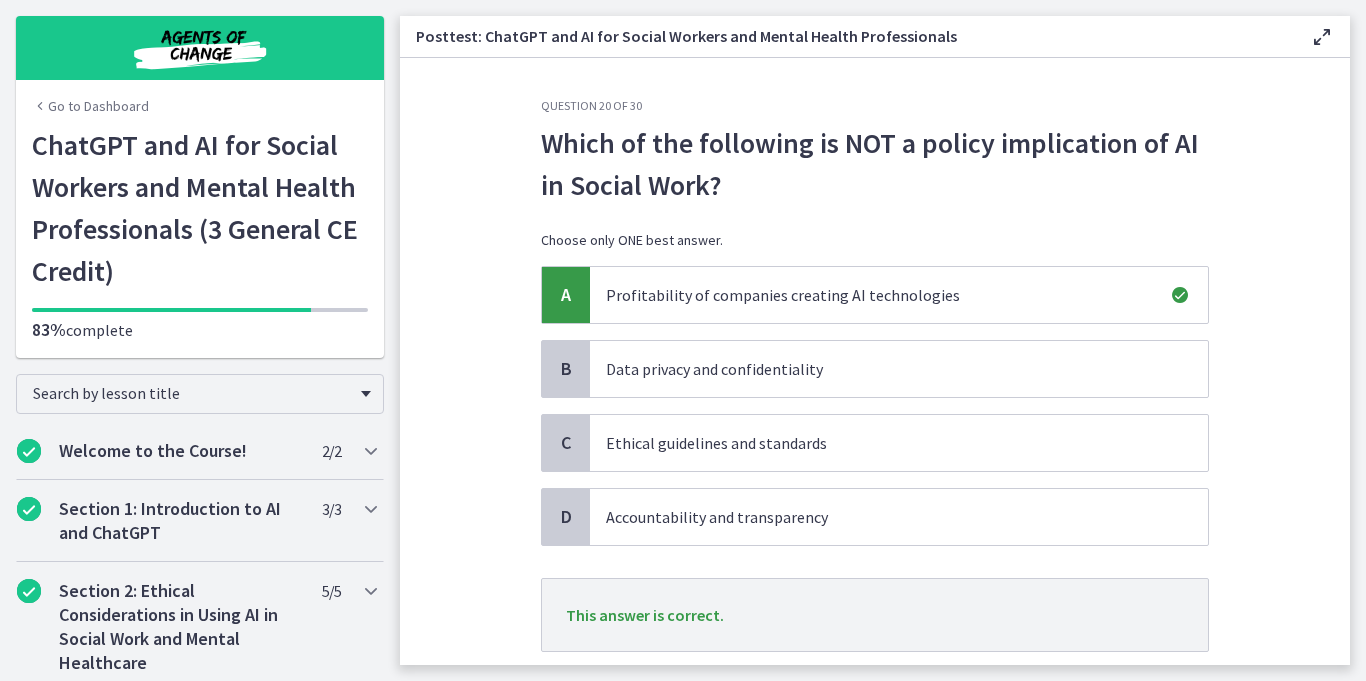 scroll, scrollTop: 131, scrollLeft: 0, axis: vertical 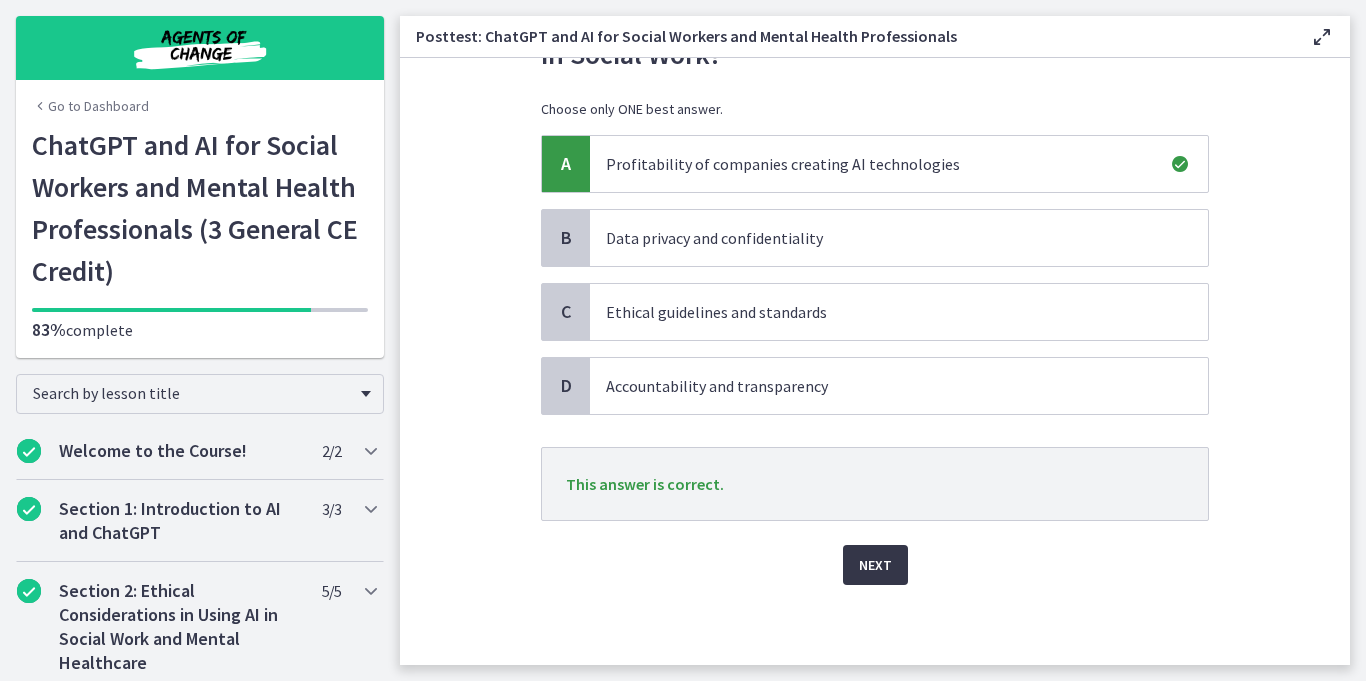 click on "Next" at bounding box center (875, 565) 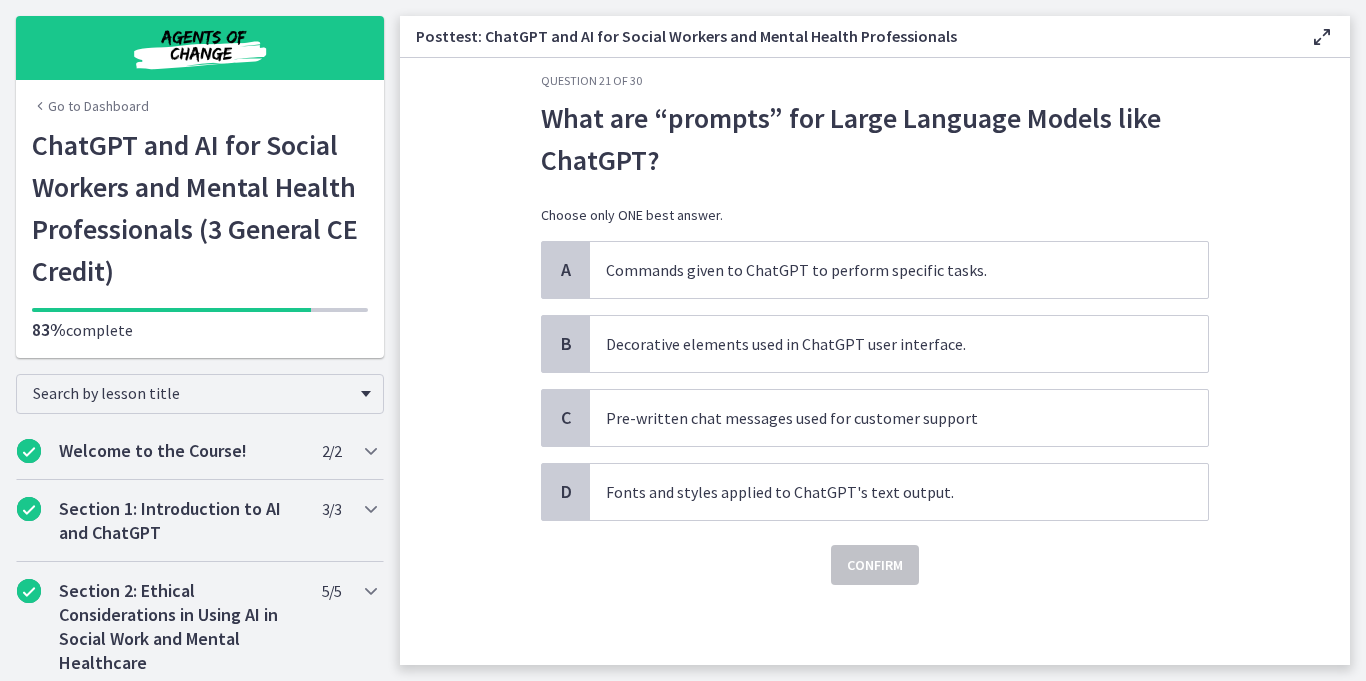 scroll, scrollTop: 0, scrollLeft: 0, axis: both 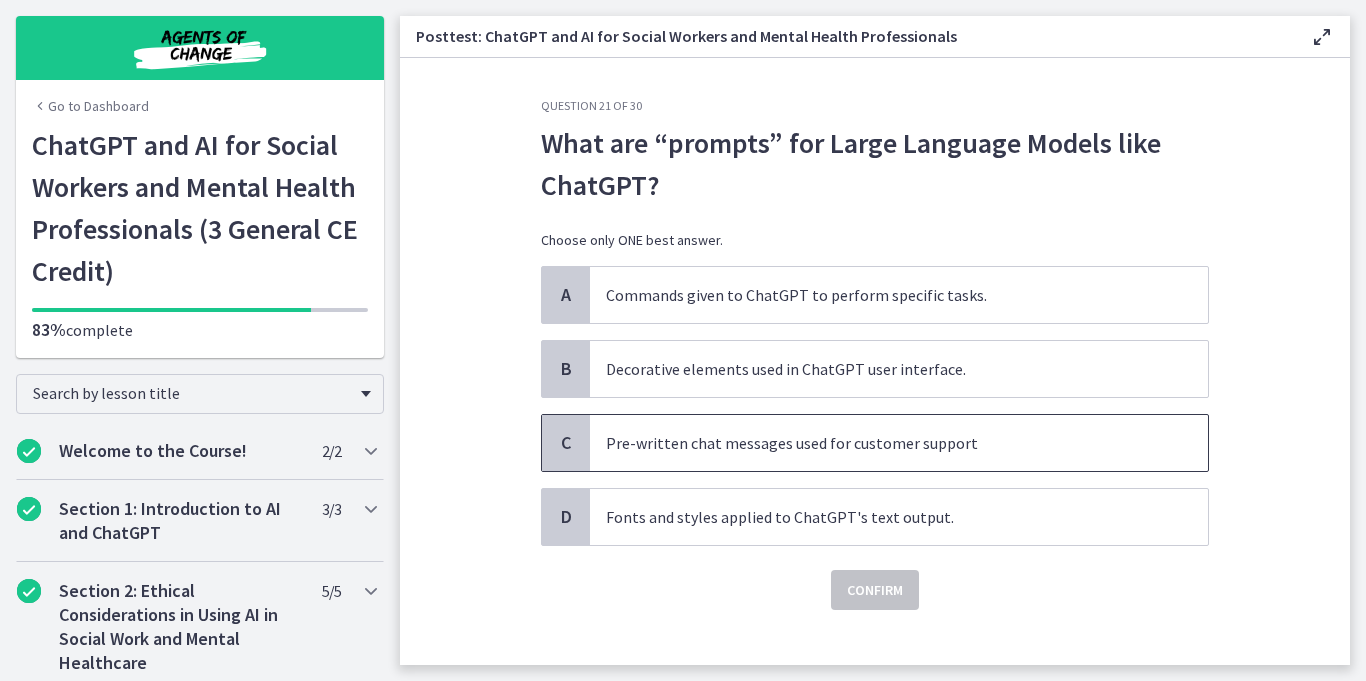 click on "Pre-written chat messages used for customer support" at bounding box center (879, 443) 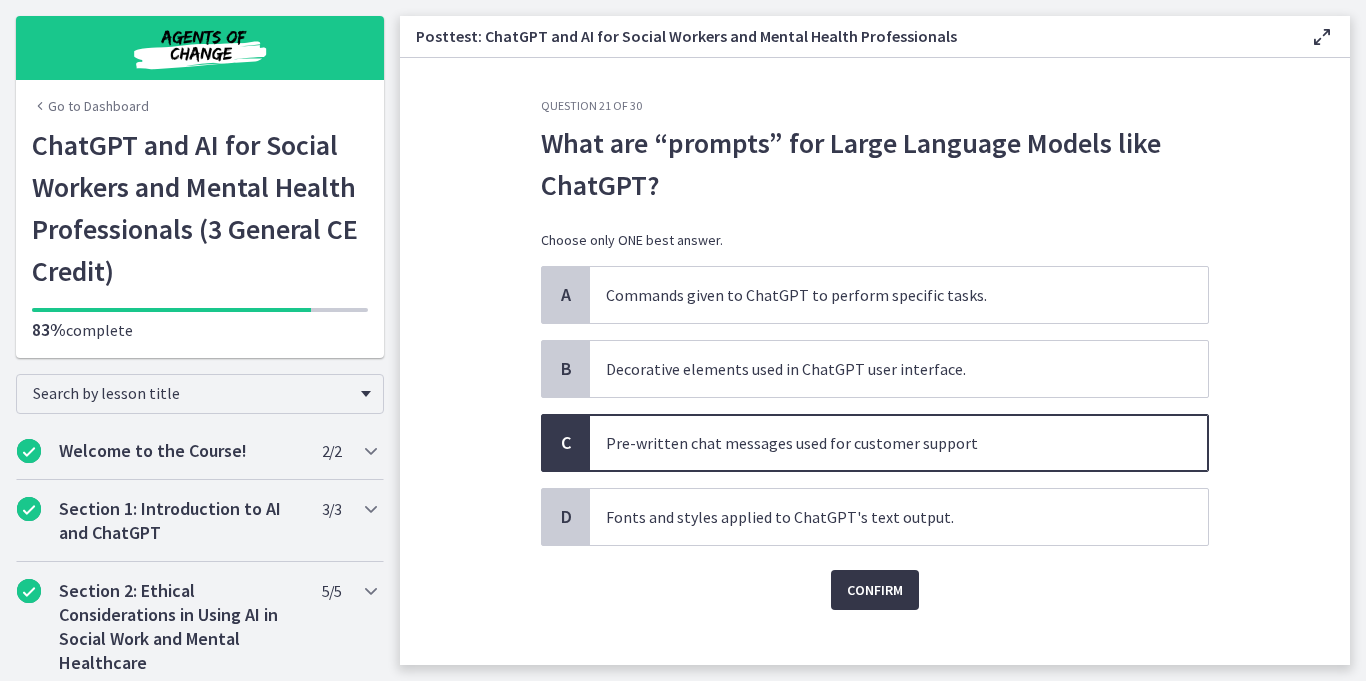 click on "Confirm" at bounding box center [875, 590] 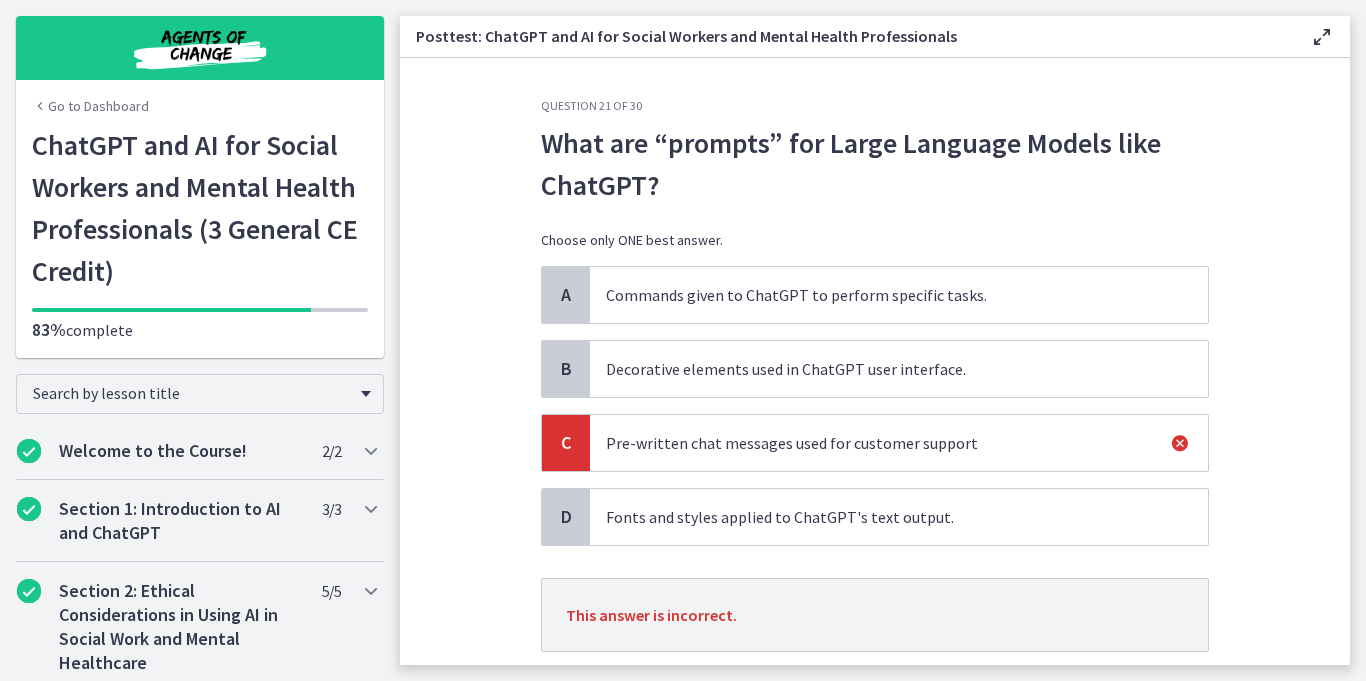 scroll, scrollTop: 131, scrollLeft: 0, axis: vertical 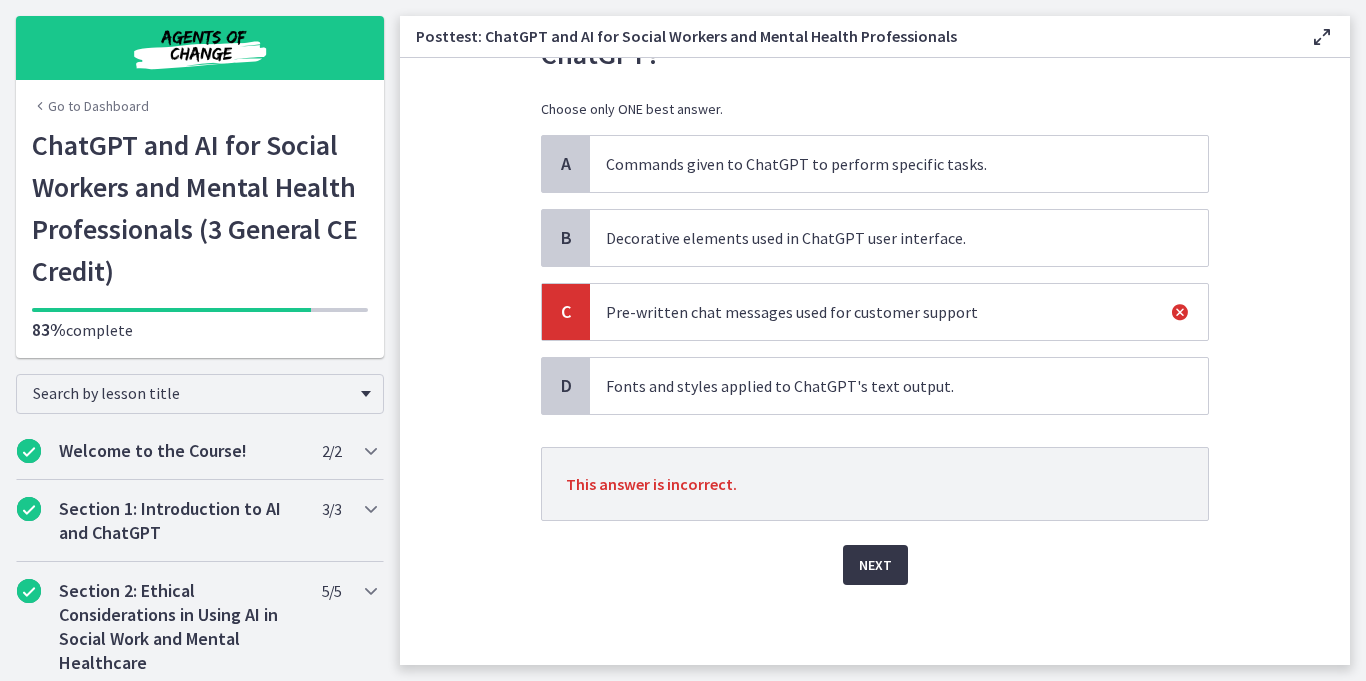 click on "Next" at bounding box center [875, 565] 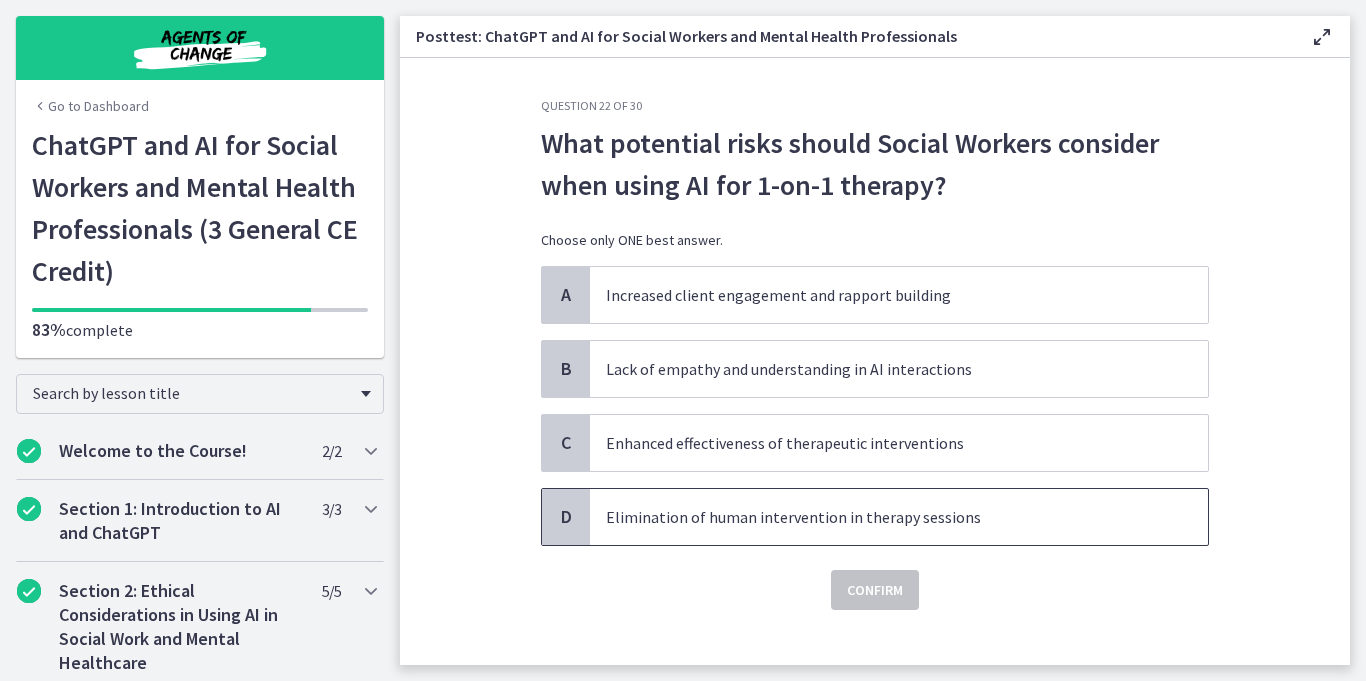 click on "Elimination of human intervention in therapy sessions" at bounding box center (879, 517) 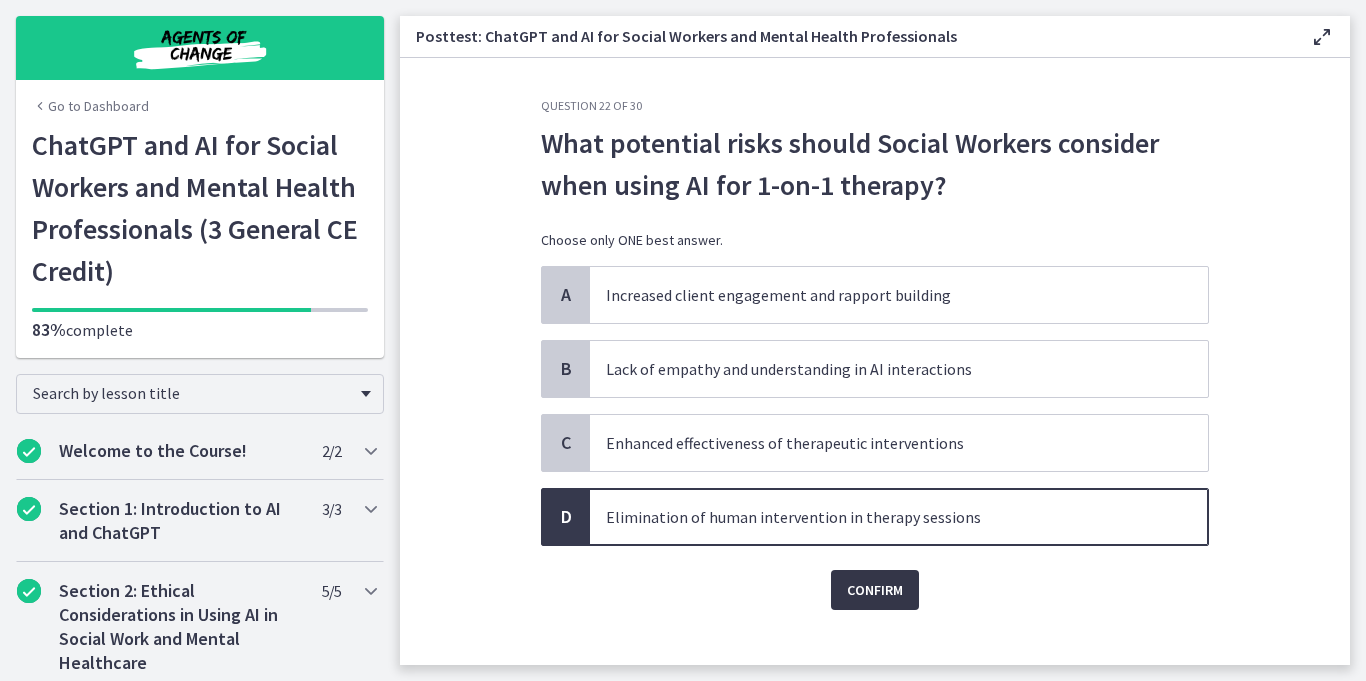 click on "Confirm" at bounding box center [875, 590] 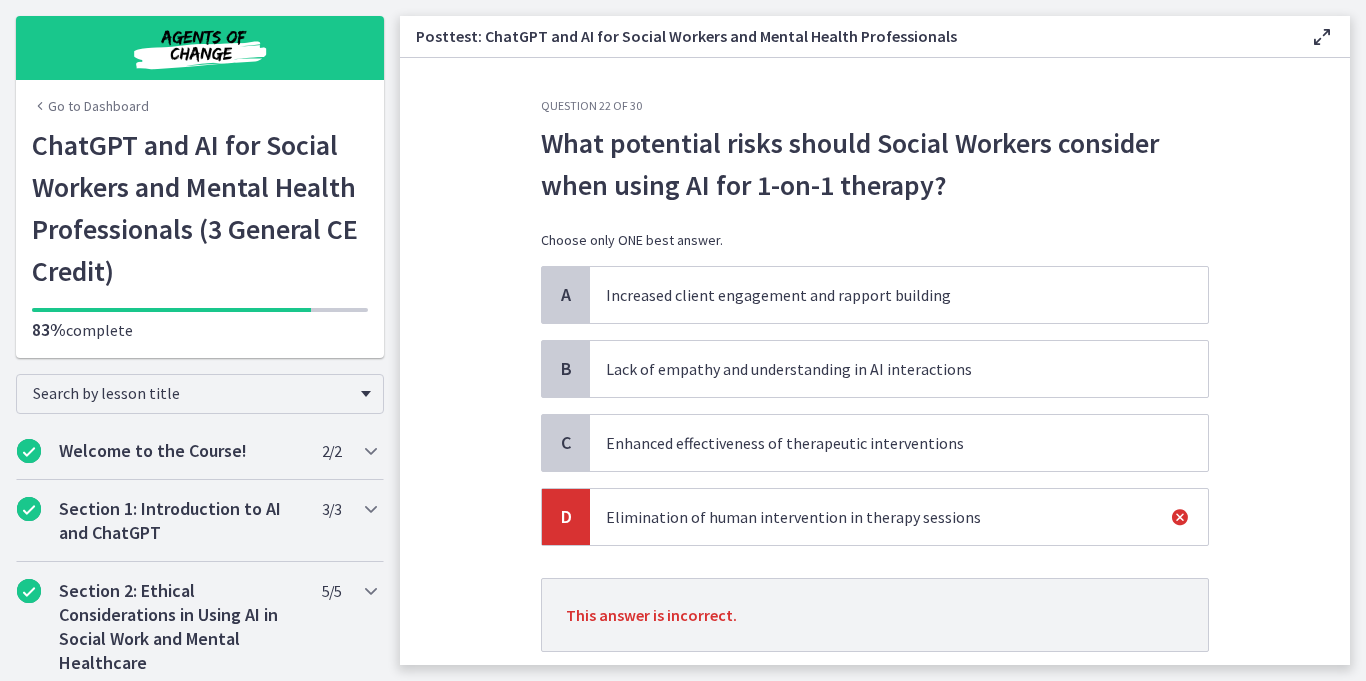 scroll, scrollTop: 131, scrollLeft: 0, axis: vertical 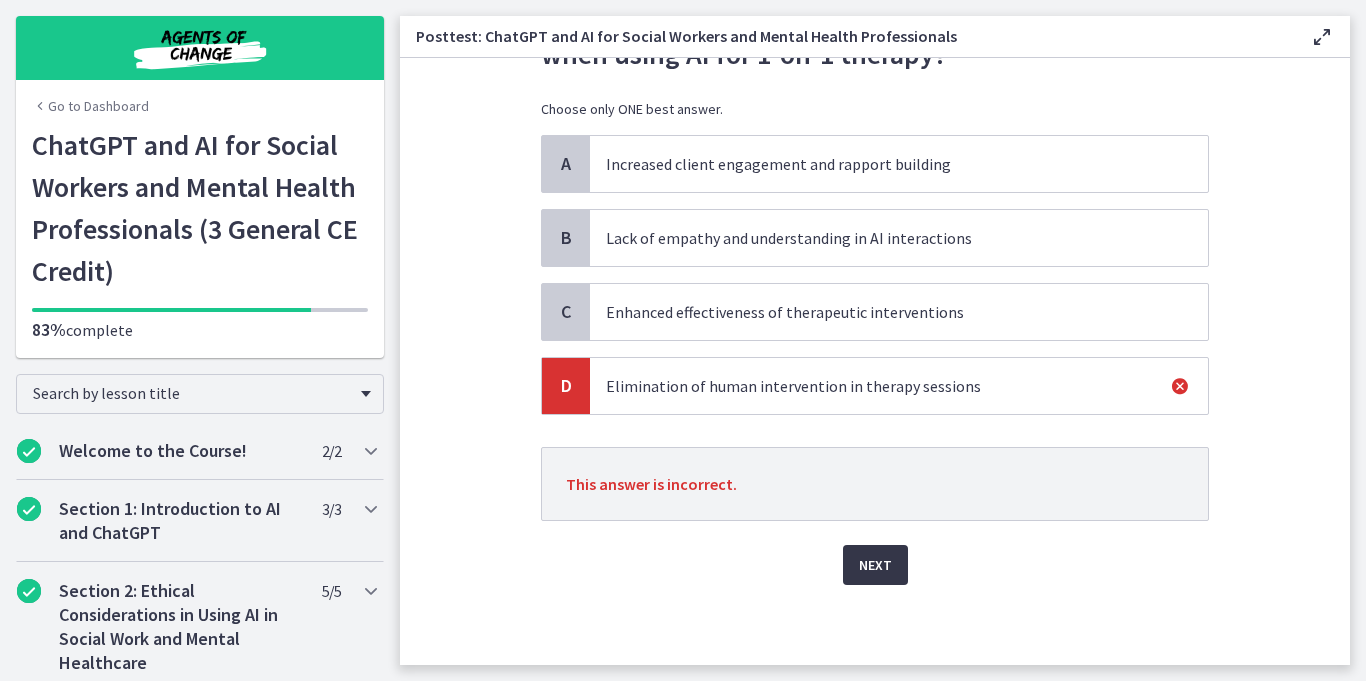 click on "Next" at bounding box center (875, 565) 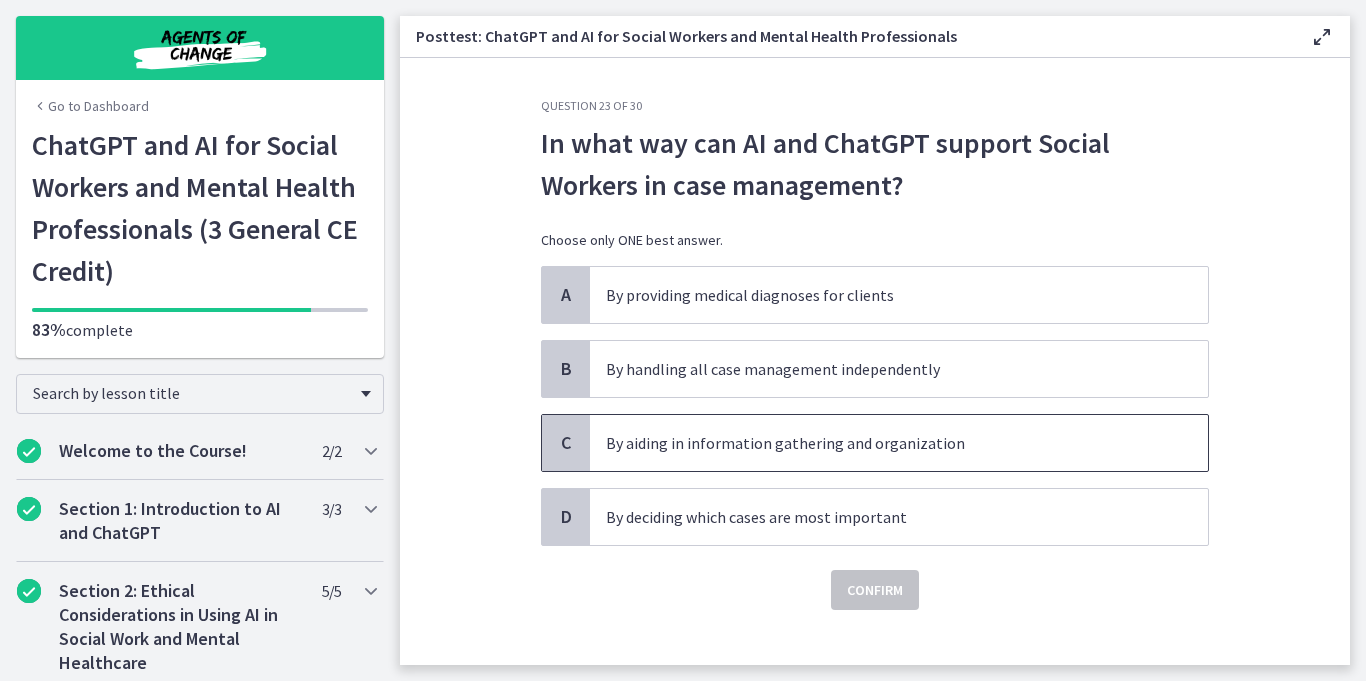 click on "By aiding in information gathering and organization" at bounding box center [879, 443] 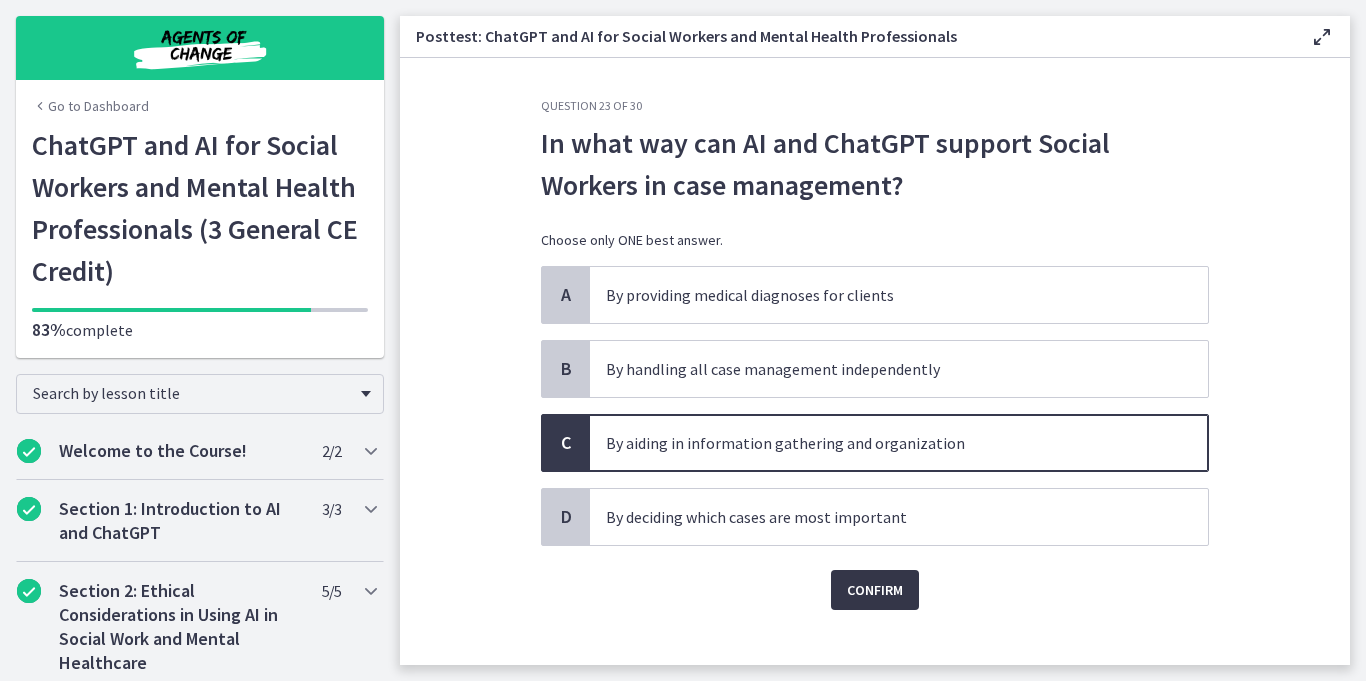 click on "Confirm" at bounding box center [875, 590] 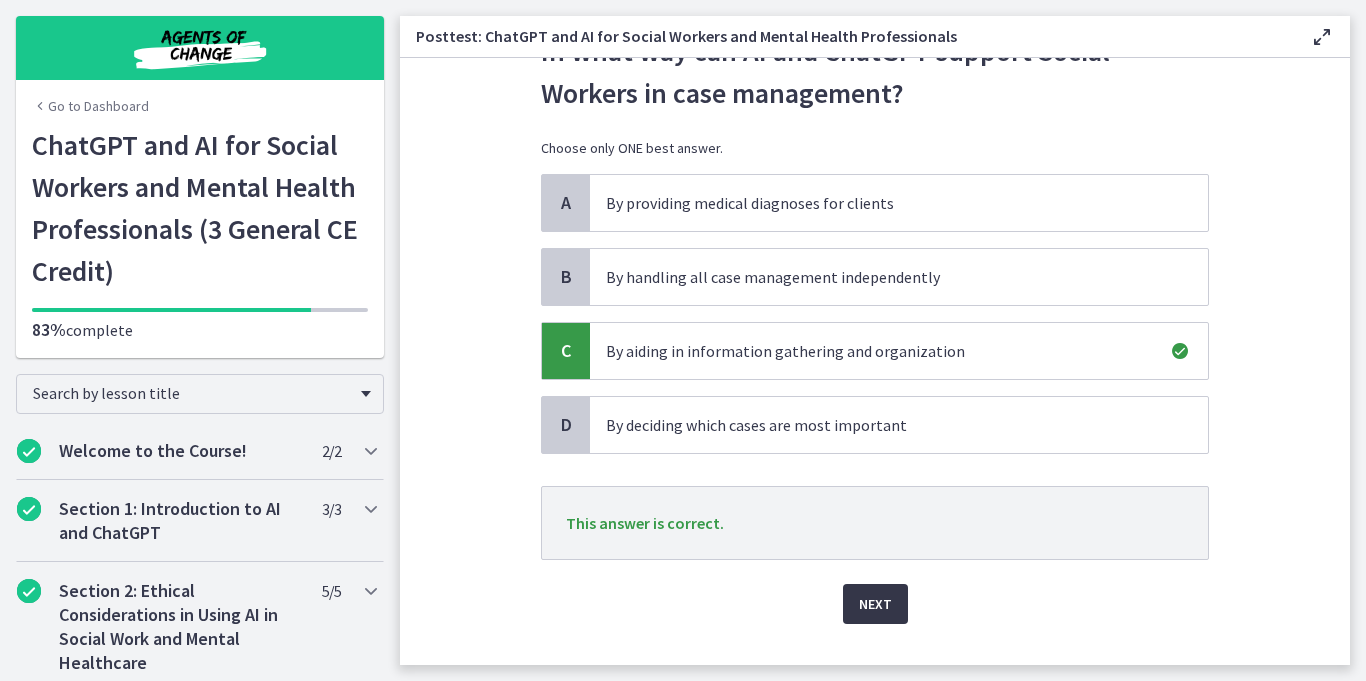 scroll, scrollTop: 101, scrollLeft: 0, axis: vertical 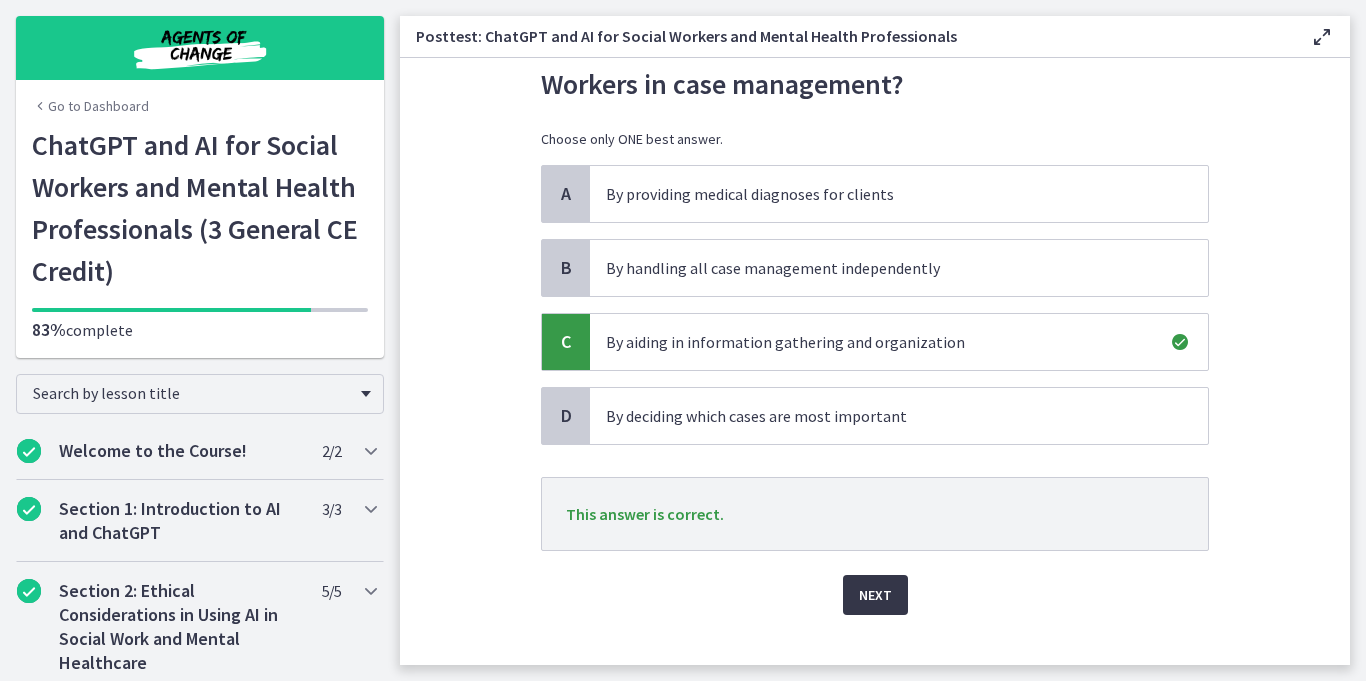 click on "Next" at bounding box center (875, 595) 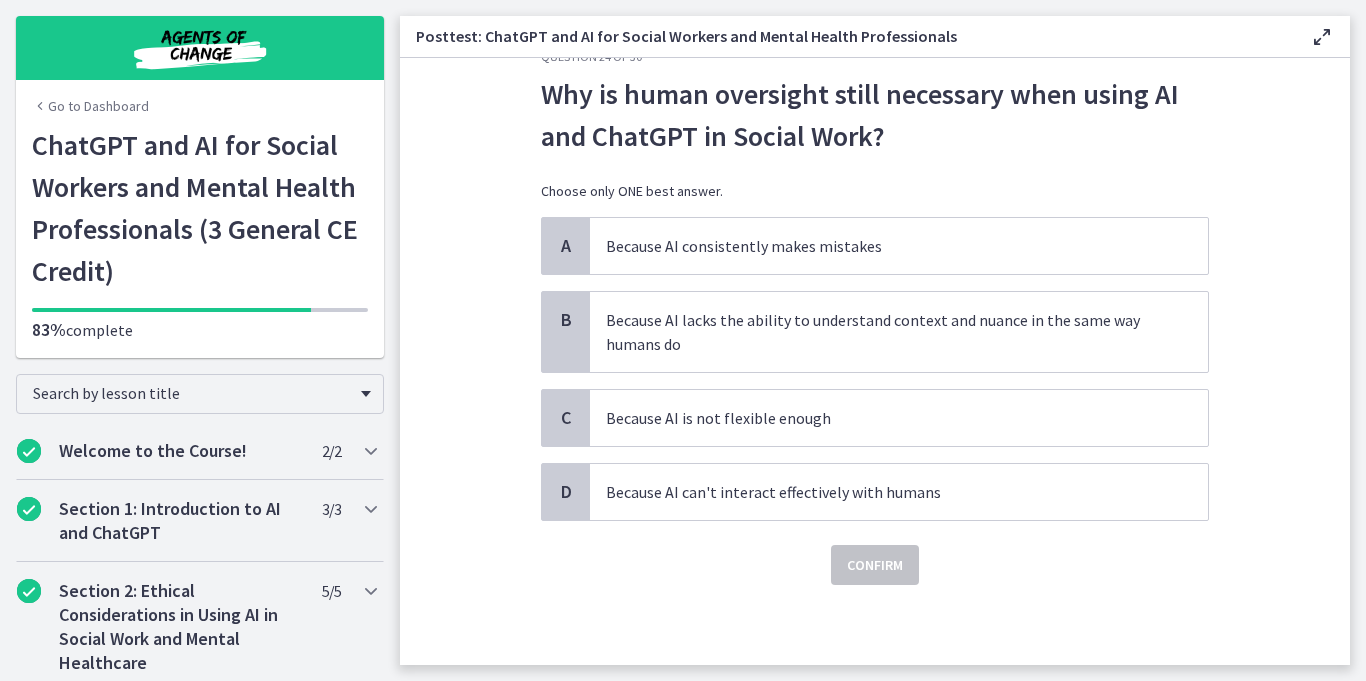 scroll, scrollTop: 0, scrollLeft: 0, axis: both 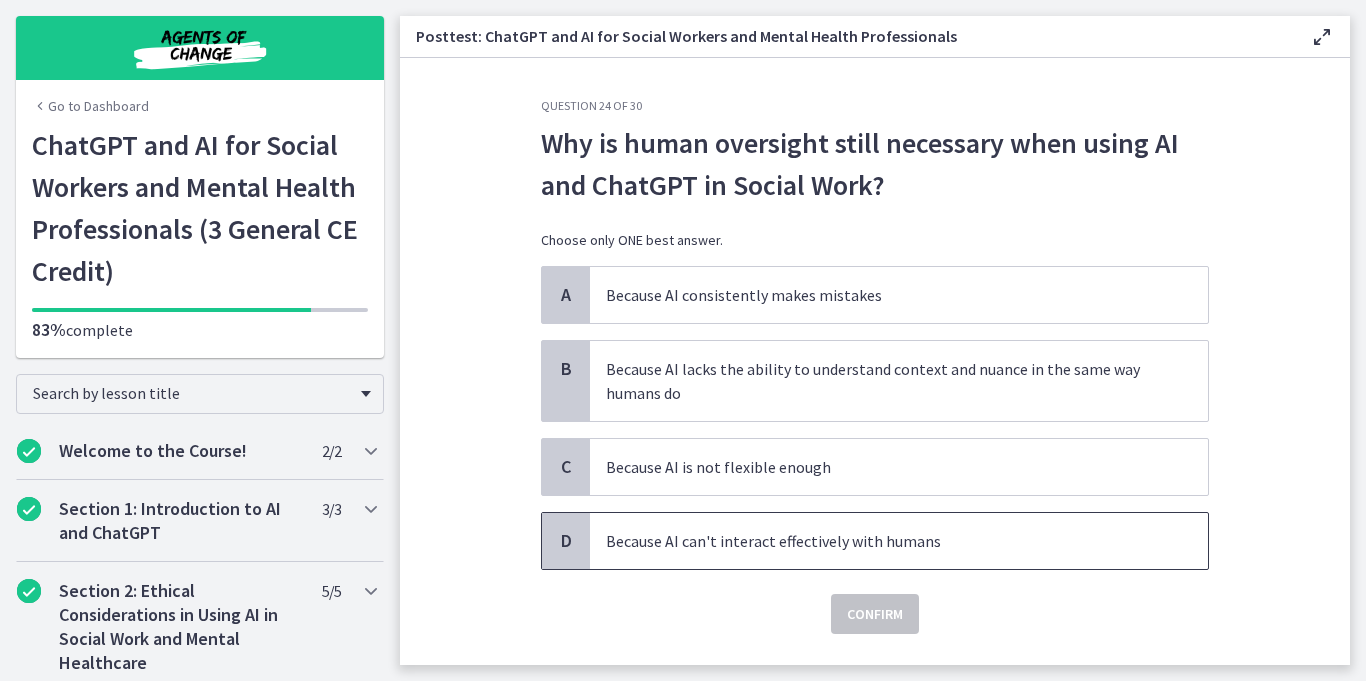 click on "Because AI can't interact effectively with humans" at bounding box center [879, 541] 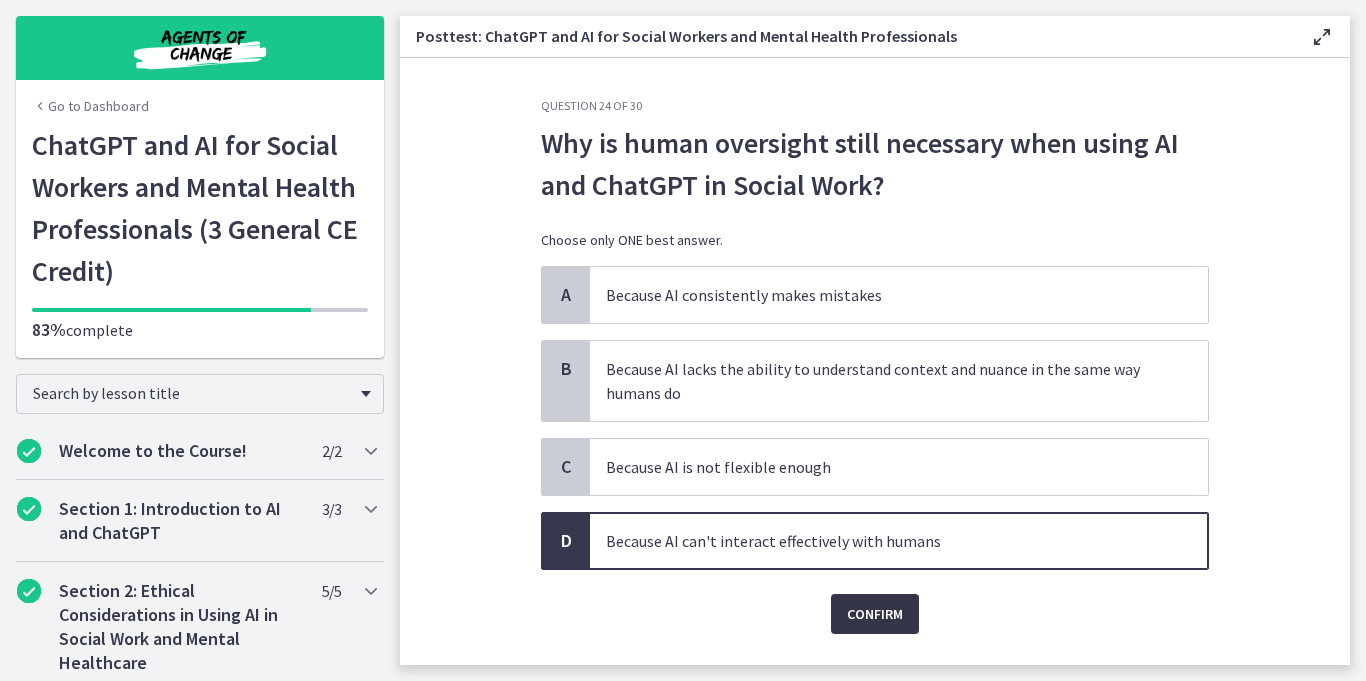 click on "Confirm" at bounding box center (875, 614) 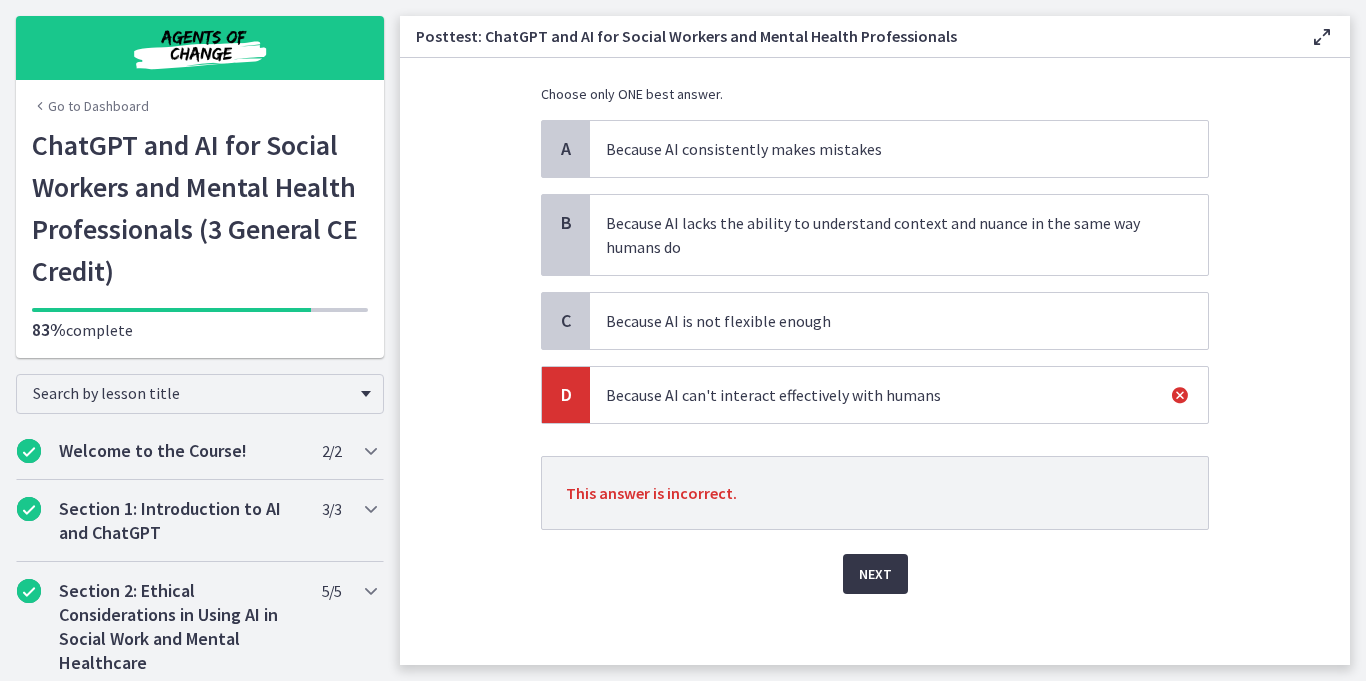 scroll, scrollTop: 155, scrollLeft: 0, axis: vertical 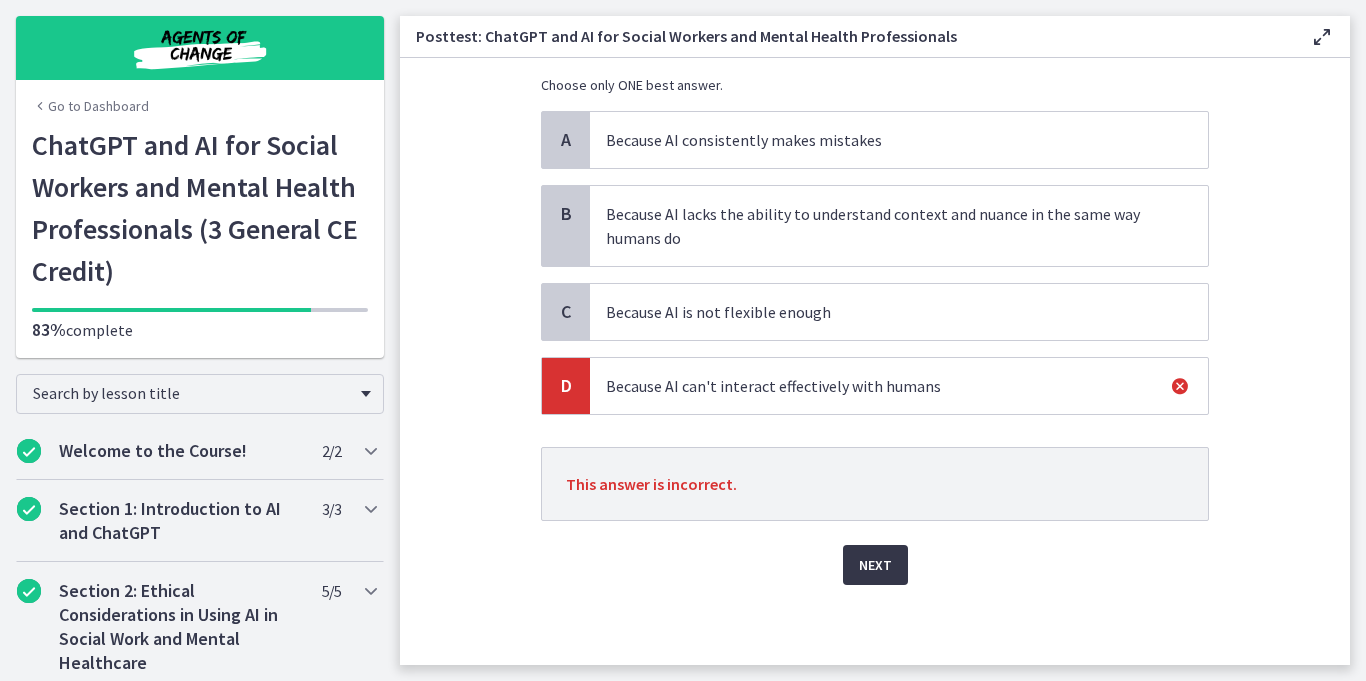 click on "Next" at bounding box center (875, 565) 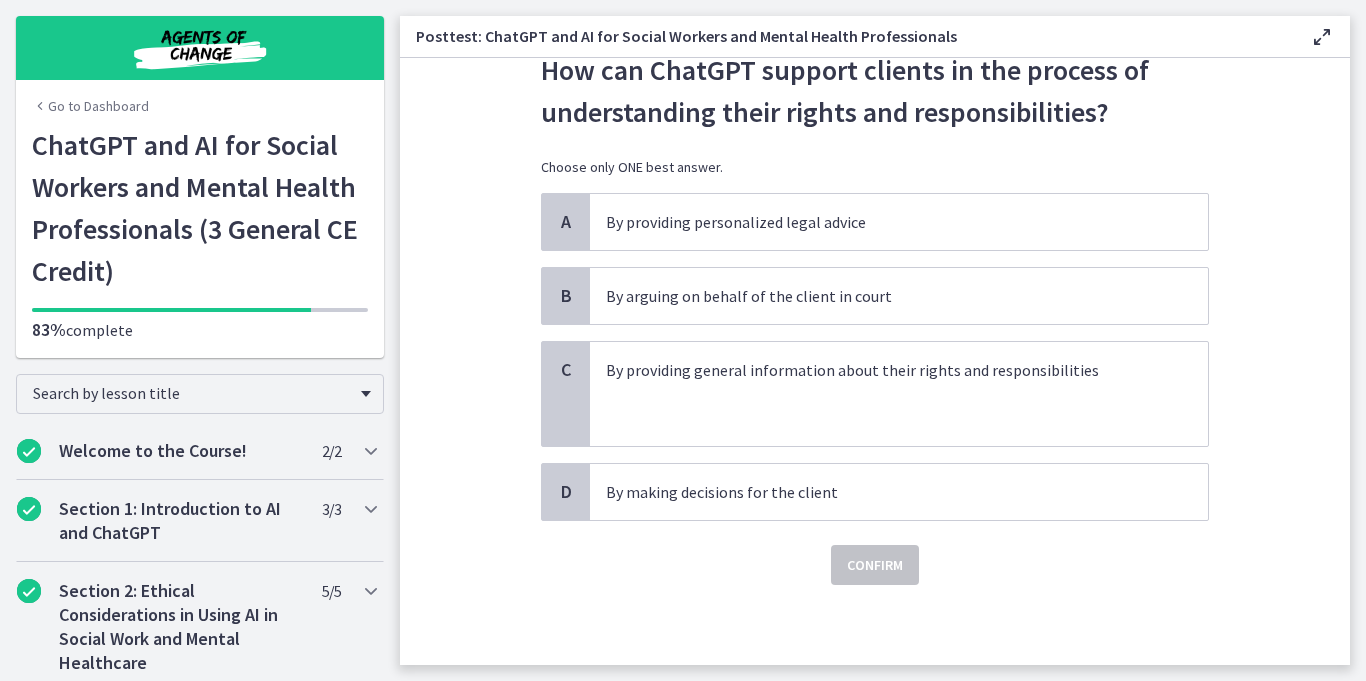 scroll, scrollTop: 0, scrollLeft: 0, axis: both 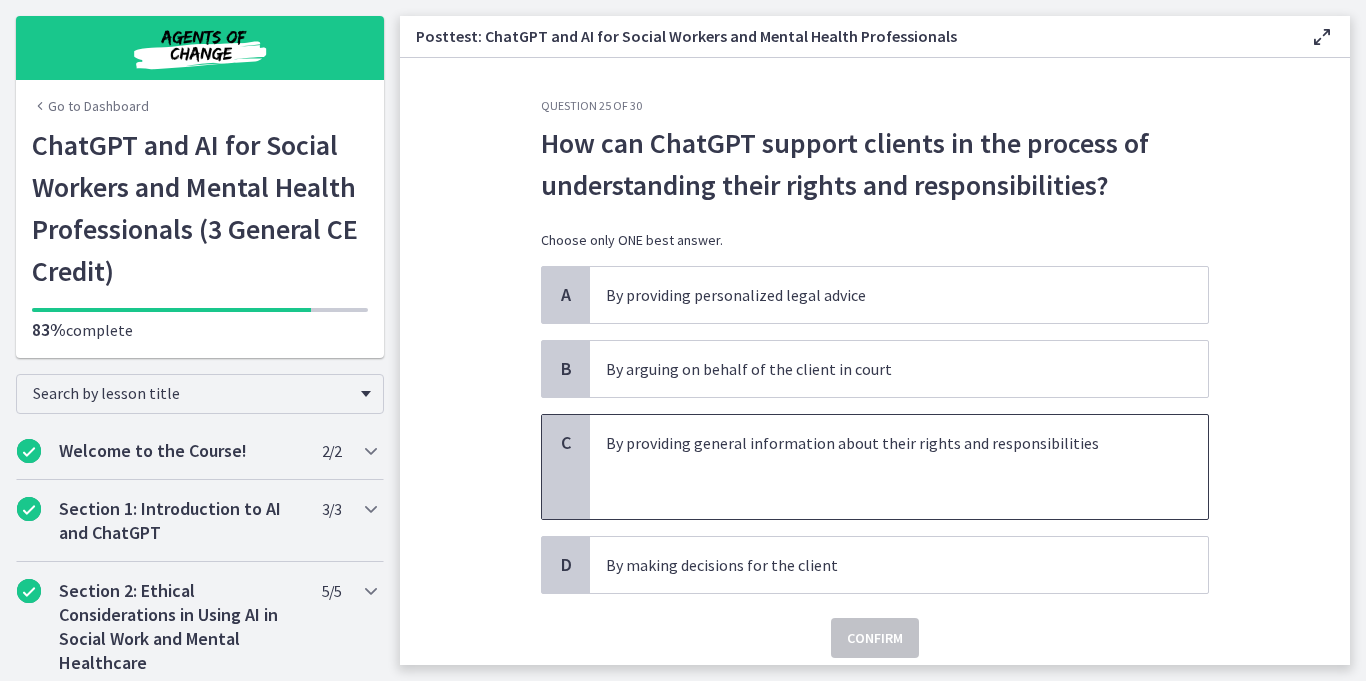 click on "By providing general information about their rights and responsibilities" at bounding box center [879, 443] 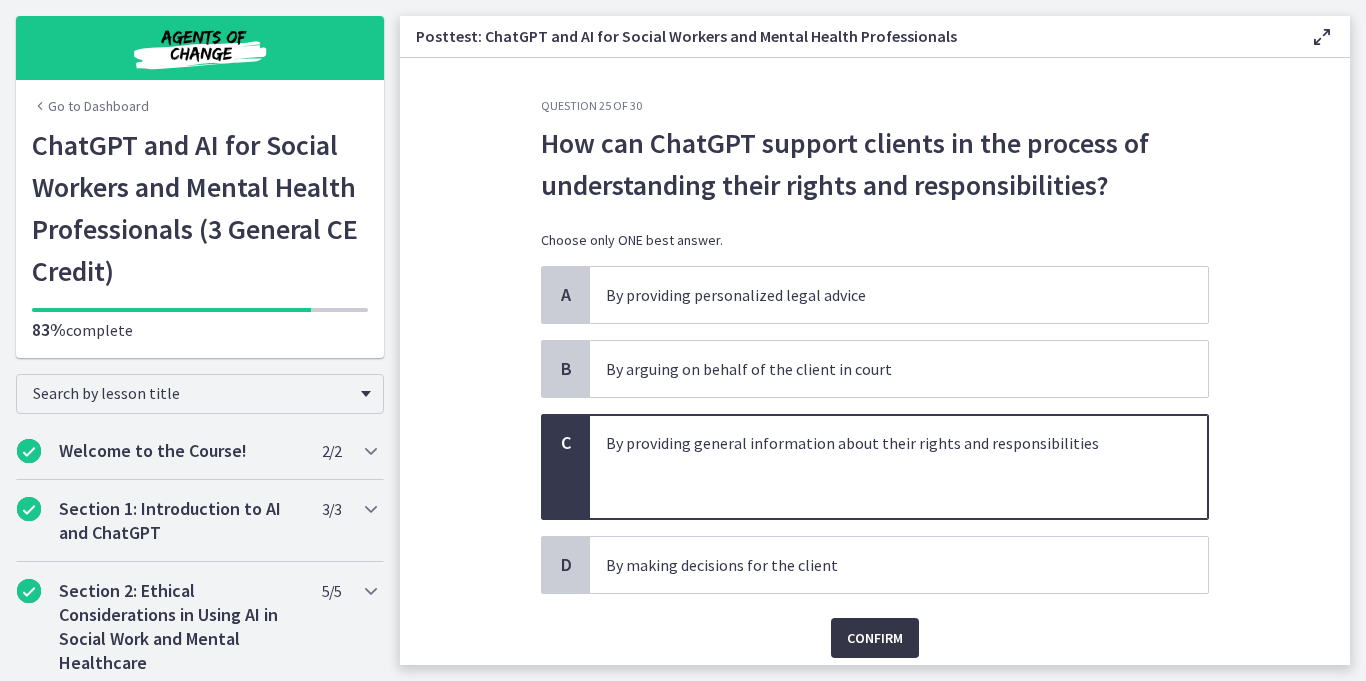 click on "Confirm" at bounding box center [875, 638] 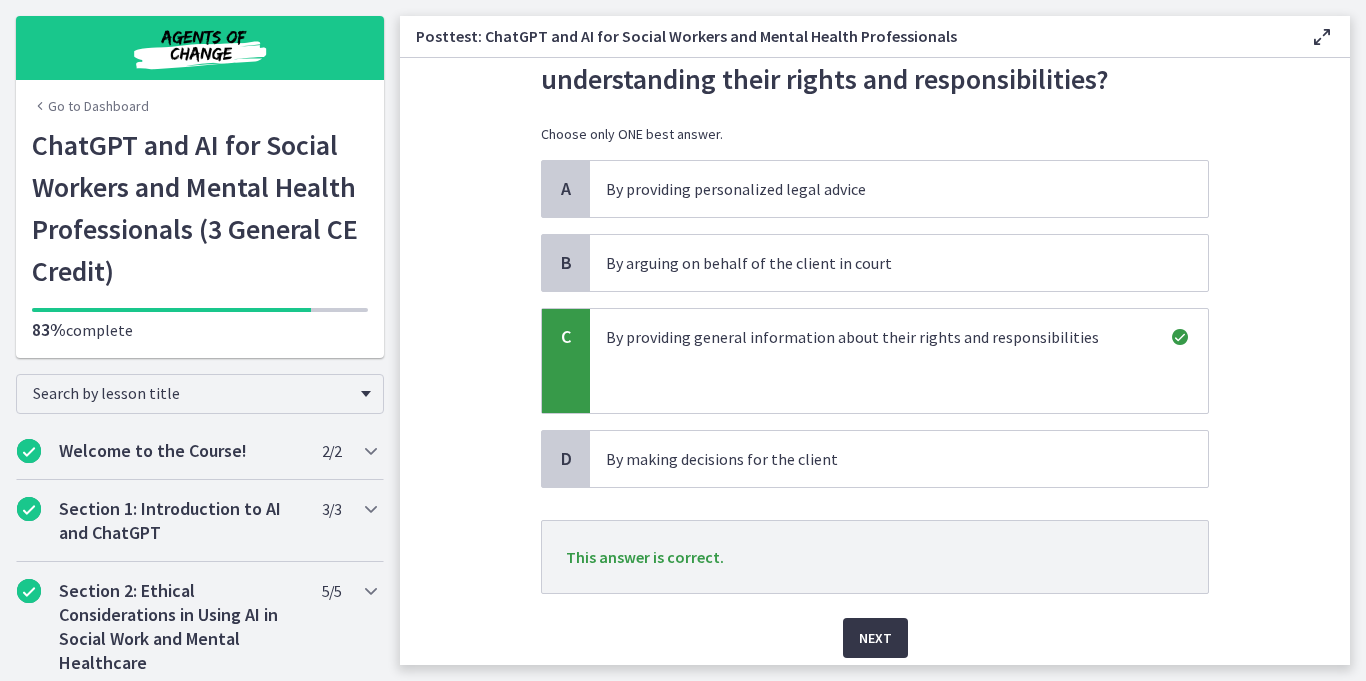 scroll, scrollTop: 107, scrollLeft: 0, axis: vertical 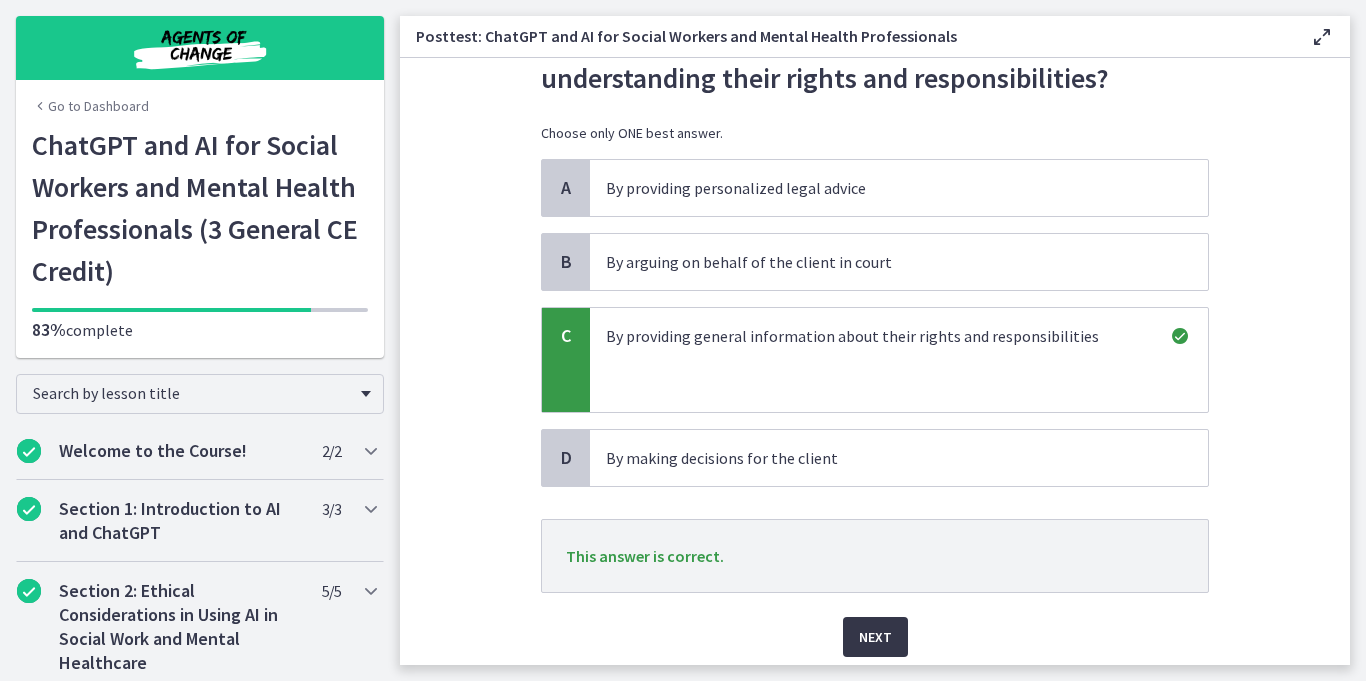 click on "Next" at bounding box center (875, 637) 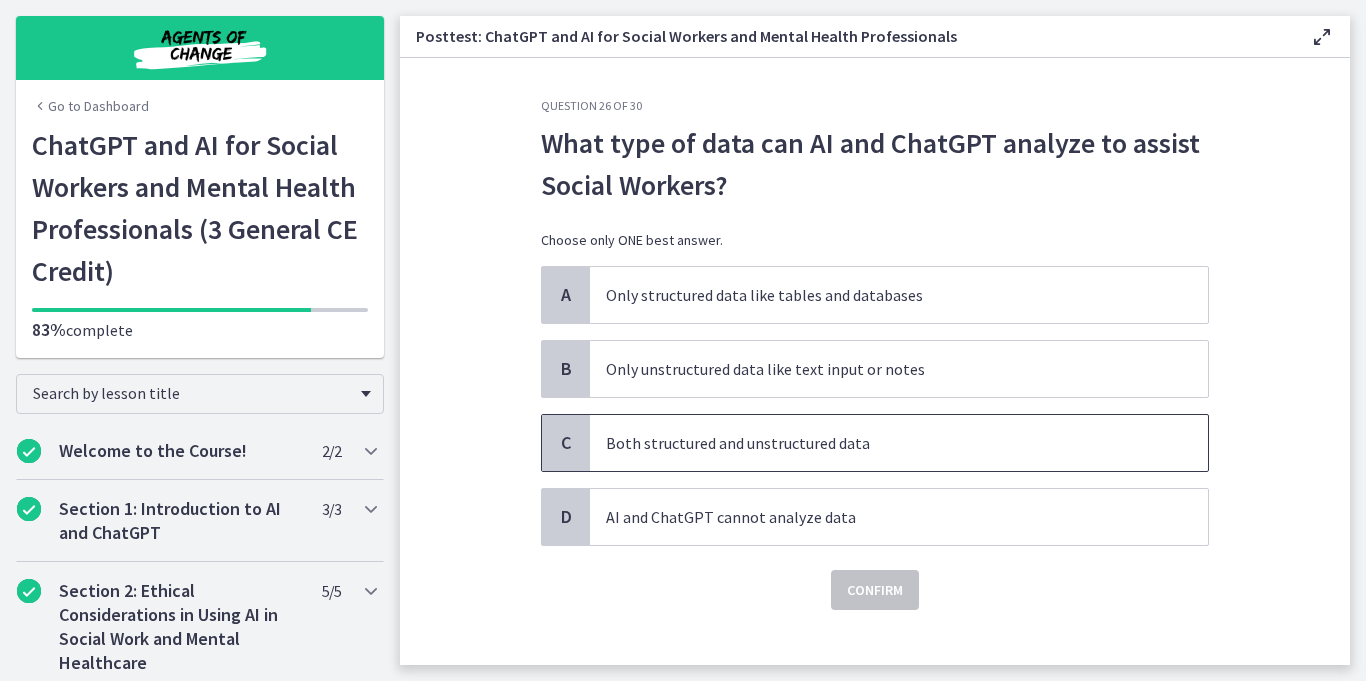 click on "Both structured and unstructured data" at bounding box center (879, 443) 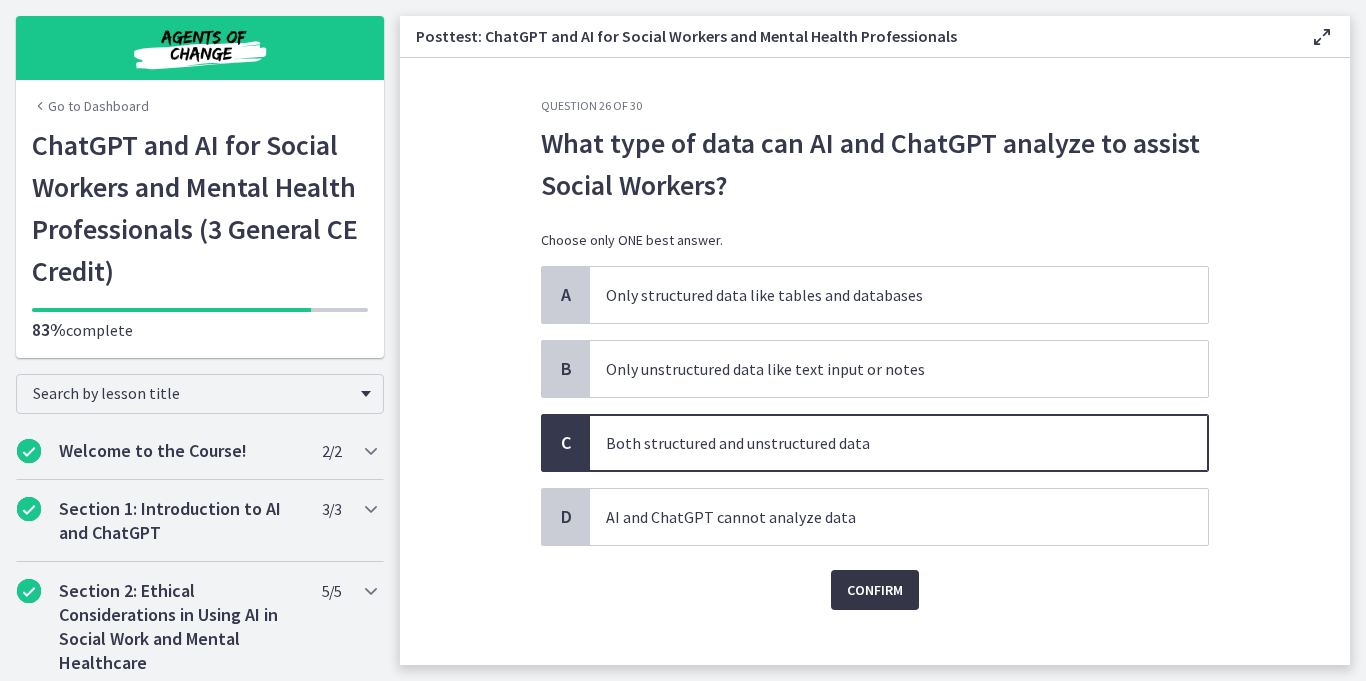 click on "Confirm" at bounding box center [875, 590] 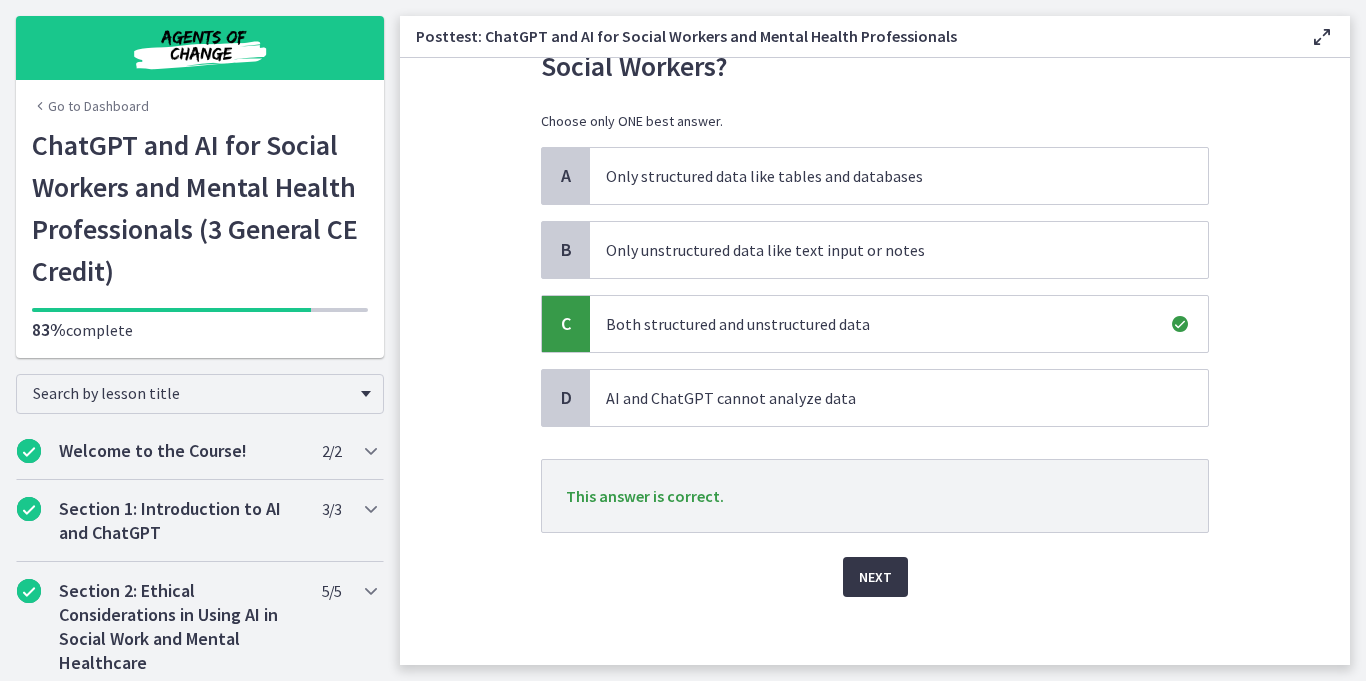 scroll, scrollTop: 121, scrollLeft: 0, axis: vertical 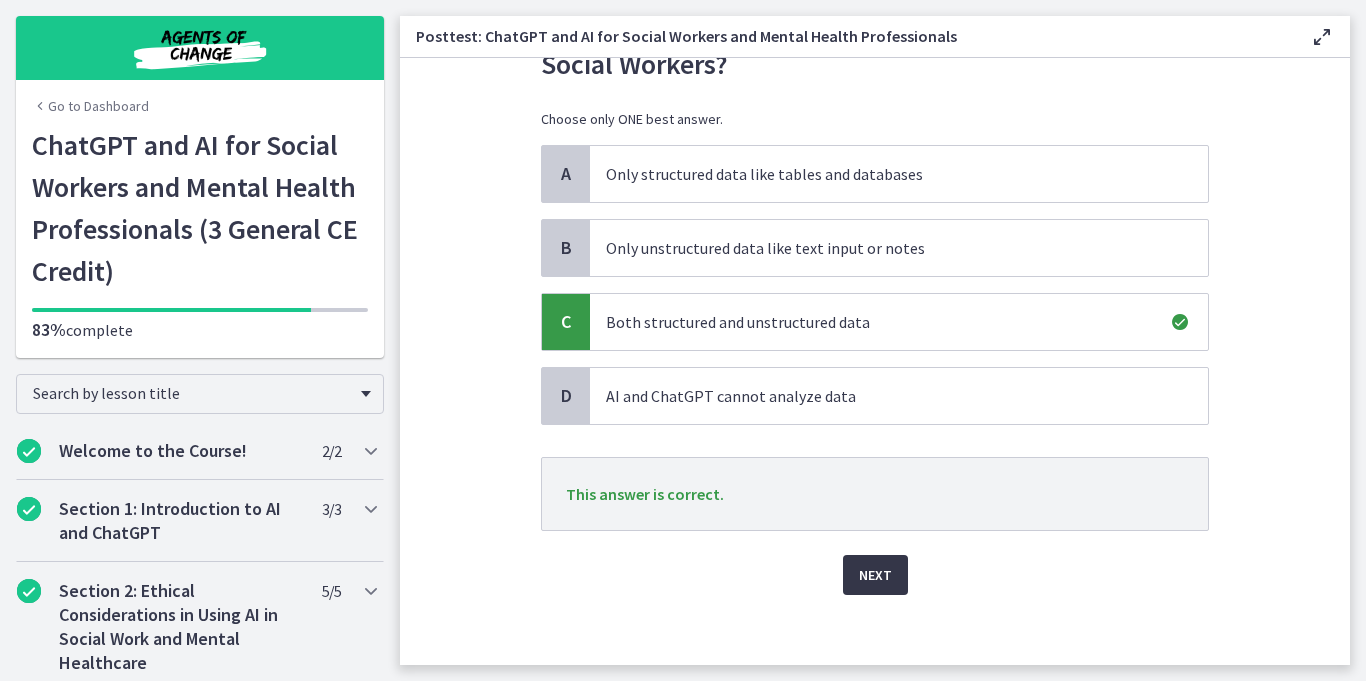 click on "Next" at bounding box center [875, 575] 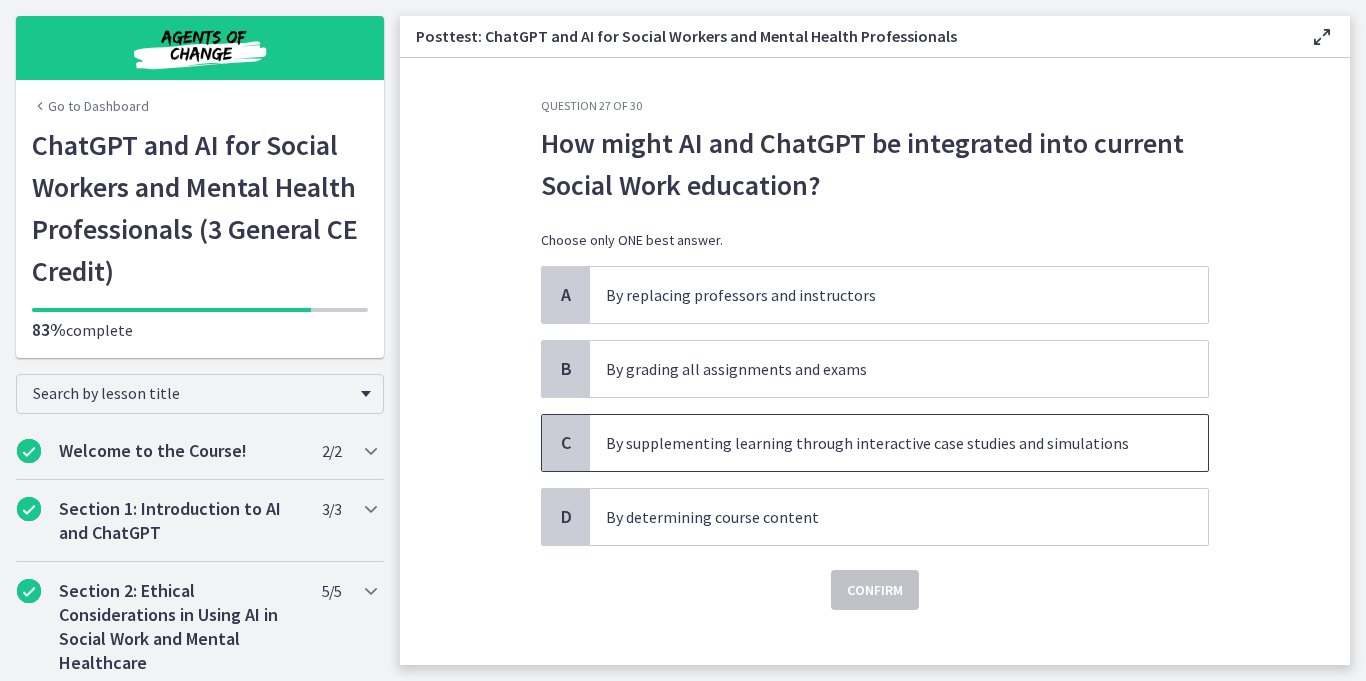 click on "By supplementing learning through interactive case studies and simulations" at bounding box center (879, 443) 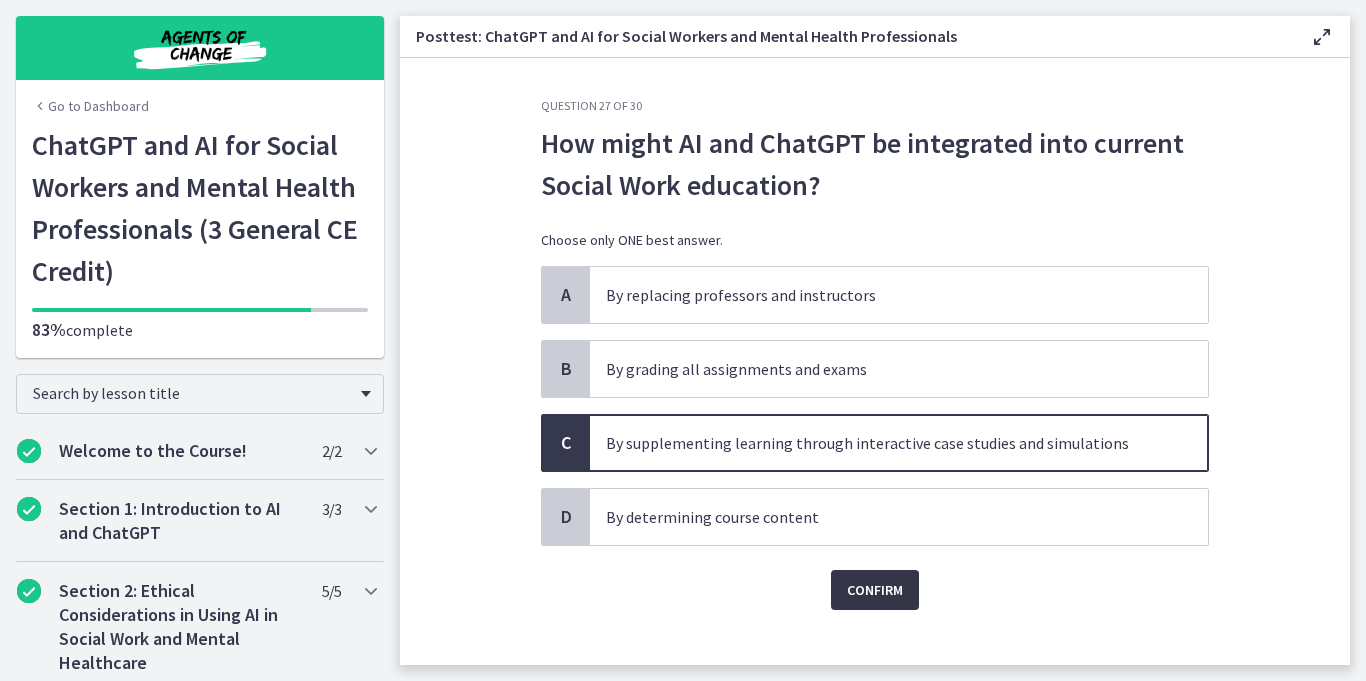 click on "Confirm" at bounding box center [875, 590] 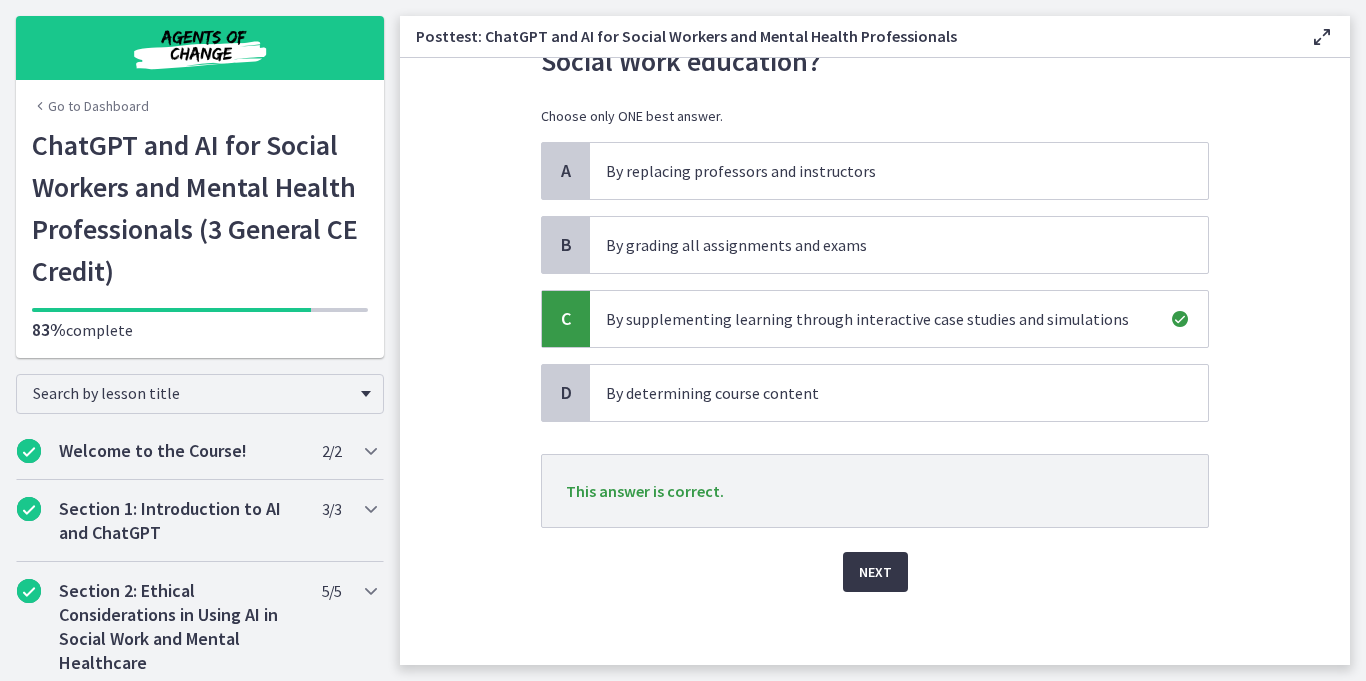 scroll, scrollTop: 131, scrollLeft: 0, axis: vertical 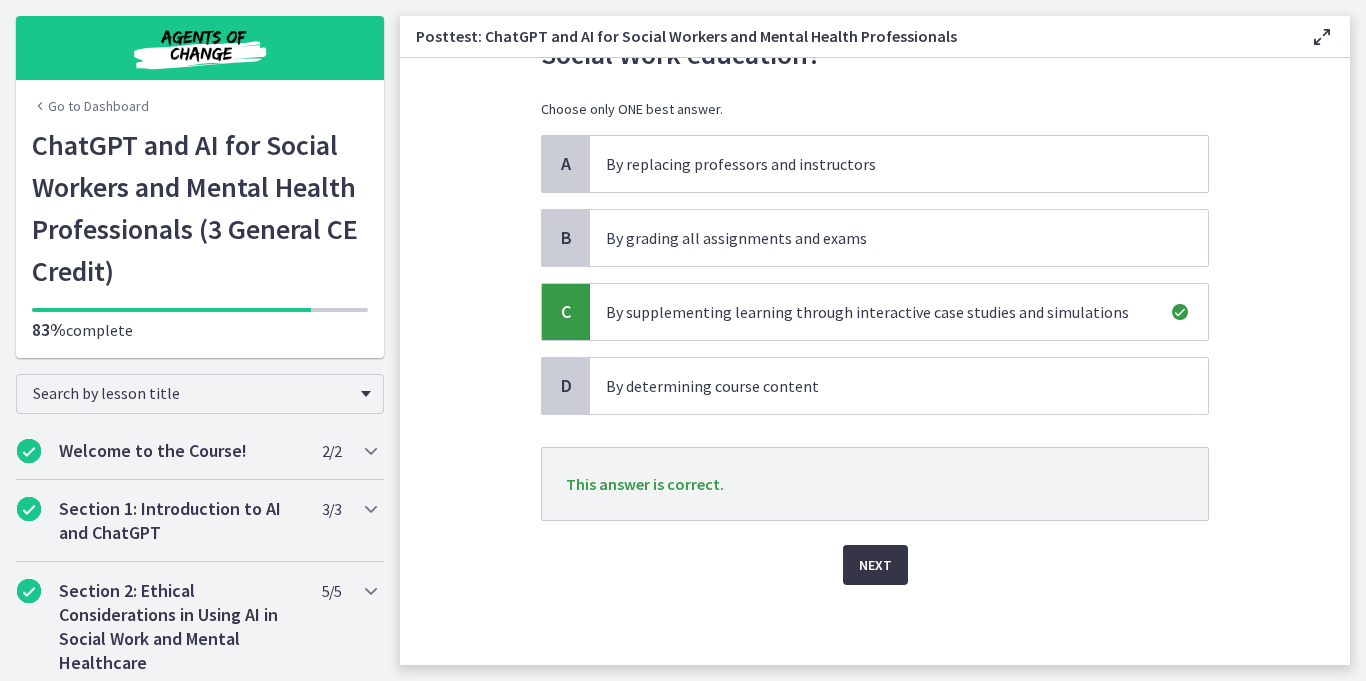 click on "Next" at bounding box center [875, 565] 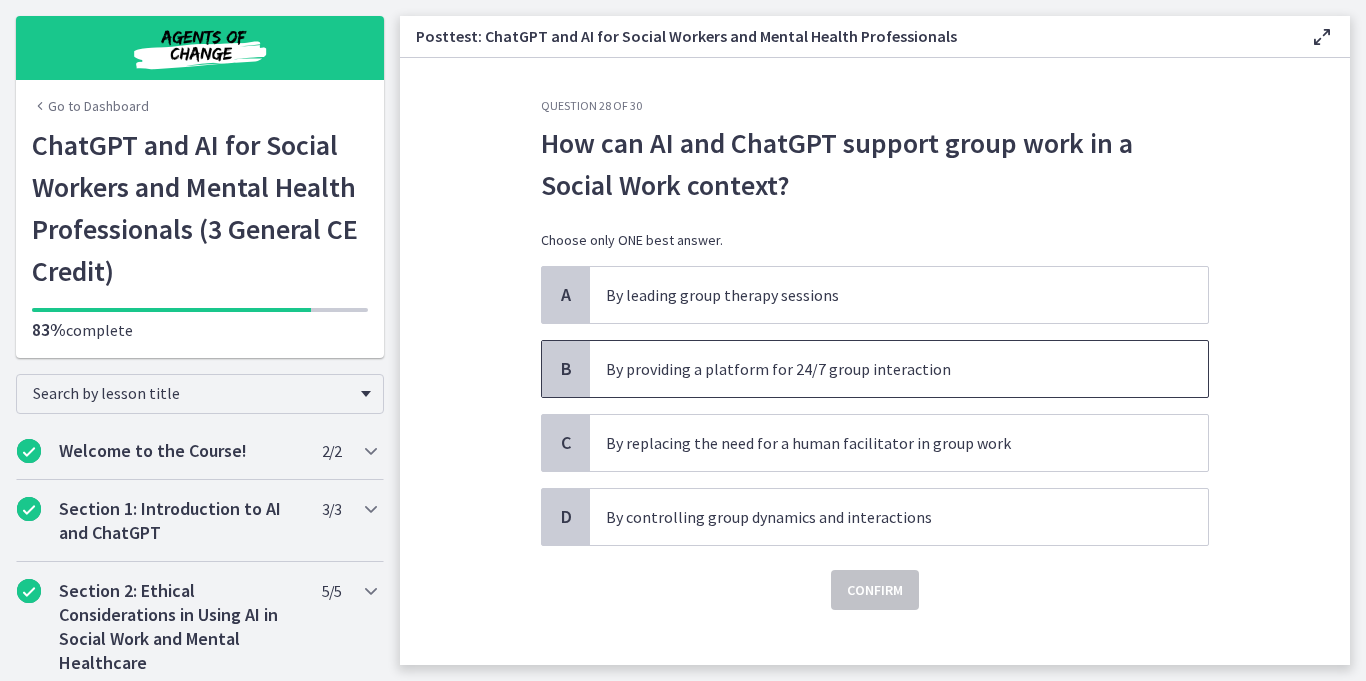 click on "By providing a platform for 24/7 group interaction" at bounding box center (879, 369) 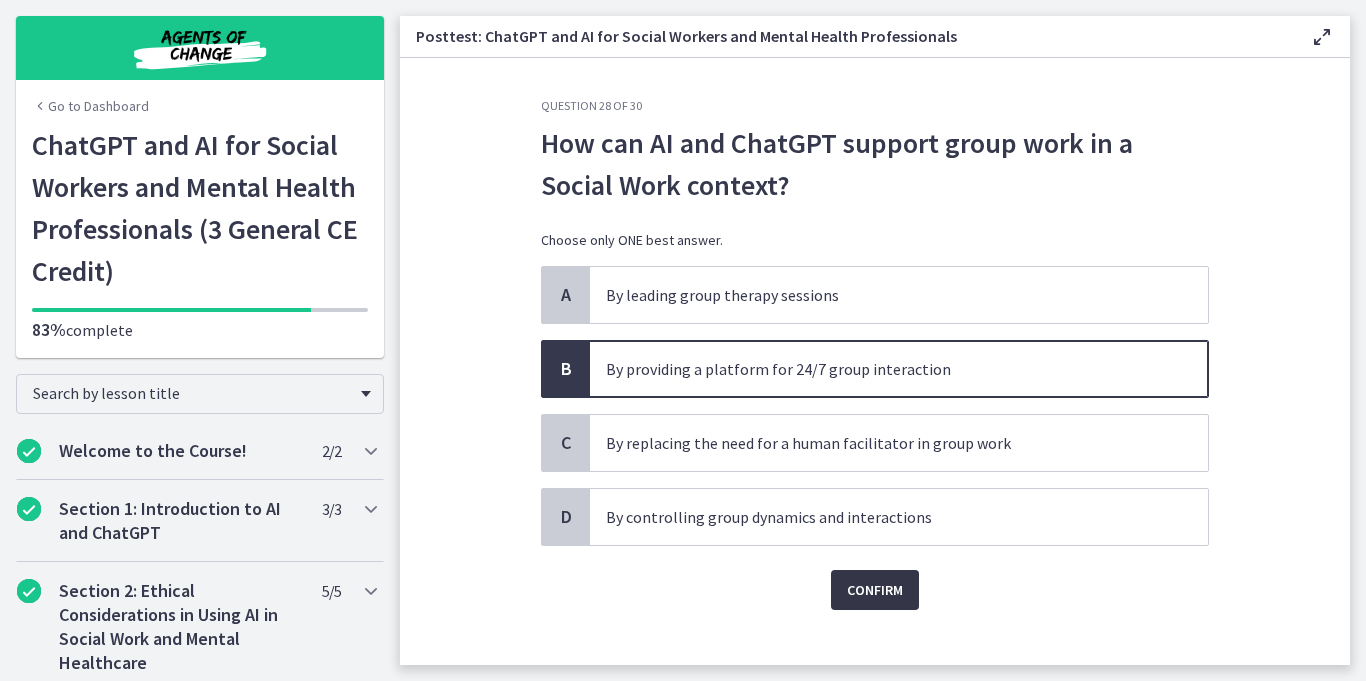 click on "Confirm" at bounding box center (875, 590) 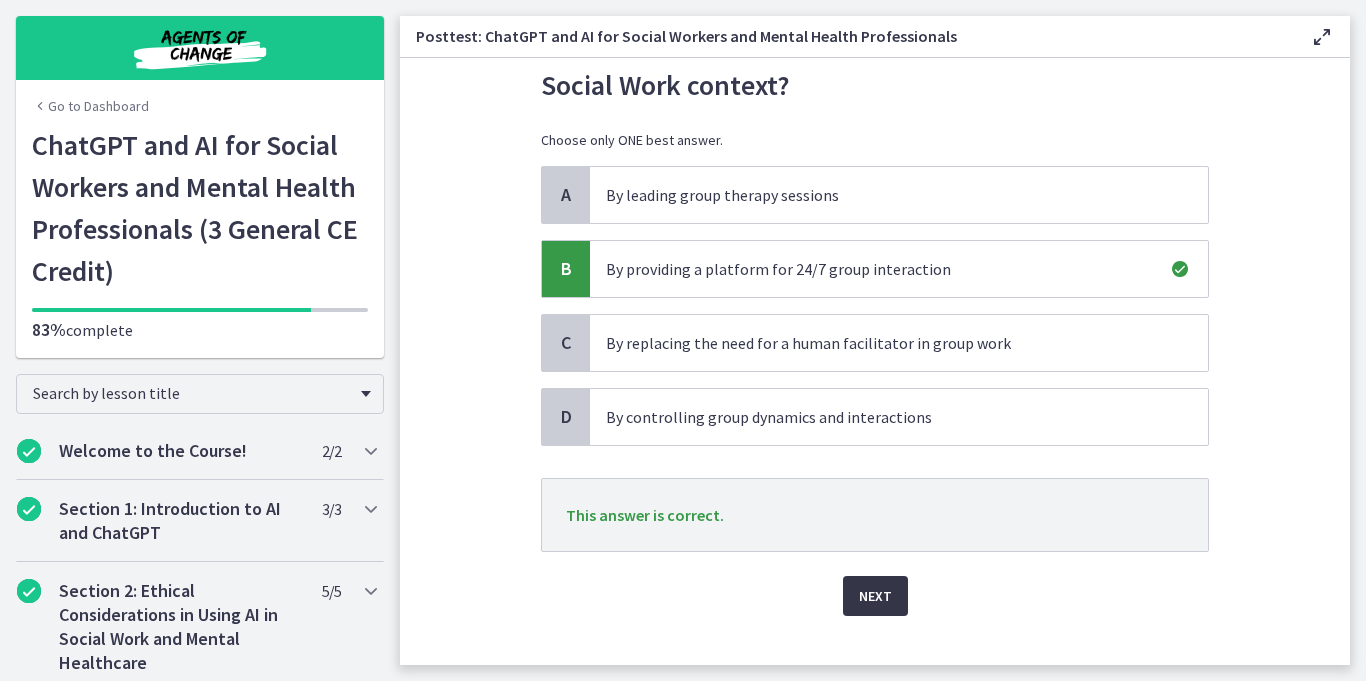 scroll, scrollTop: 102, scrollLeft: 0, axis: vertical 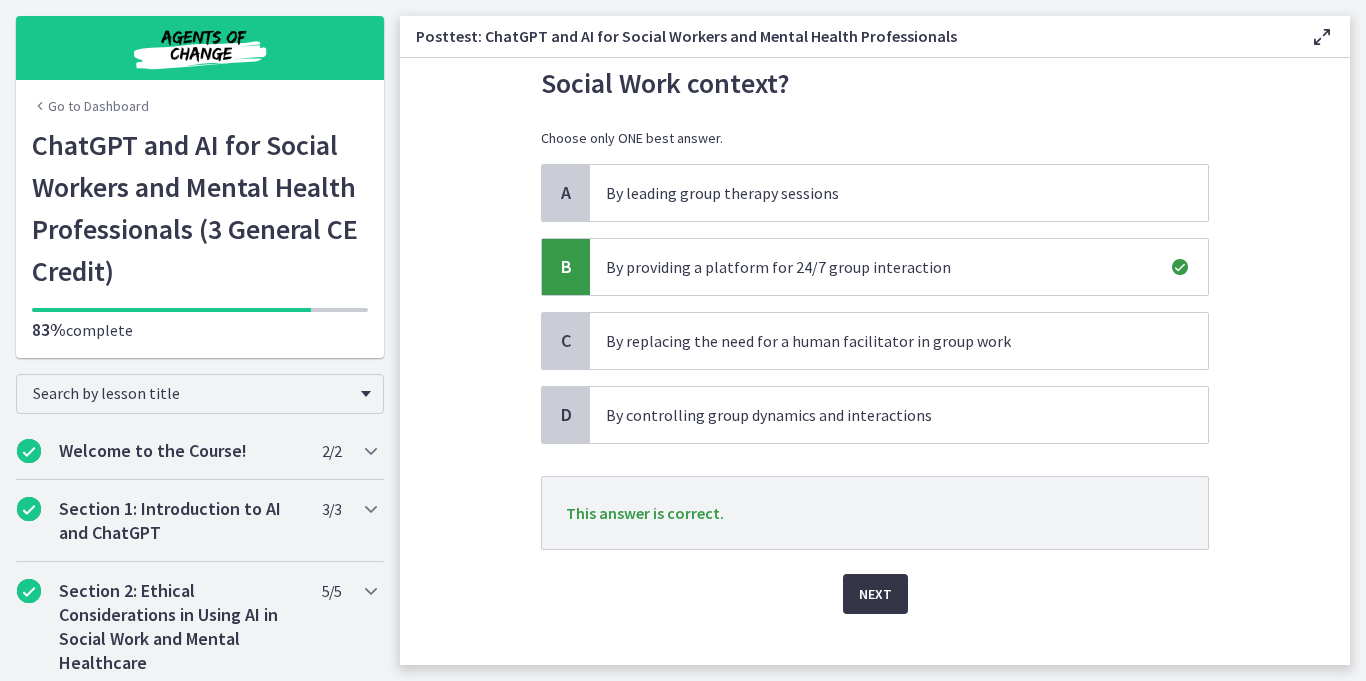 click on "Next" at bounding box center (875, 594) 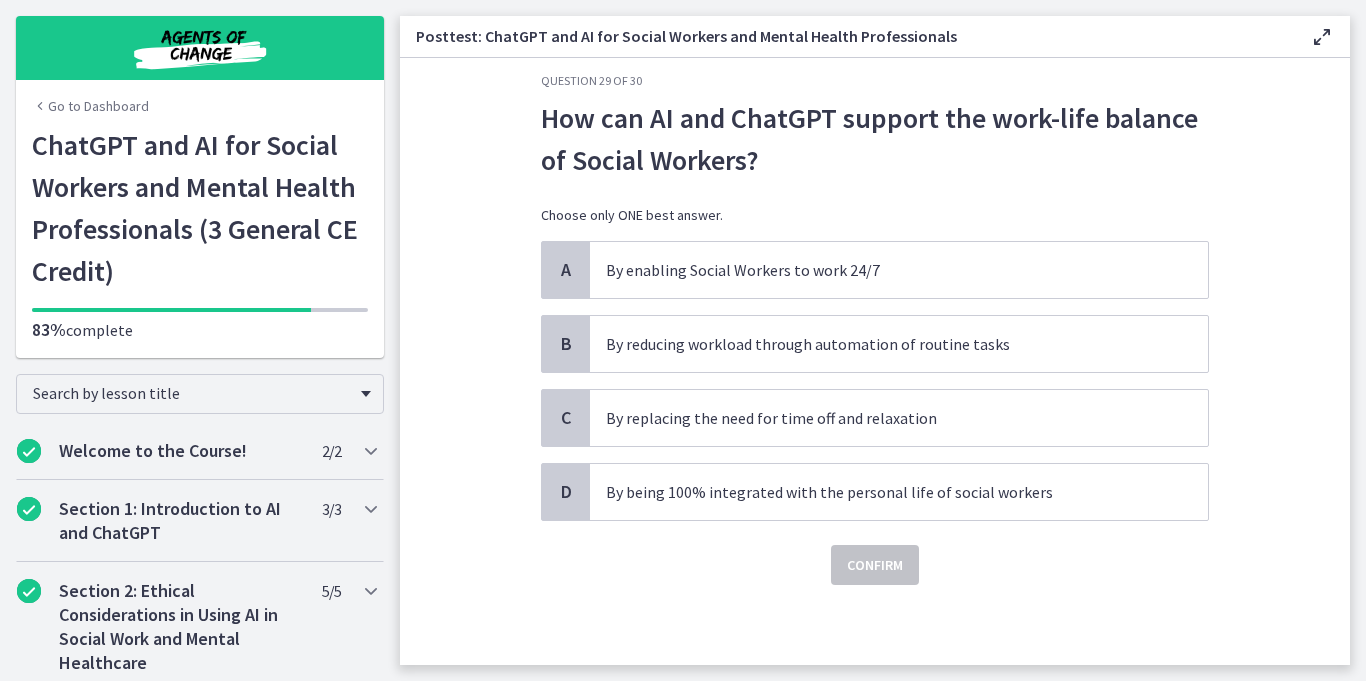 scroll, scrollTop: 0, scrollLeft: 0, axis: both 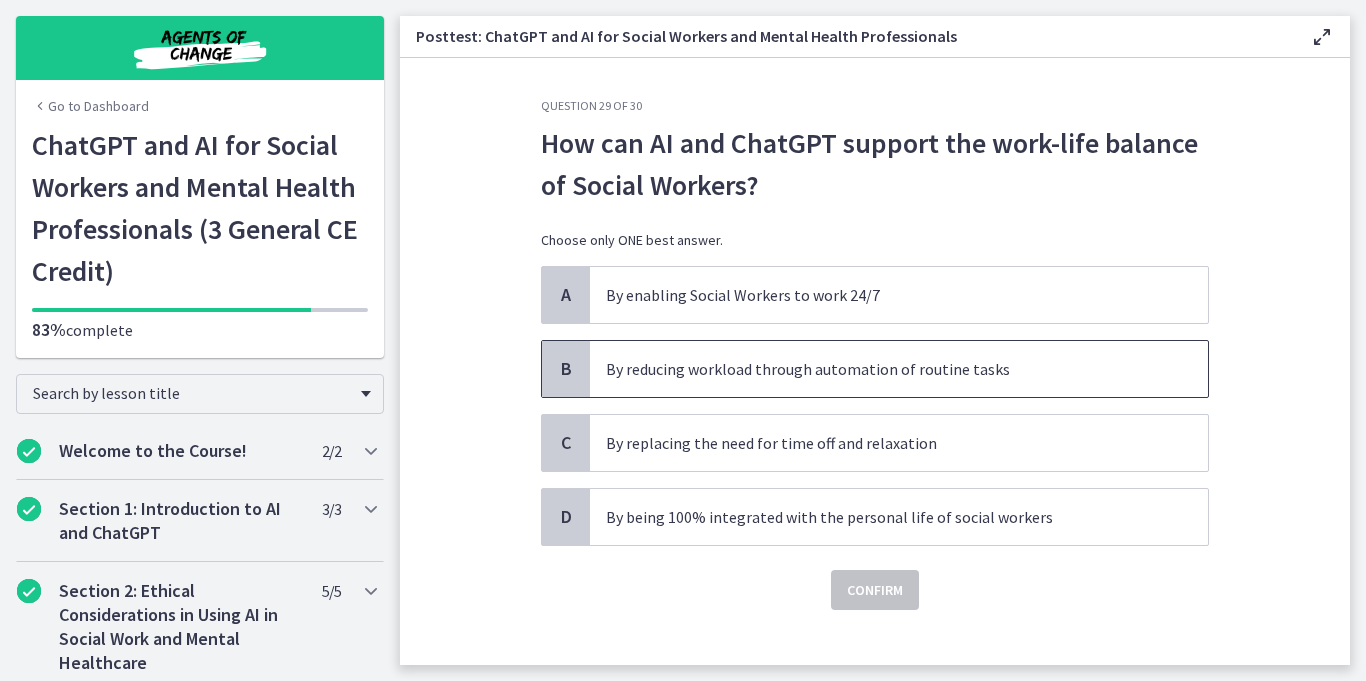 click on "By reducing workload through automation of routine tasks" at bounding box center (879, 369) 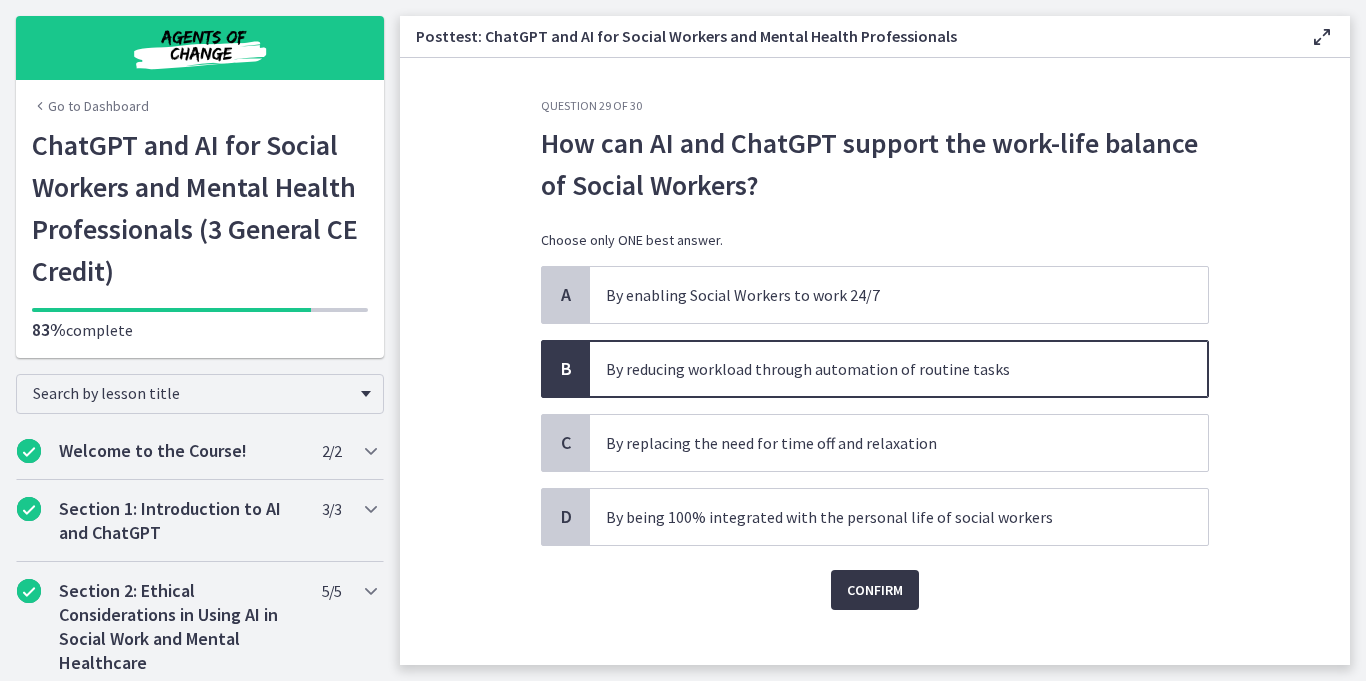click on "Confirm" at bounding box center (875, 590) 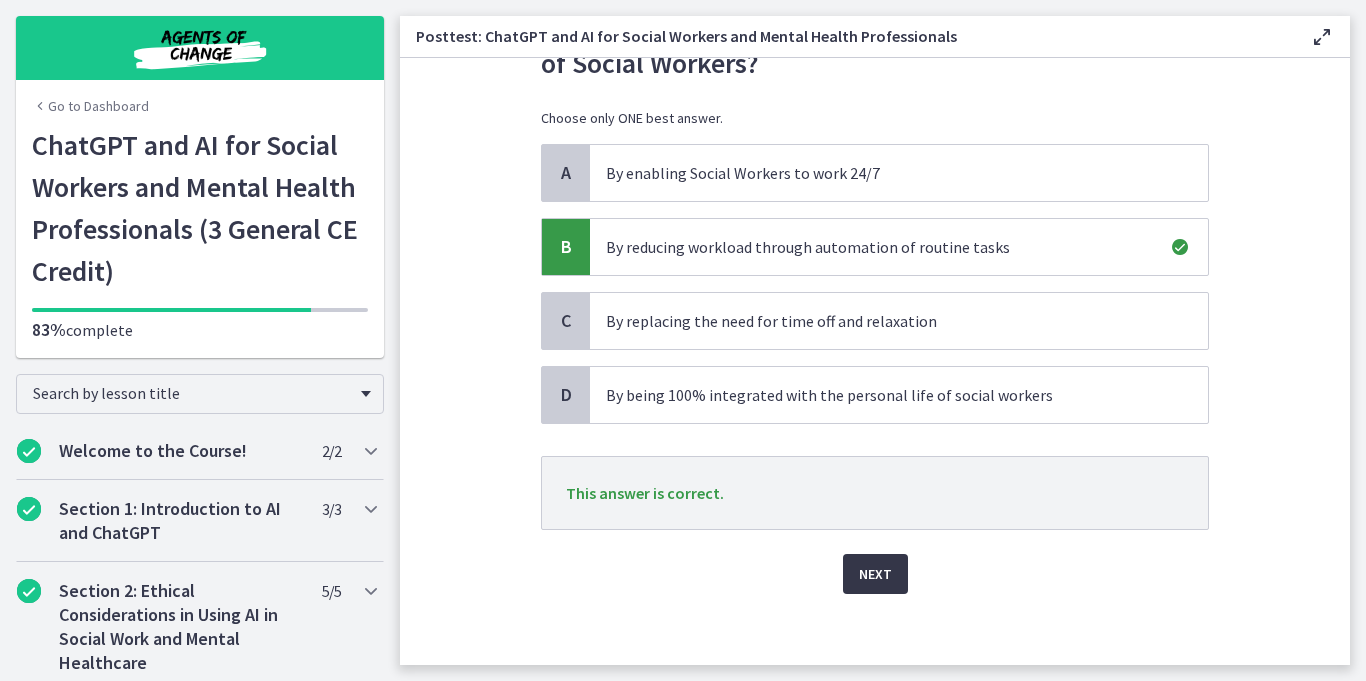 scroll, scrollTop: 127, scrollLeft: 0, axis: vertical 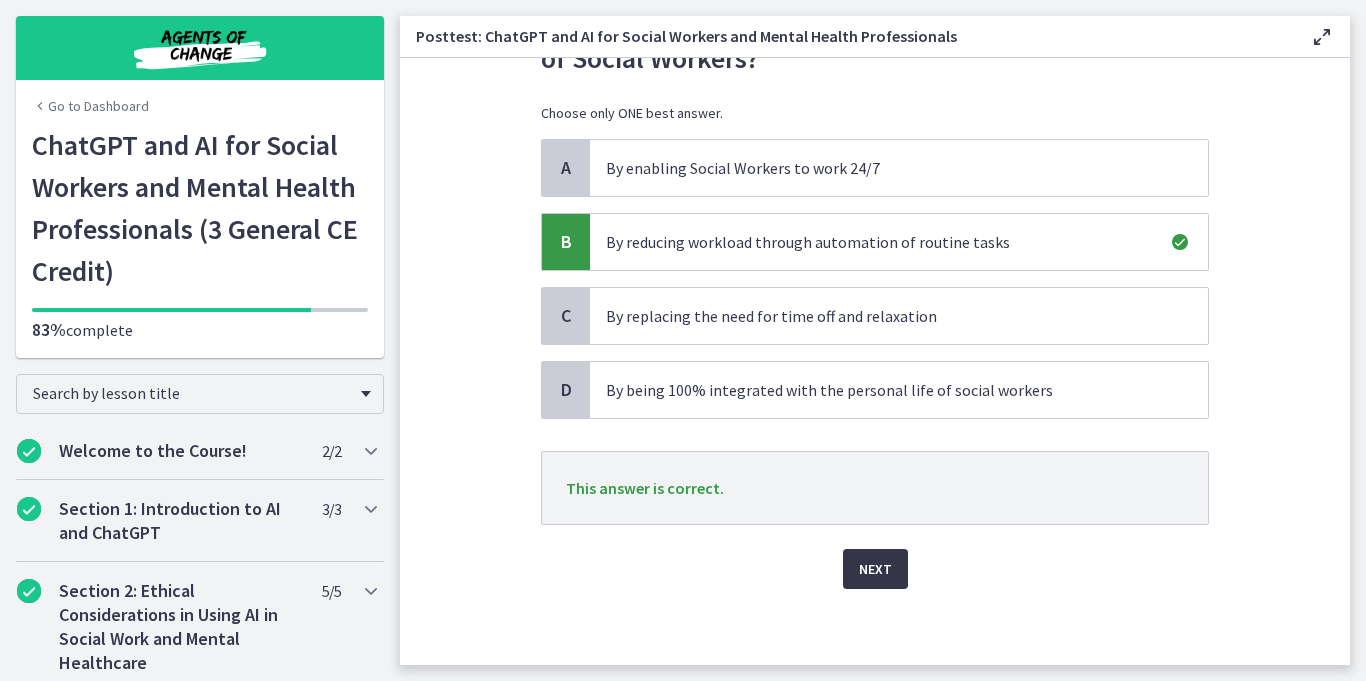 click on "Next" at bounding box center [875, 569] 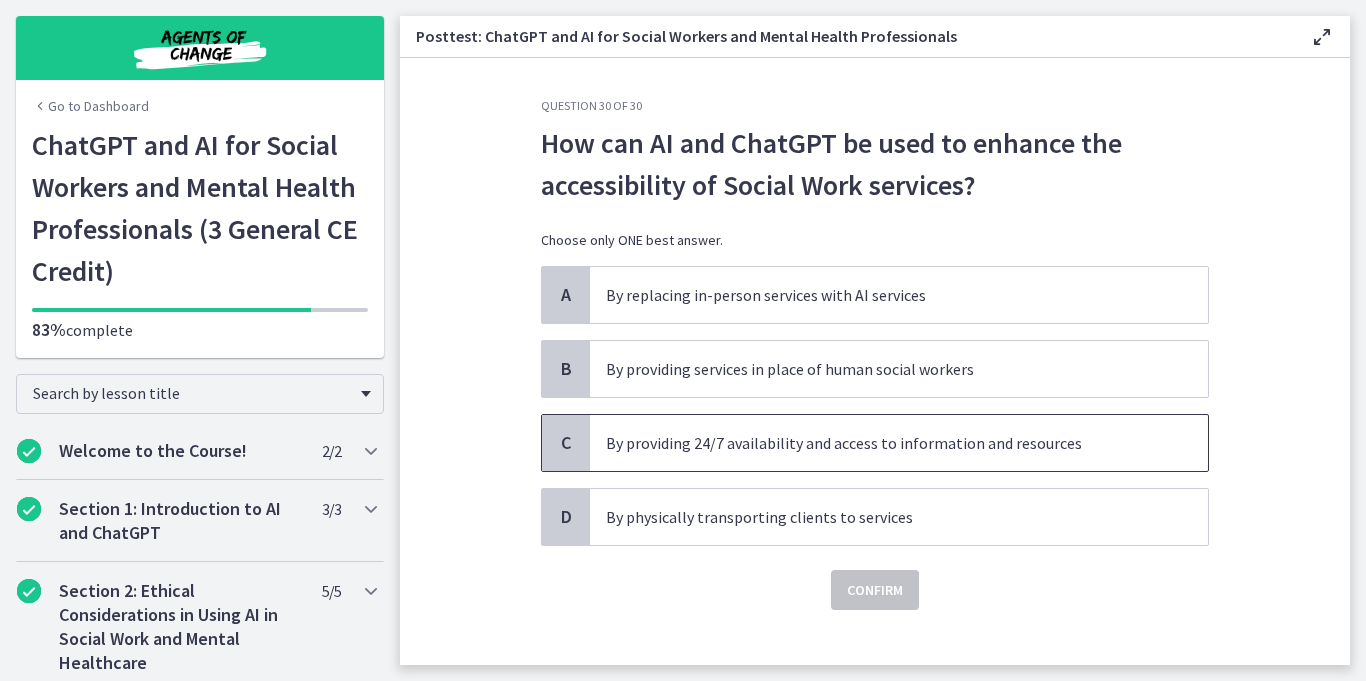click on "By providing 24/7 availability and access to information and resources" at bounding box center (879, 443) 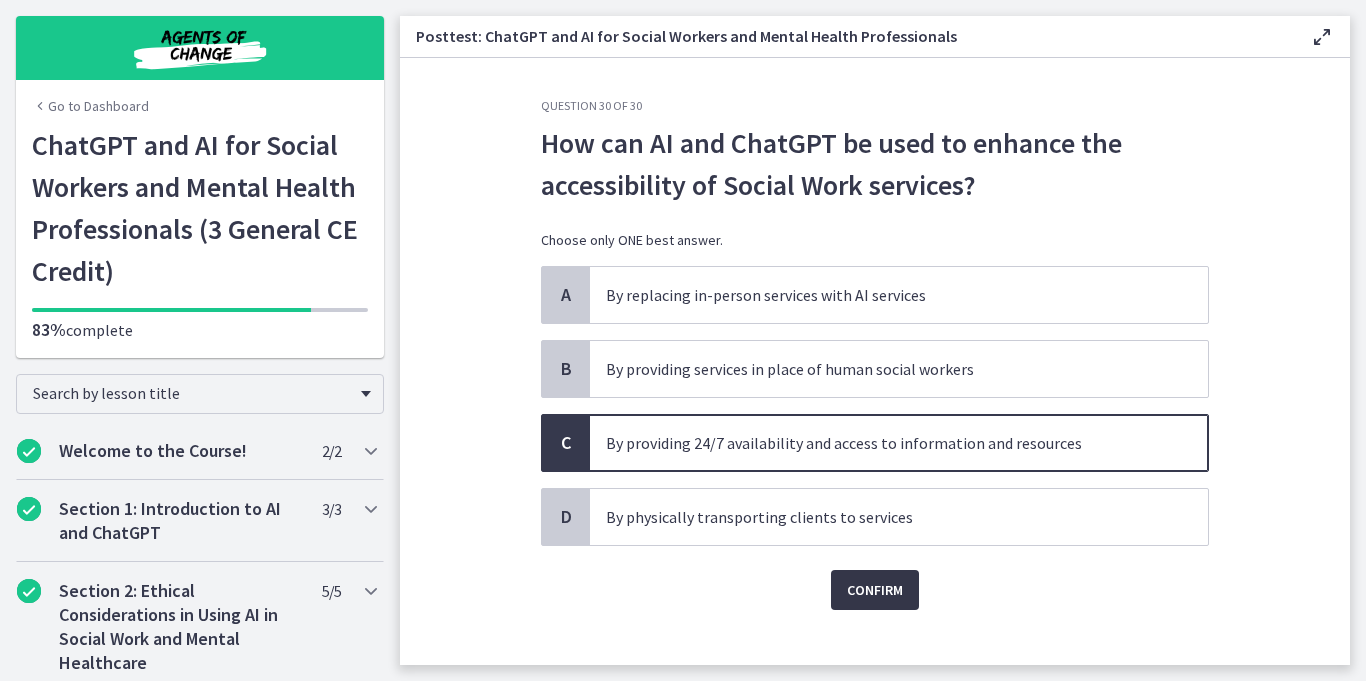 click on "Confirm" at bounding box center [875, 590] 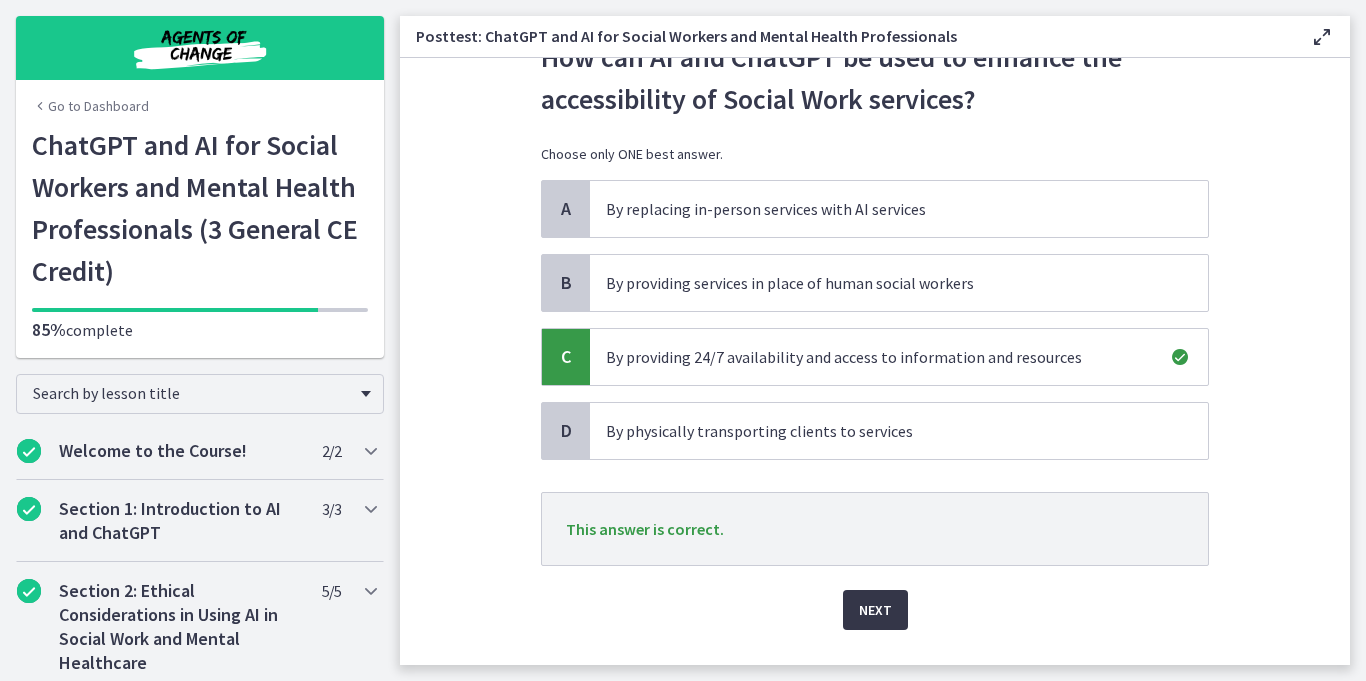 scroll, scrollTop: 98, scrollLeft: 0, axis: vertical 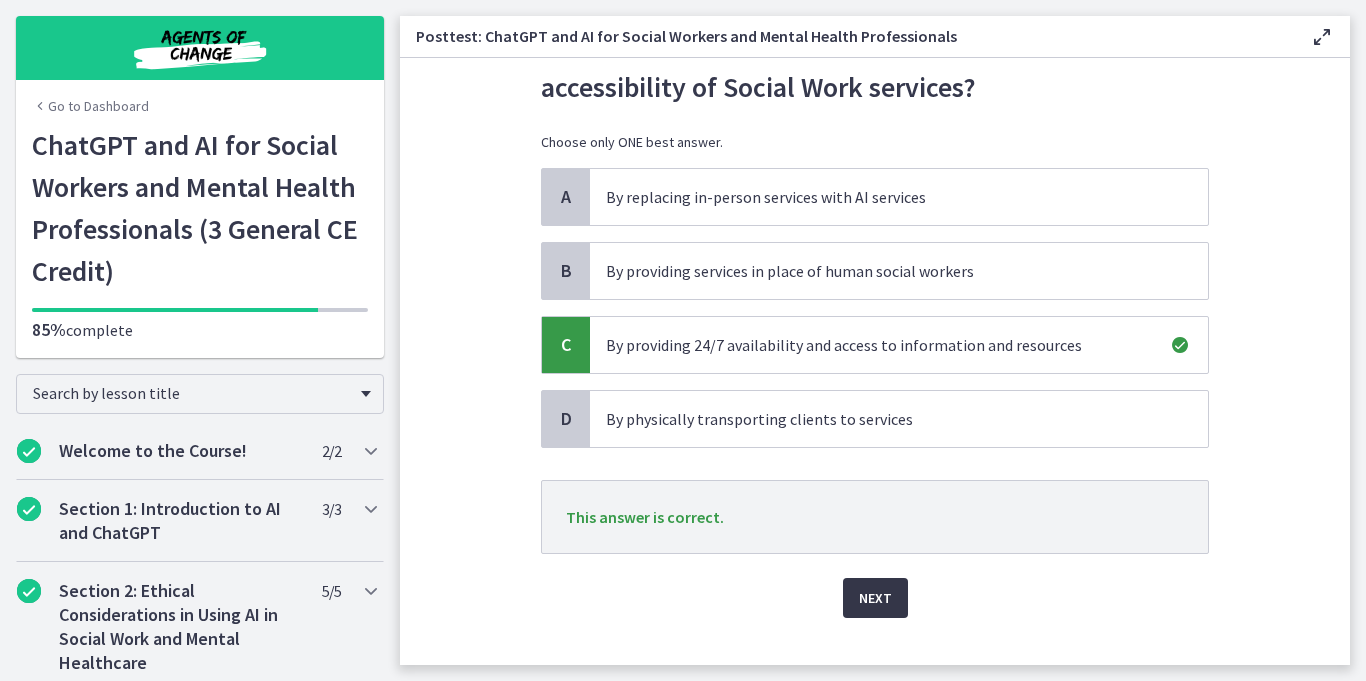 click on "Next" at bounding box center (875, 598) 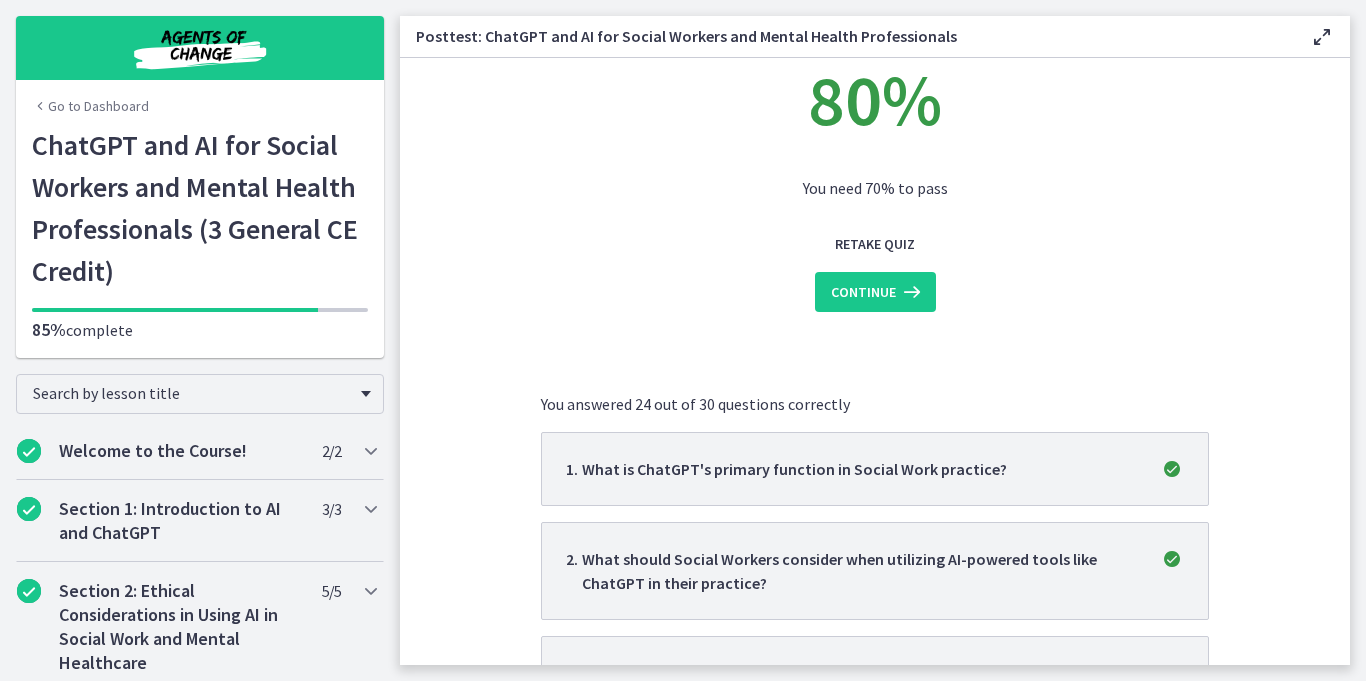 scroll, scrollTop: 0, scrollLeft: 0, axis: both 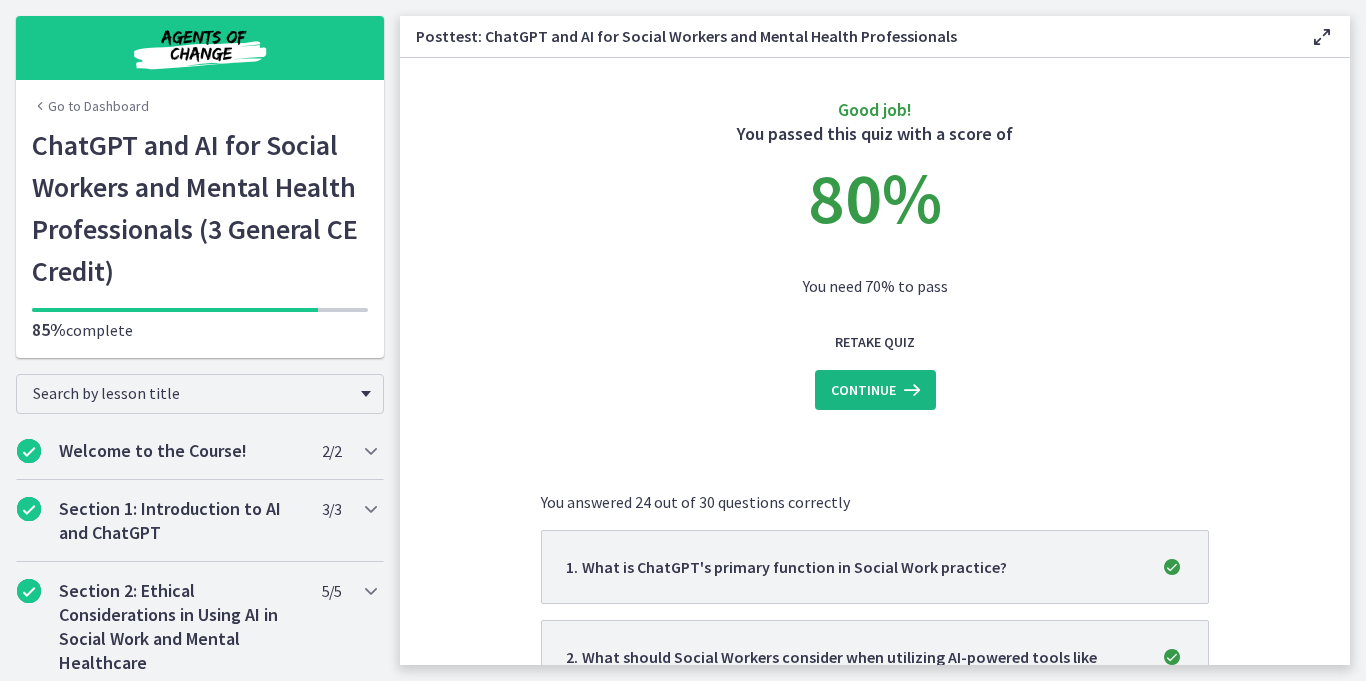 click at bounding box center [910, 390] 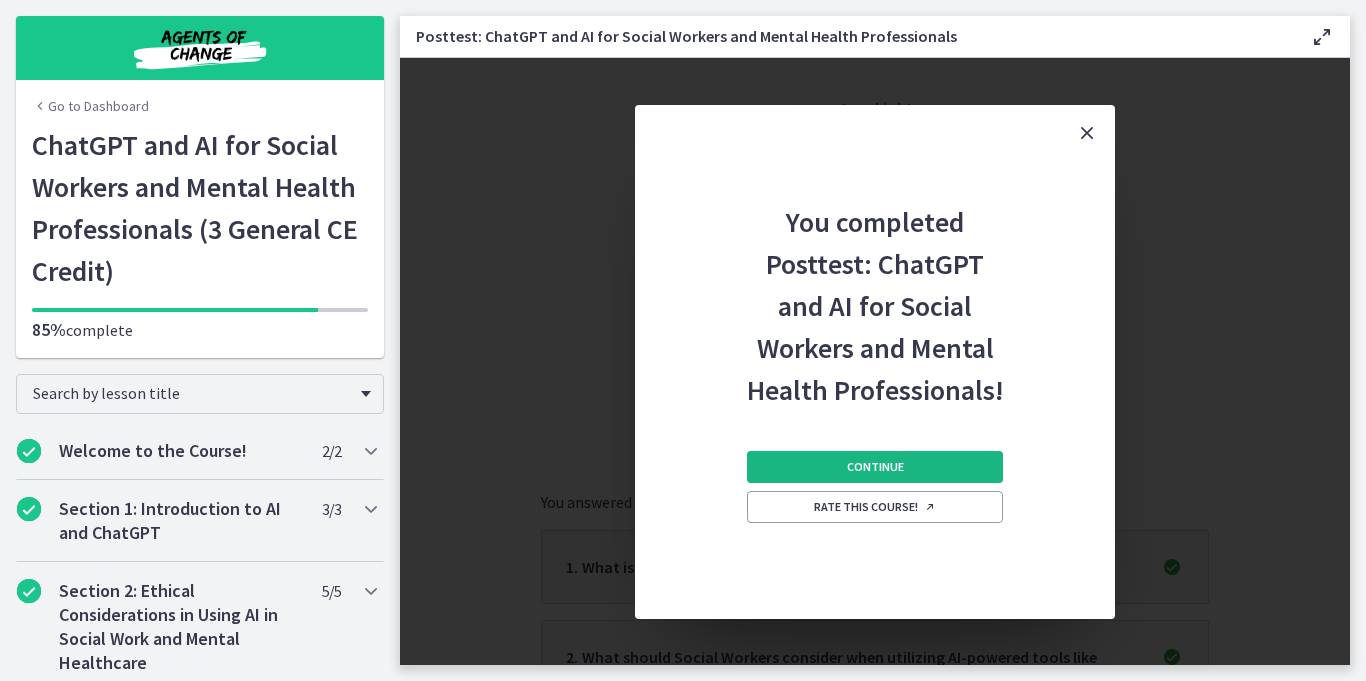 click on "Continue" at bounding box center [875, 467] 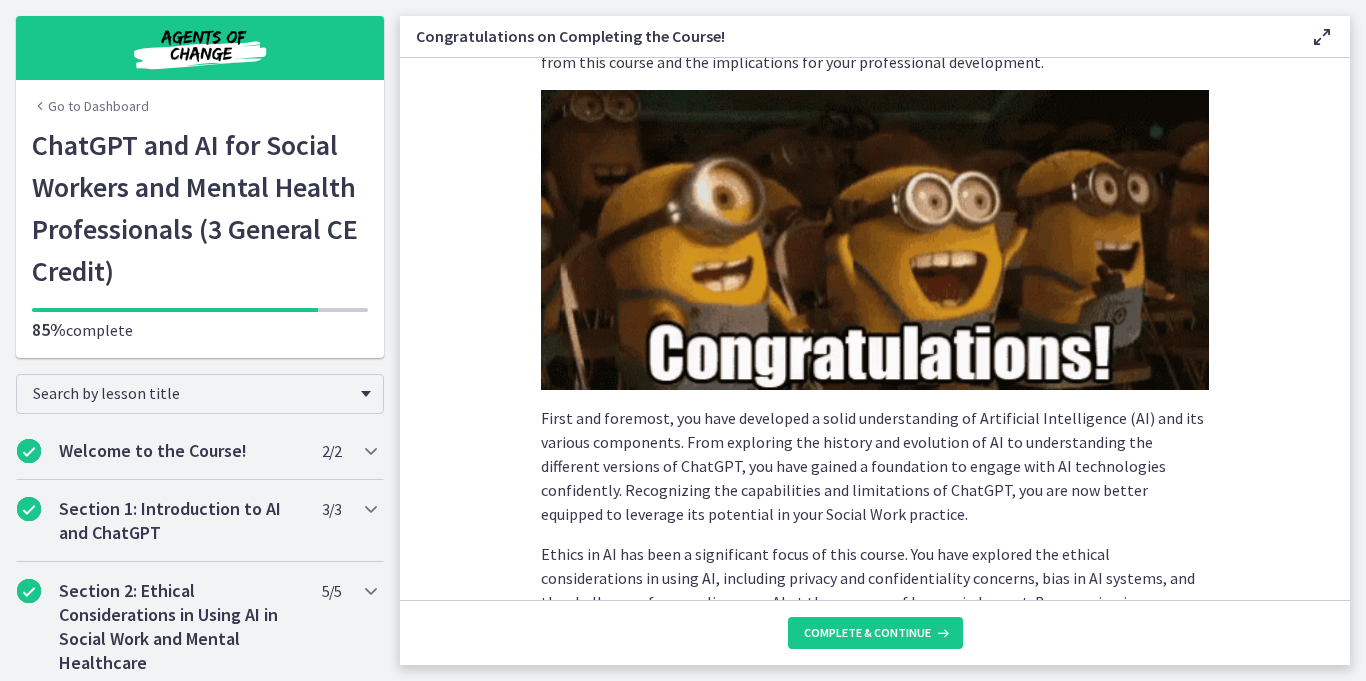 scroll, scrollTop: 154, scrollLeft: 0, axis: vertical 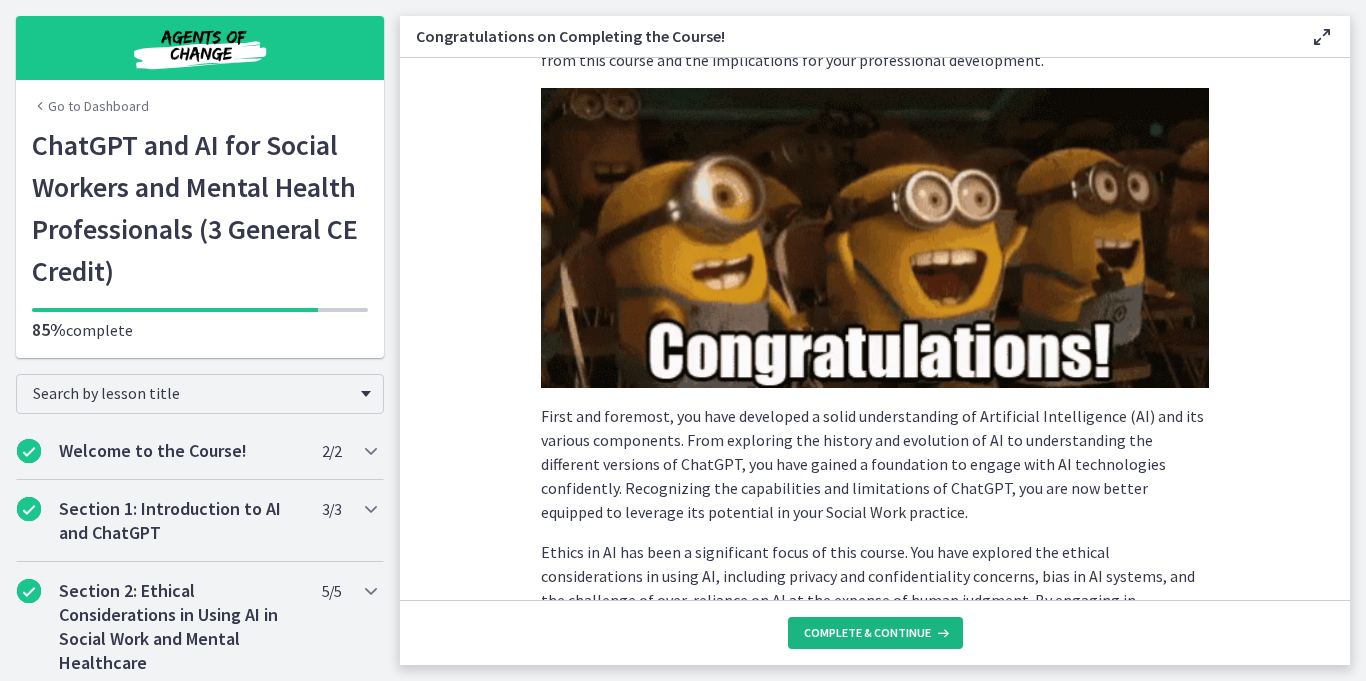 click on "Complete & continue" at bounding box center [875, 633] 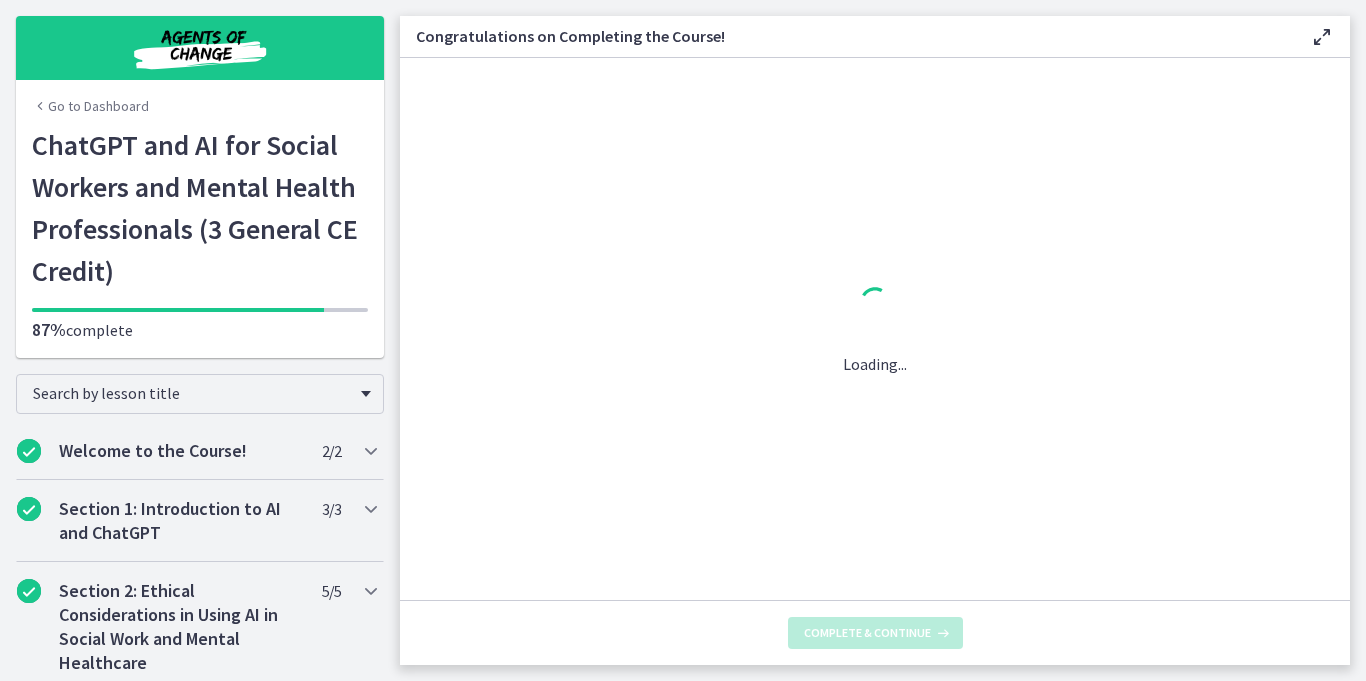scroll, scrollTop: 0, scrollLeft: 0, axis: both 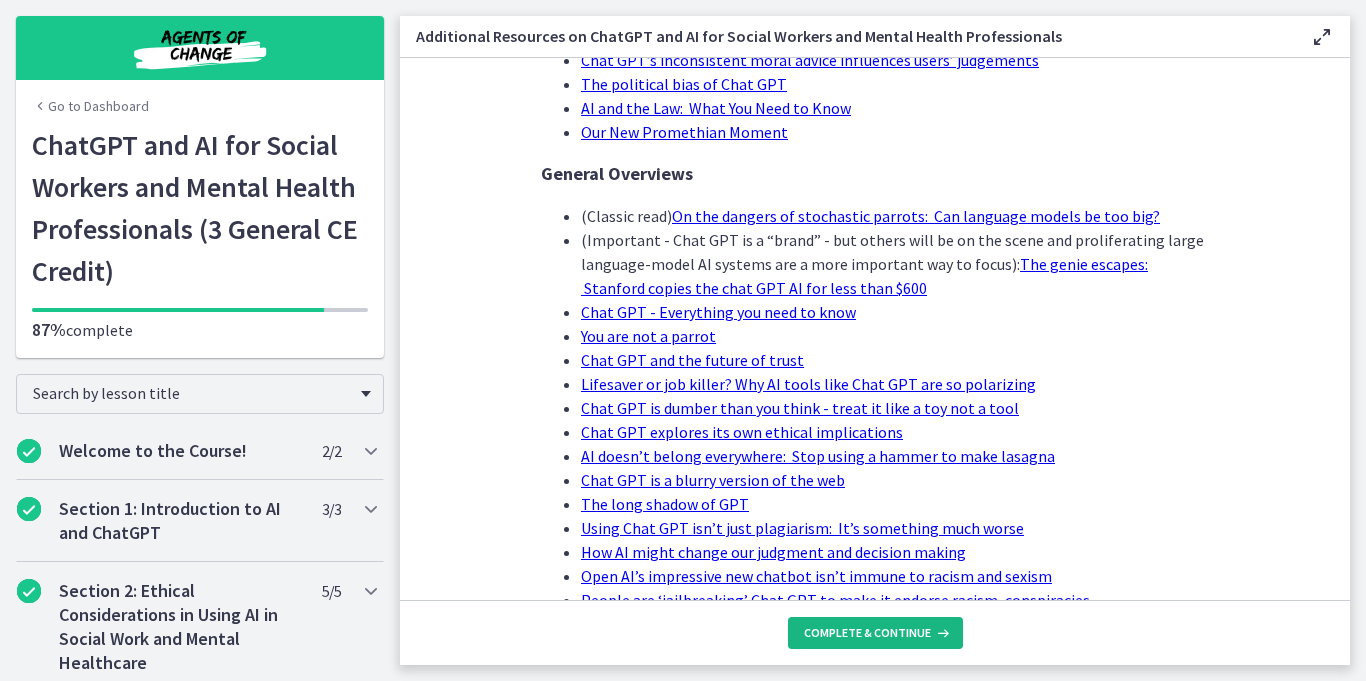 click on "Complete & continue" at bounding box center [867, 633] 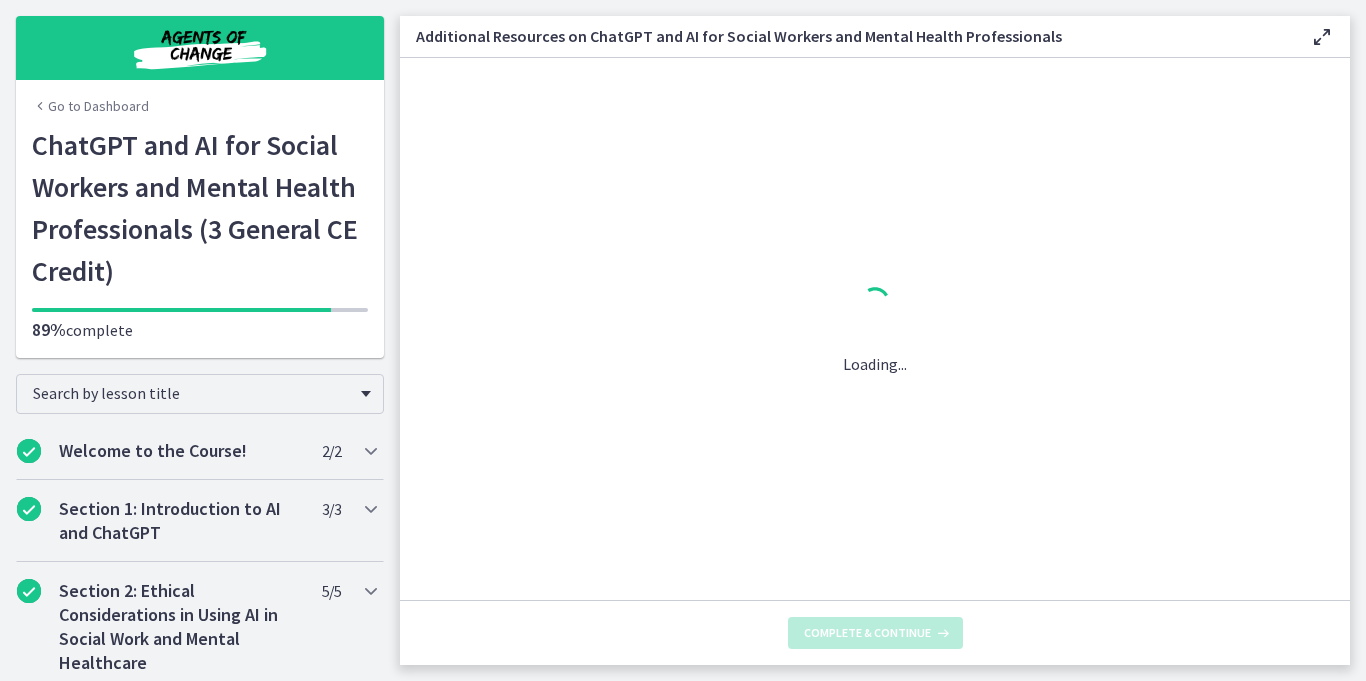 scroll, scrollTop: 0, scrollLeft: 0, axis: both 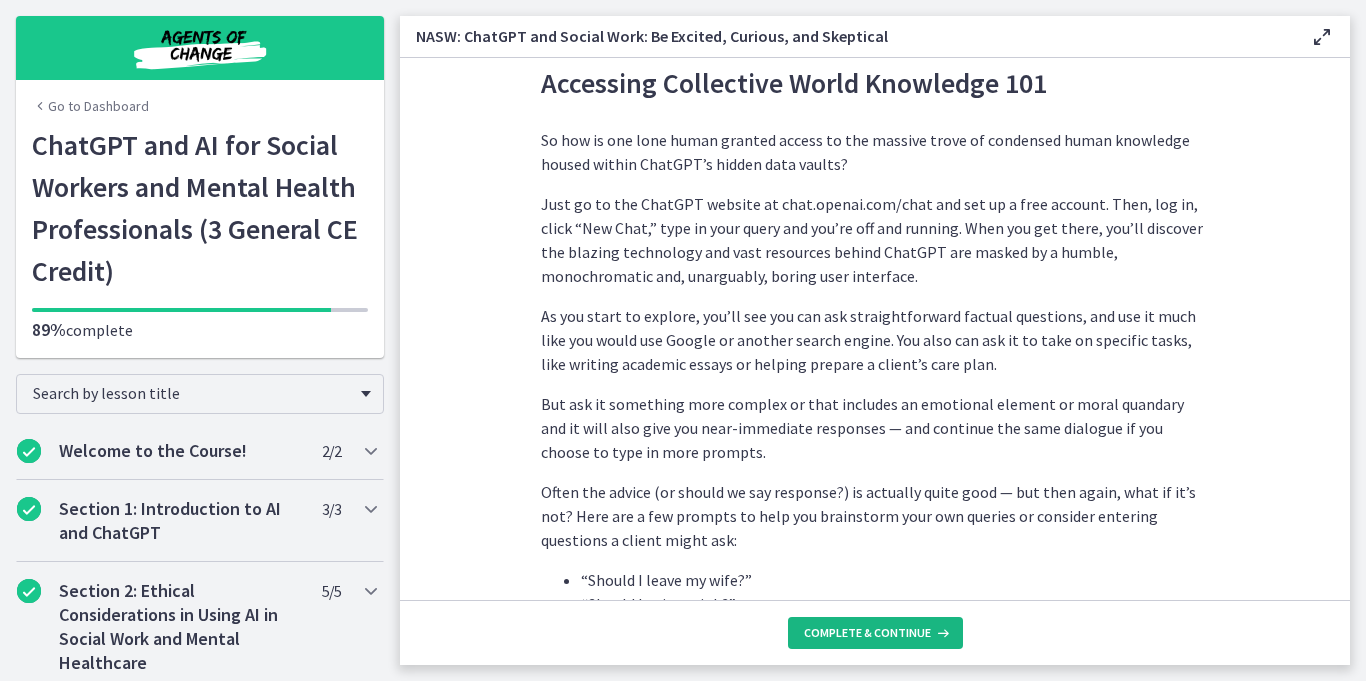 click on "Complete & continue" at bounding box center [867, 633] 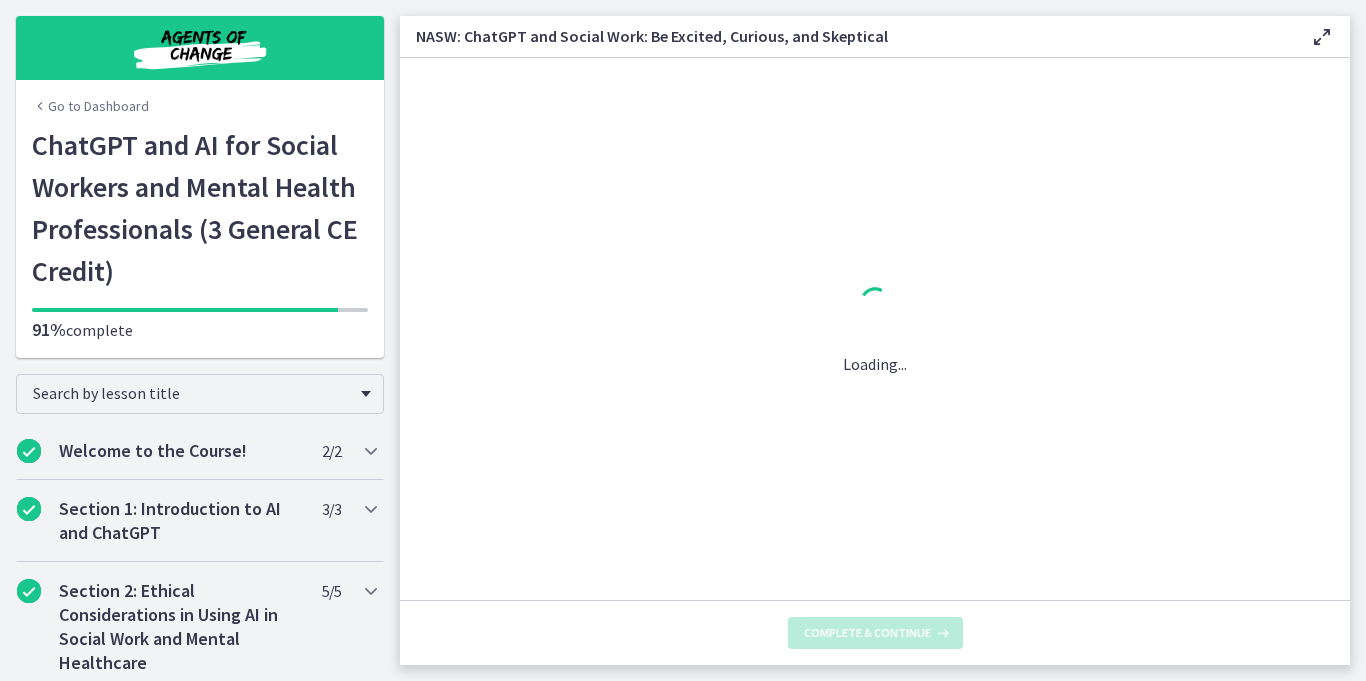 scroll, scrollTop: 0, scrollLeft: 0, axis: both 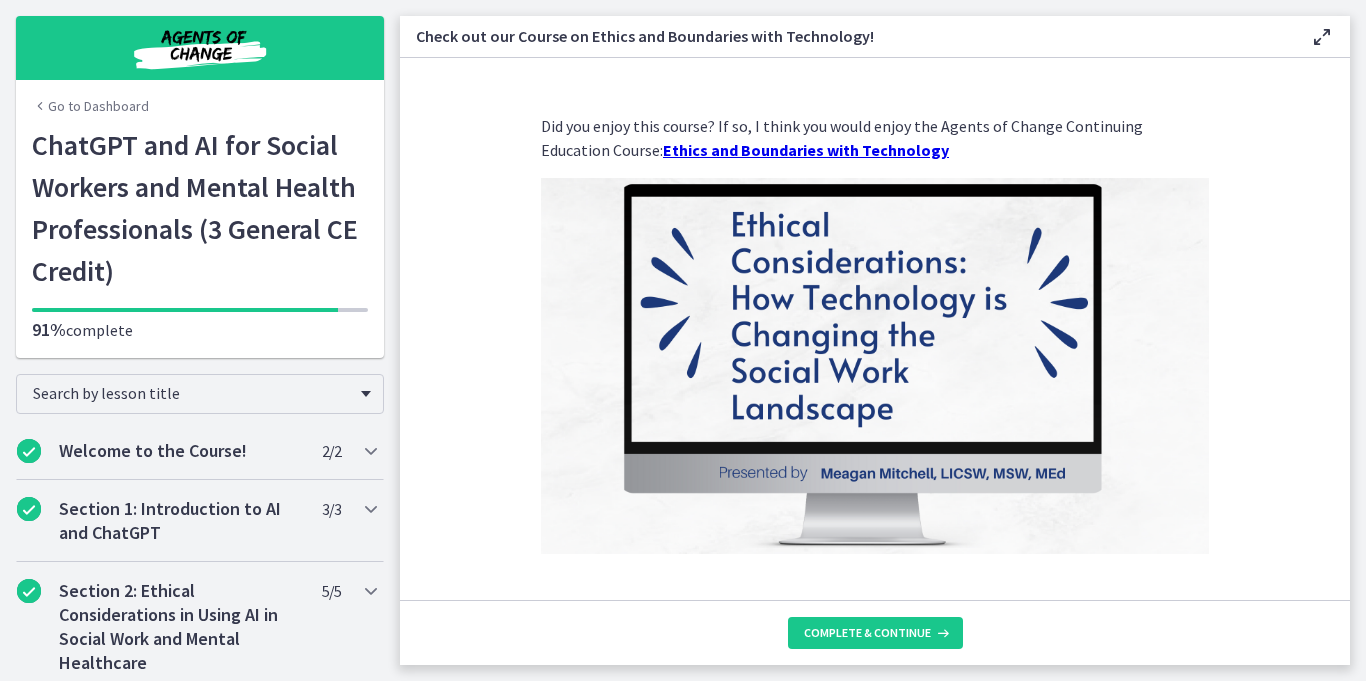 click at bounding box center [875, 366] 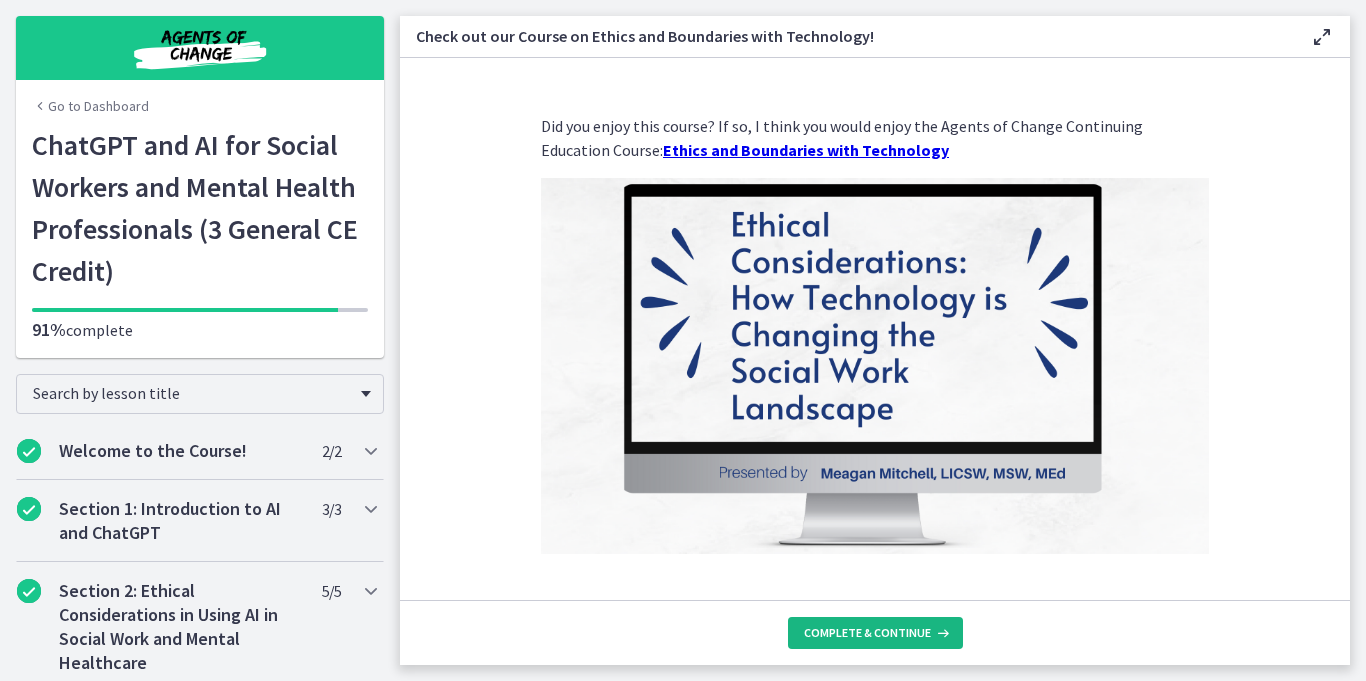 click on "Complete & continue" at bounding box center (867, 633) 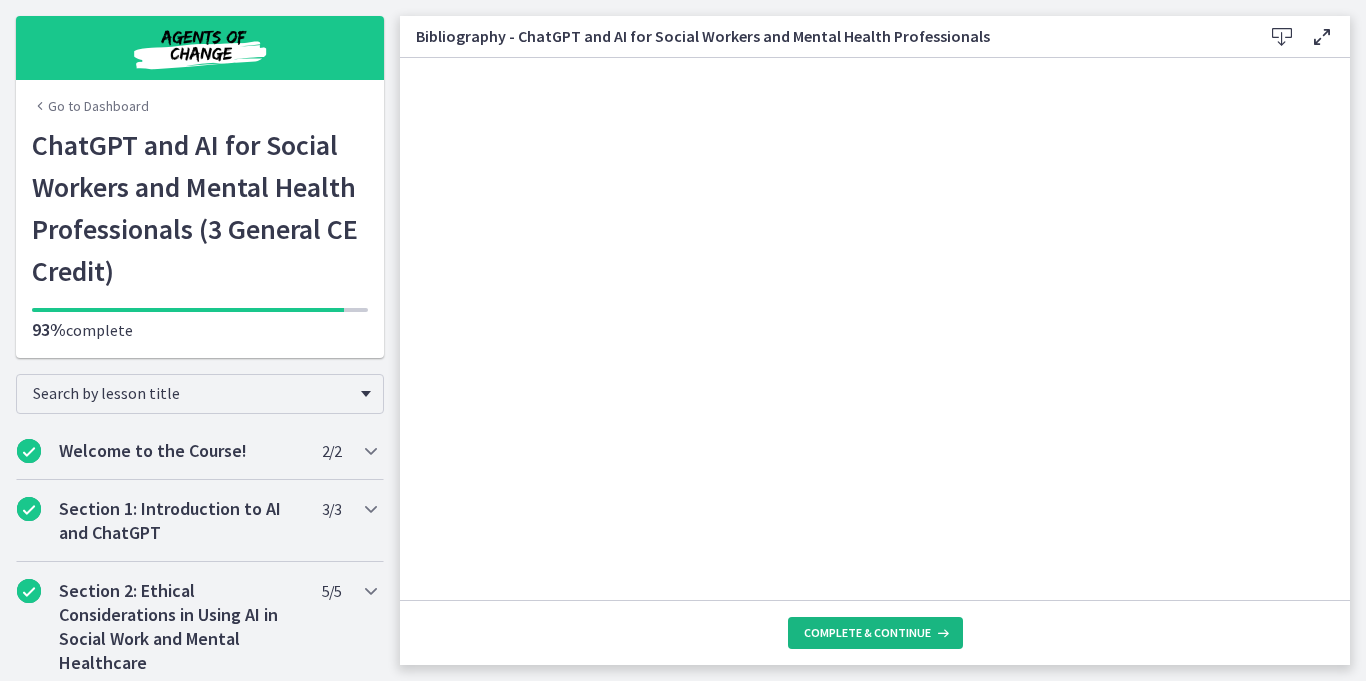 click on "Complete & continue" at bounding box center (867, 633) 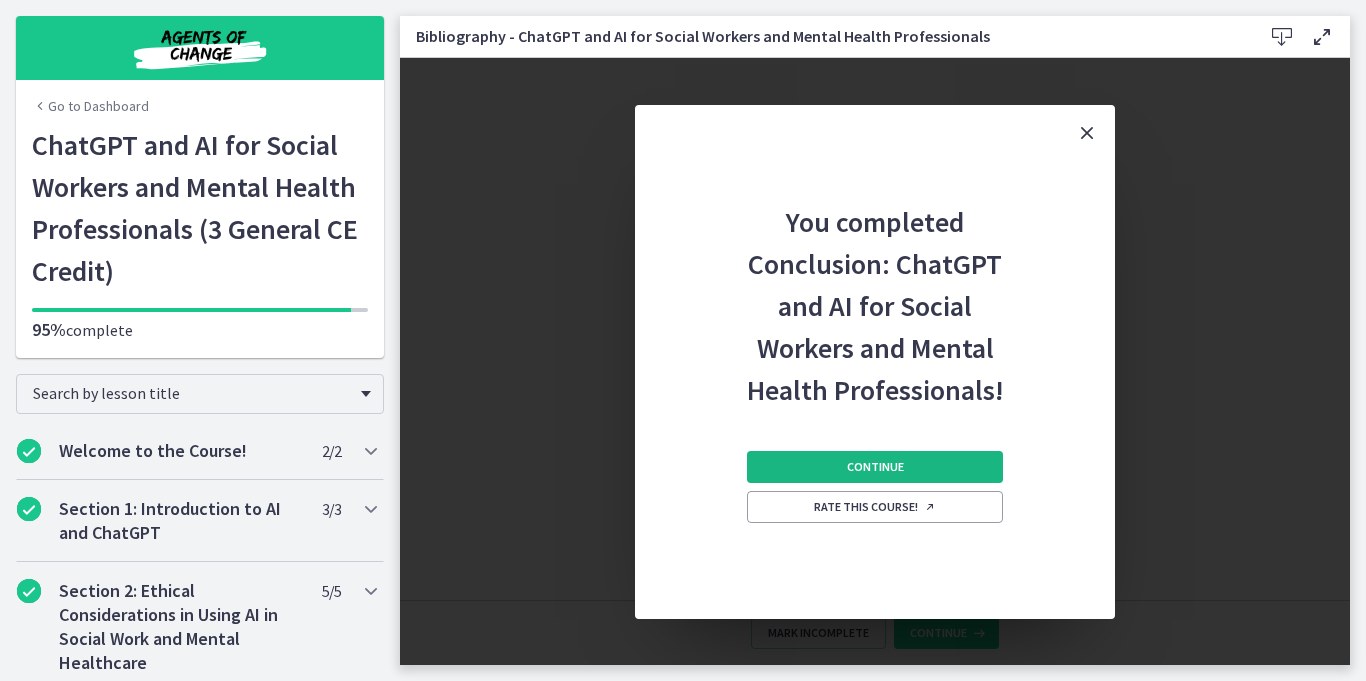 click on "Continue" at bounding box center [875, 467] 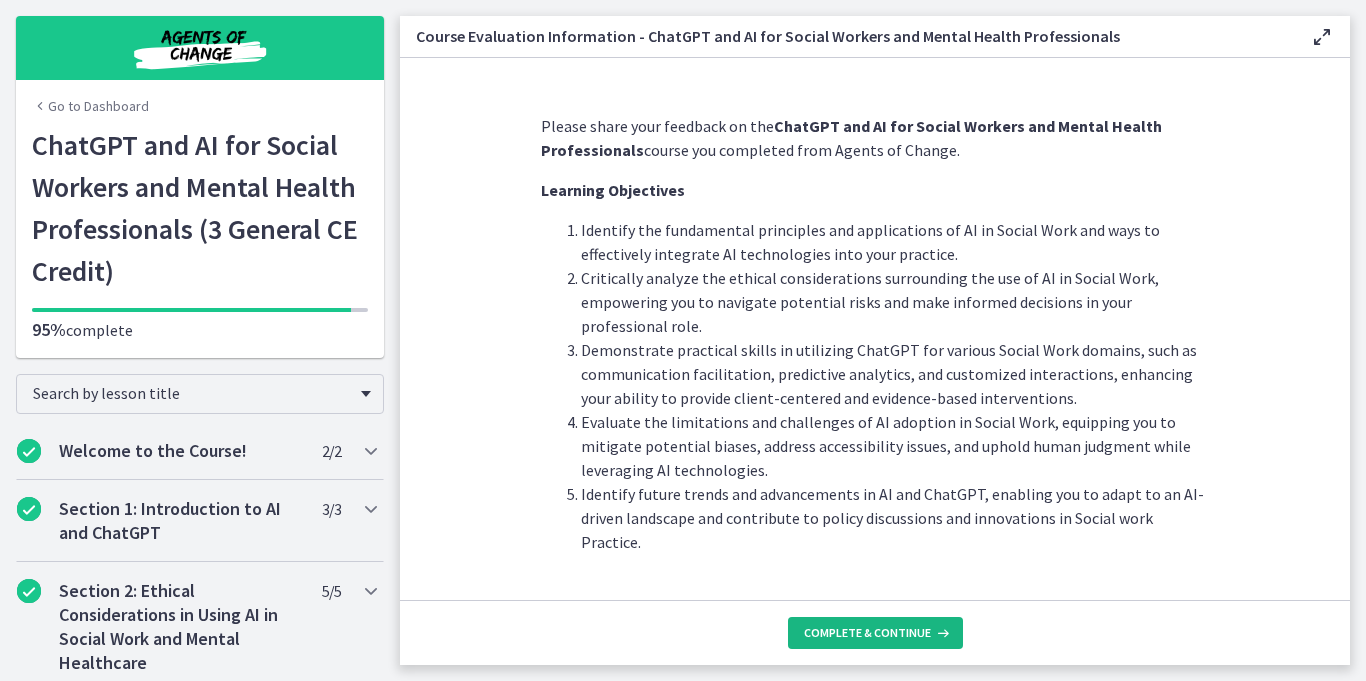 click on "Complete & continue" at bounding box center (875, 633) 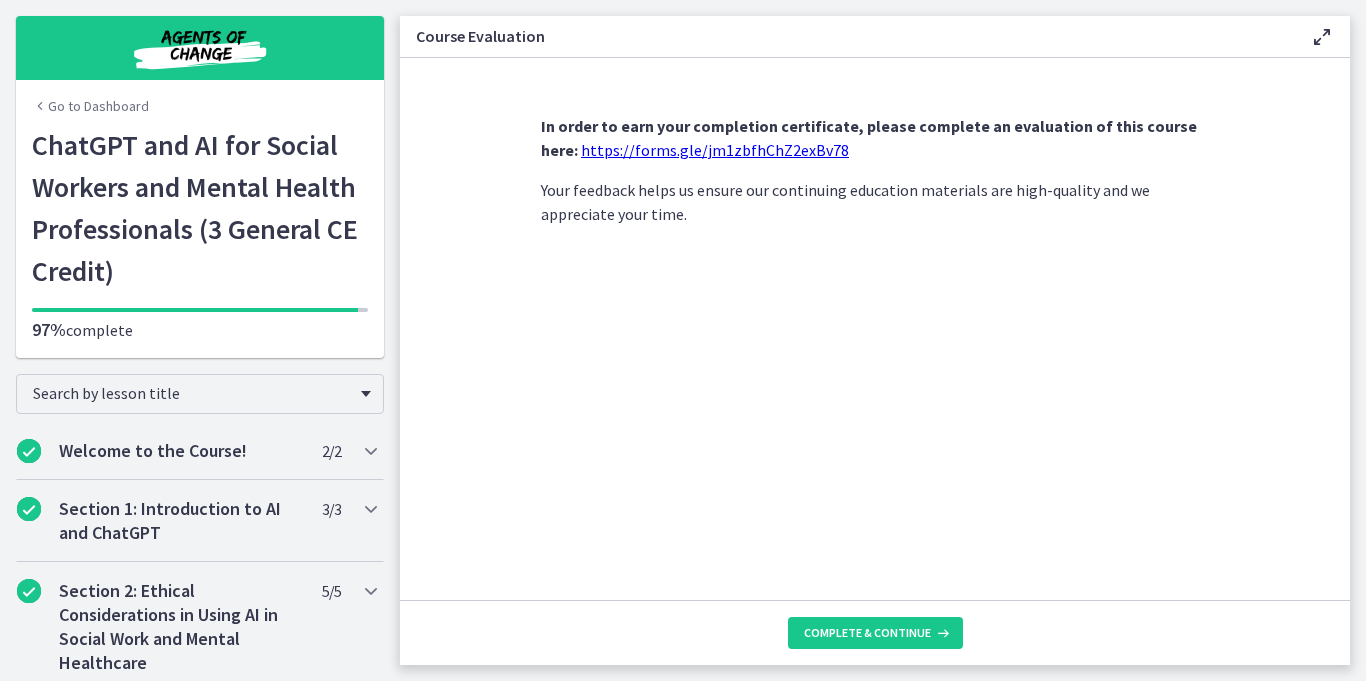 click on "https://forms.gle/jm1zbfhChZ2exBv78" at bounding box center [715, 150] 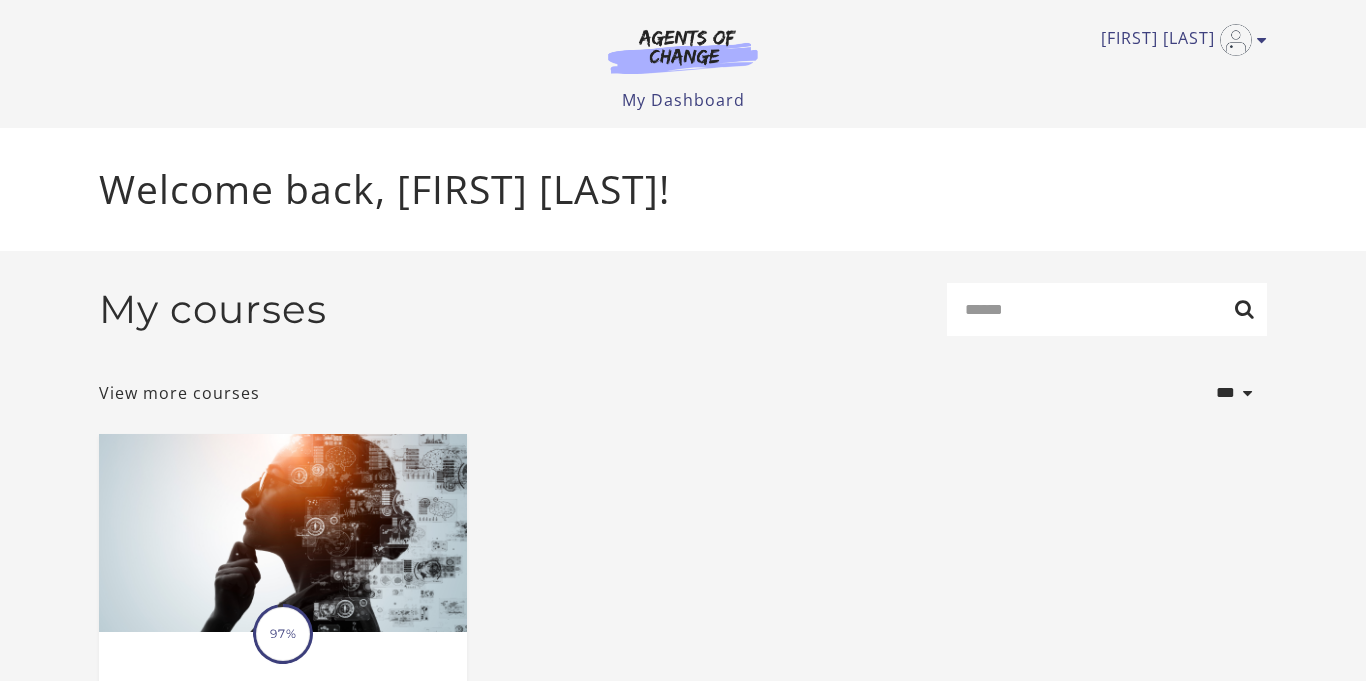 scroll, scrollTop: 0, scrollLeft: 0, axis: both 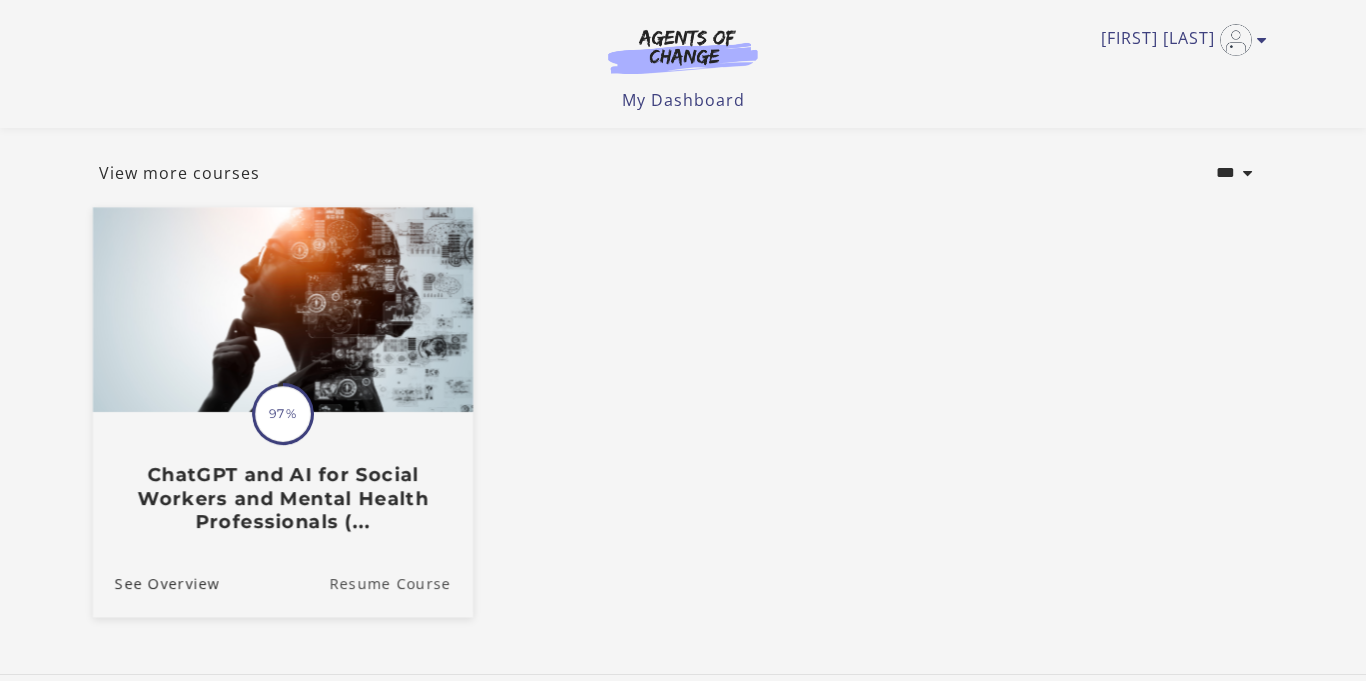 click on "Resume Course" at bounding box center [401, 582] 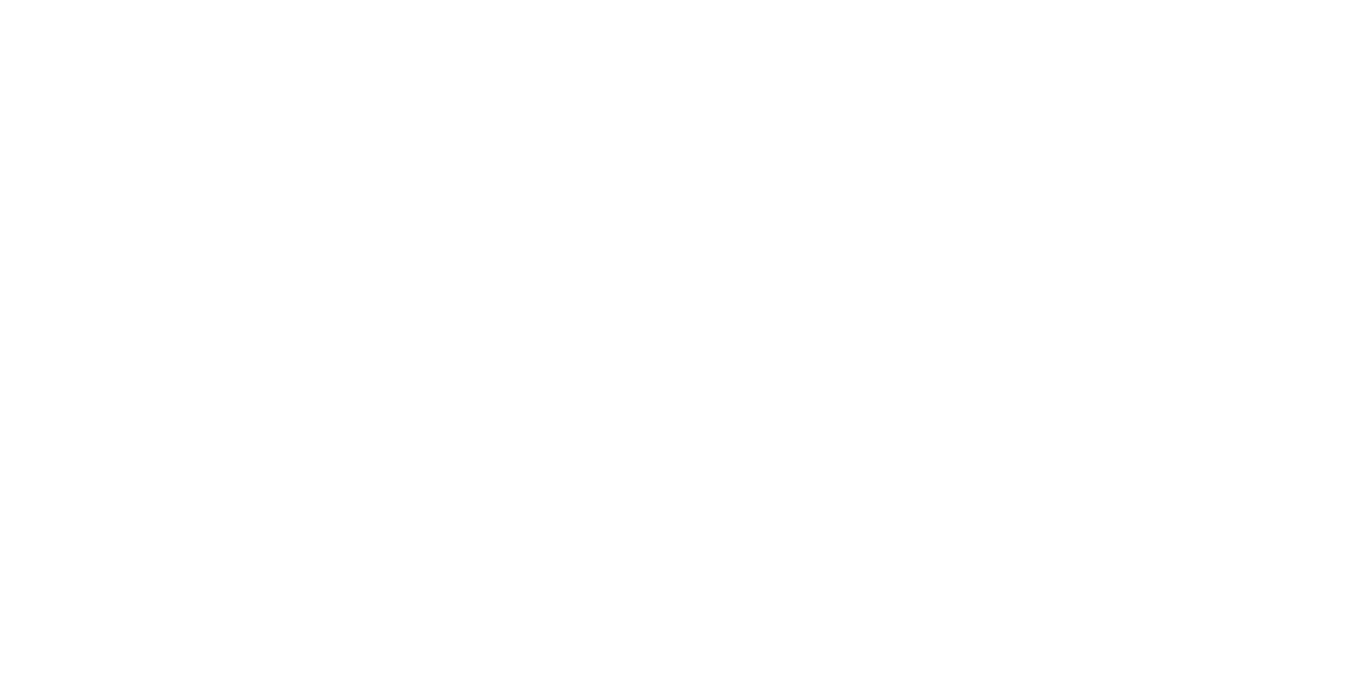 scroll, scrollTop: 0, scrollLeft: 0, axis: both 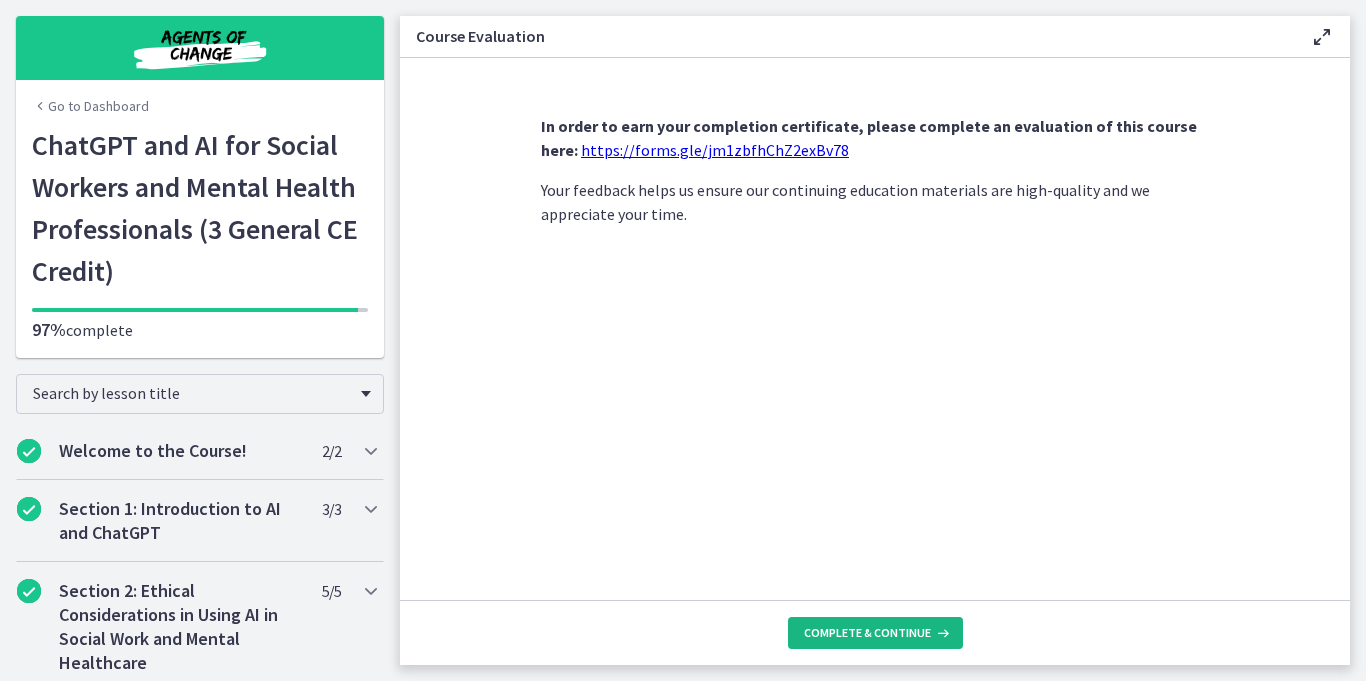 click on "Complete & continue" at bounding box center (867, 633) 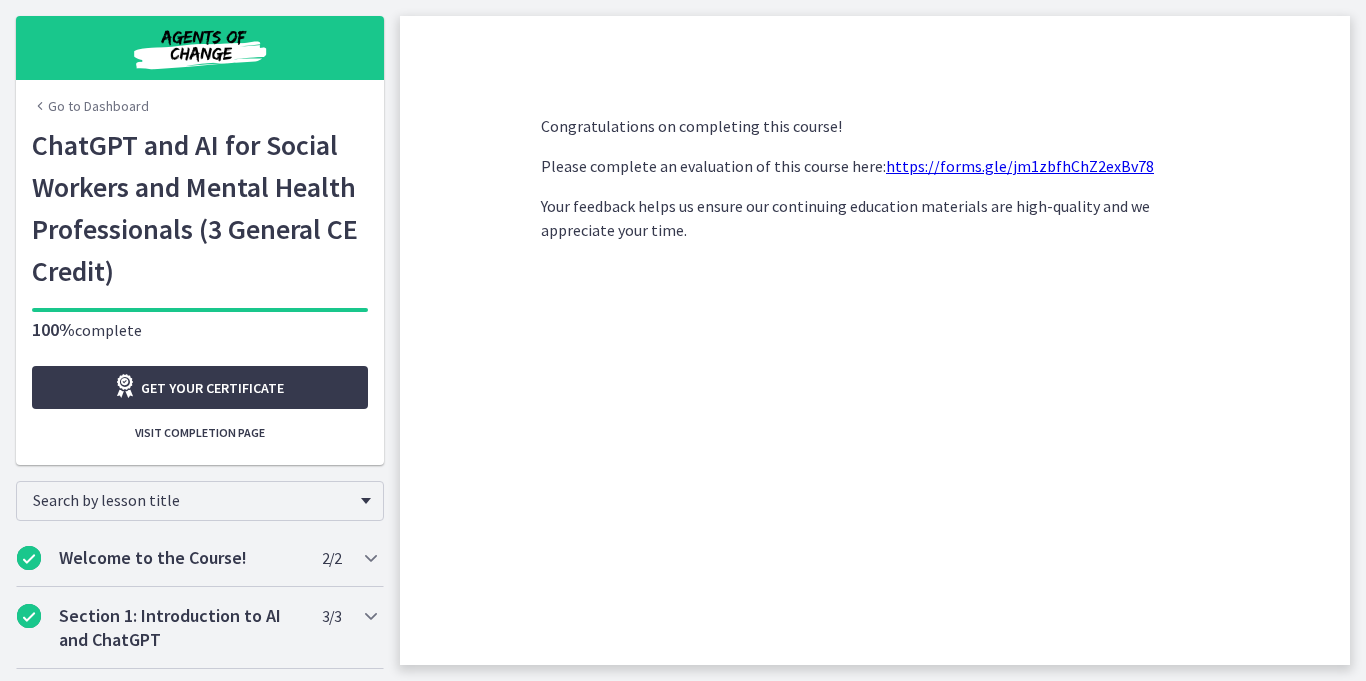 click on "Congratulations on completing this course! Please complete an evaluation of this course here:  https://forms.gle/jm1zbfhChZ2exBv78   Your feedback helps us ensure our continuing education materials are high-quality and we appreciate your time." 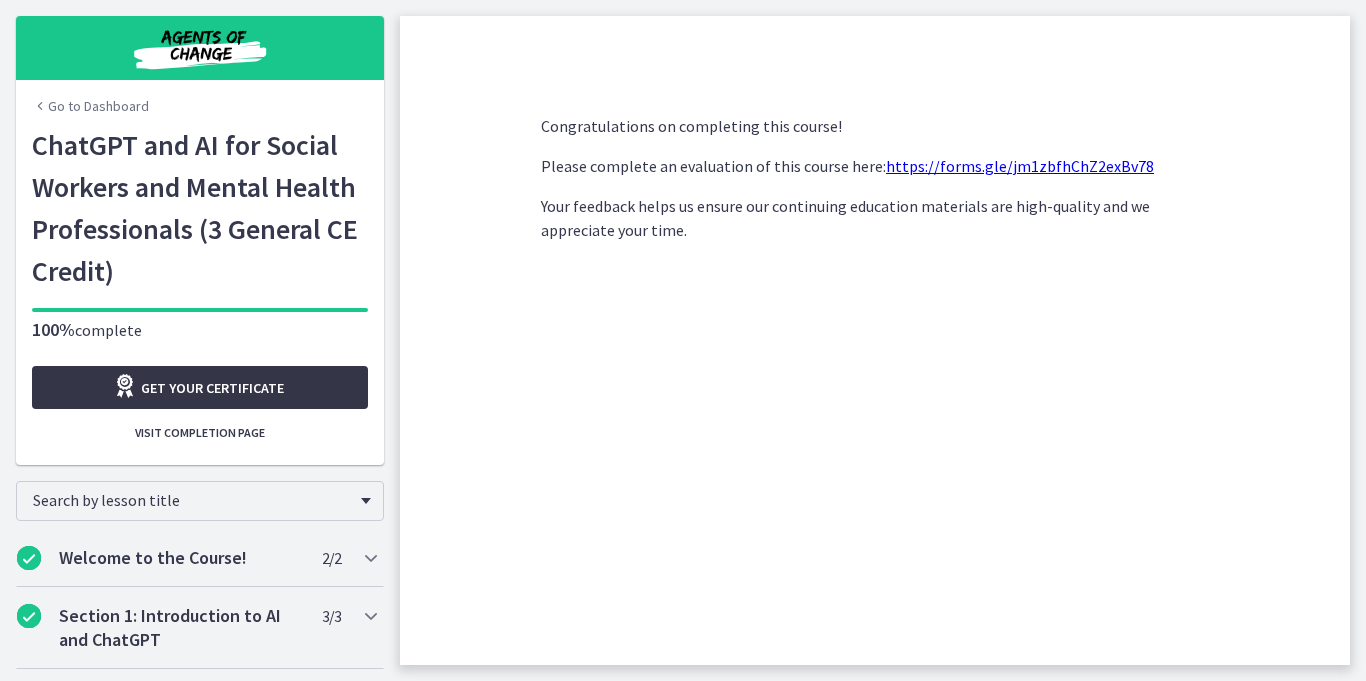 click on "Get your certificate" at bounding box center [212, 388] 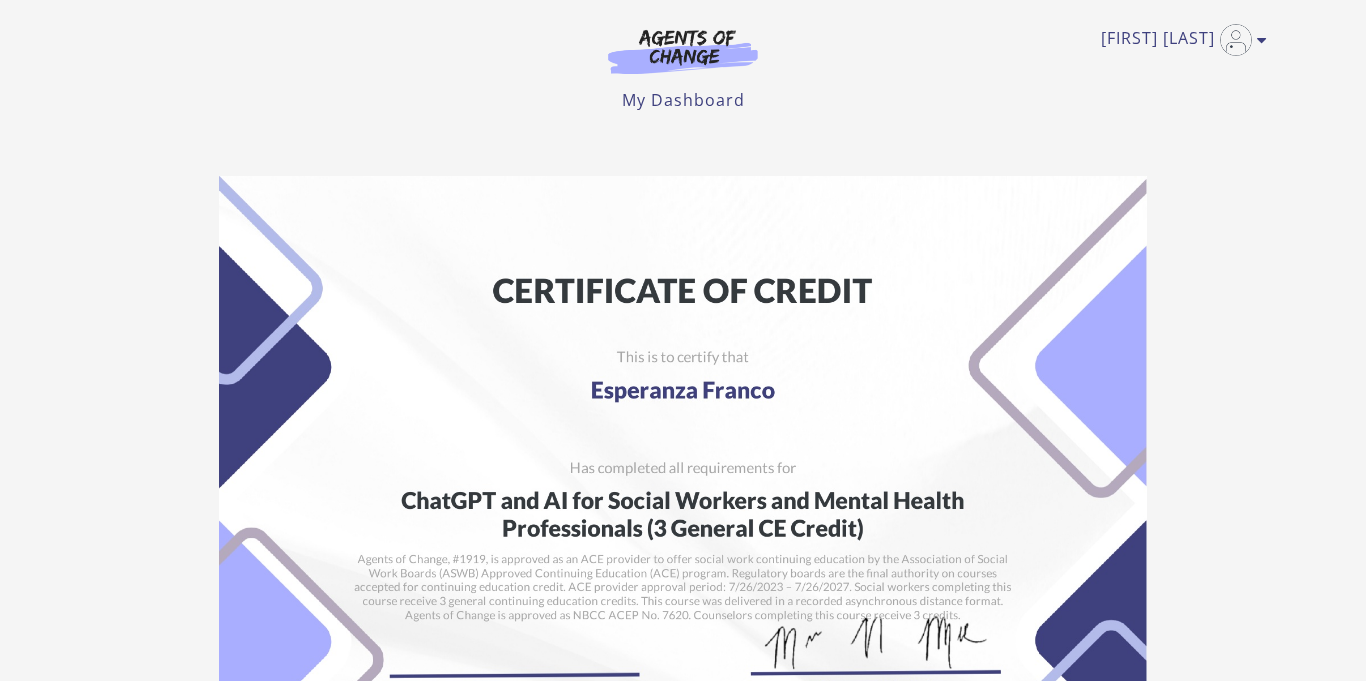 scroll, scrollTop: 0, scrollLeft: 0, axis: both 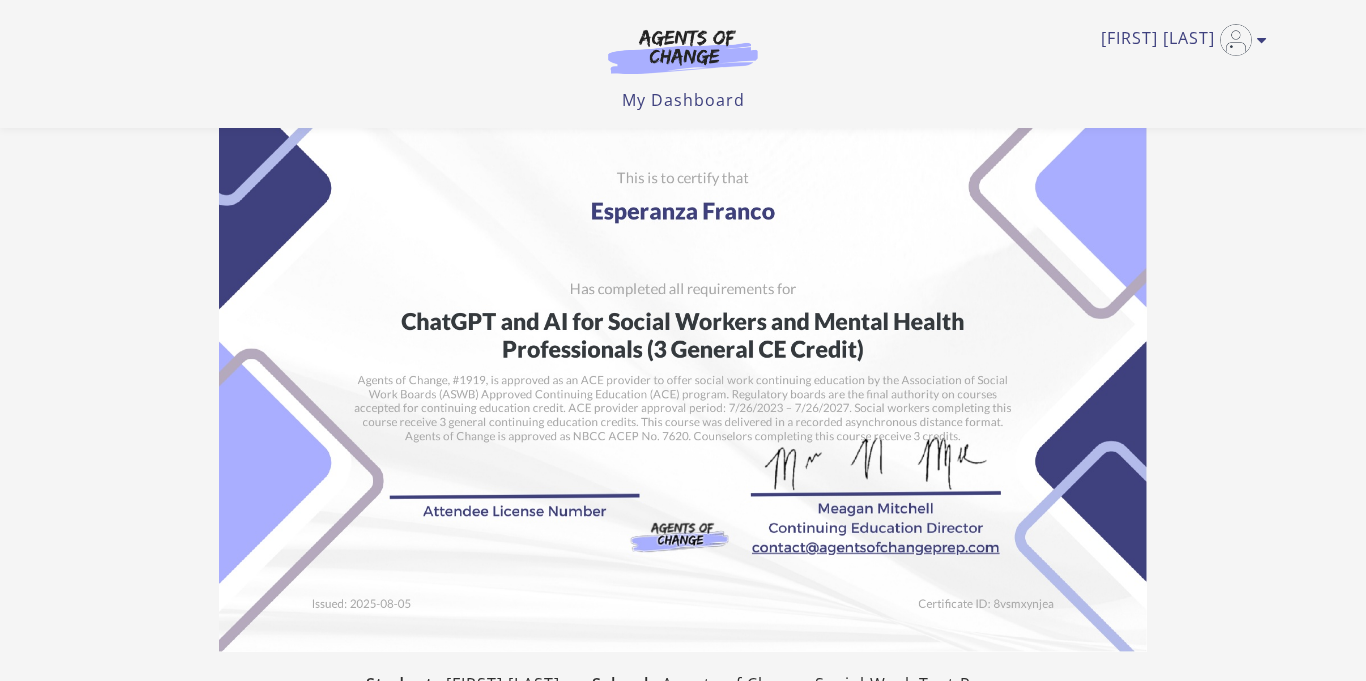 click at bounding box center (683, 324) 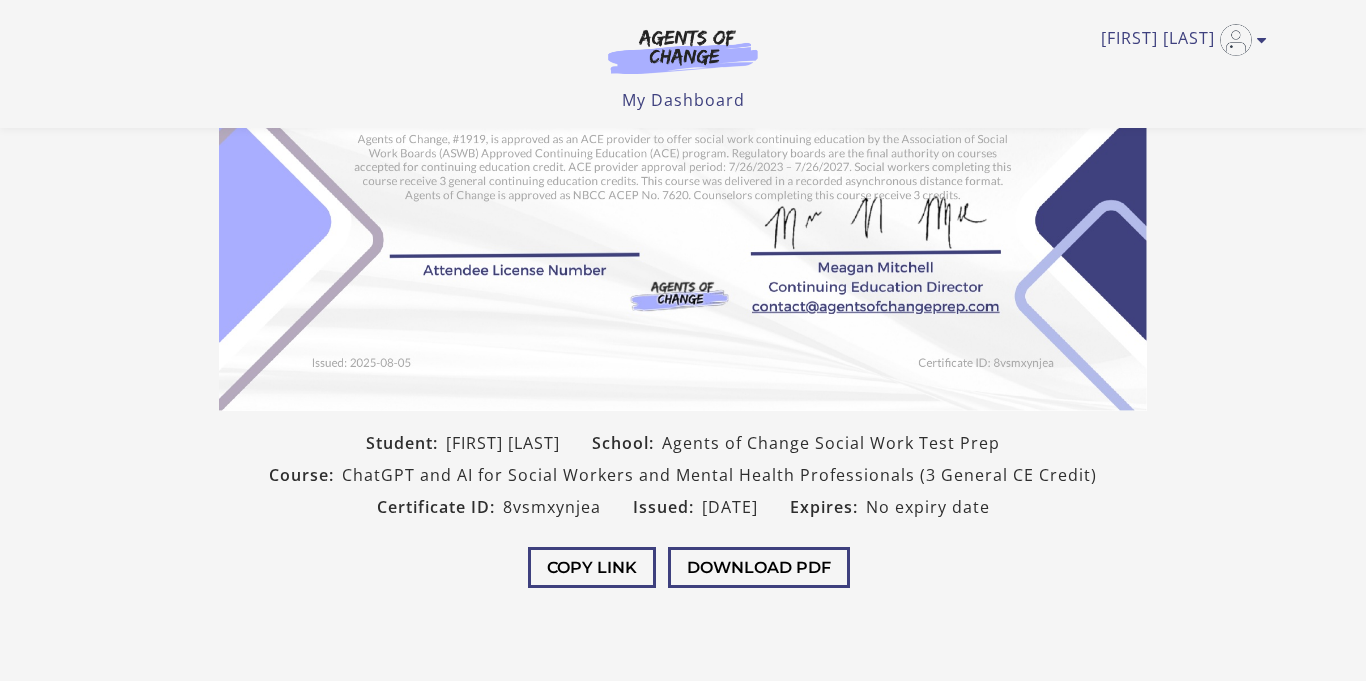 scroll, scrollTop: 293, scrollLeft: 0, axis: vertical 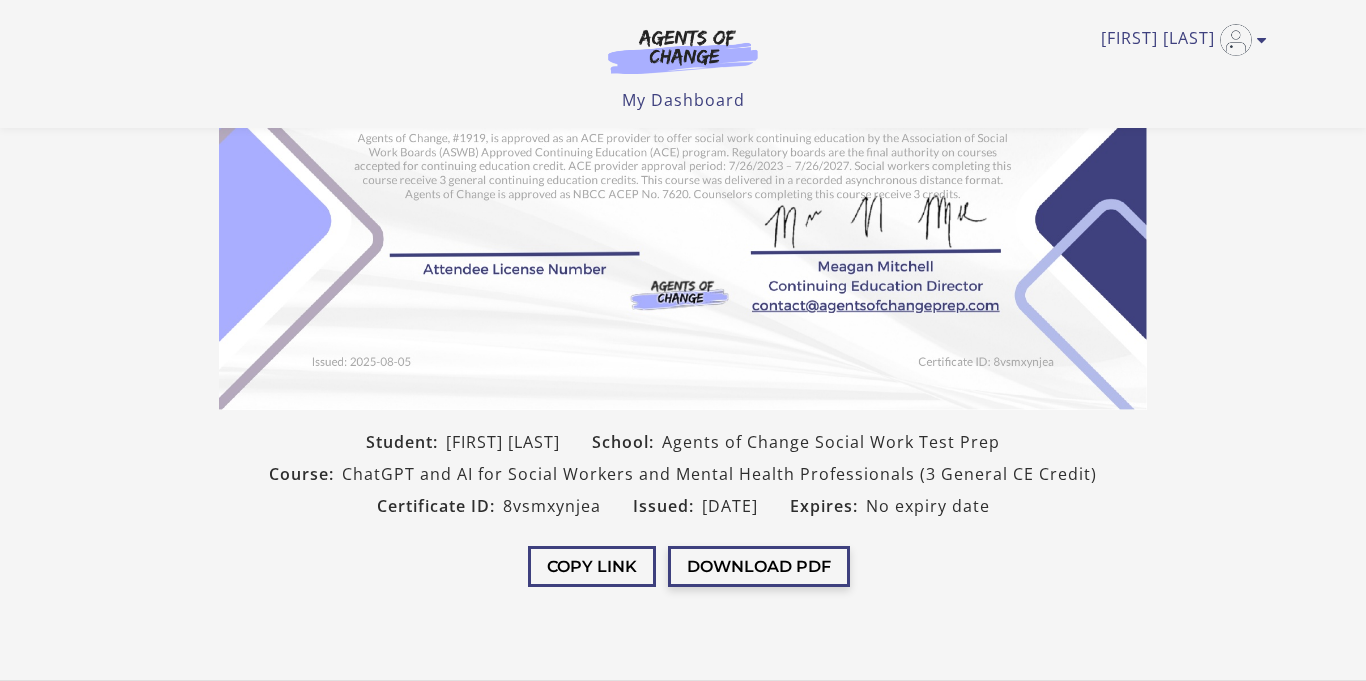click on "Download PDF" at bounding box center [759, 566] 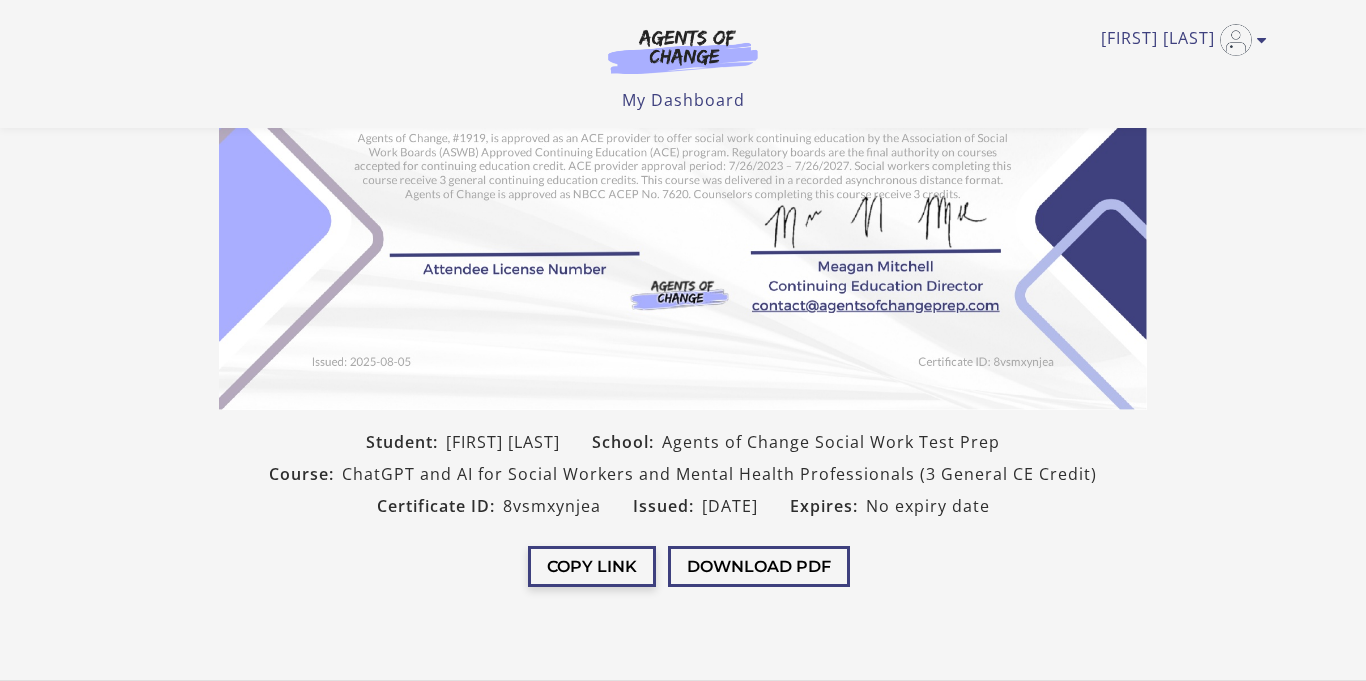click on "Copy Link" at bounding box center (592, 566) 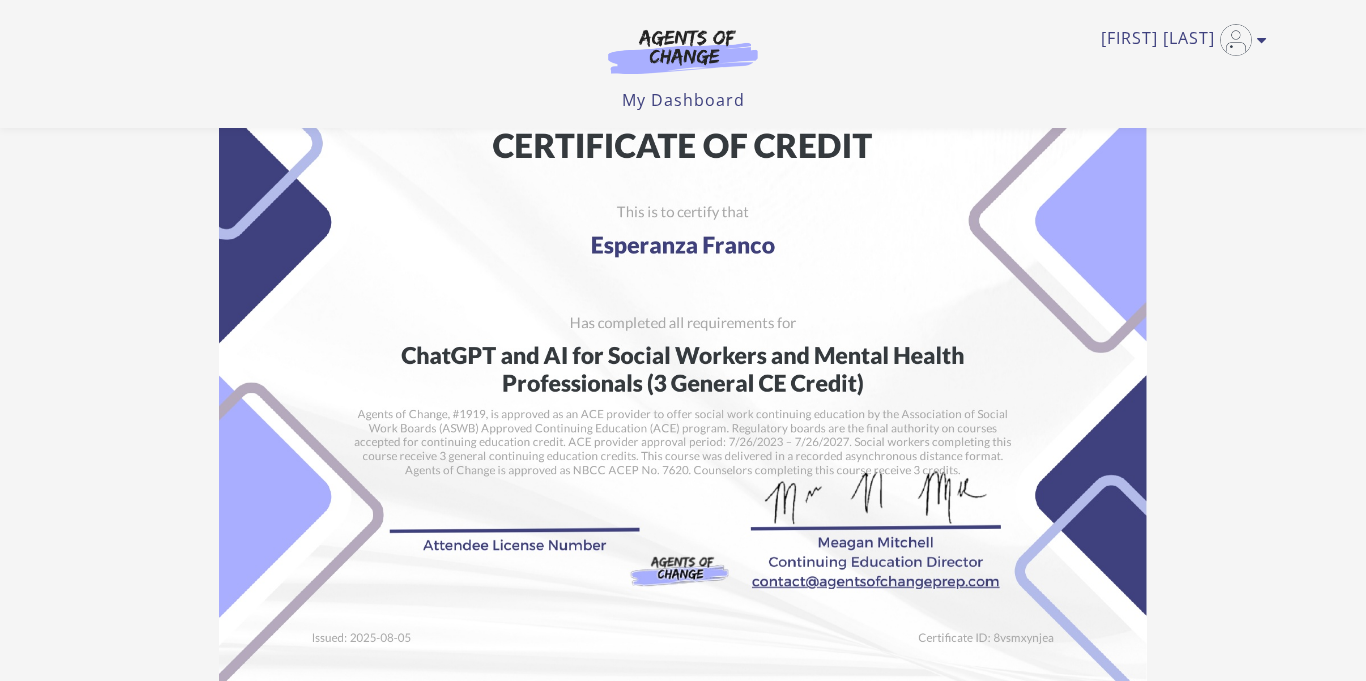 scroll, scrollTop: 0, scrollLeft: 0, axis: both 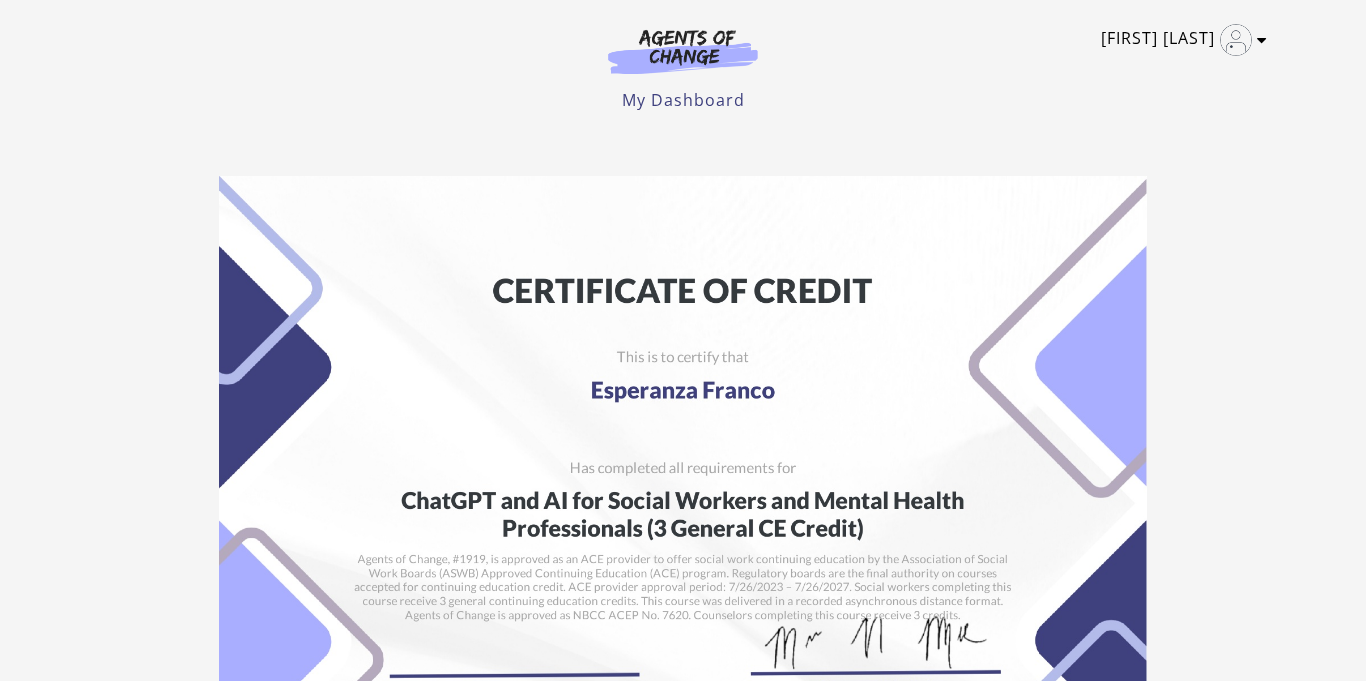 click at bounding box center [1262, 40] 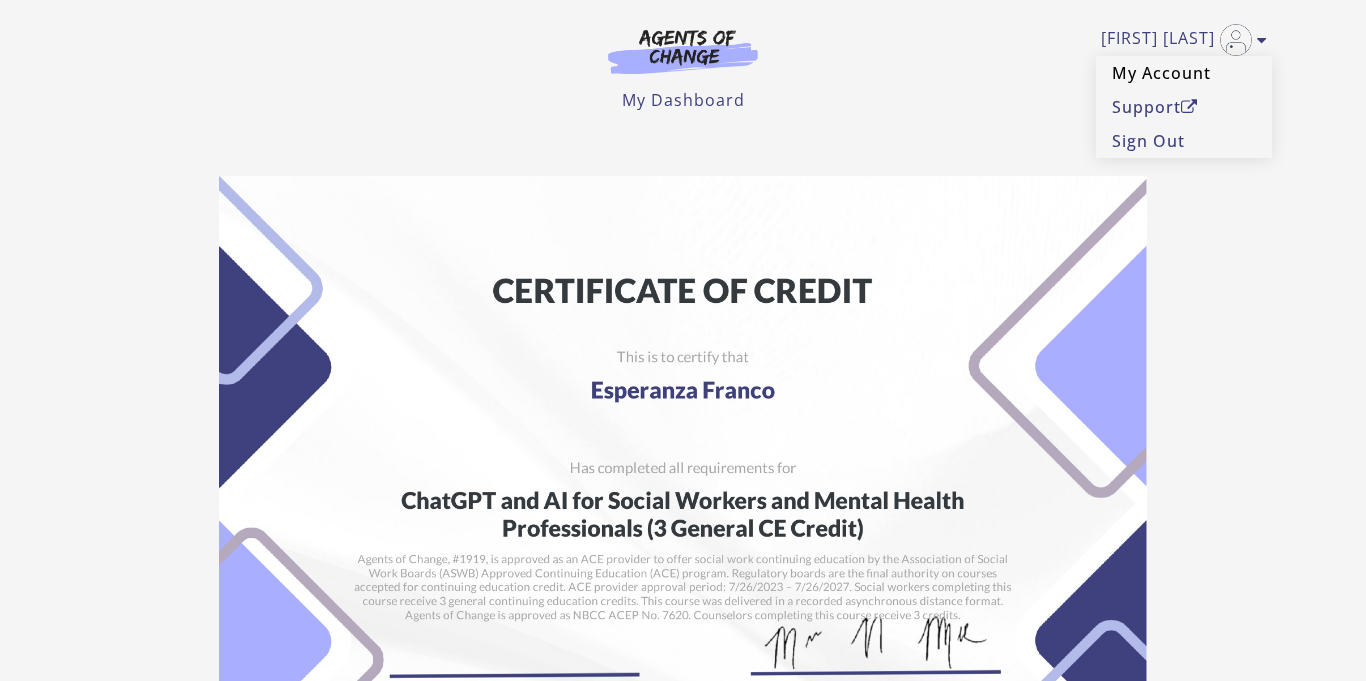 click on "My Account" at bounding box center (1184, 73) 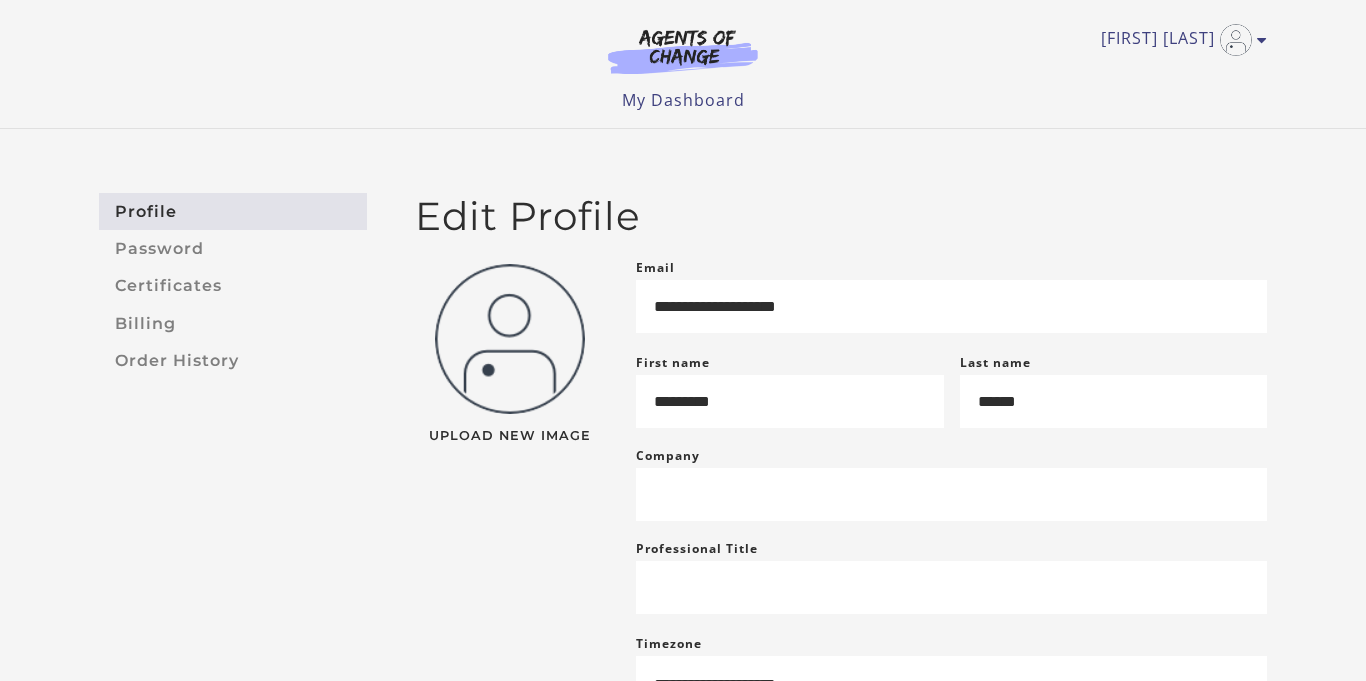 scroll, scrollTop: 0, scrollLeft: 0, axis: both 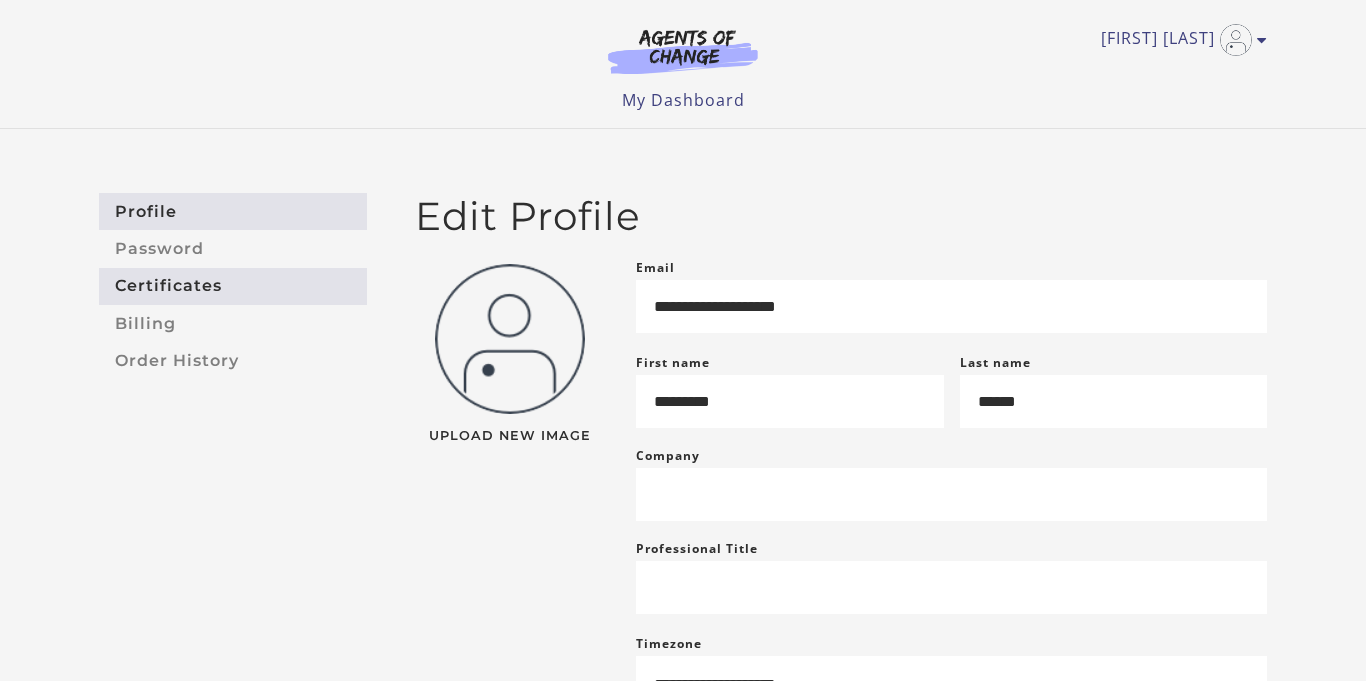 click on "Certificates" at bounding box center [233, 286] 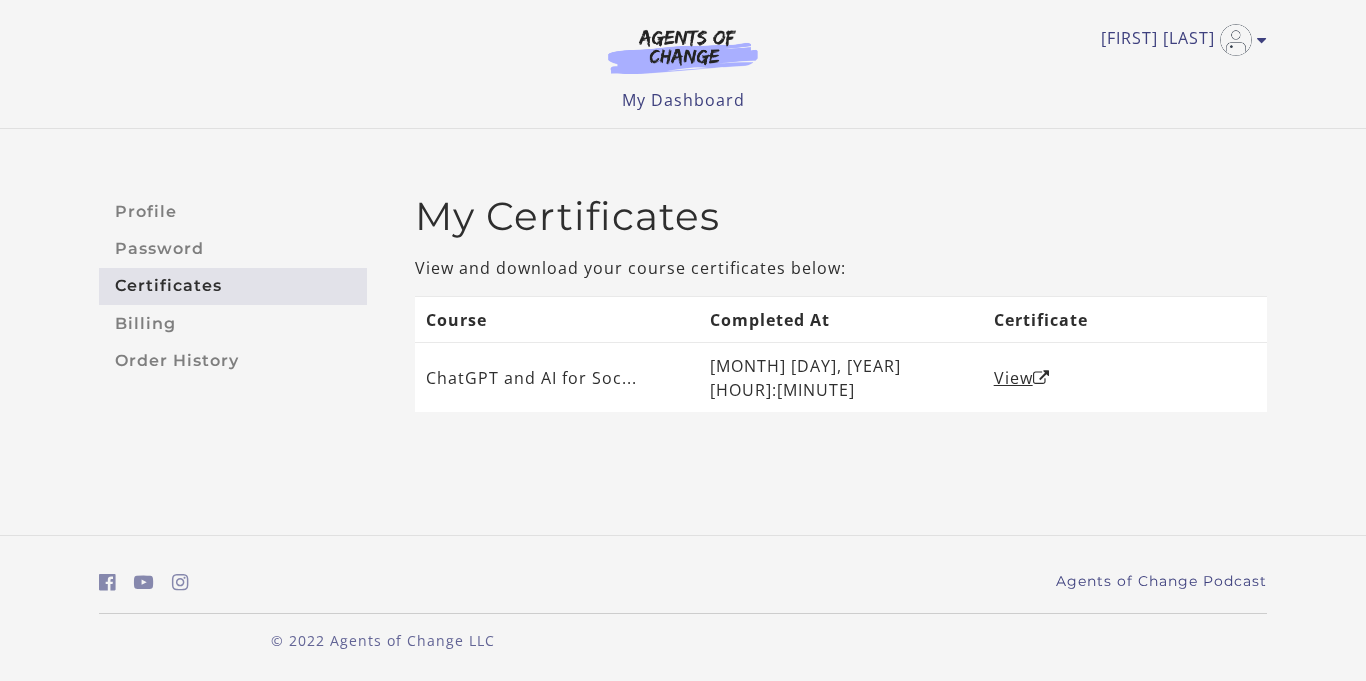 scroll, scrollTop: 0, scrollLeft: 0, axis: both 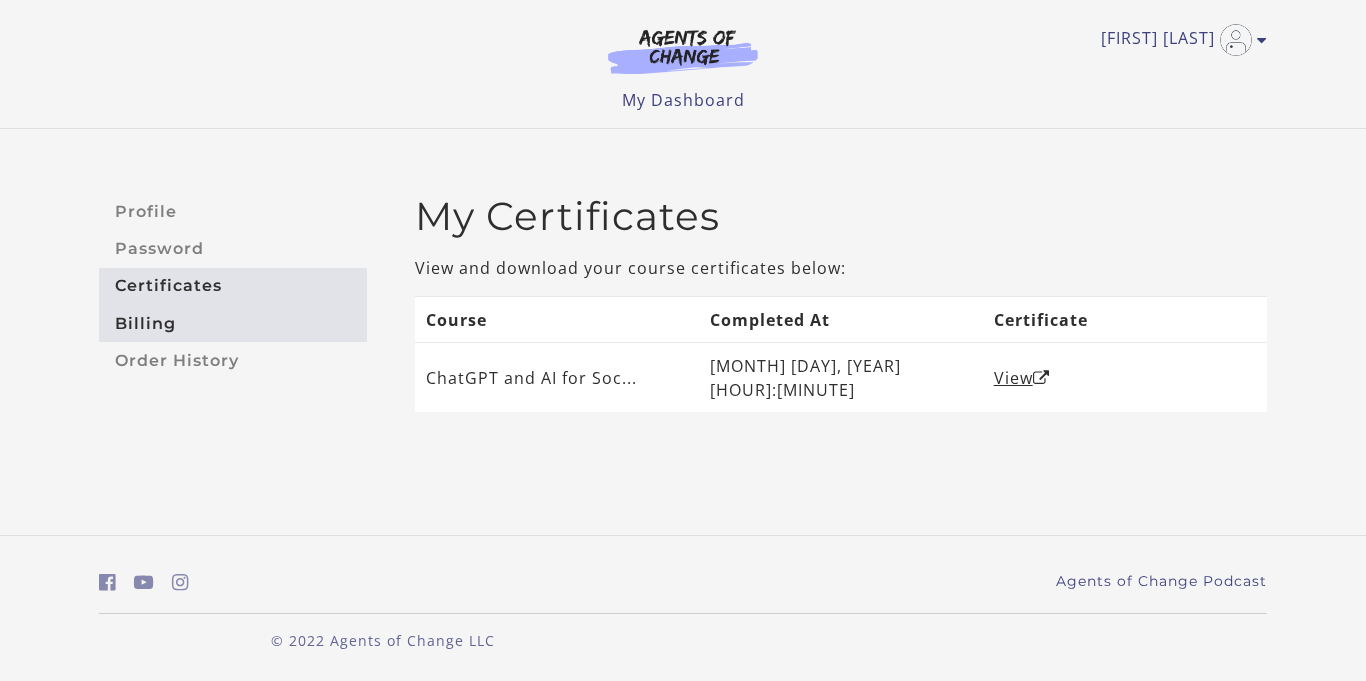 click on "Billing" at bounding box center [233, 323] 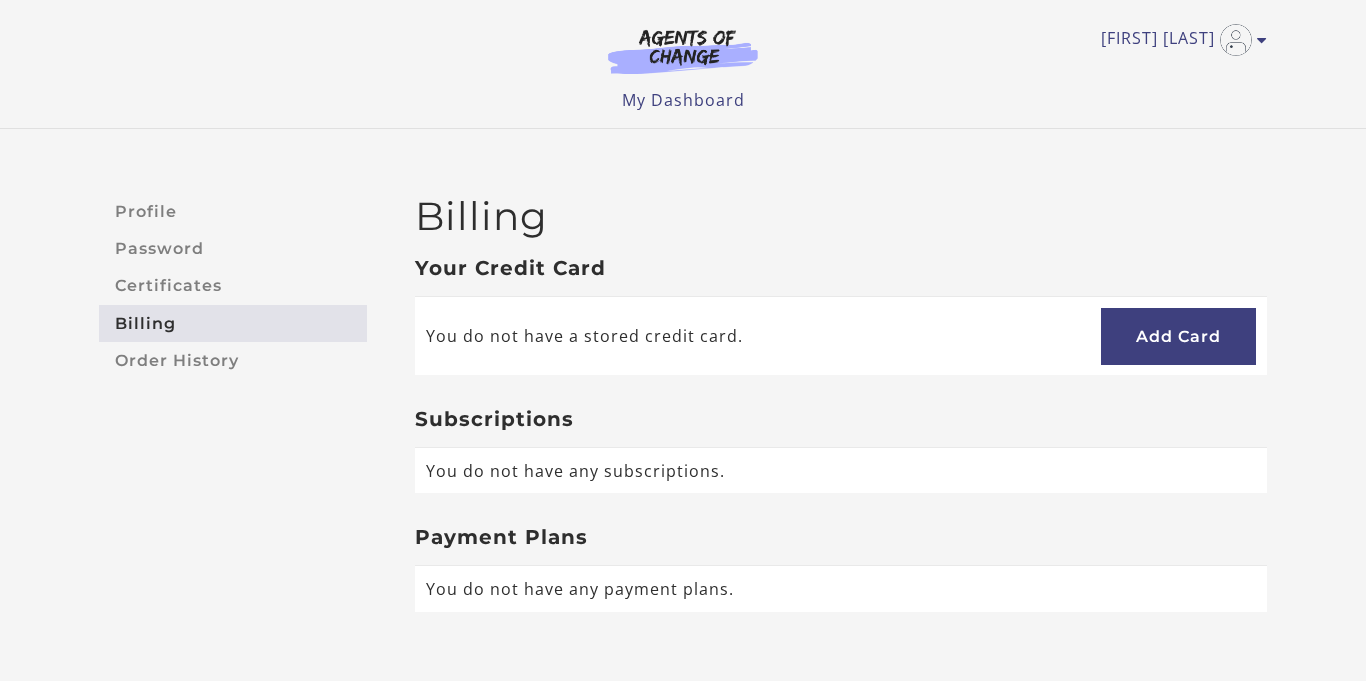 scroll, scrollTop: 0, scrollLeft: 0, axis: both 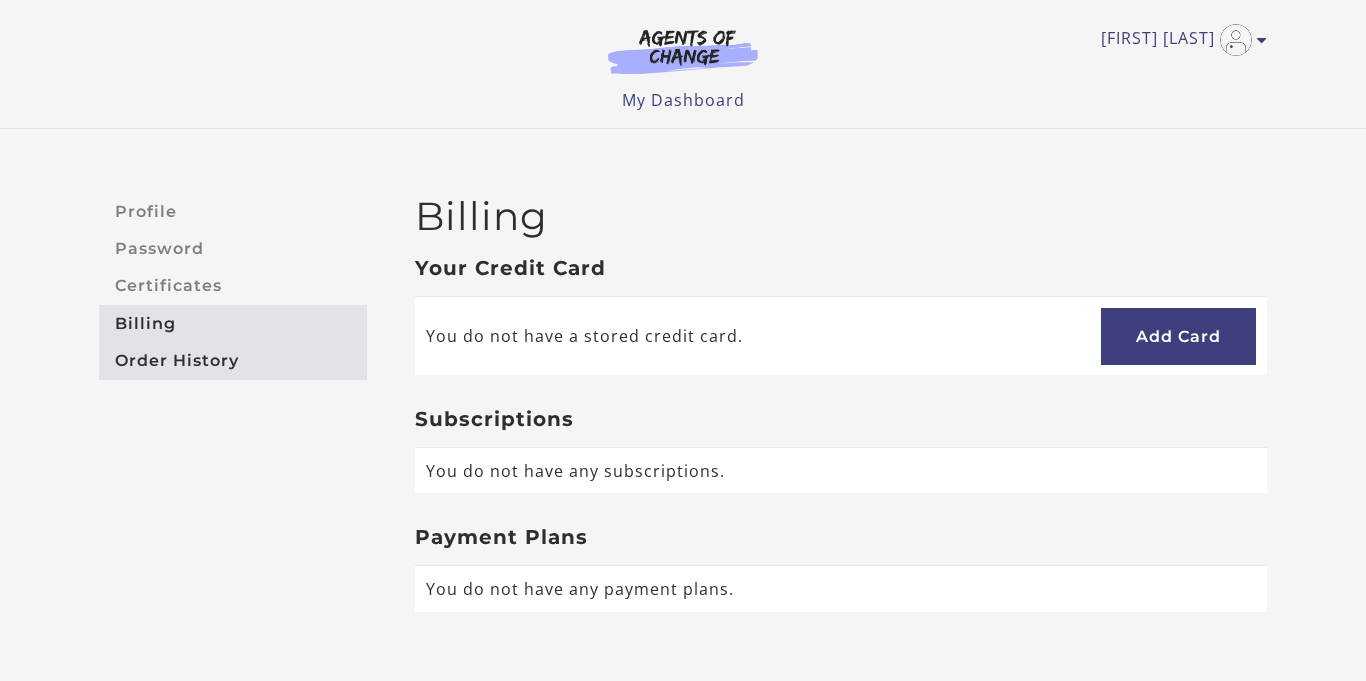 click on "Order History" at bounding box center [233, 360] 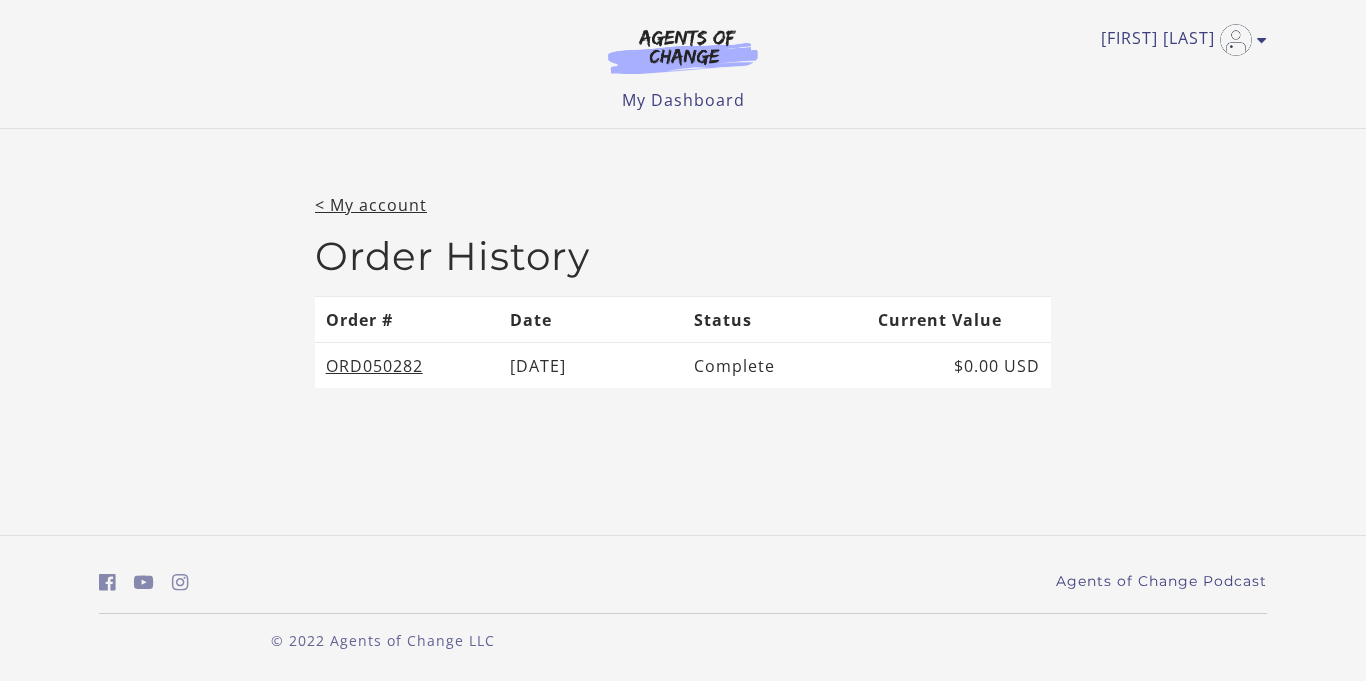 scroll, scrollTop: 0, scrollLeft: 0, axis: both 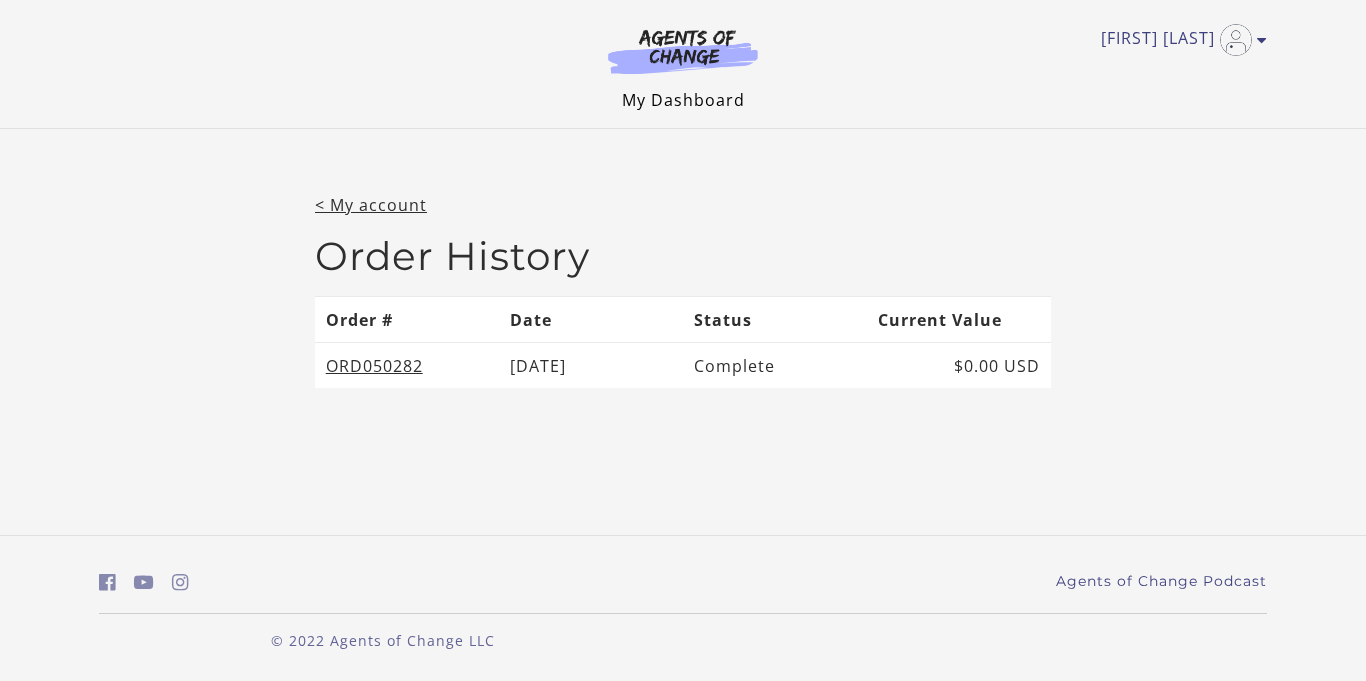 click on "My Dashboard" at bounding box center [683, 100] 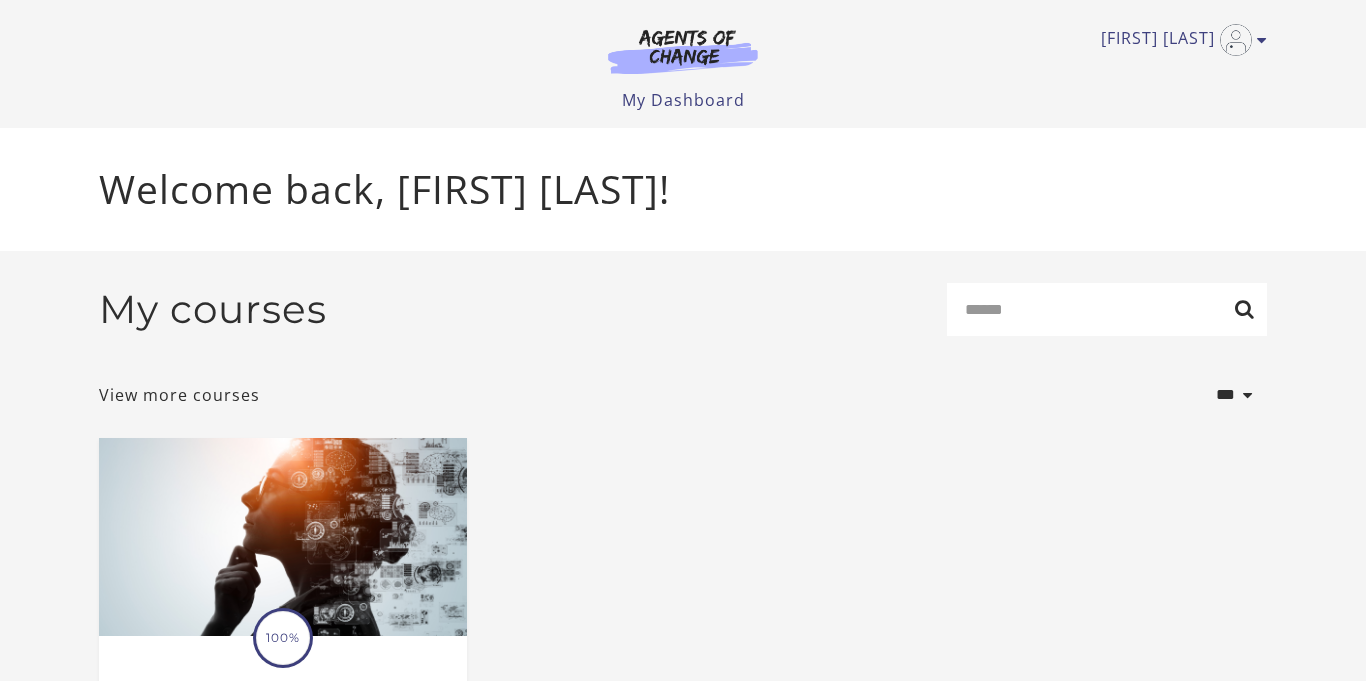 scroll, scrollTop: 0, scrollLeft: 0, axis: both 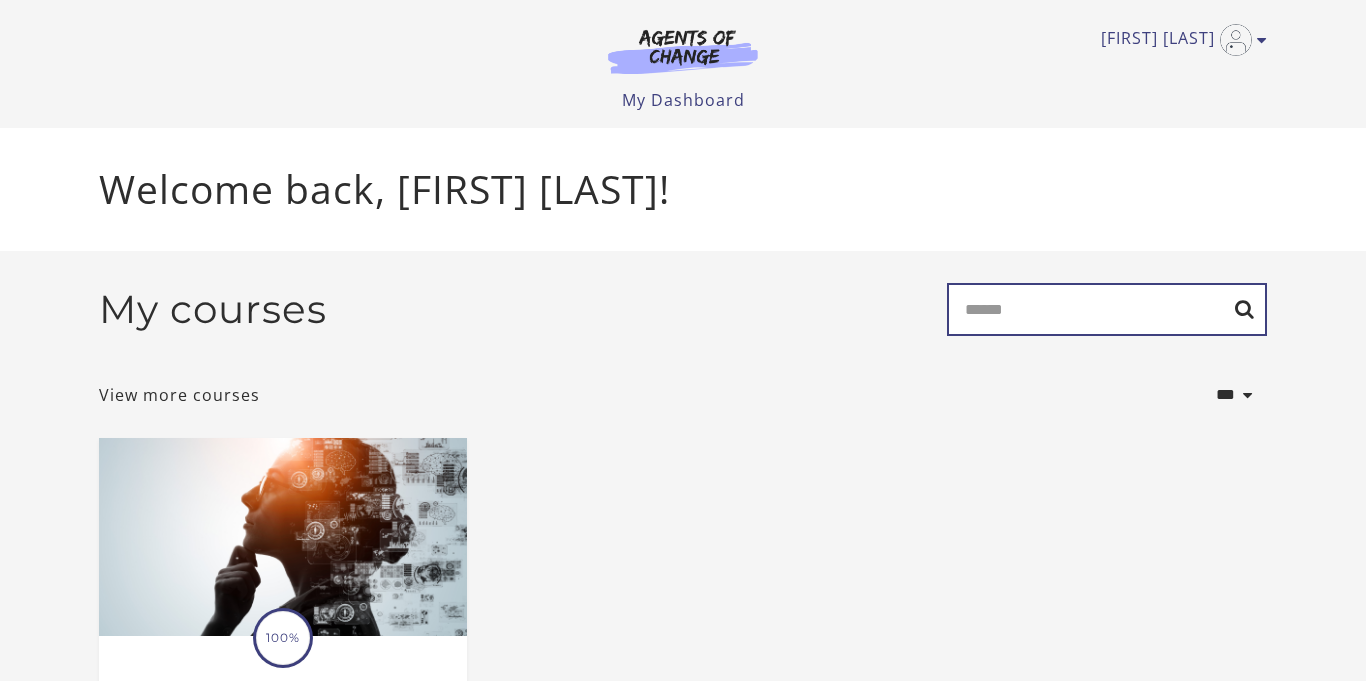 click on "Search" at bounding box center [1107, 309] 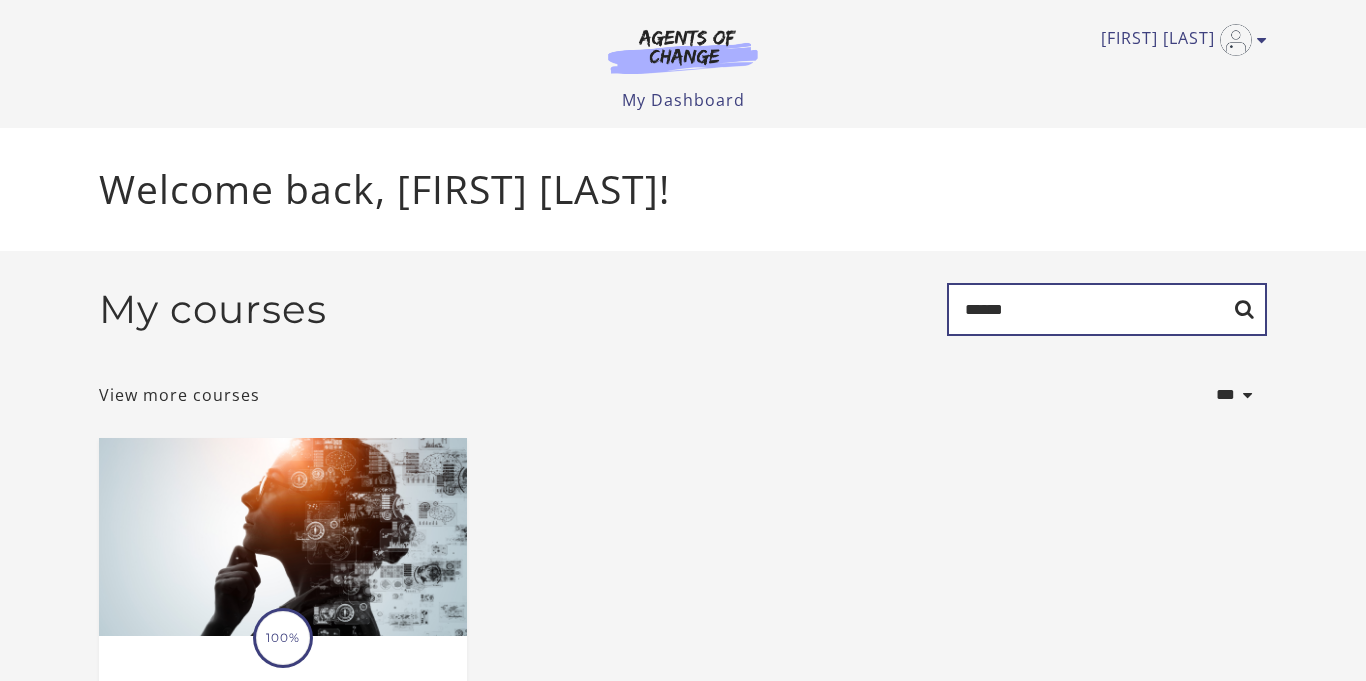 type on "******" 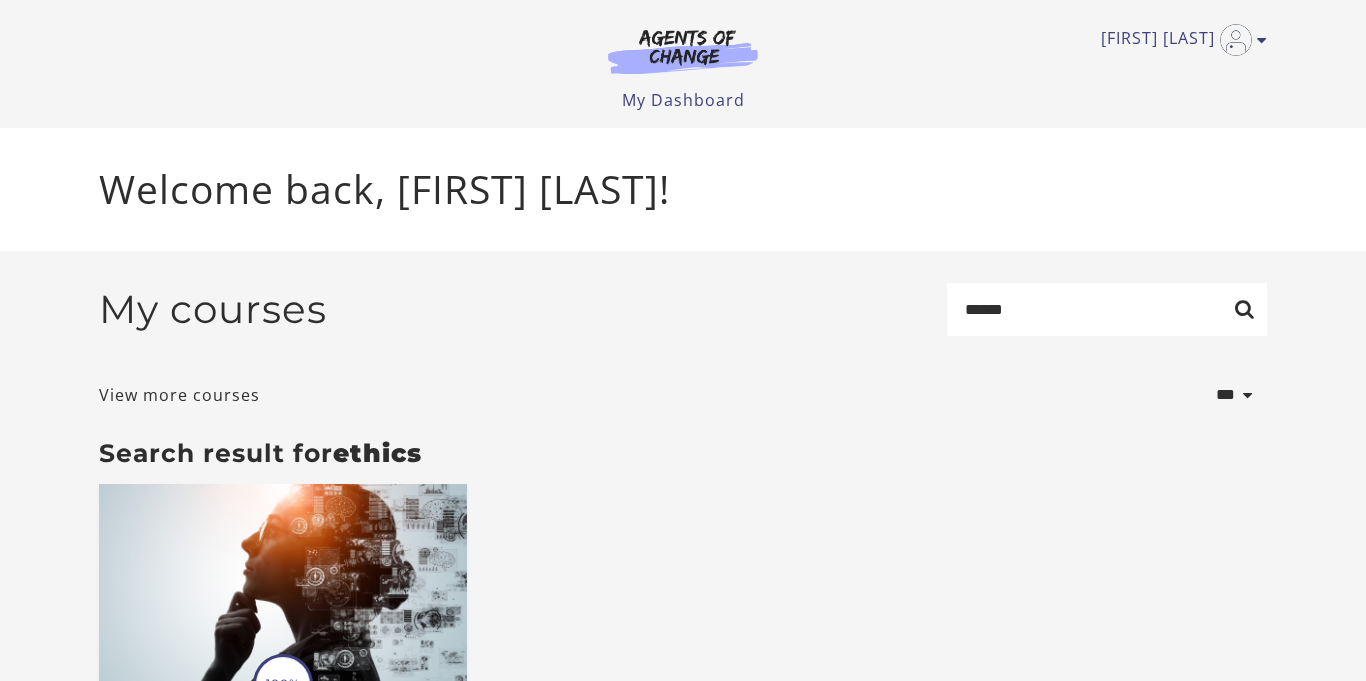 scroll, scrollTop: 0, scrollLeft: 0, axis: both 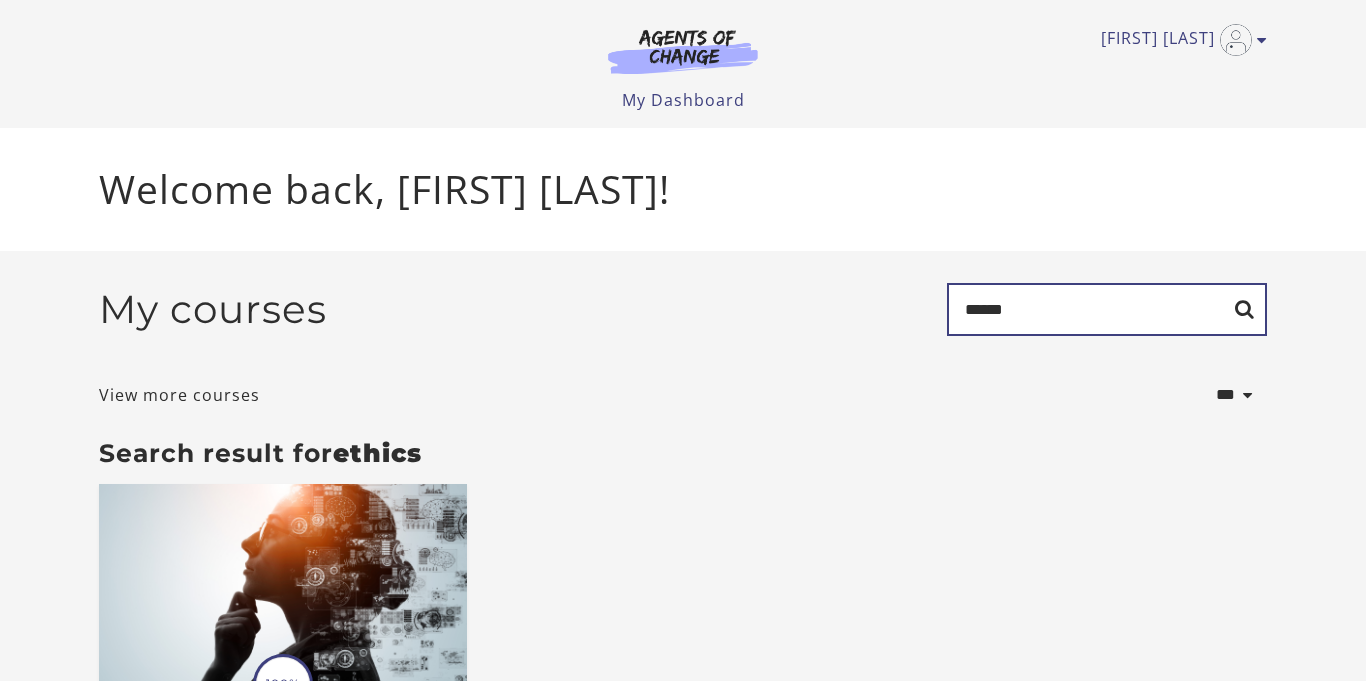 click on "******" at bounding box center (1107, 309) 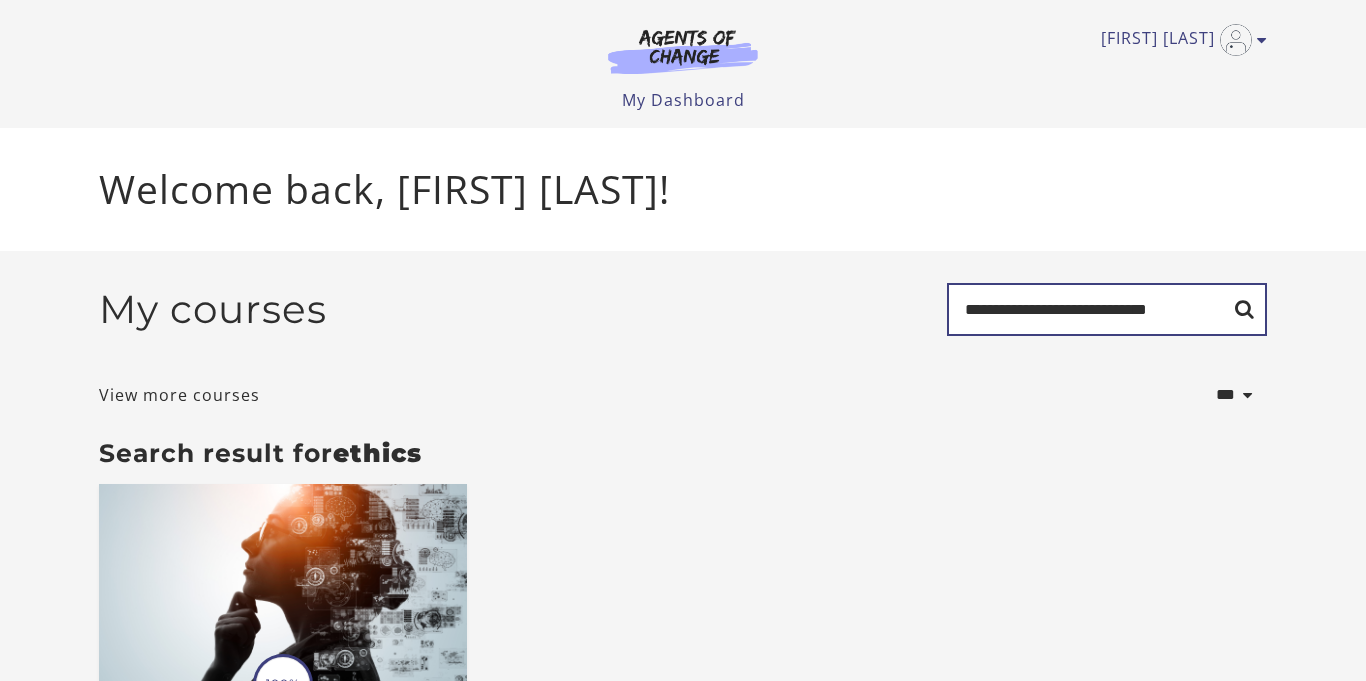 type on "**********" 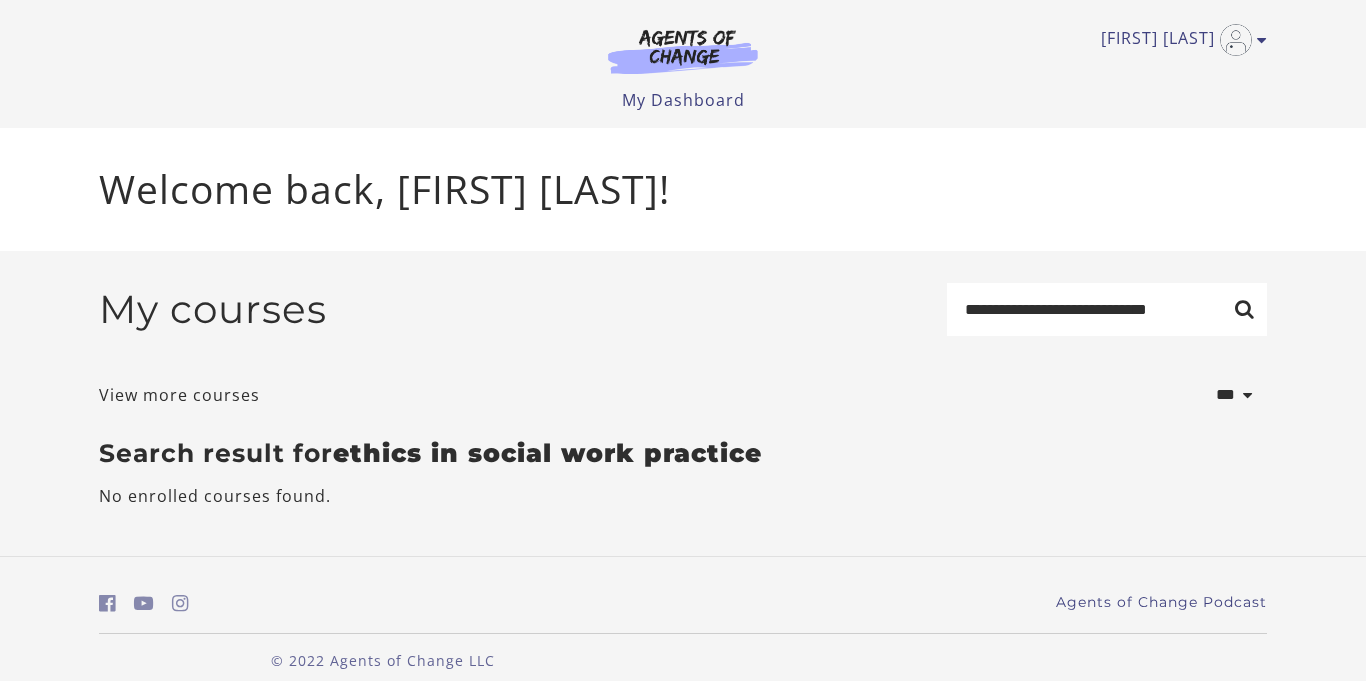 scroll, scrollTop: 0, scrollLeft: 0, axis: both 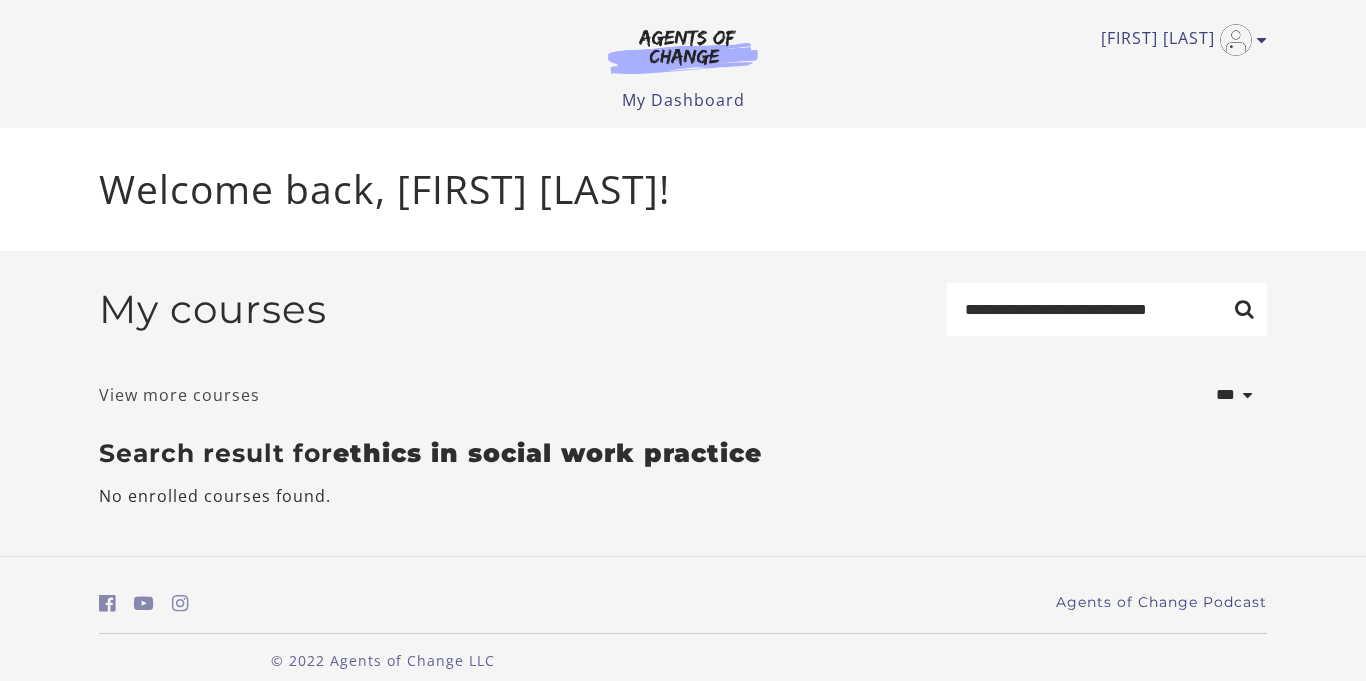 click on "View more courses" at bounding box center (179, 395) 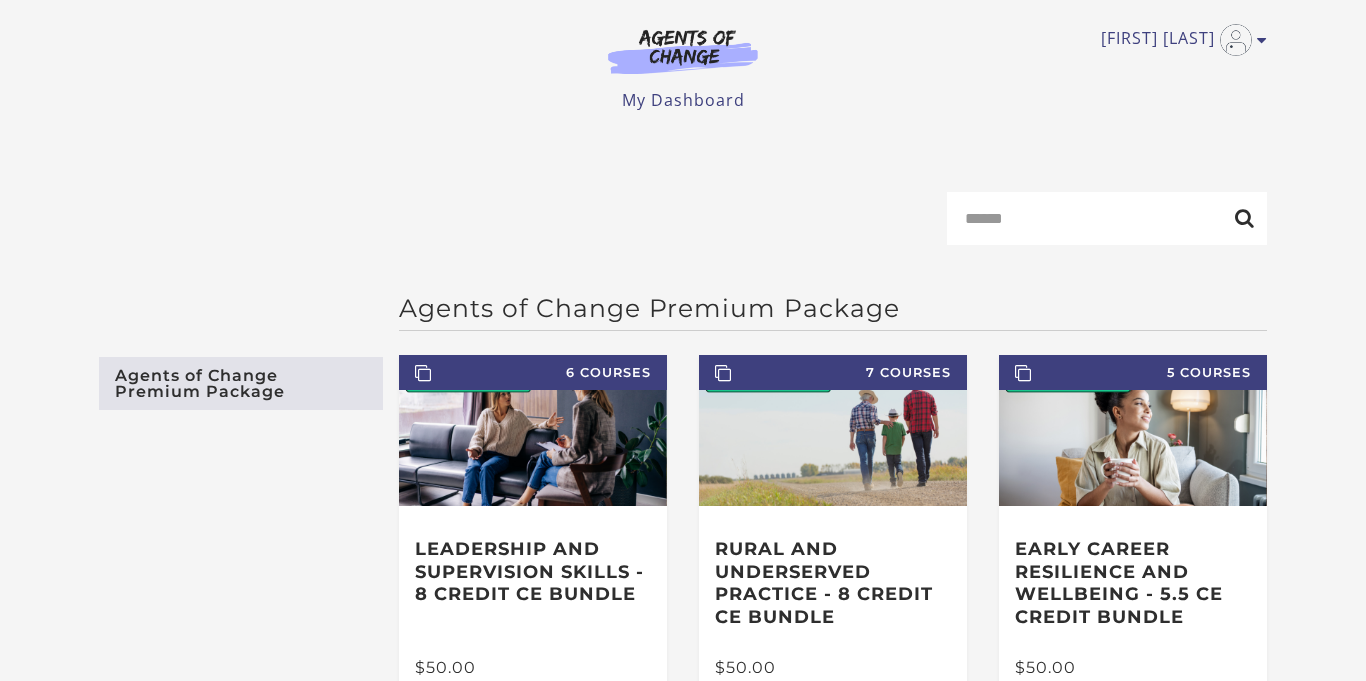 scroll, scrollTop: 0, scrollLeft: 0, axis: both 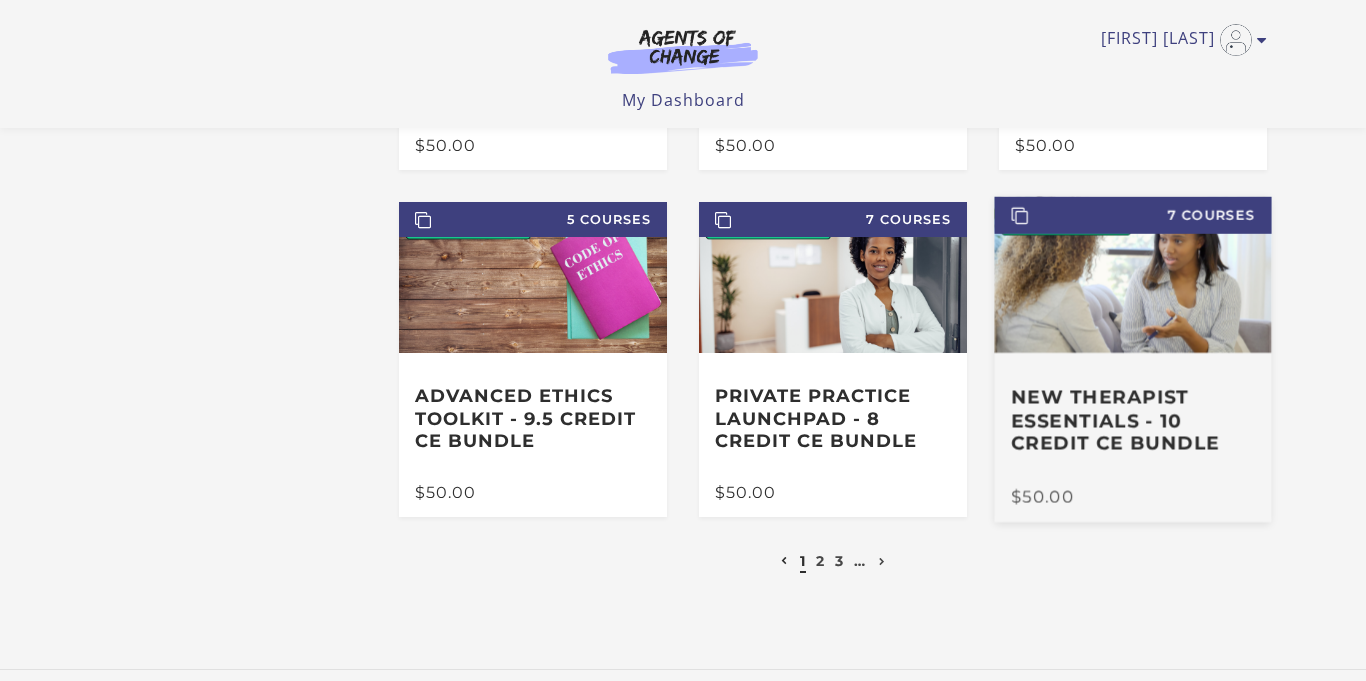 click on "New Therapist Essentials - 10 Credit CE Bundle" at bounding box center [1133, 421] 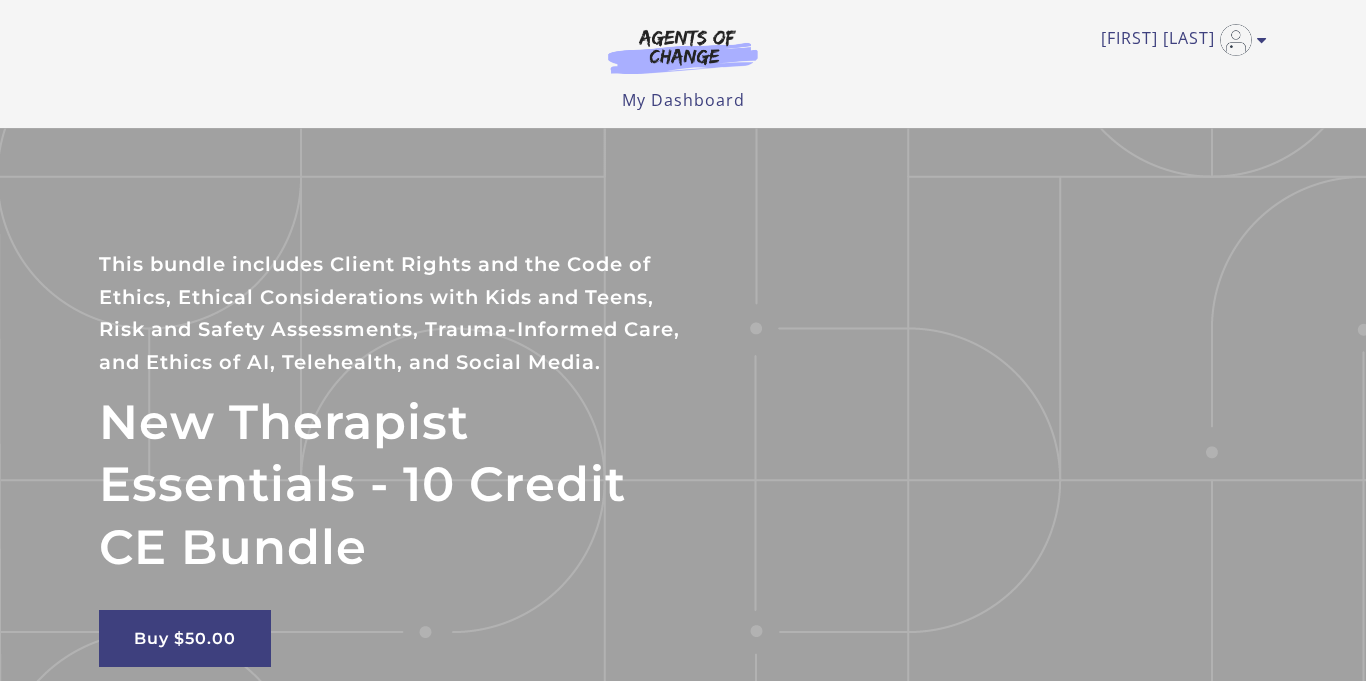 scroll, scrollTop: 0, scrollLeft: 0, axis: both 